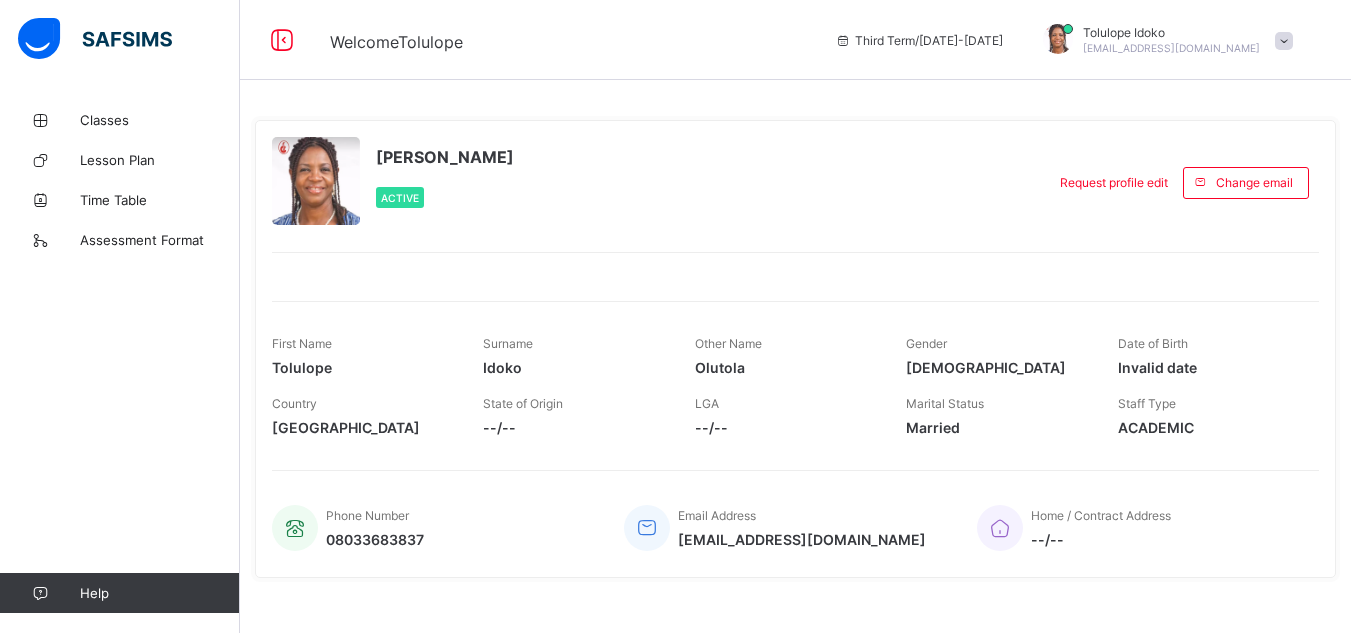 scroll, scrollTop: 0, scrollLeft: 0, axis: both 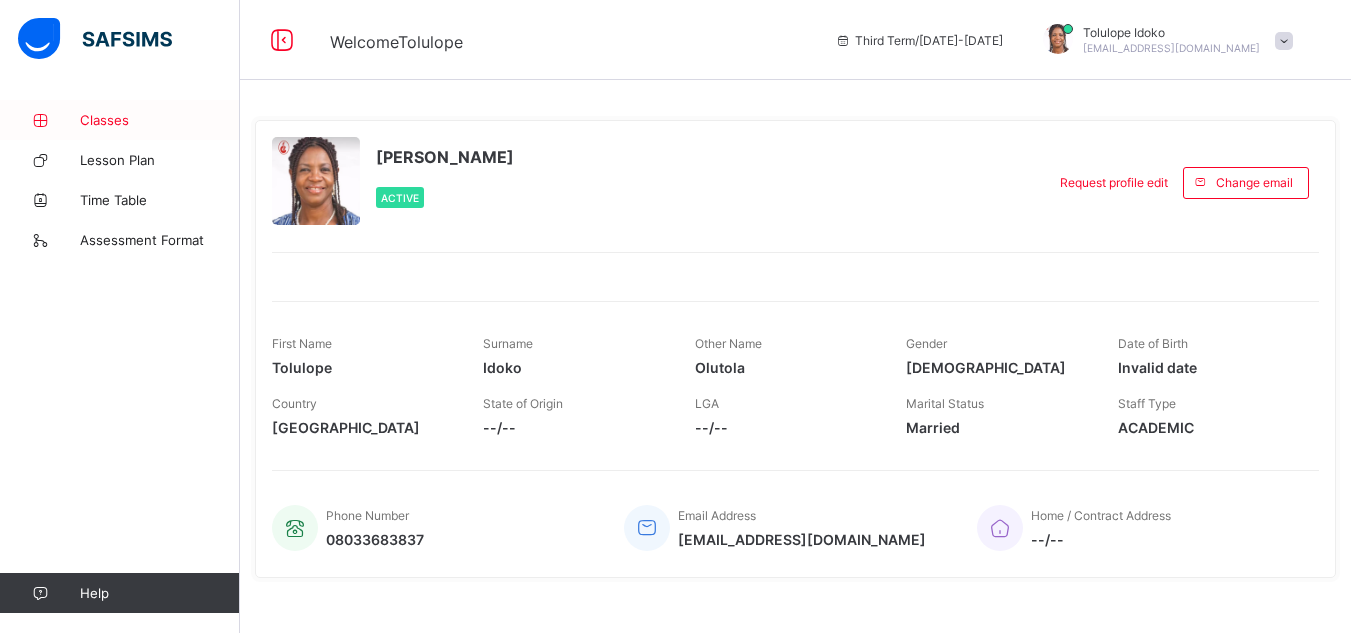 click on "Classes" at bounding box center [160, 120] 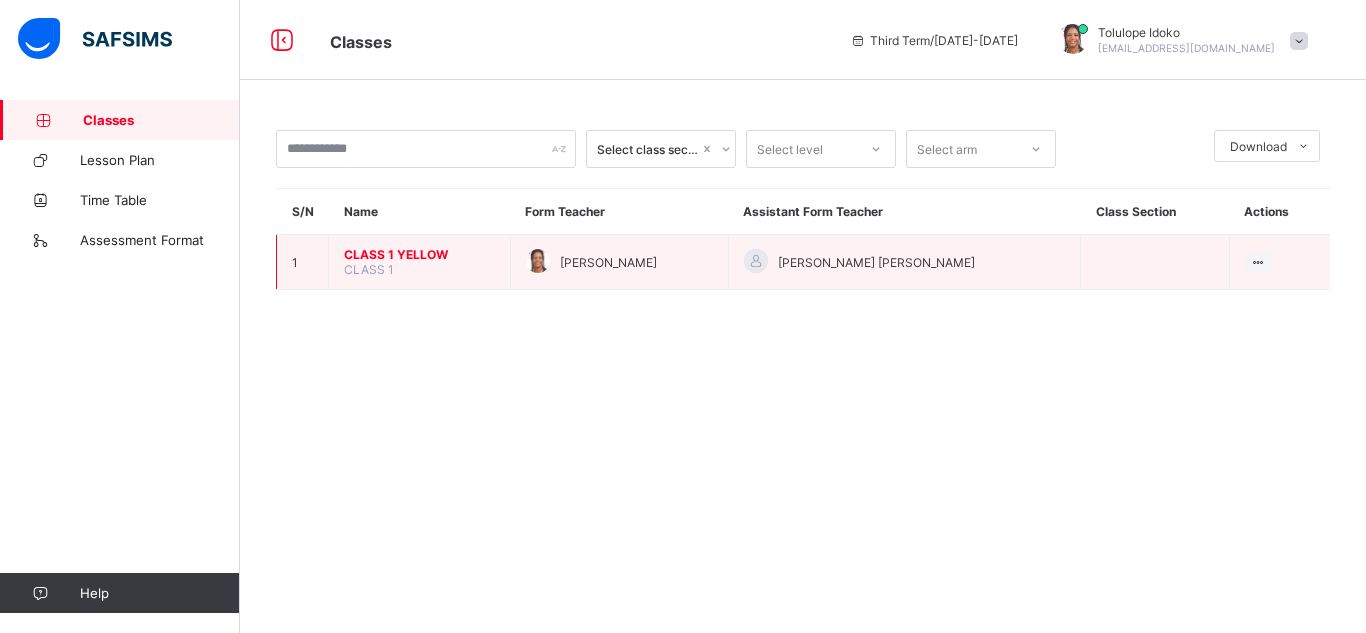 click on "CLASS 1   YELLOW" at bounding box center (419, 254) 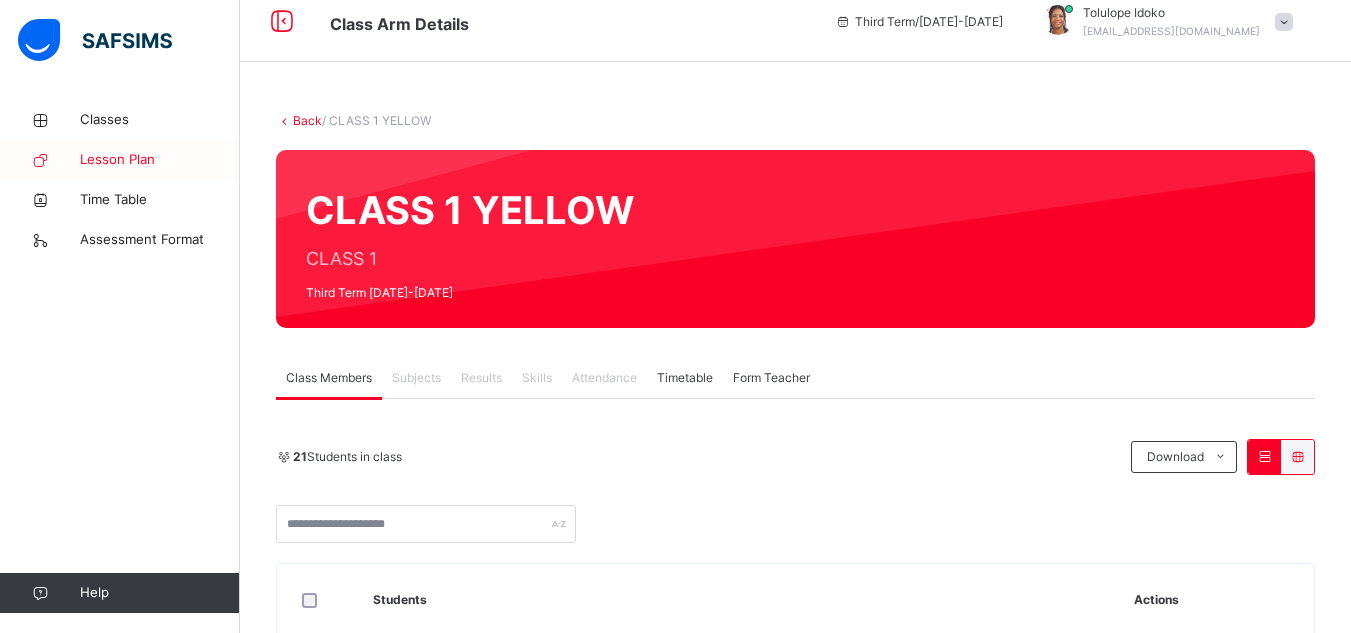 scroll, scrollTop: 0, scrollLeft: 0, axis: both 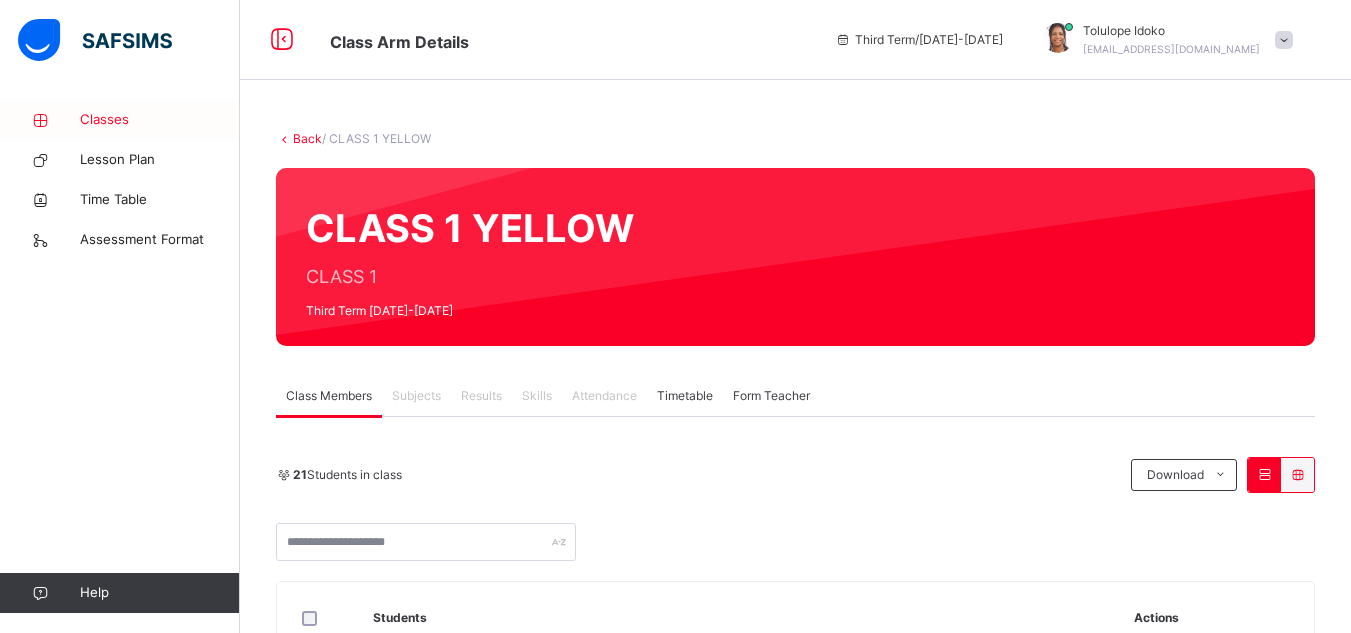 click on "Classes" at bounding box center (160, 120) 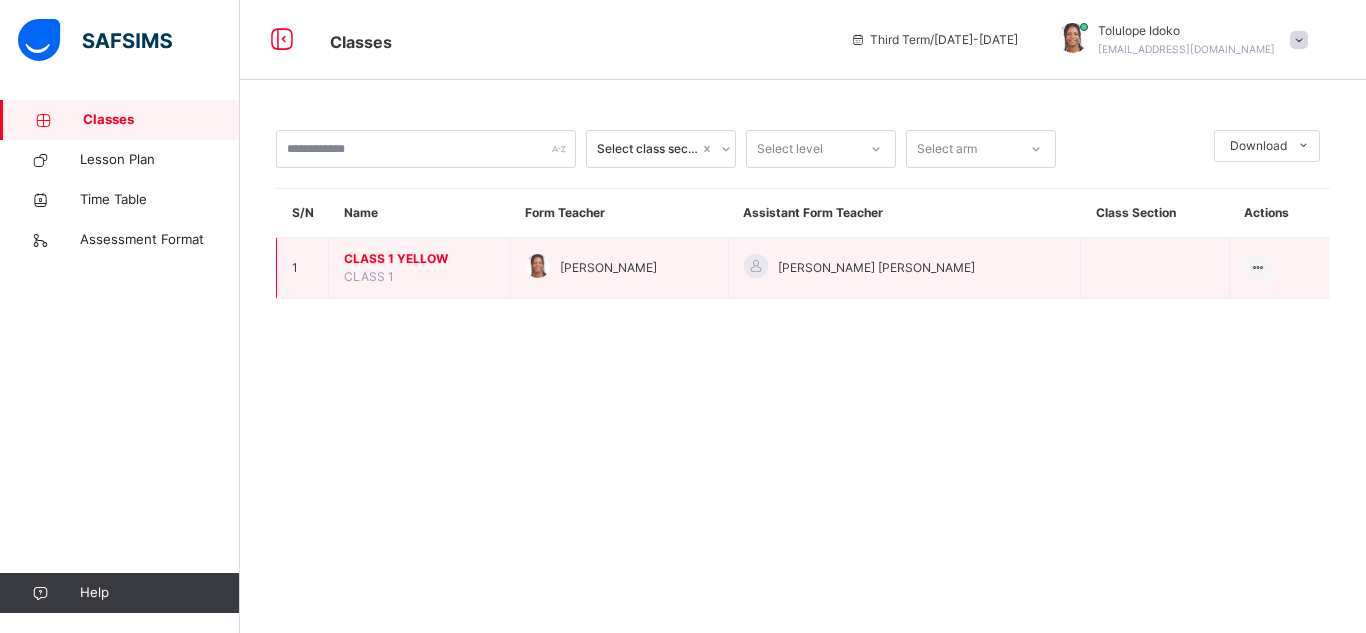 click on "CLASS 1   YELLOW" at bounding box center [419, 259] 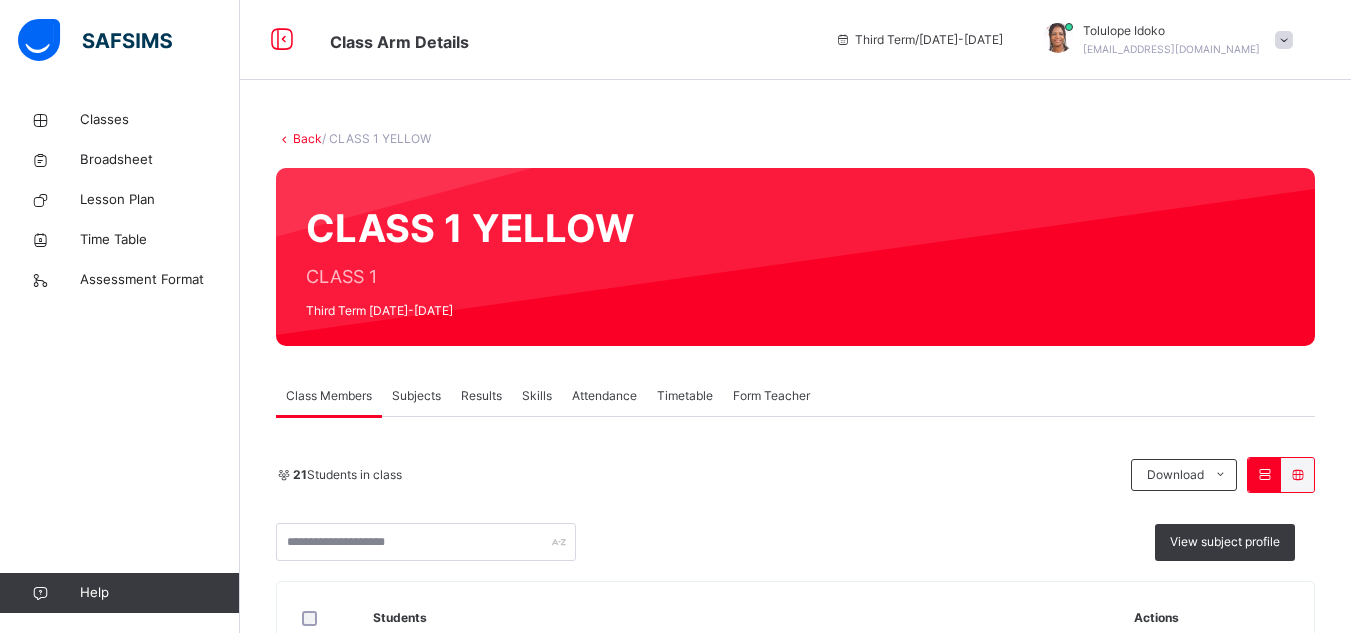scroll, scrollTop: 0, scrollLeft: 0, axis: both 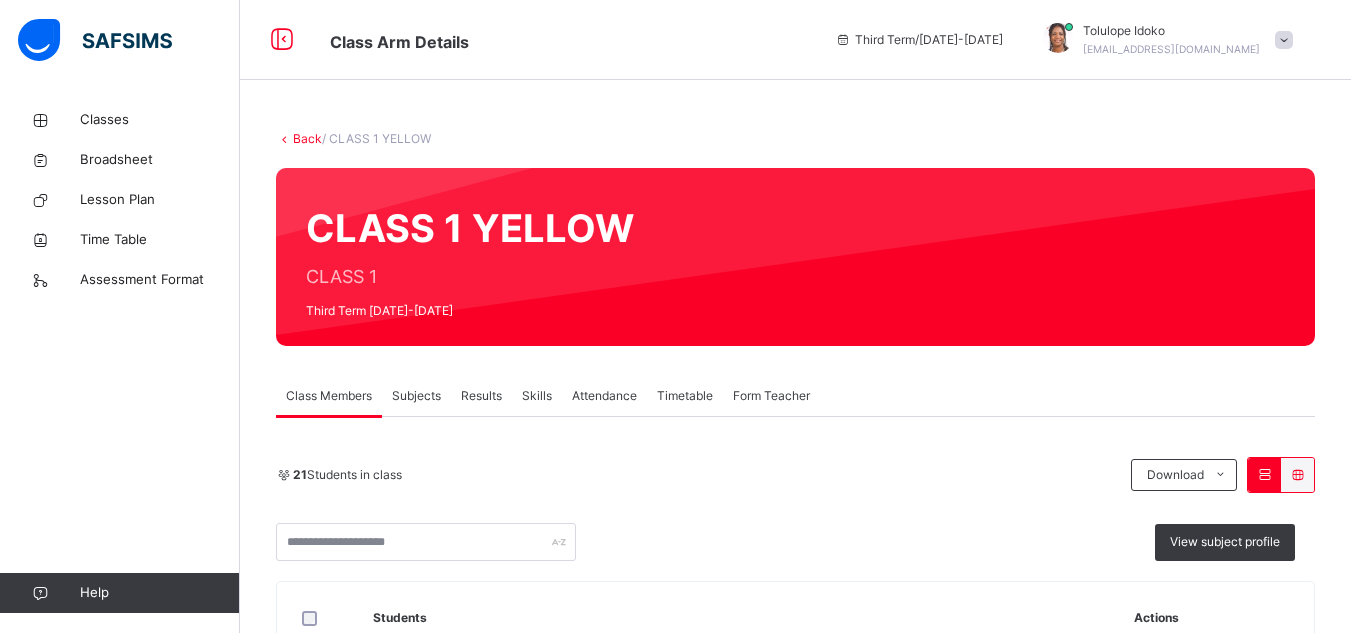 click on "Subjects" at bounding box center (416, 396) 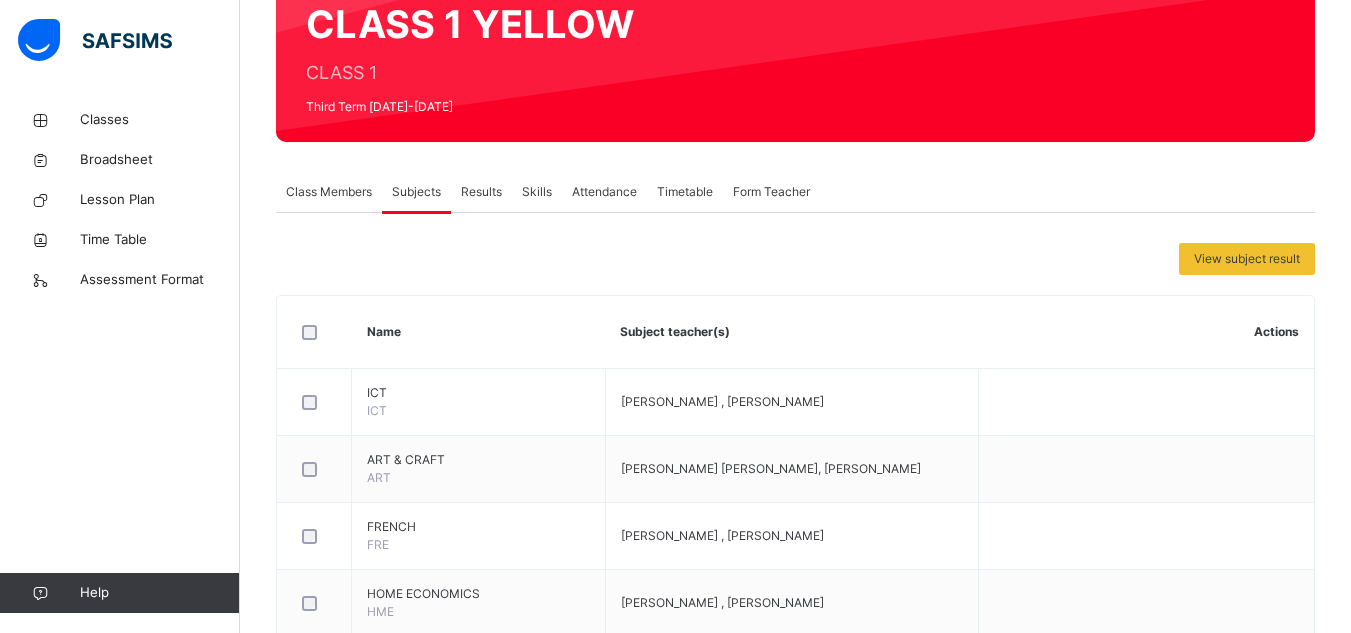 scroll, scrollTop: 224, scrollLeft: 0, axis: vertical 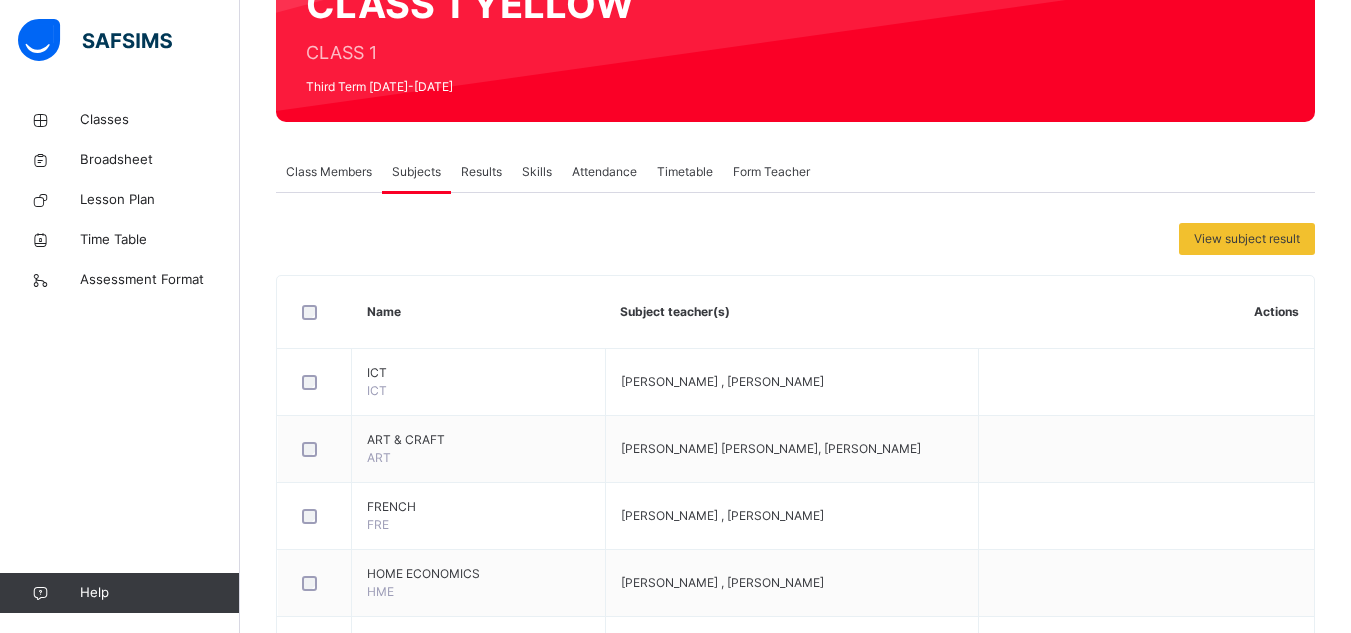 click on "Results" at bounding box center (481, 172) 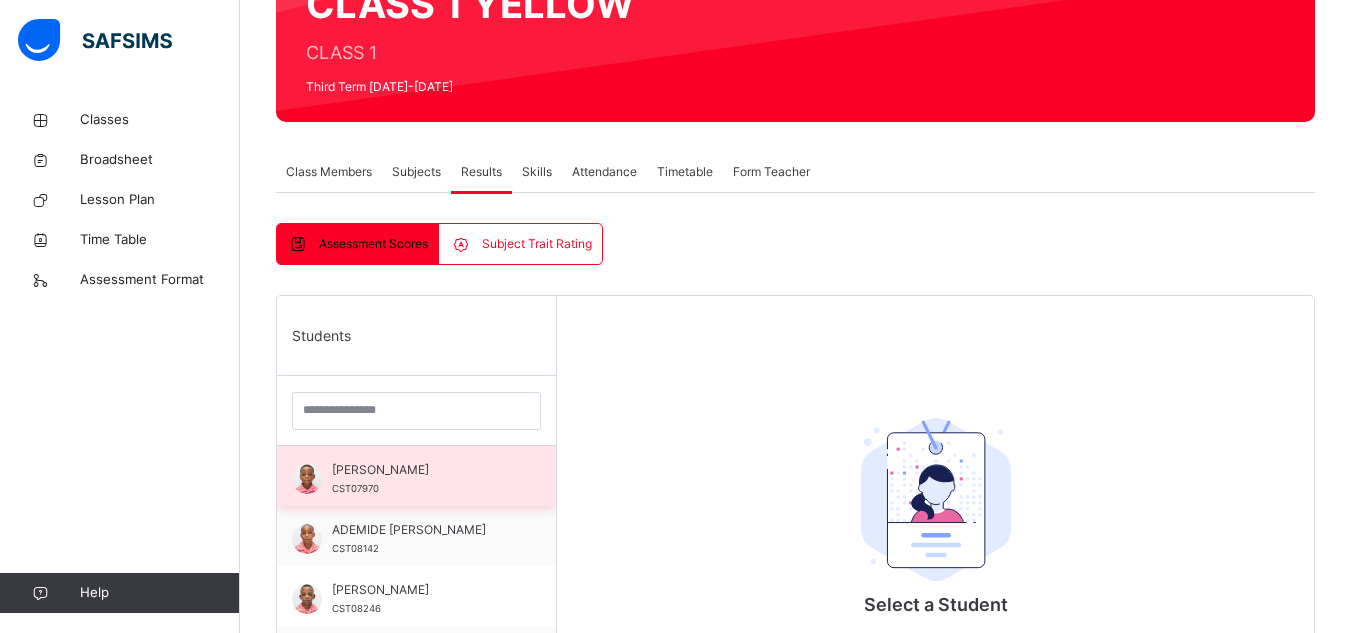click on "ADEBOLA  AYODEJI  AWUJOOLA" at bounding box center [421, 470] 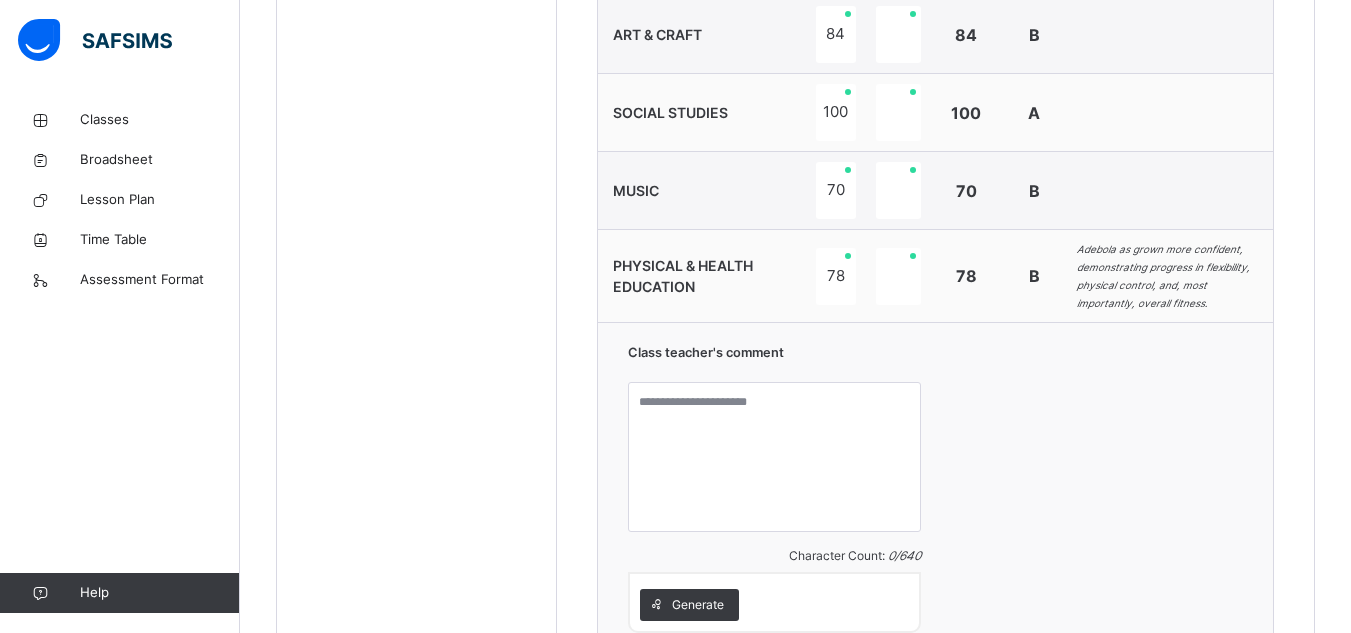 scroll, scrollTop: 1738, scrollLeft: 0, axis: vertical 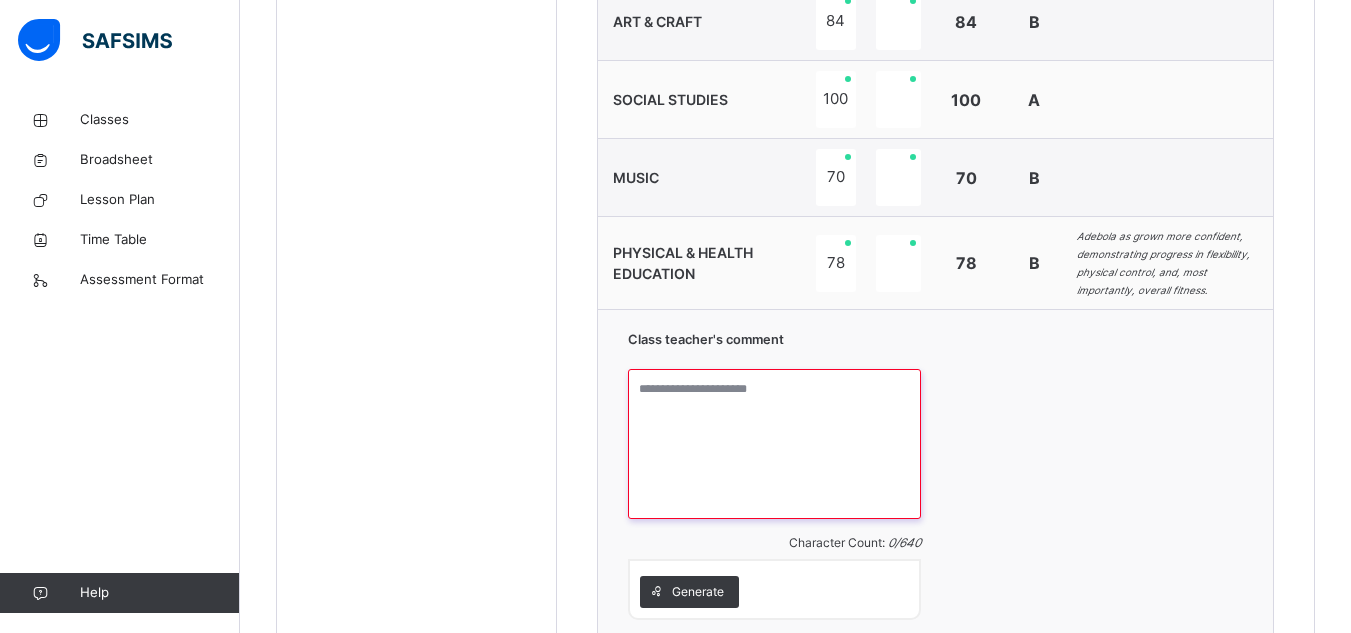 paste on "**********" 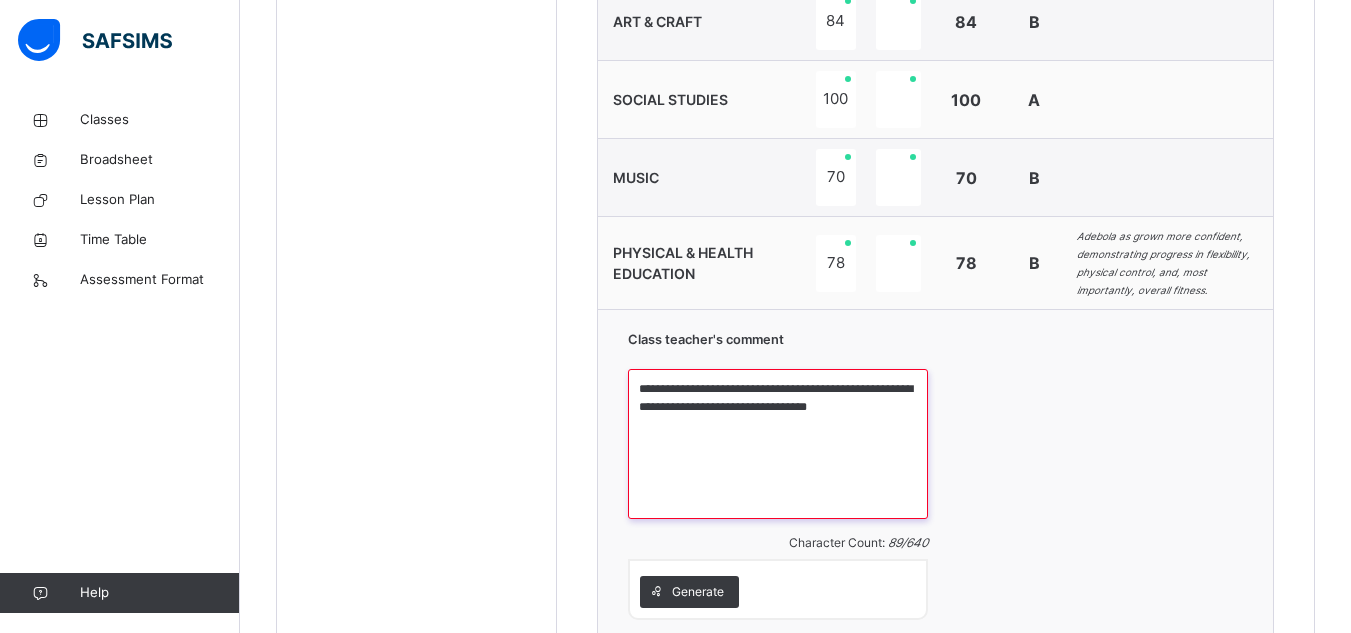 click on "**********" at bounding box center (778, 444) 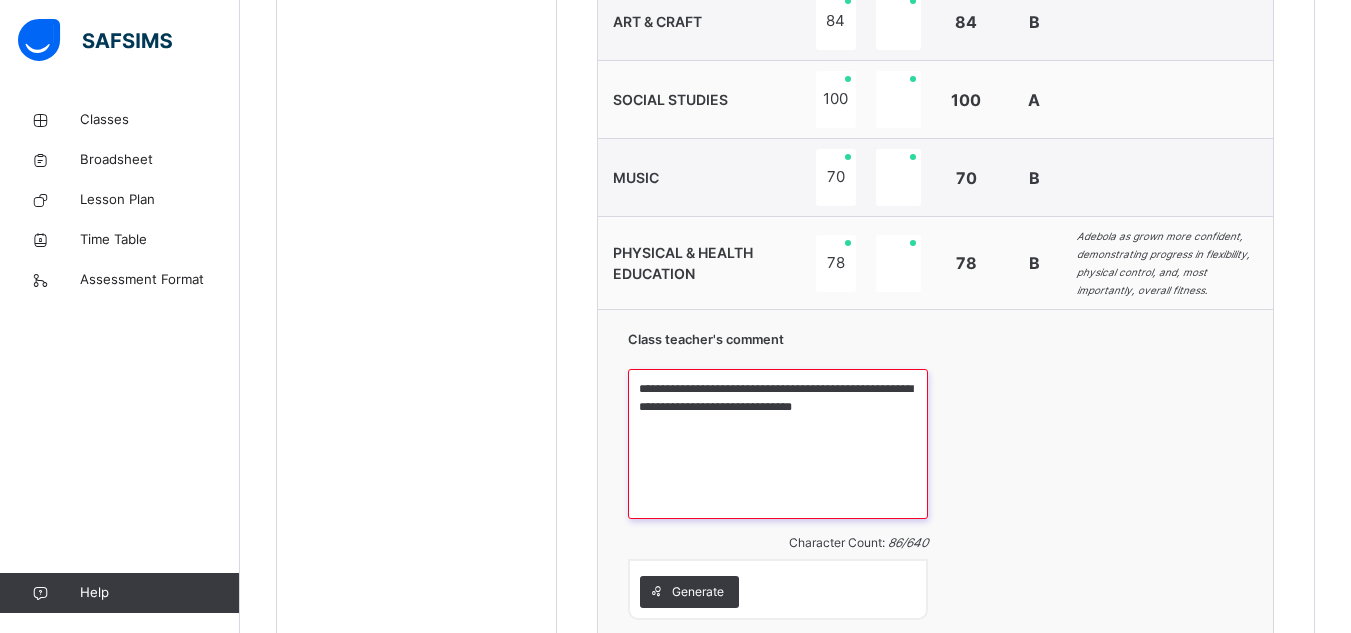 click on "**********" at bounding box center (778, 444) 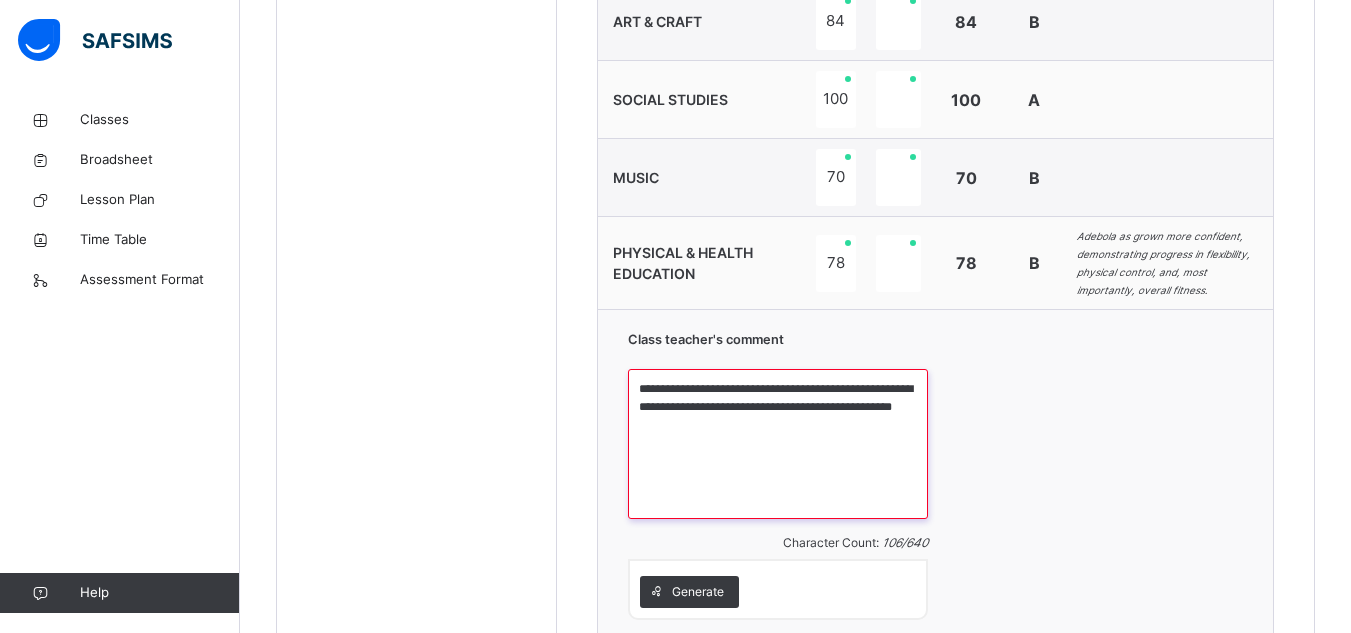 click on "**********" at bounding box center [778, 444] 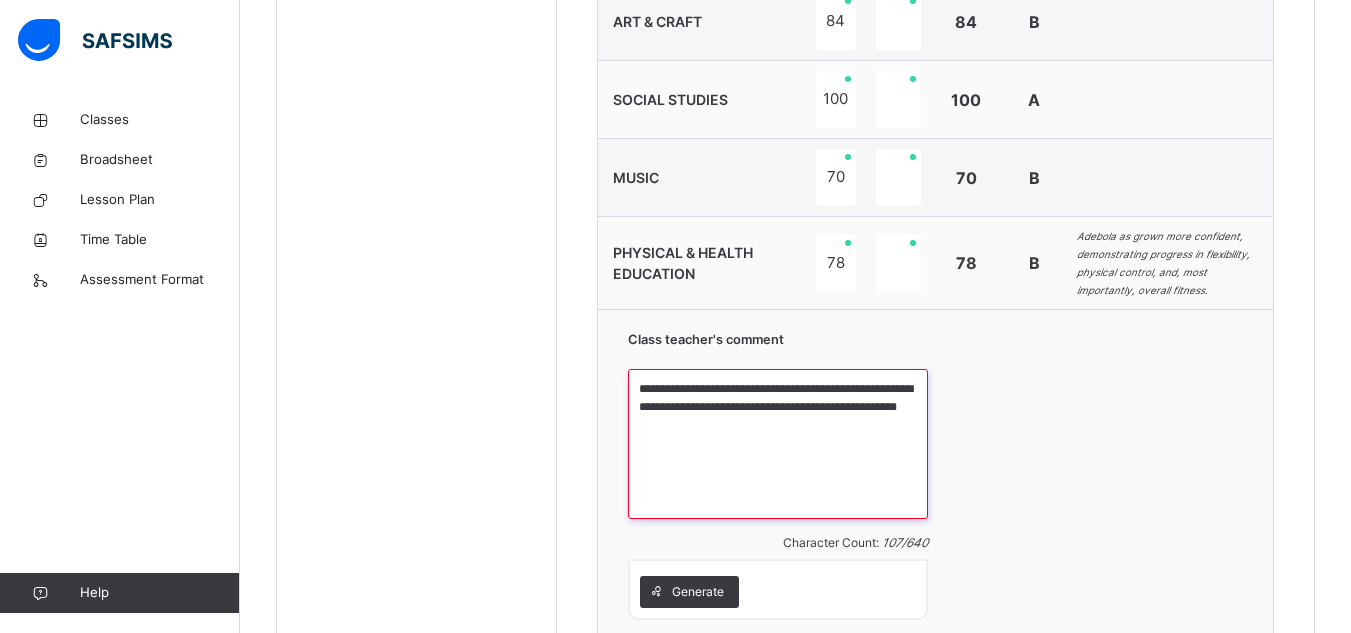 click on "**********" at bounding box center (778, 444) 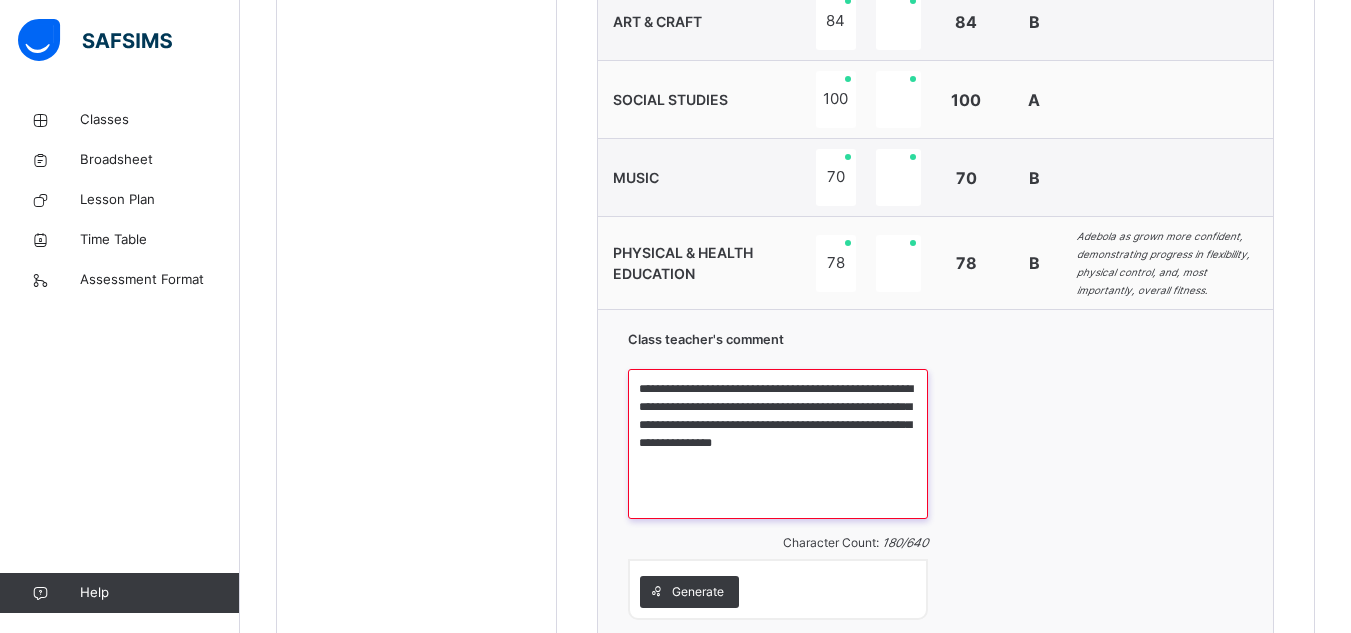 click on "**********" at bounding box center [778, 444] 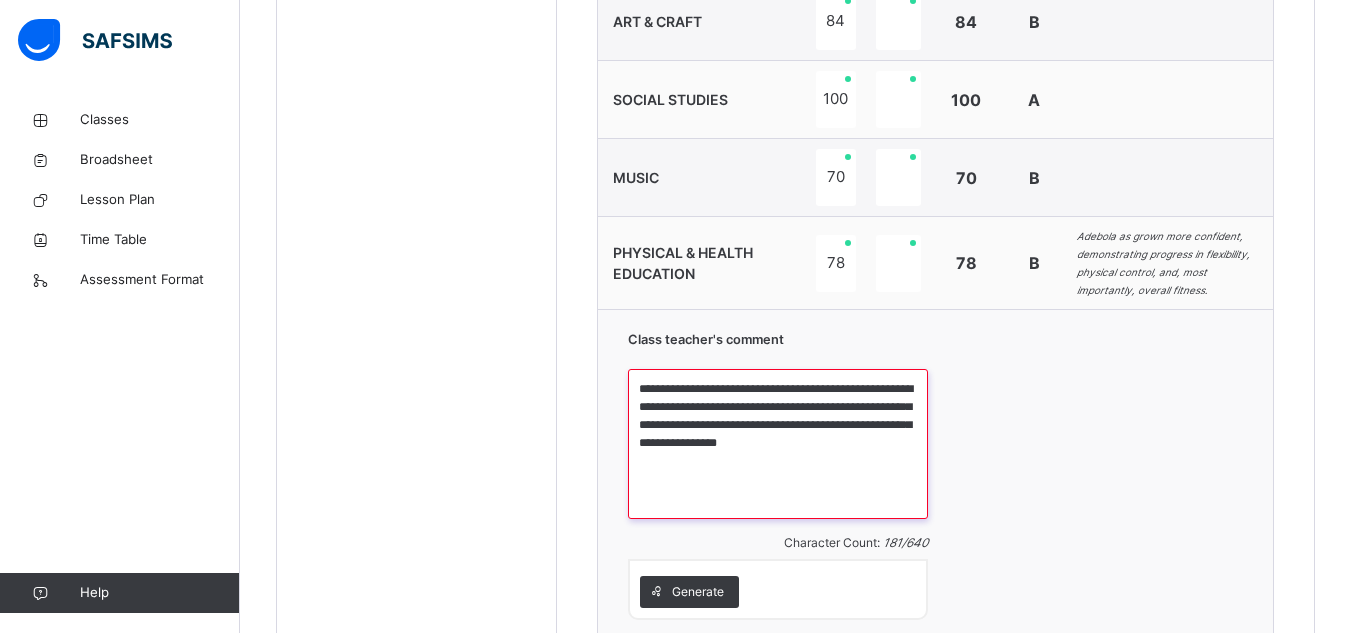 click on "**********" at bounding box center [778, 444] 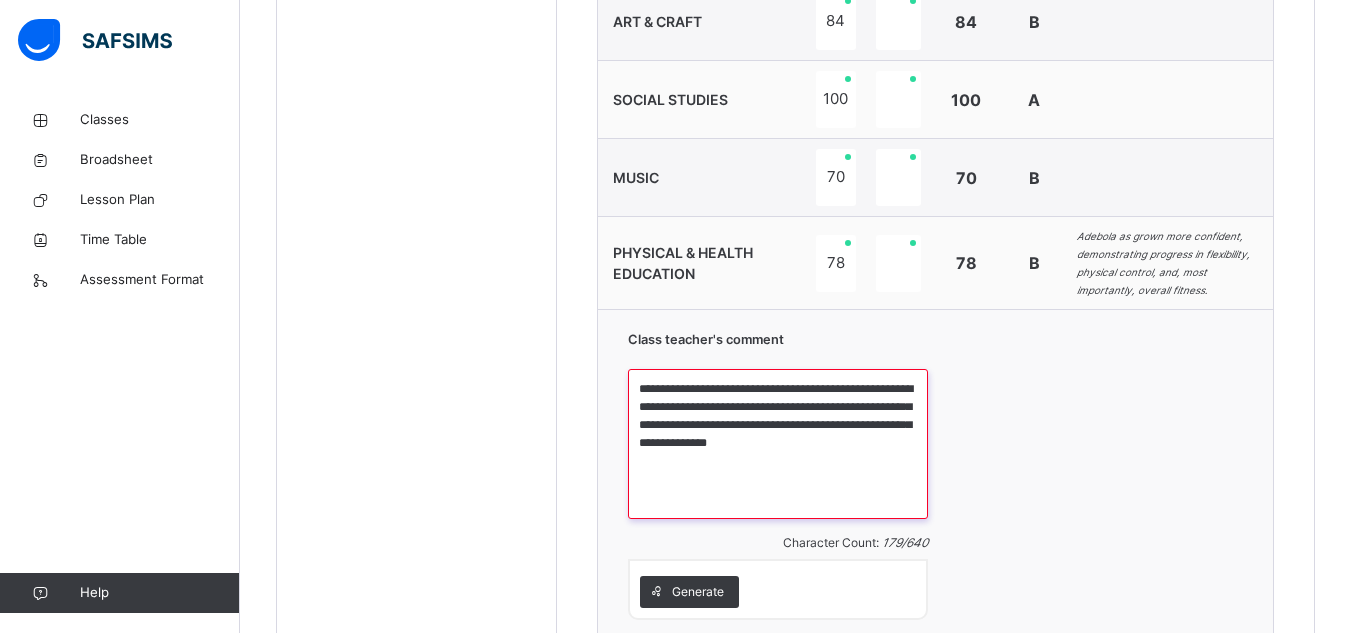 click on "**********" at bounding box center [778, 444] 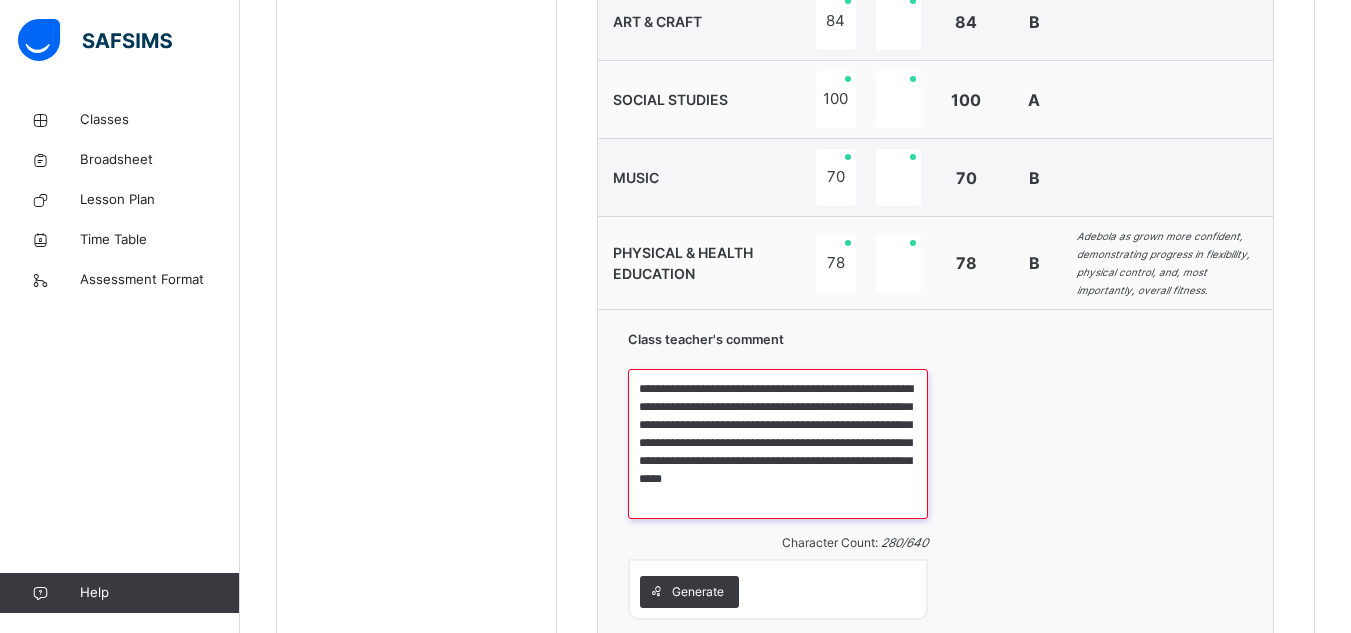 paste on "**********" 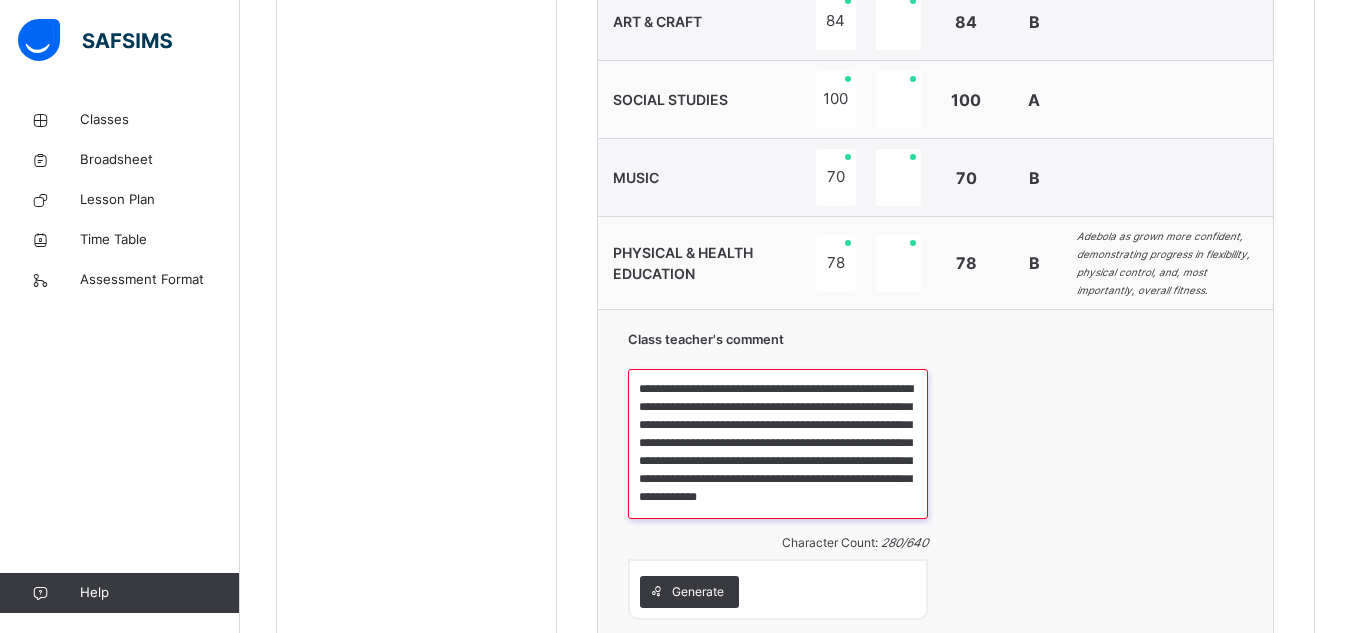 scroll, scrollTop: 5, scrollLeft: 0, axis: vertical 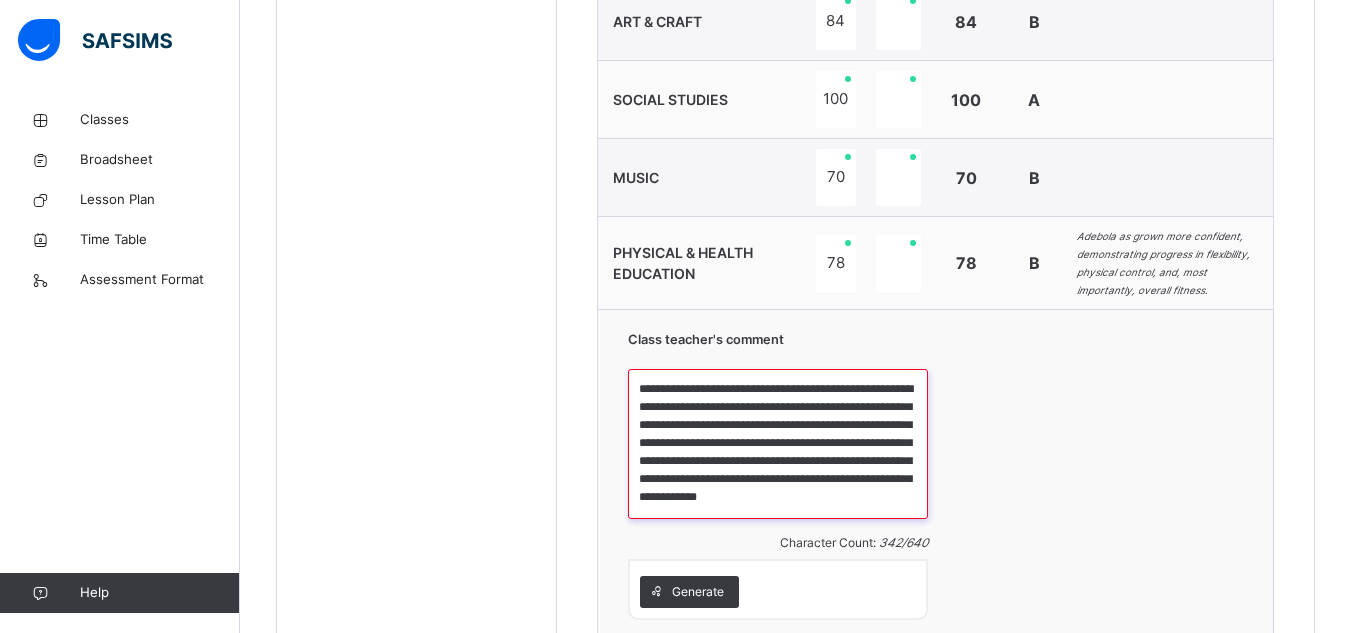 click on "**********" at bounding box center (778, 444) 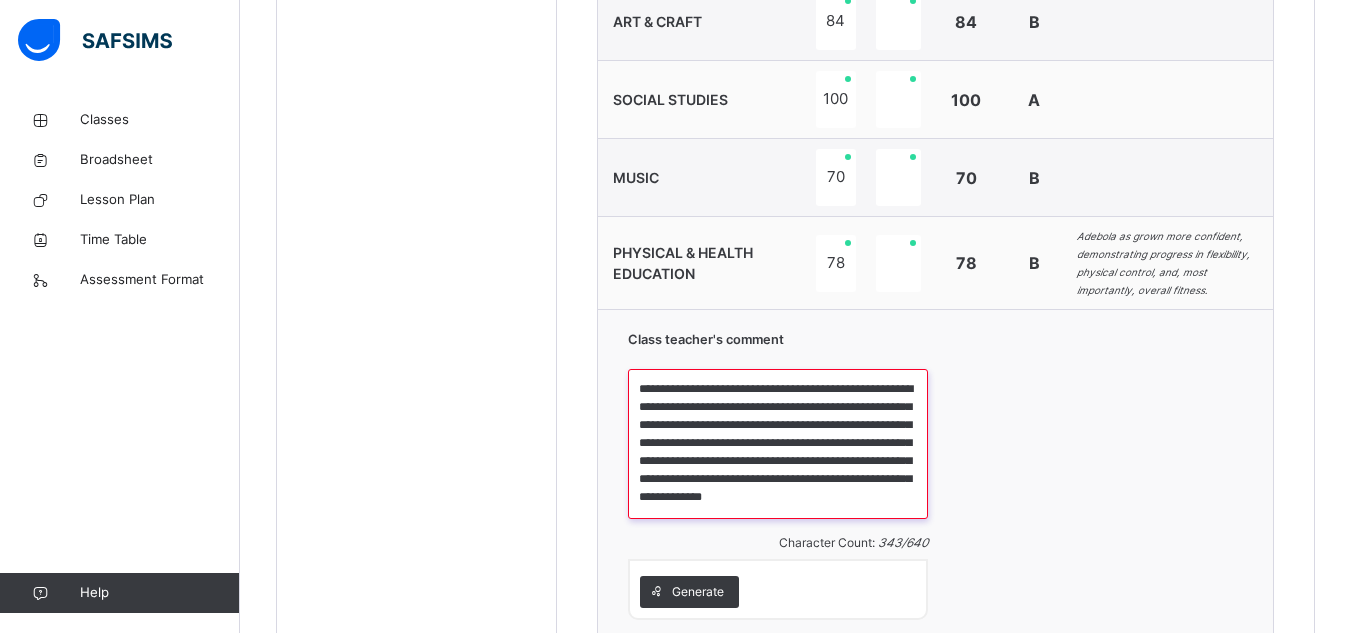 type on "**********" 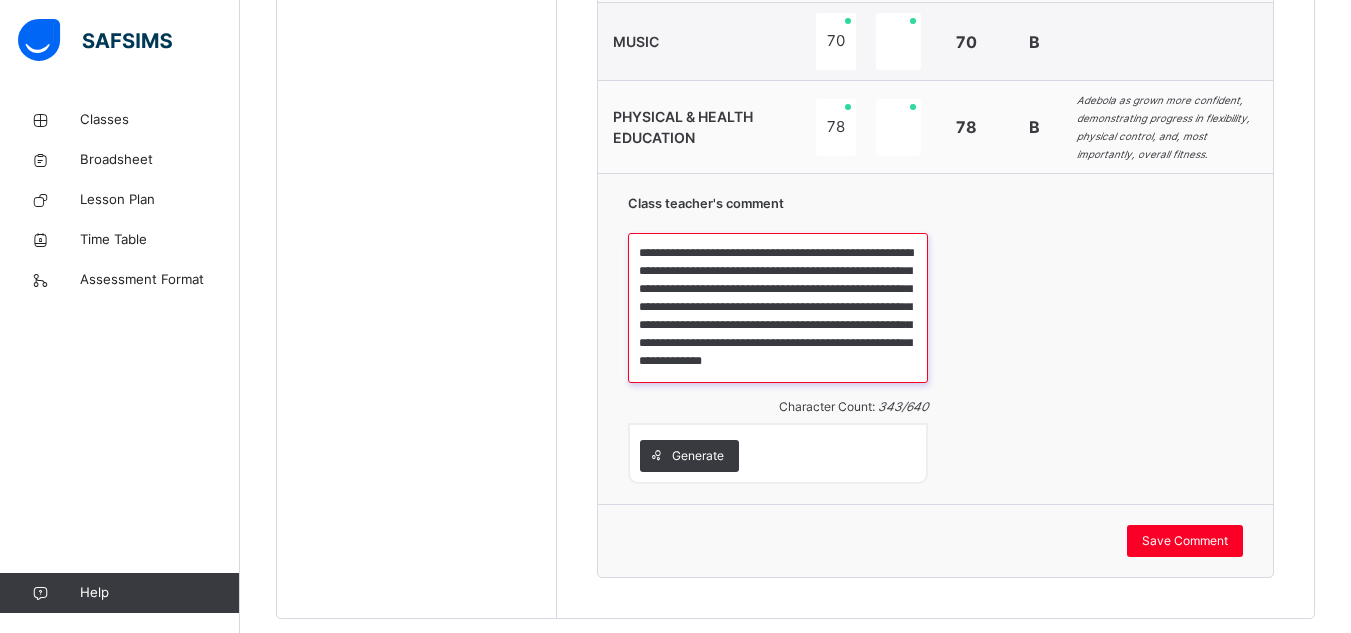 scroll, scrollTop: 1920, scrollLeft: 0, axis: vertical 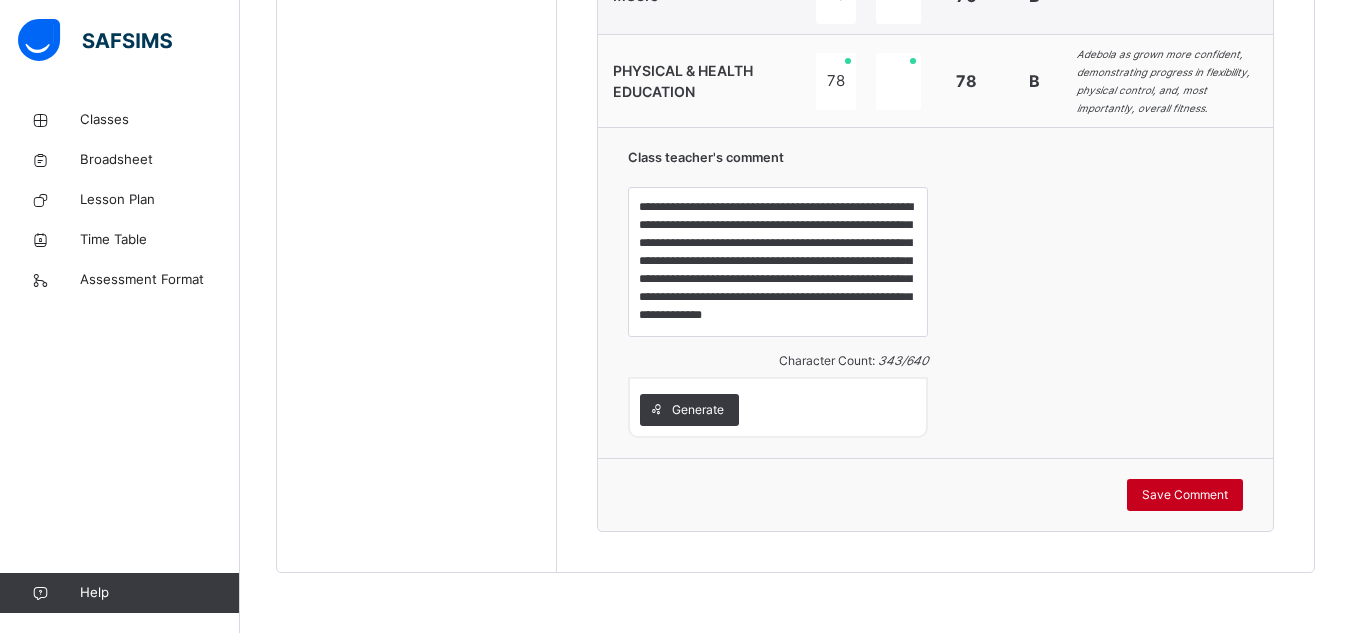 click on "Save Comment" at bounding box center [1185, 495] 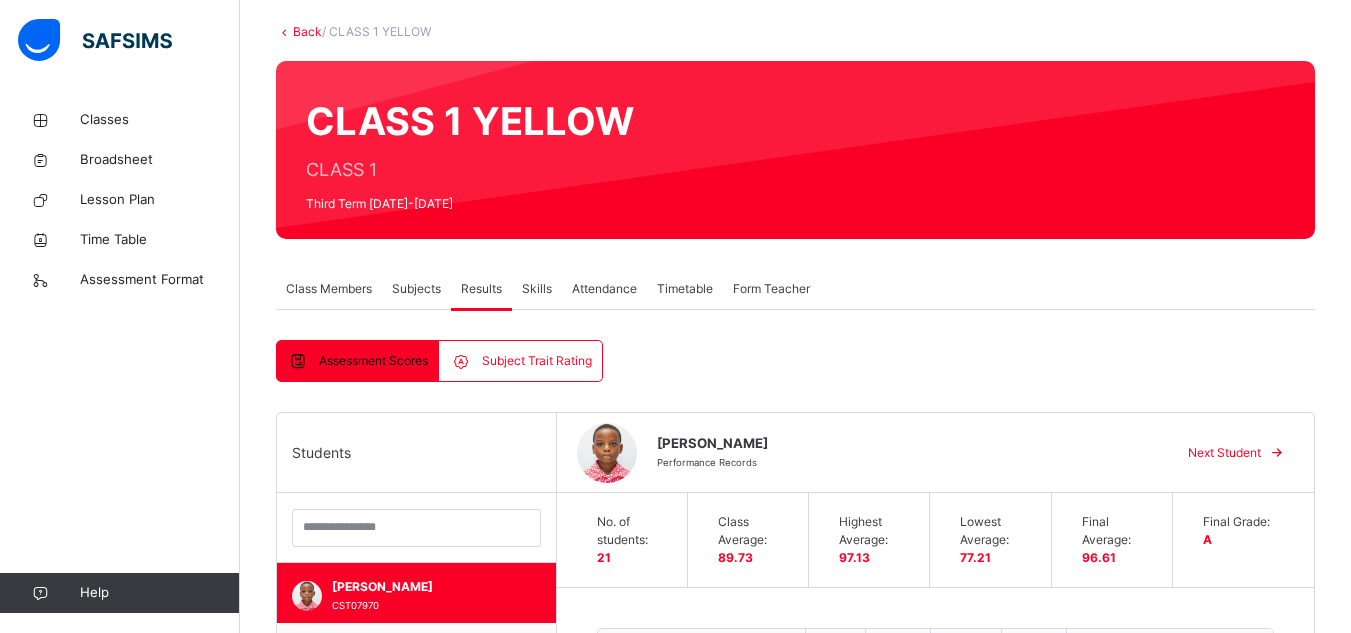 scroll, scrollTop: 0, scrollLeft: 0, axis: both 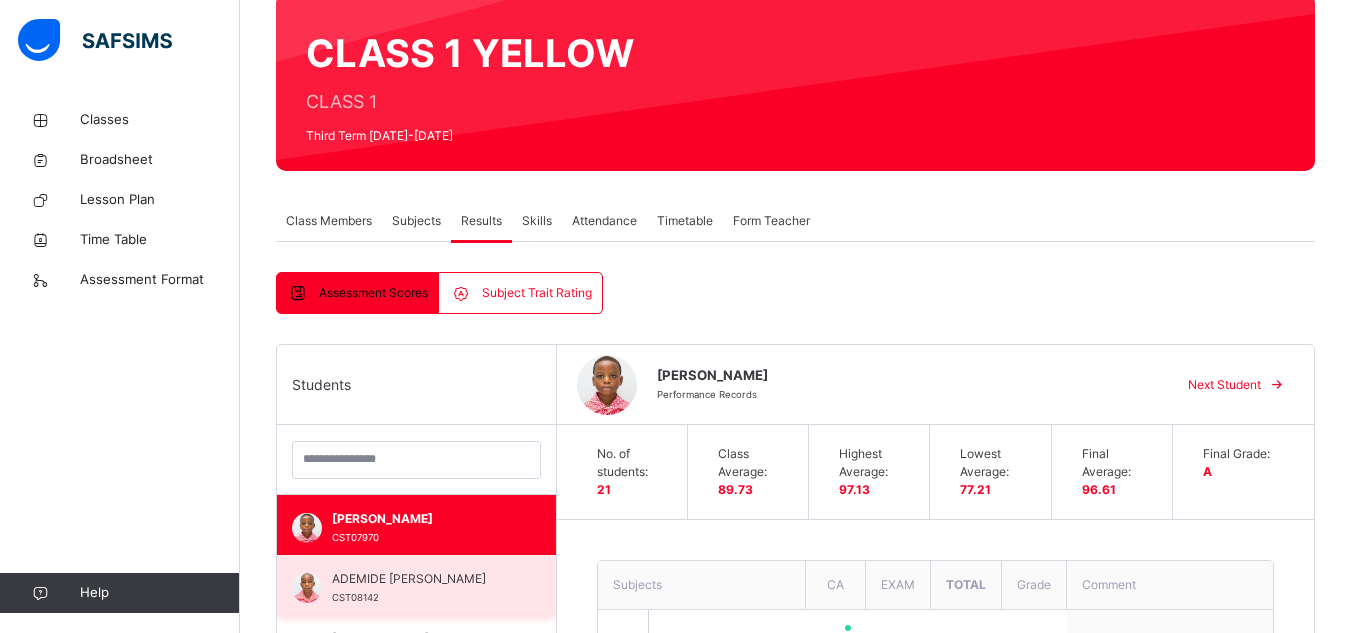 click on "ADEMIDE AEDAN  KASALI" at bounding box center [421, 579] 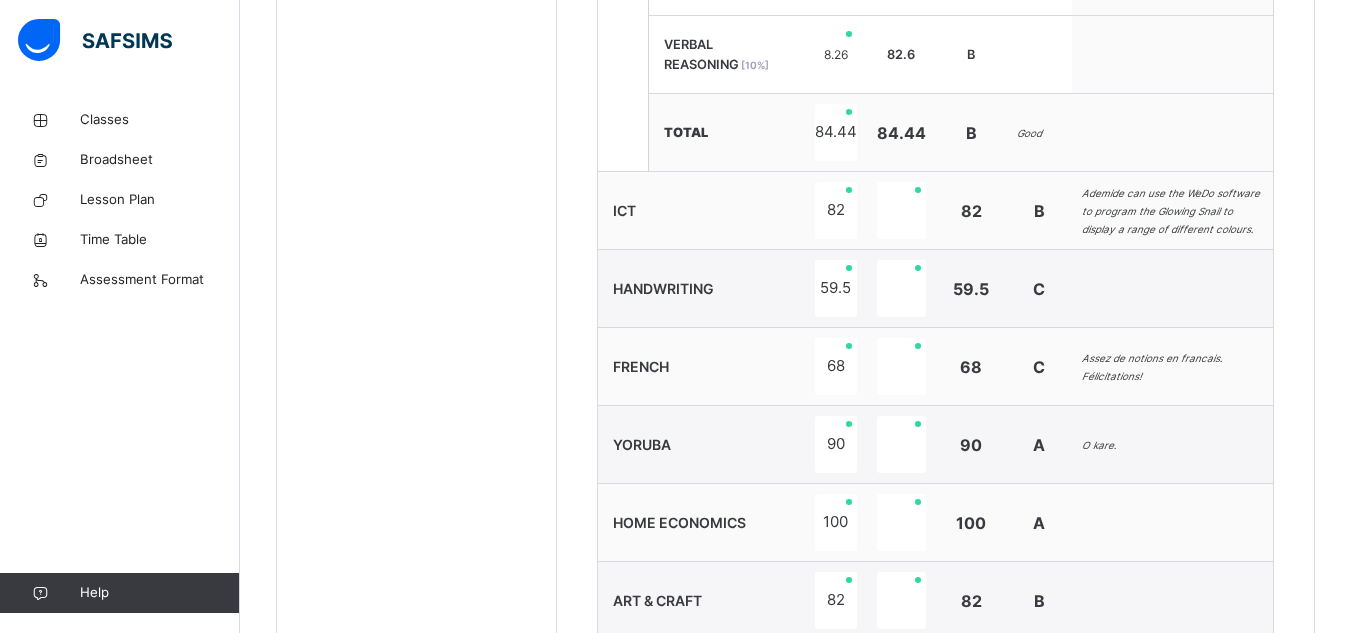 scroll, scrollTop: 1214, scrollLeft: 0, axis: vertical 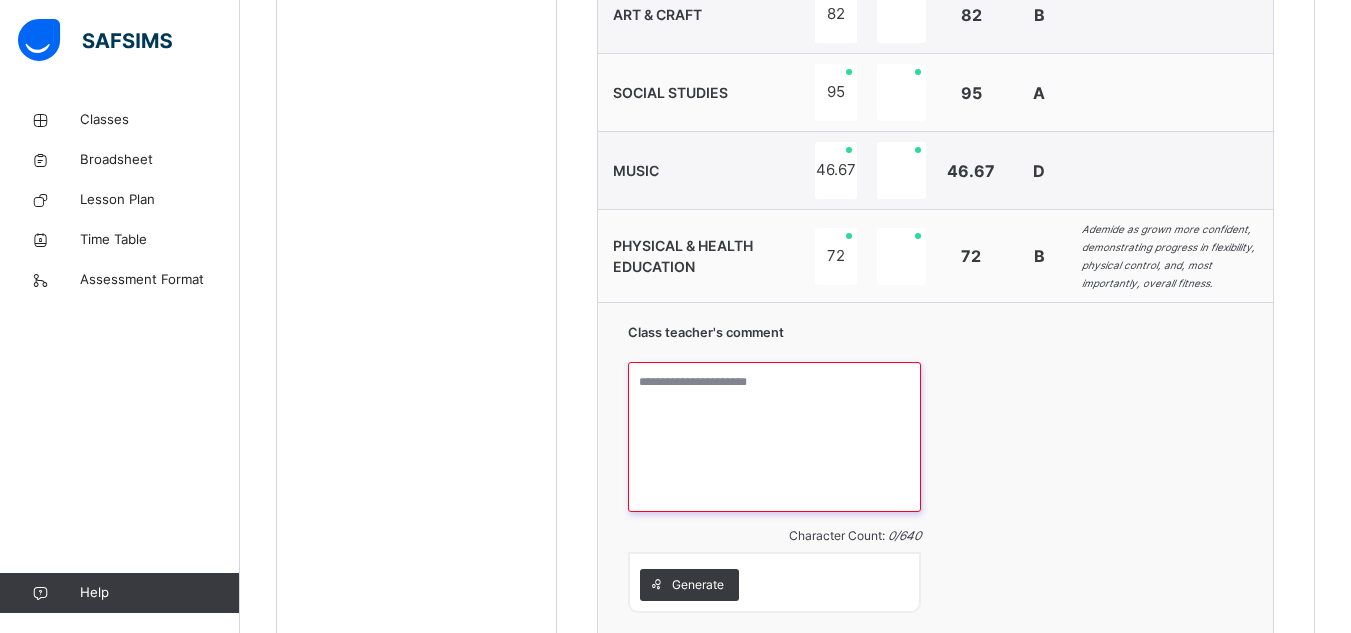 click at bounding box center [774, 437] 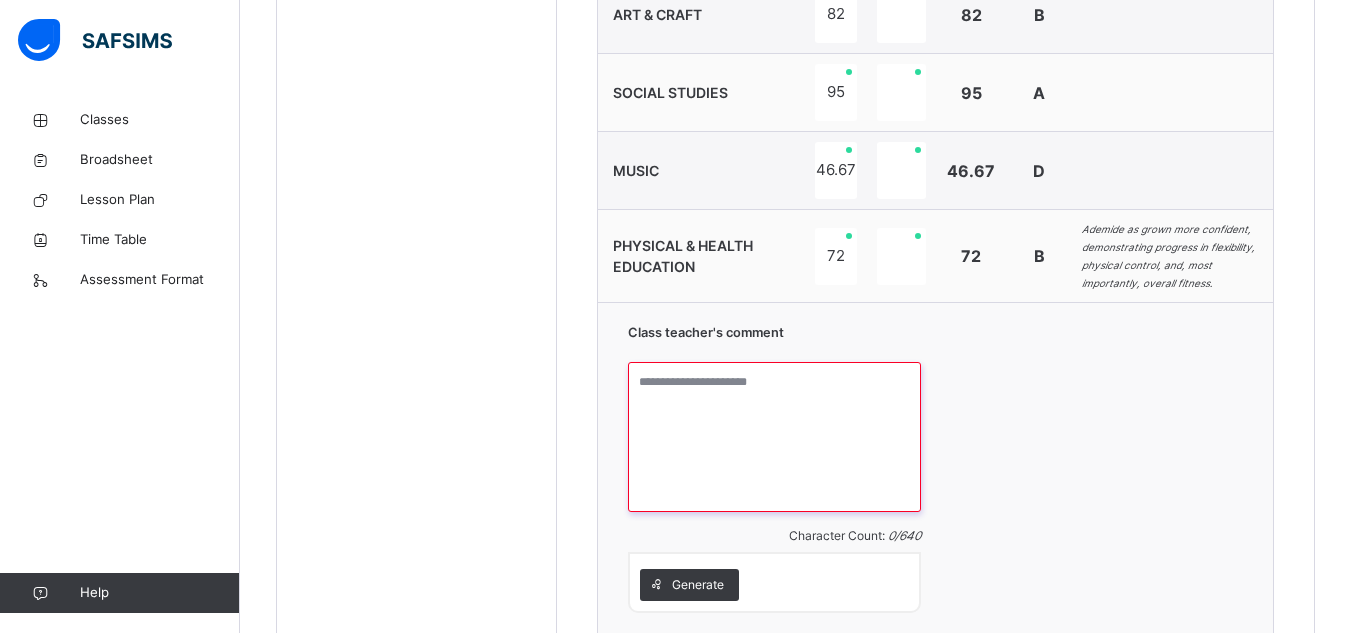 paste on "**********" 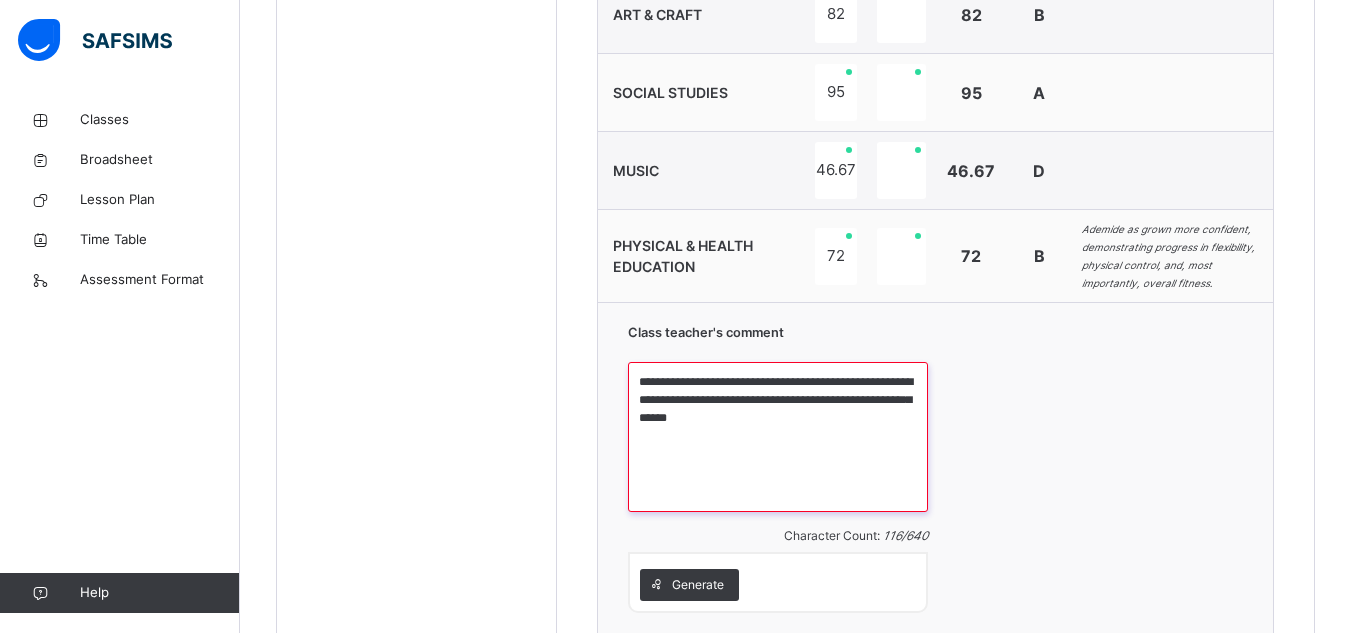 click on "**********" at bounding box center [778, 437] 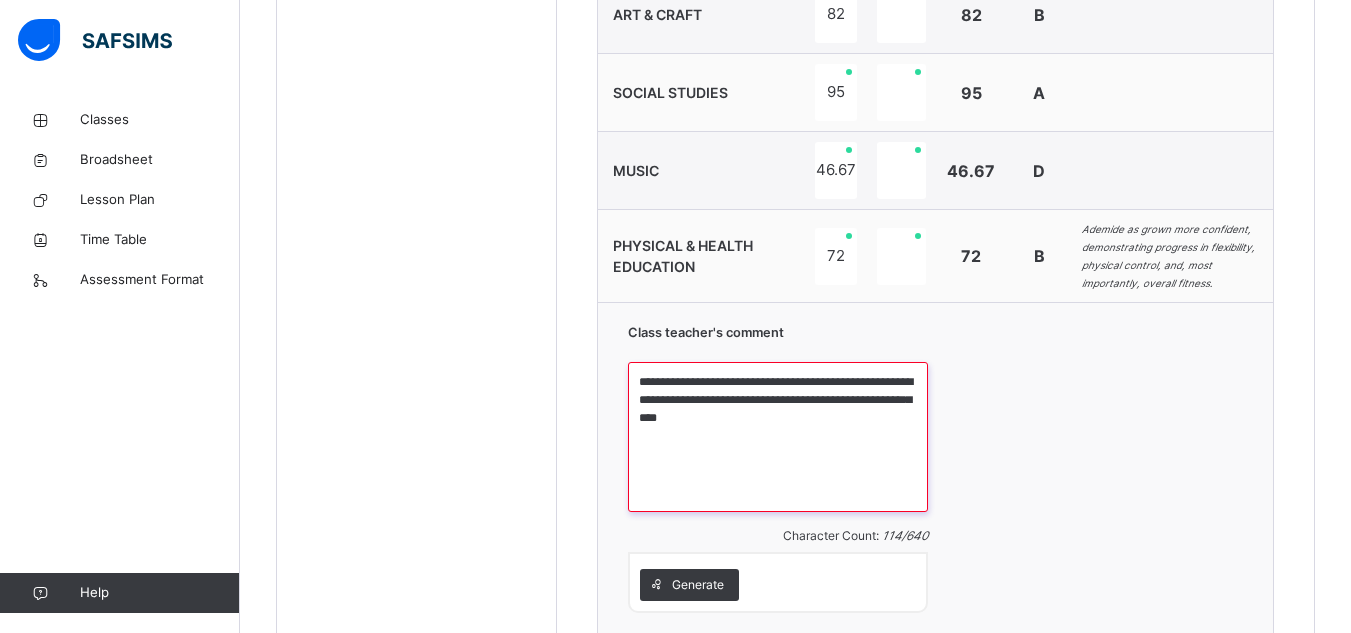 click on "**********" at bounding box center (778, 437) 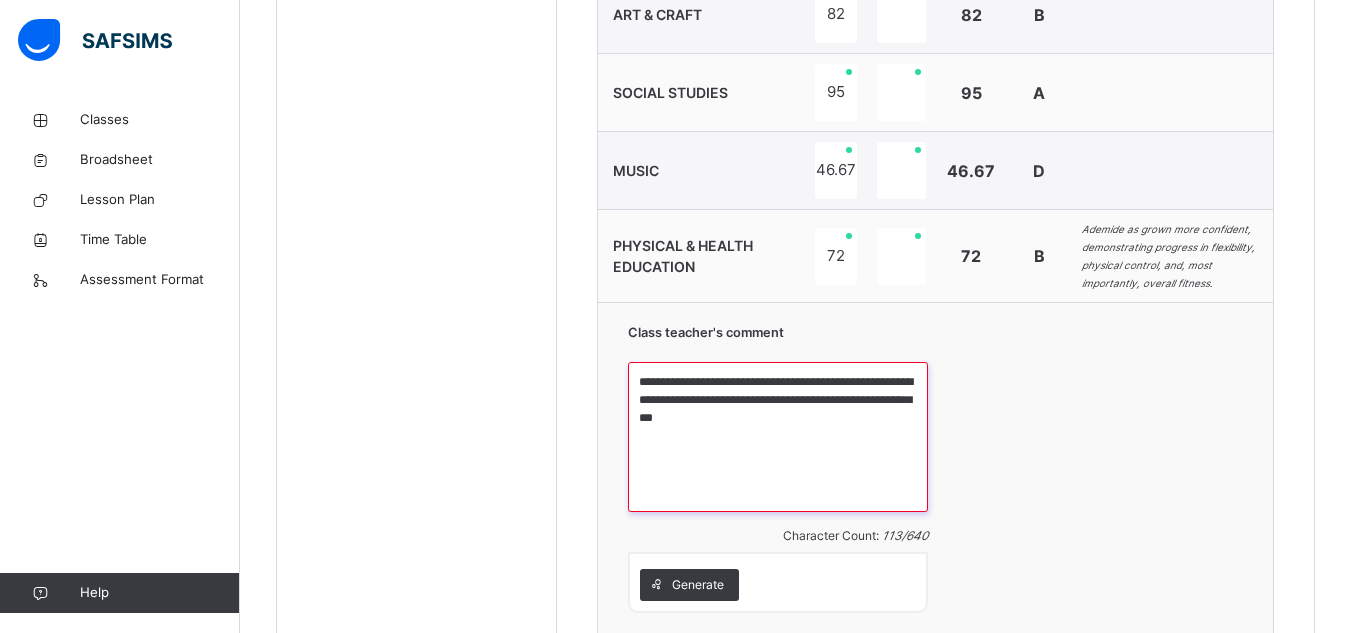 click on "**********" at bounding box center [778, 437] 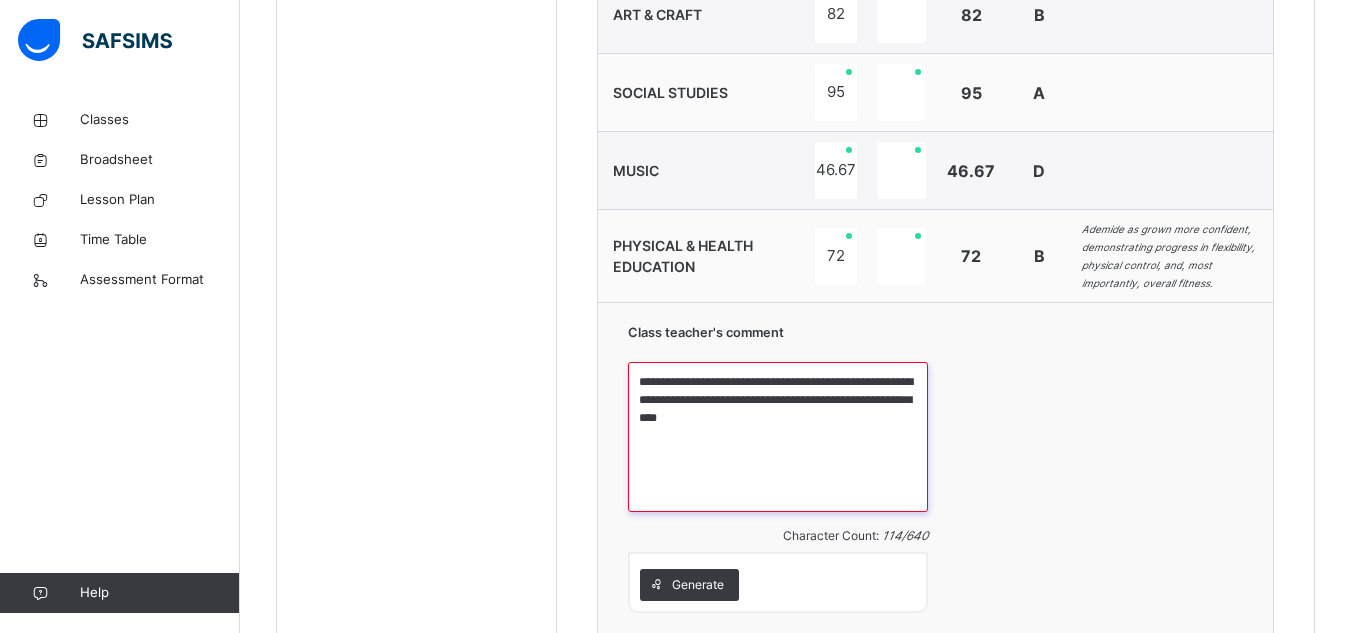 paste on "**********" 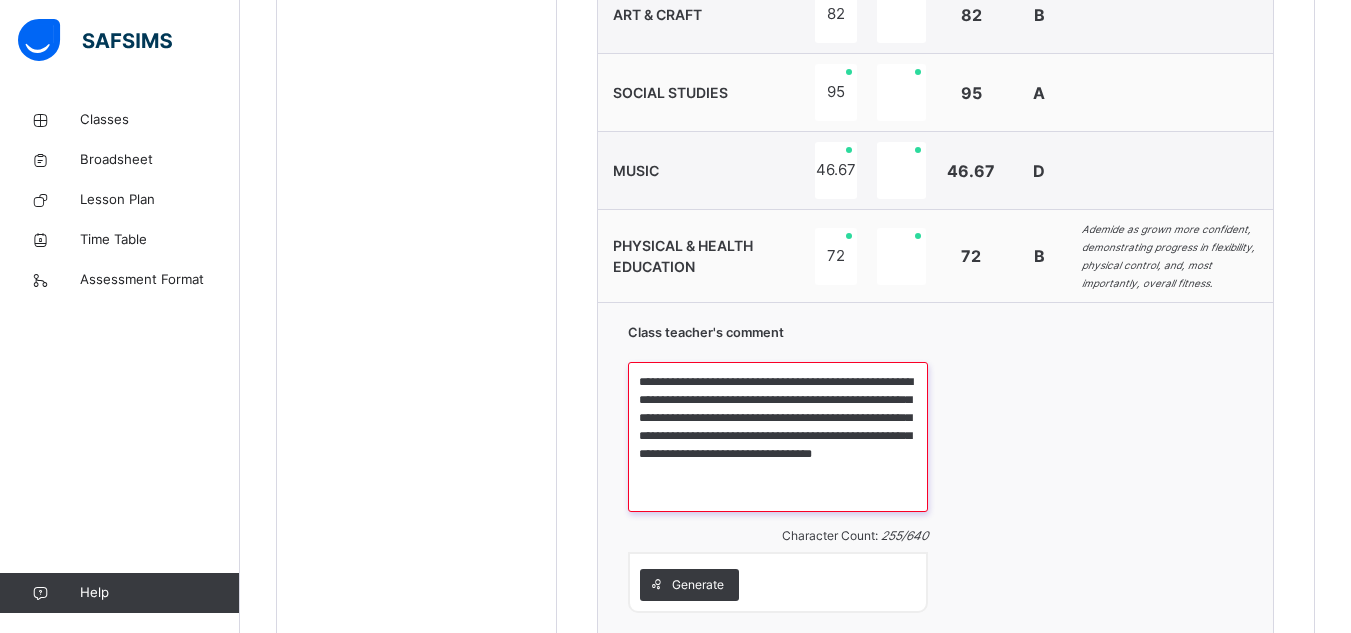 paste on "**********" 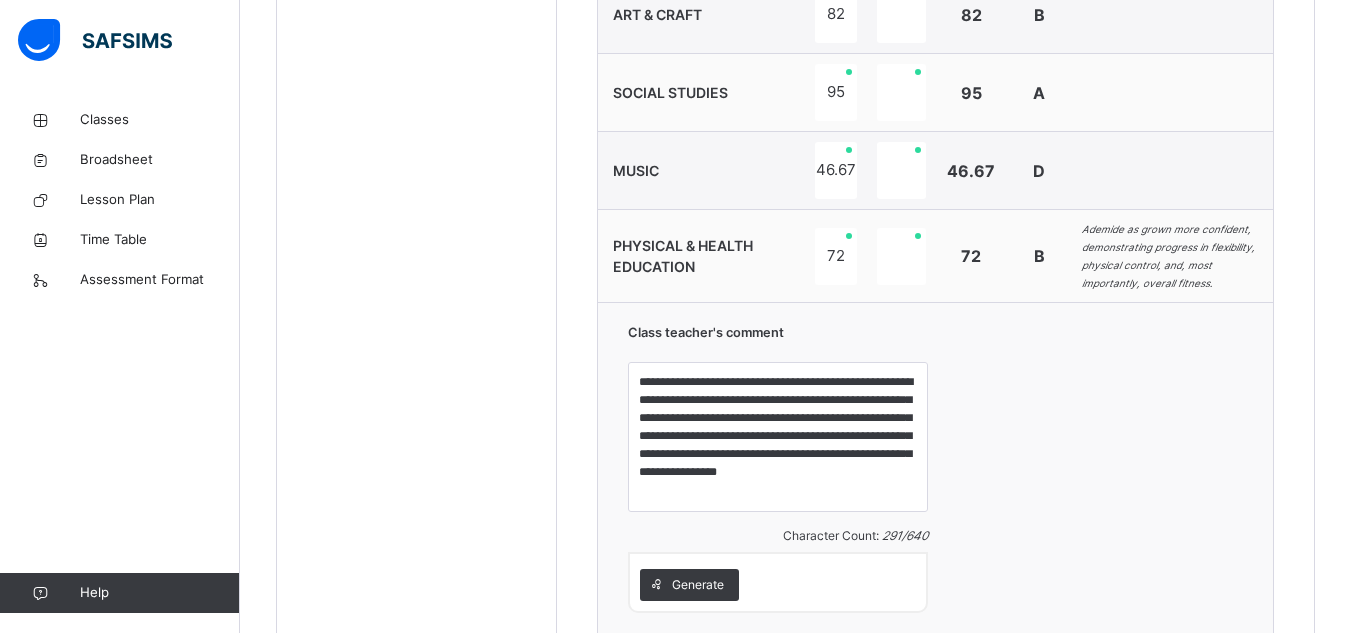 drag, startPoint x: 756, startPoint y: 490, endPoint x: 1106, endPoint y: 451, distance: 352.16617 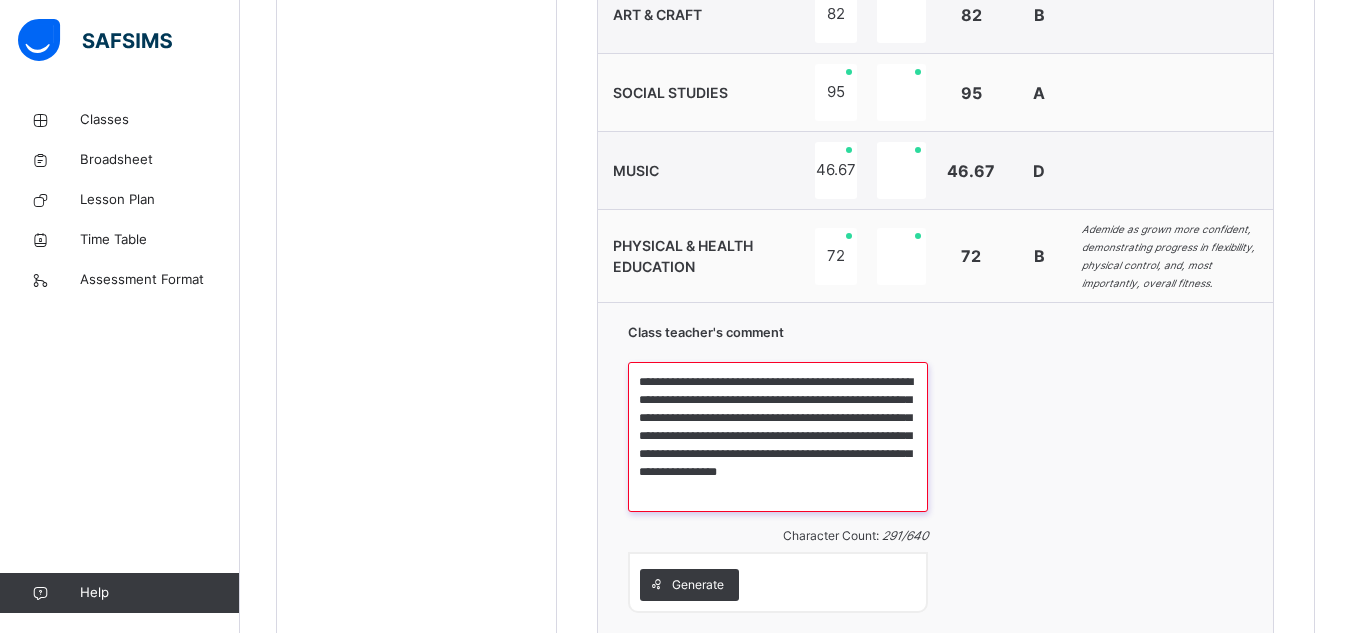 drag, startPoint x: 639, startPoint y: 379, endPoint x: 805, endPoint y: 511, distance: 212.08488 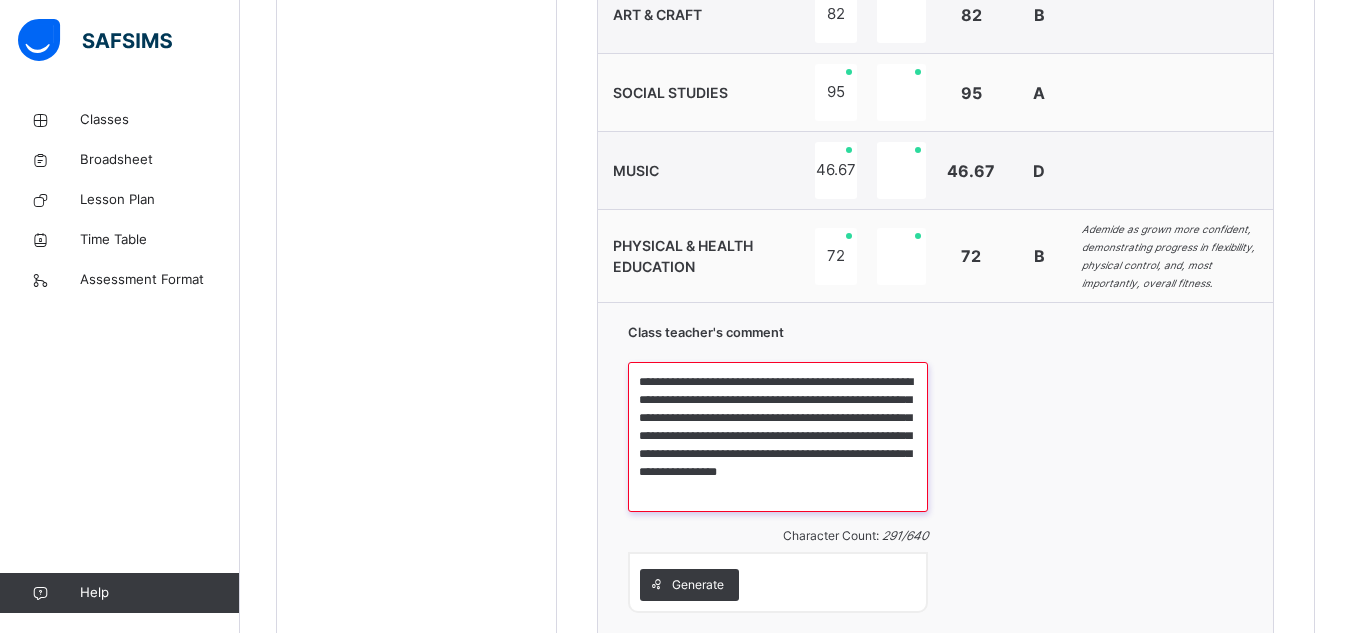 click on "**********" at bounding box center (778, 437) 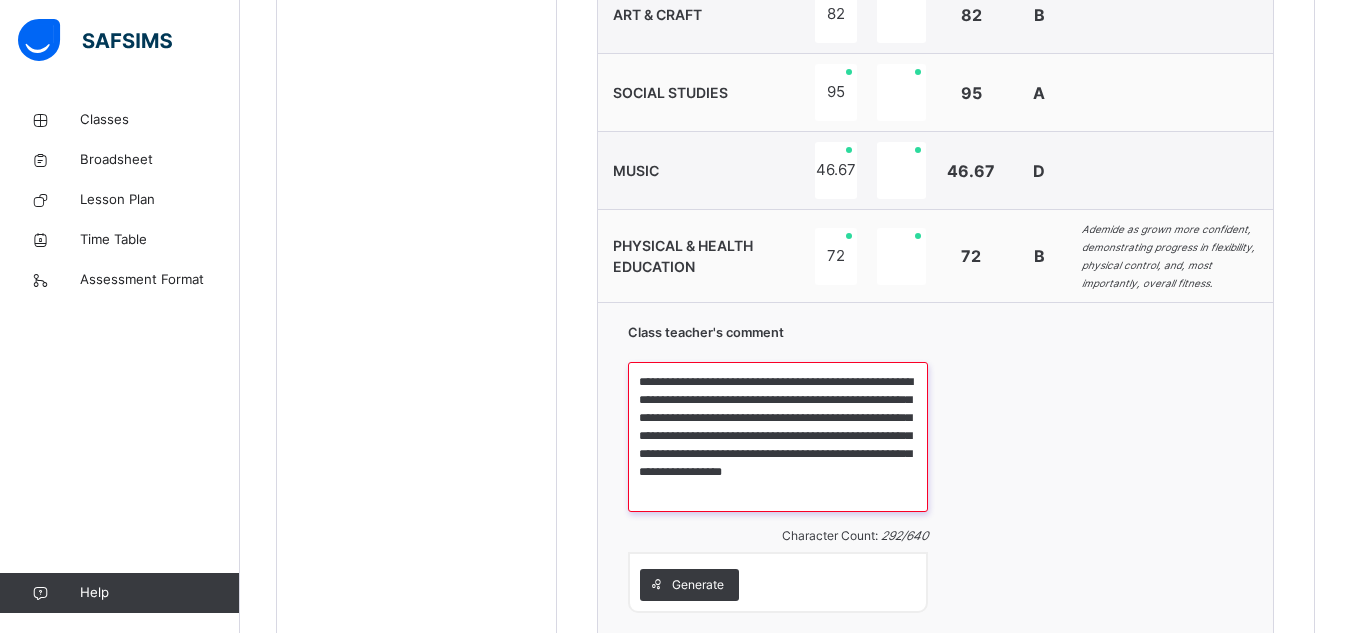 scroll, scrollTop: 1920, scrollLeft: 0, axis: vertical 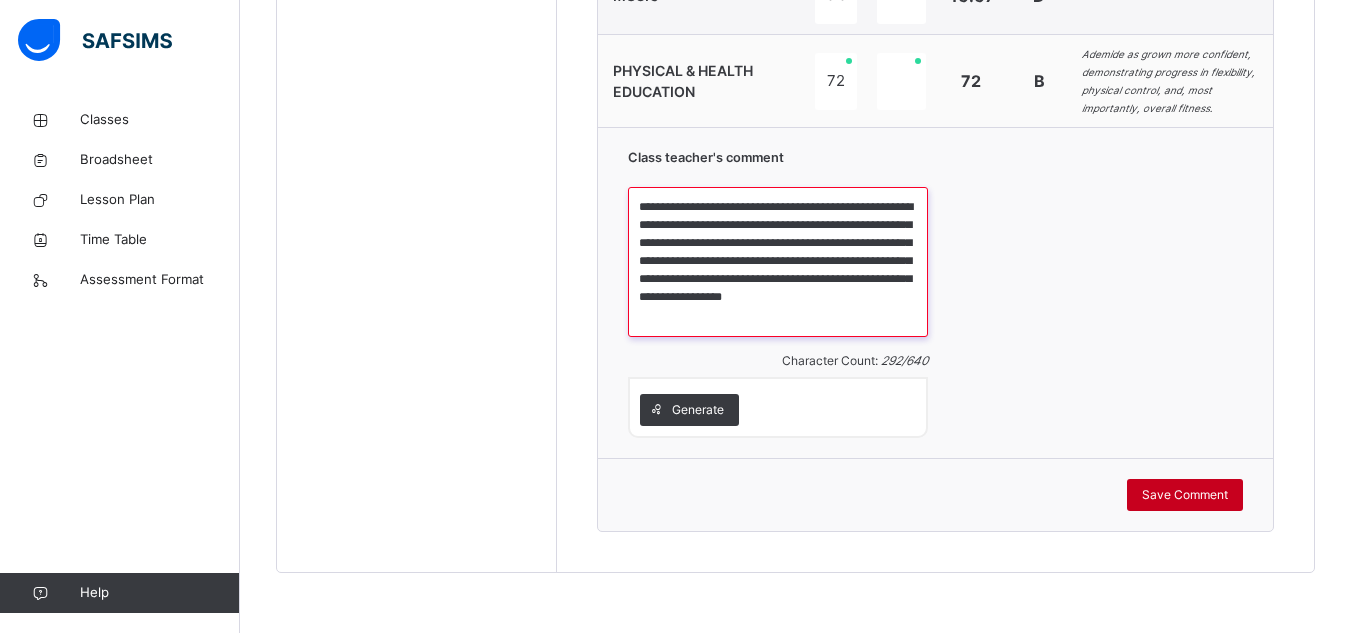 type on "**********" 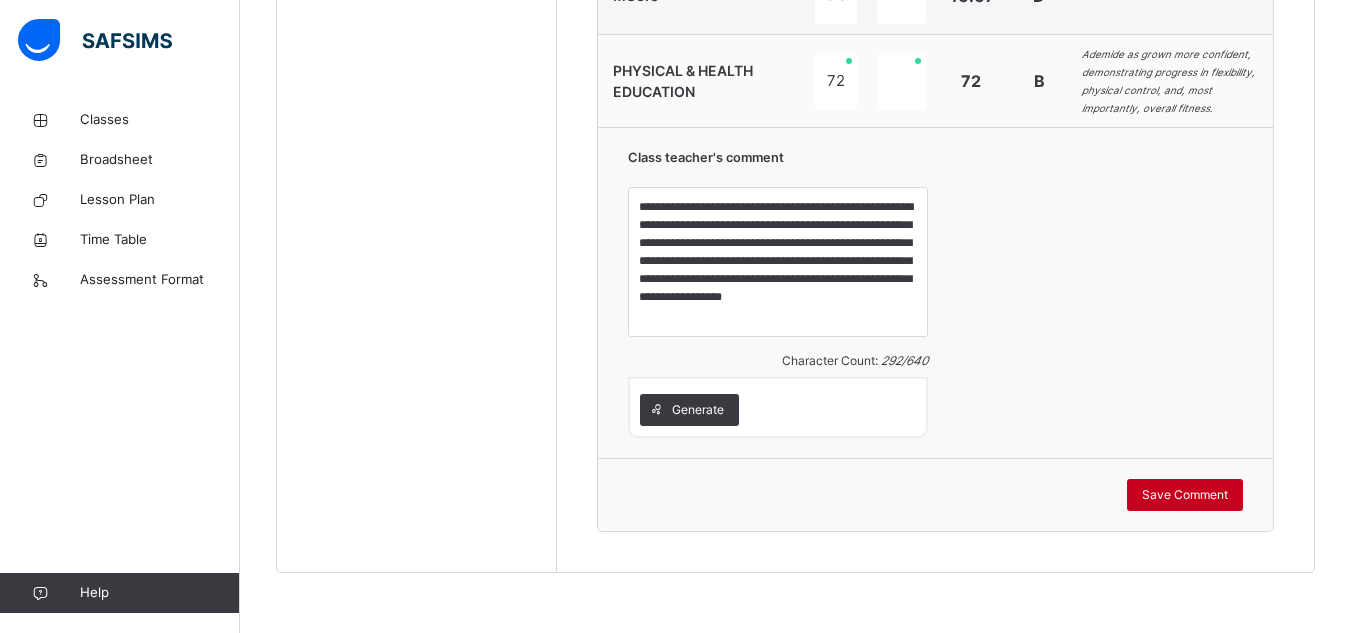 click on "Save Comment" at bounding box center [1185, 495] 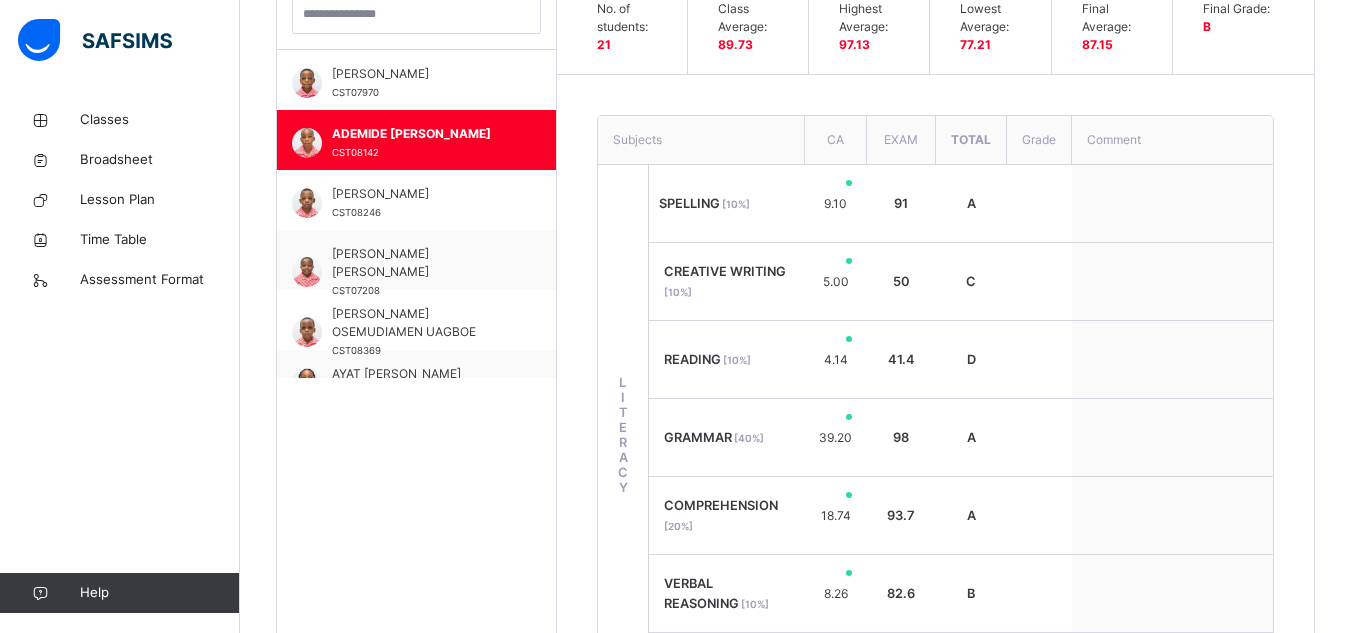 scroll, scrollTop: 594, scrollLeft: 0, axis: vertical 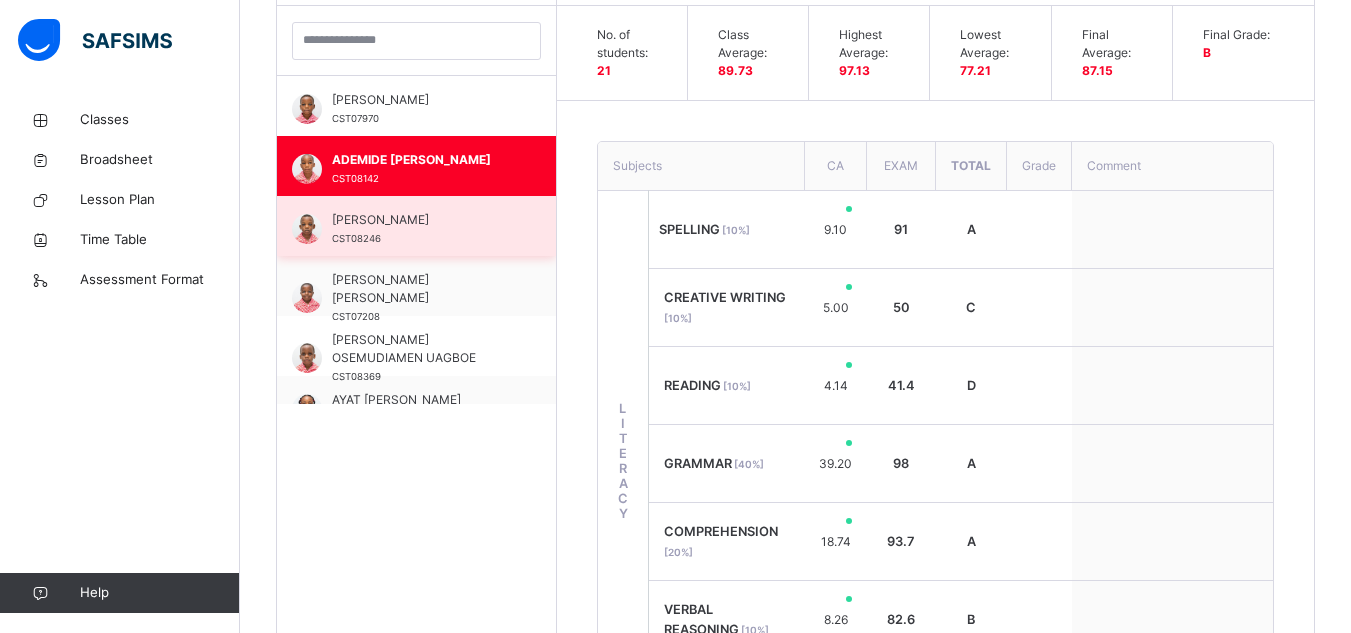 click on "AISOSE OLUWADARA  PATRICK-OKO" at bounding box center (421, 220) 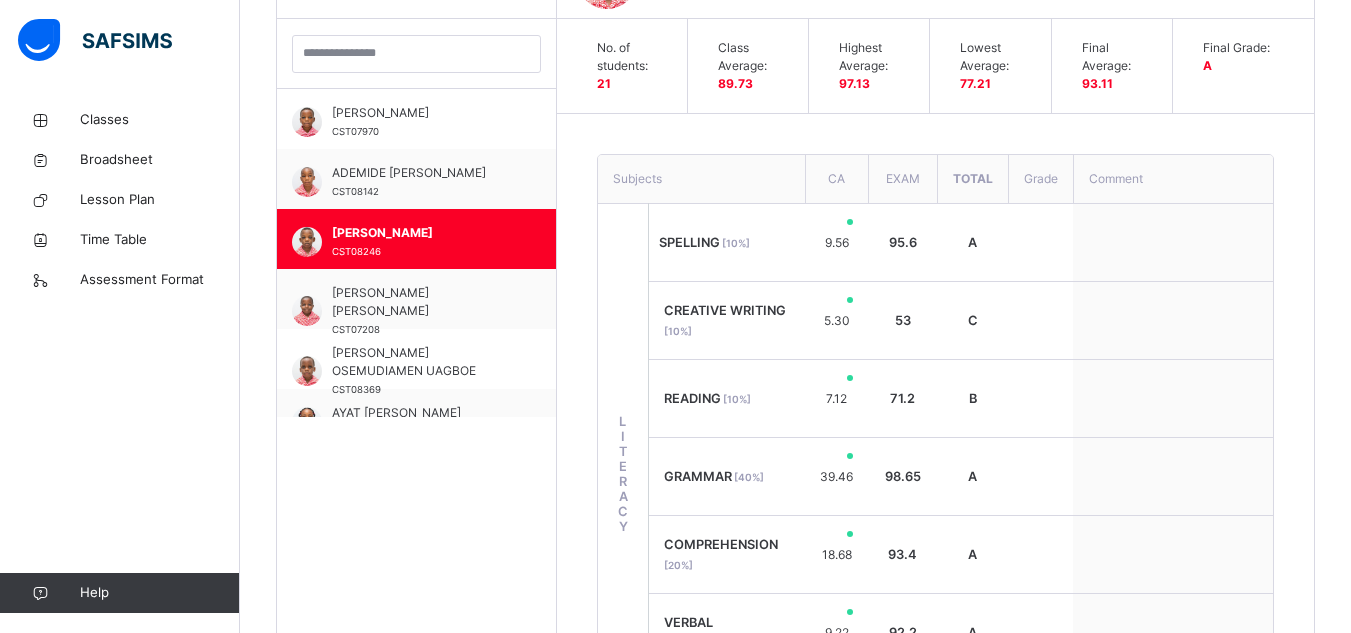 scroll, scrollTop: 594, scrollLeft: 0, axis: vertical 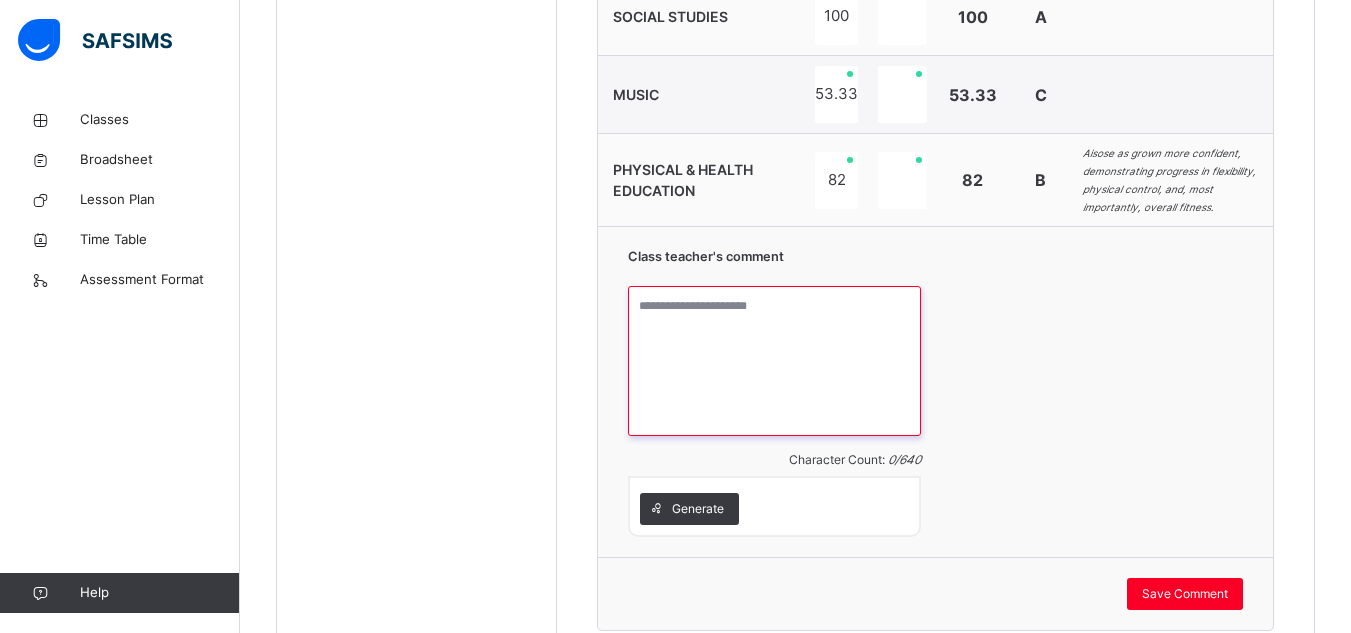 click at bounding box center (774, 361) 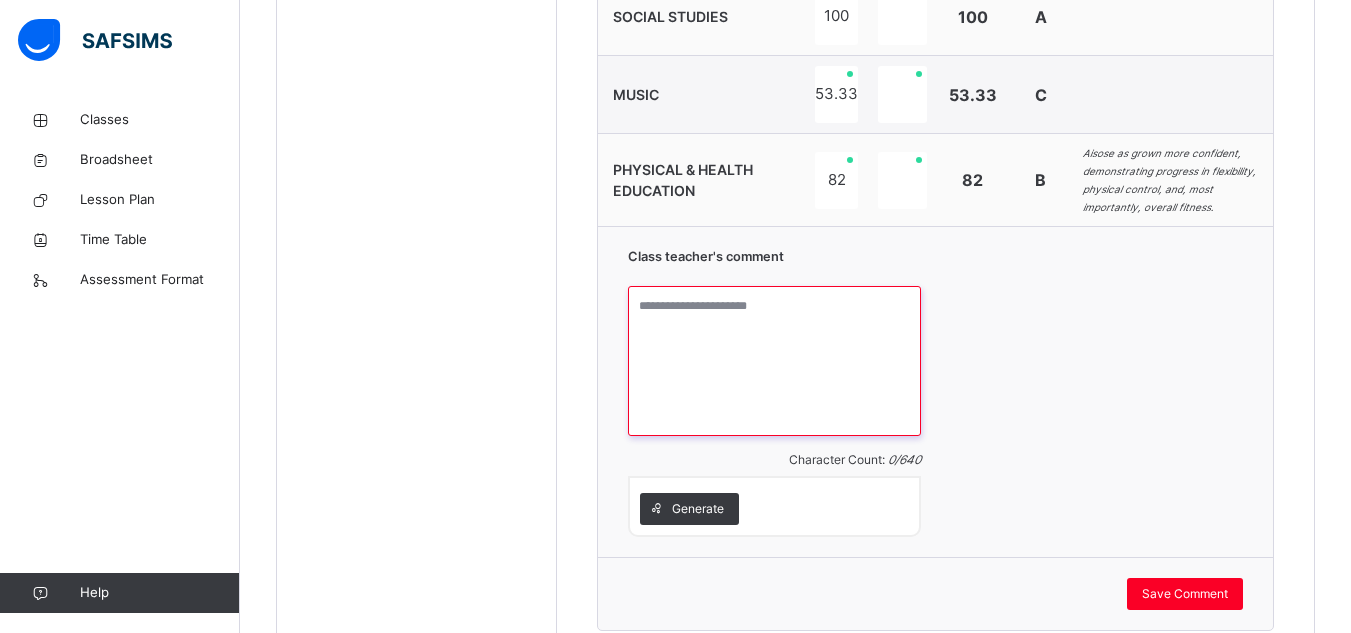 paste on "**********" 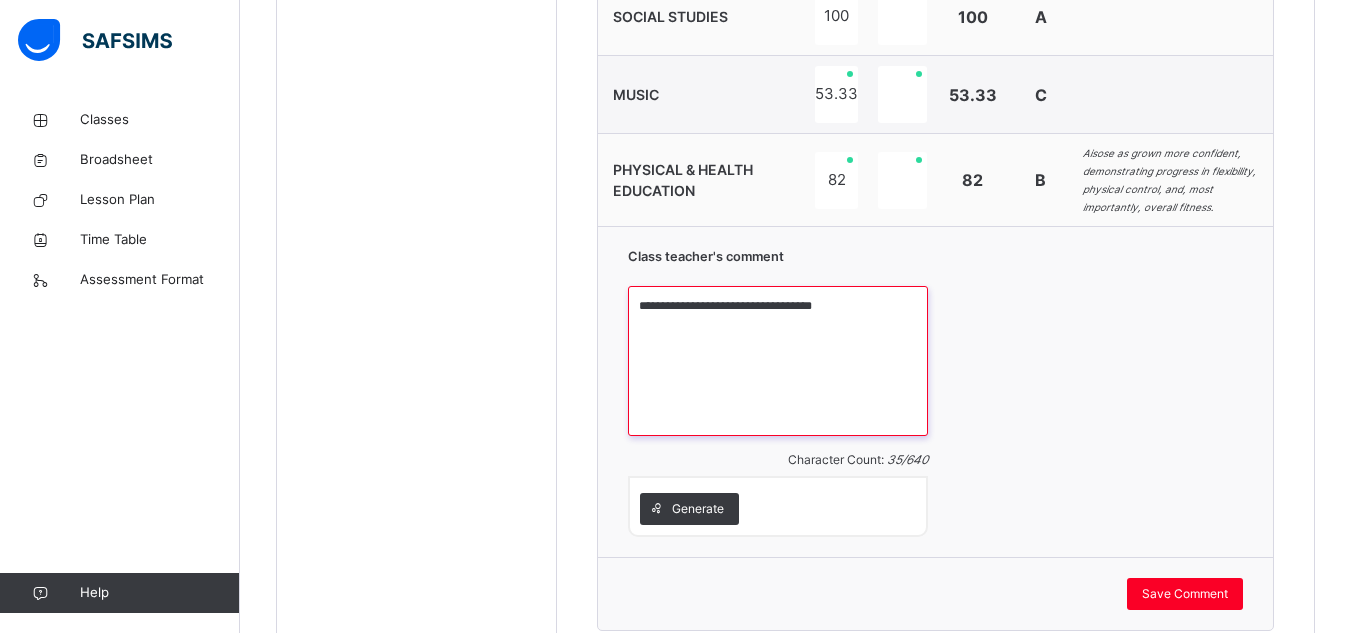 paste on "**********" 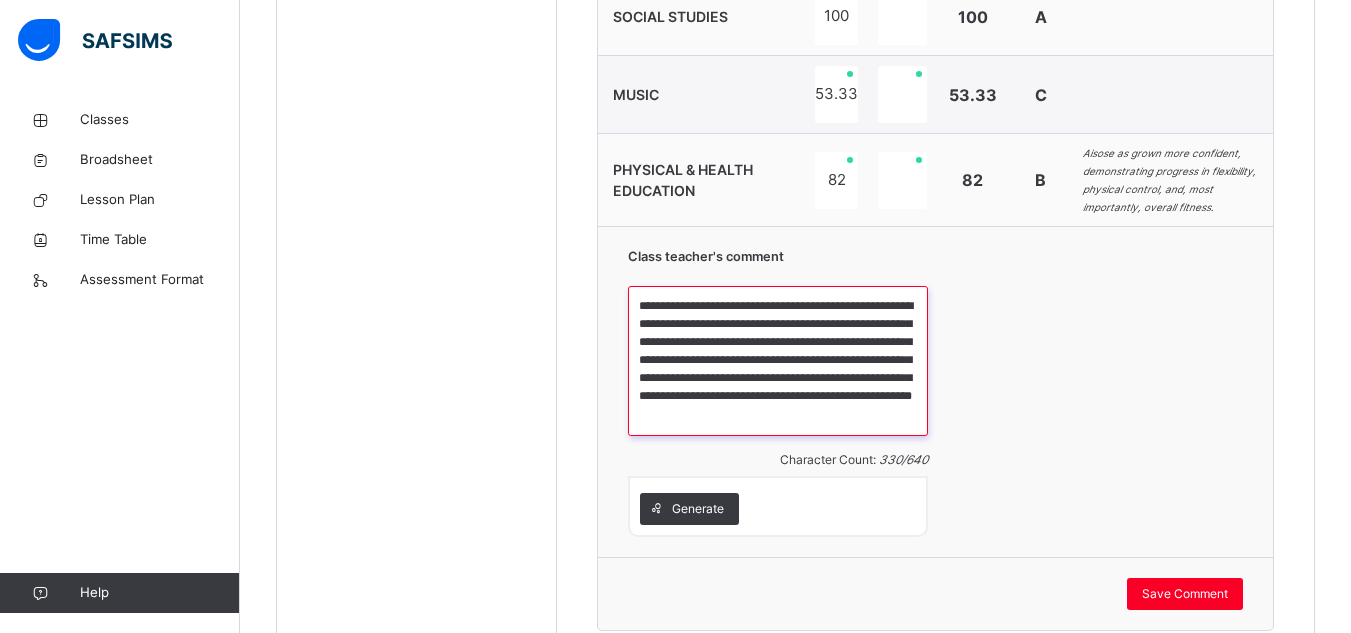 scroll, scrollTop: 23, scrollLeft: 0, axis: vertical 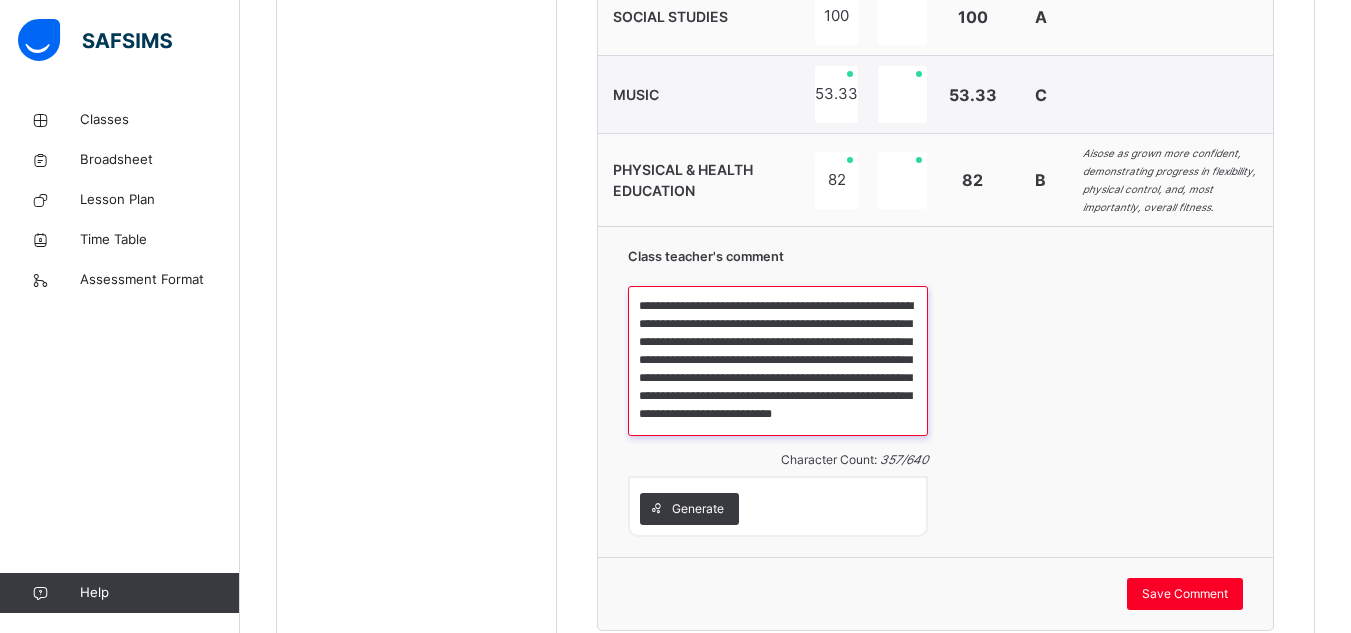 click on "**********" at bounding box center [778, 361] 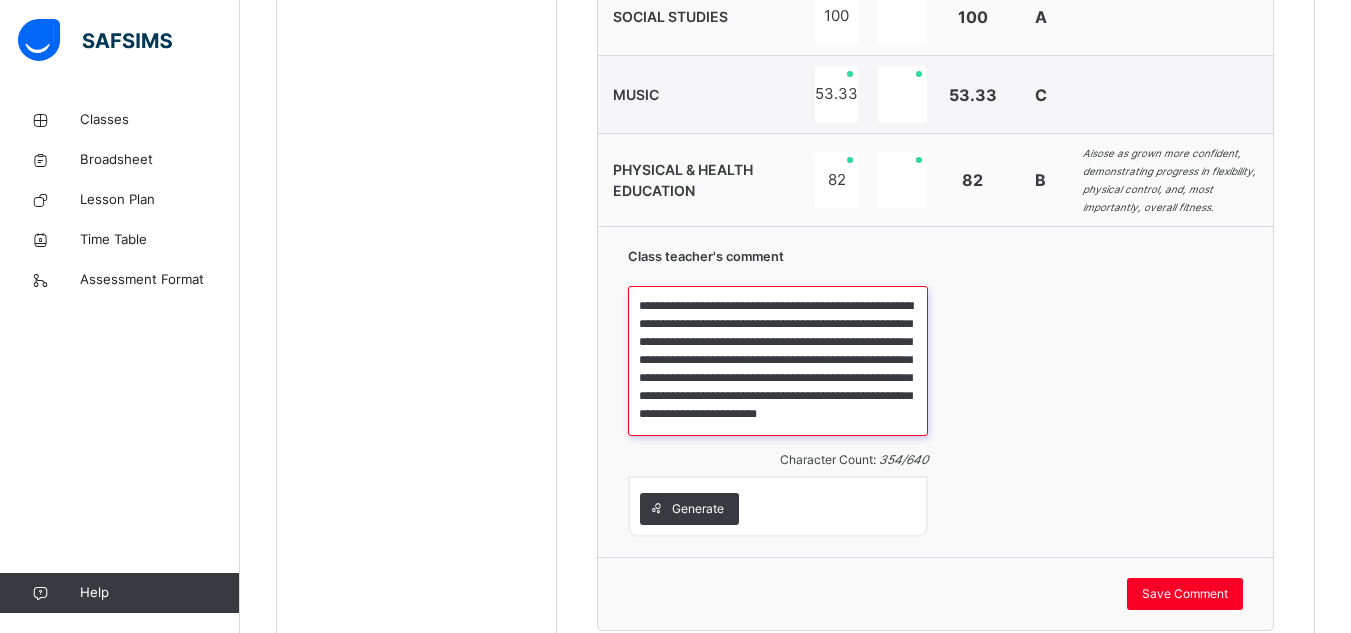 scroll, scrollTop: 34, scrollLeft: 0, axis: vertical 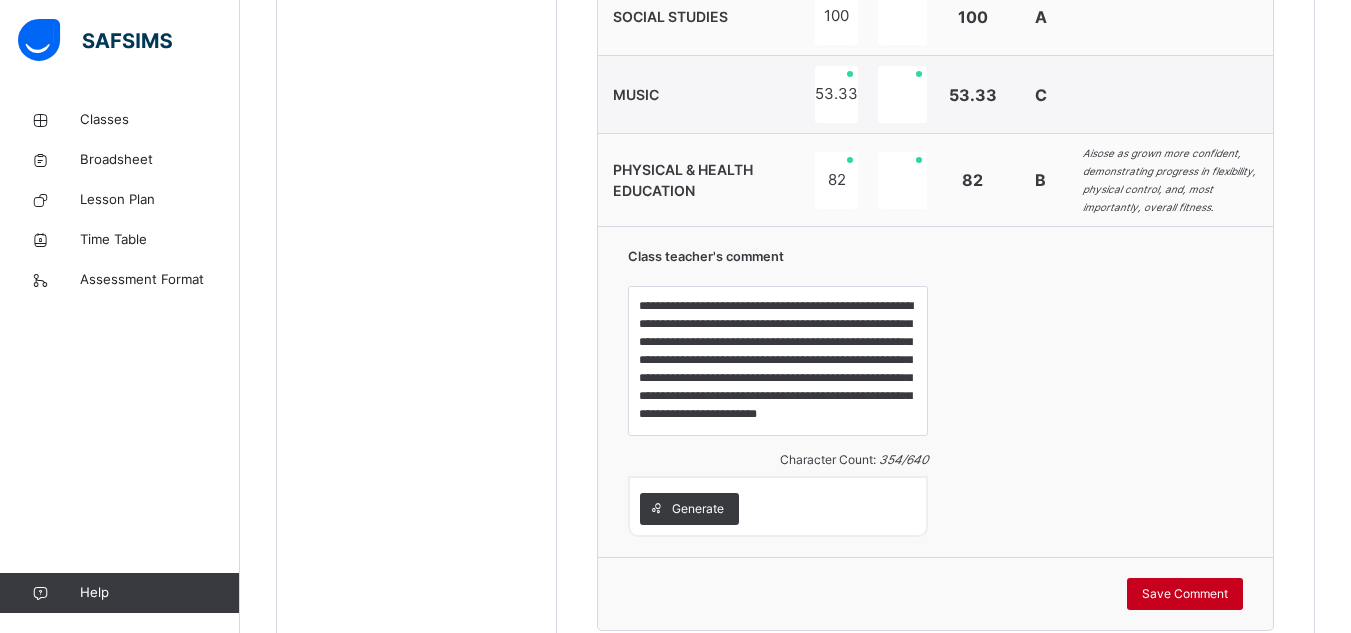 click on "Save Comment" at bounding box center (1185, 594) 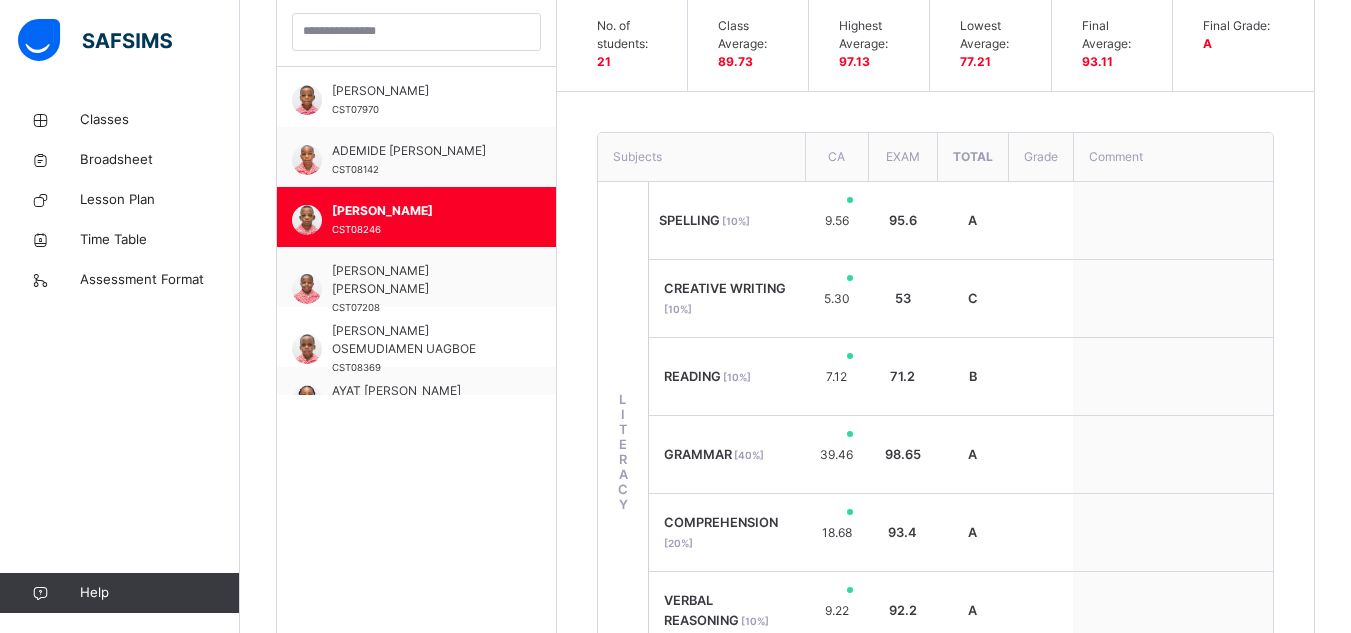 scroll, scrollTop: 594, scrollLeft: 0, axis: vertical 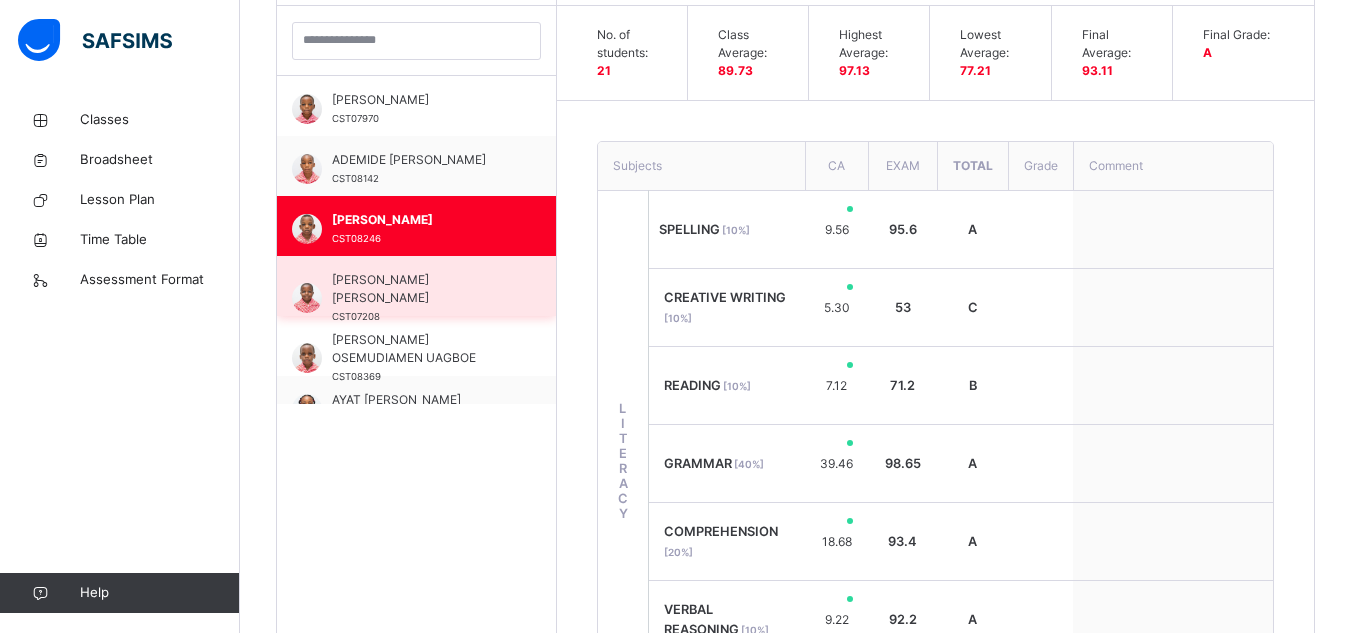 click on "AL'AMIN SHUAIBU  LAWAL" at bounding box center [421, 289] 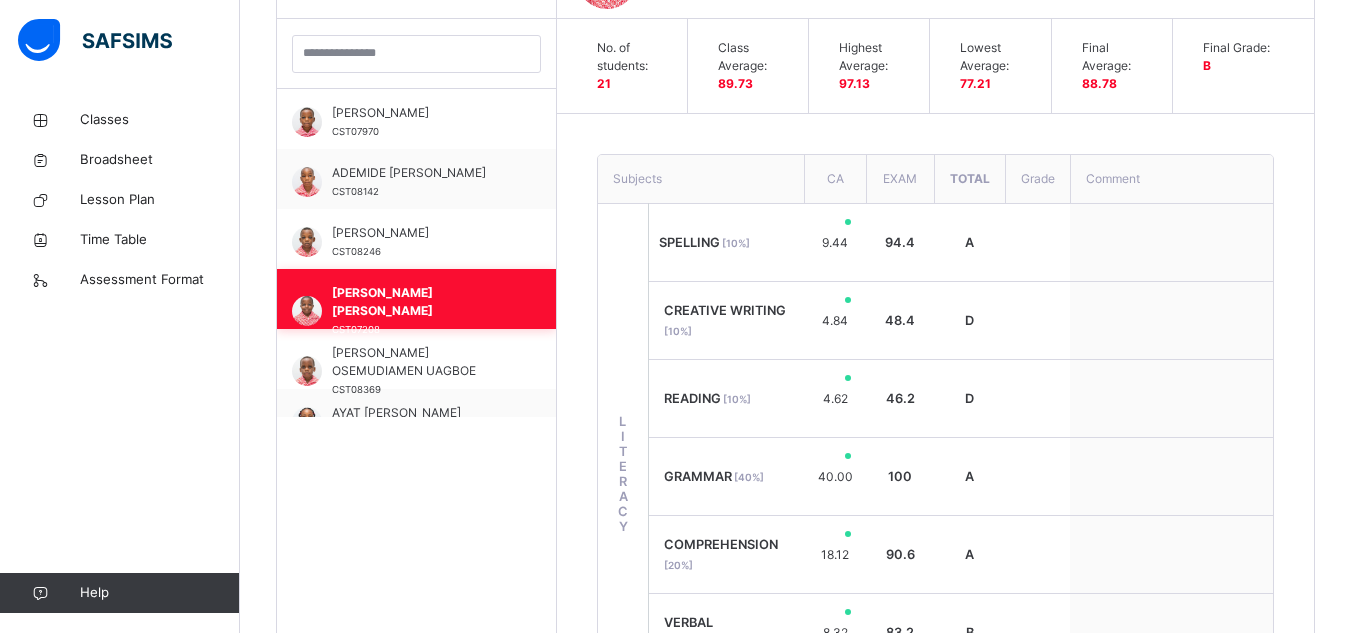 scroll, scrollTop: 594, scrollLeft: 0, axis: vertical 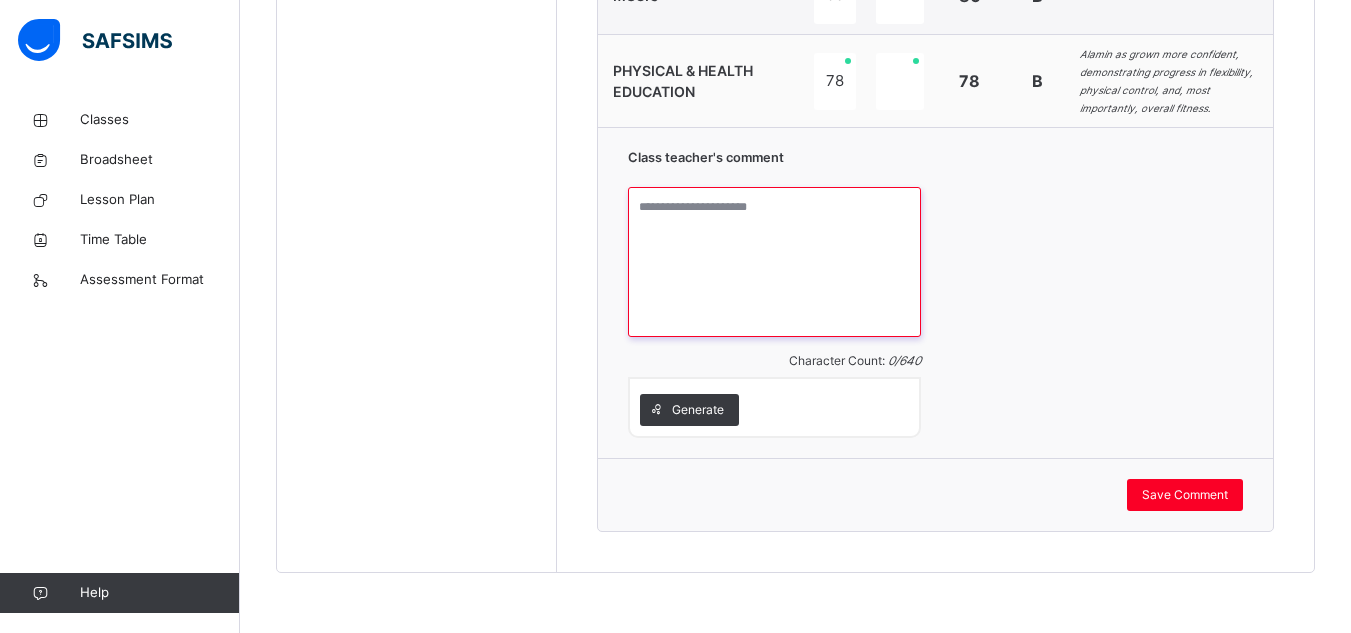 click at bounding box center (774, 262) 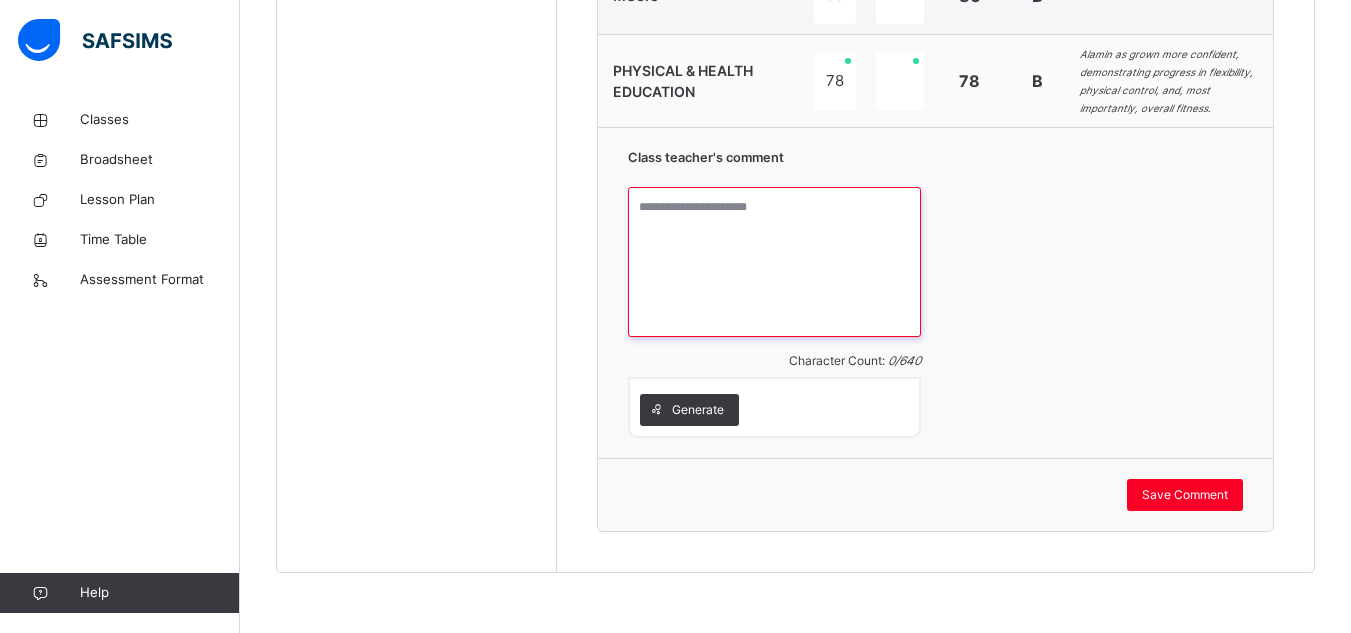 paste on "**********" 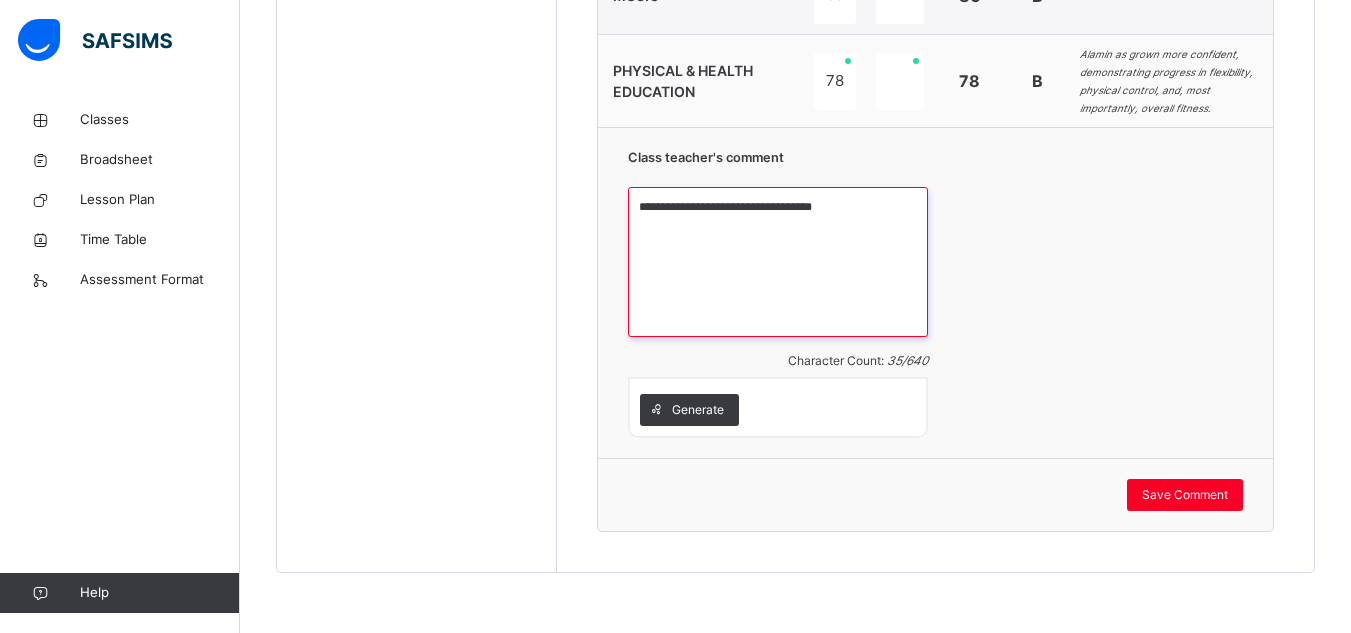 paste on "**********" 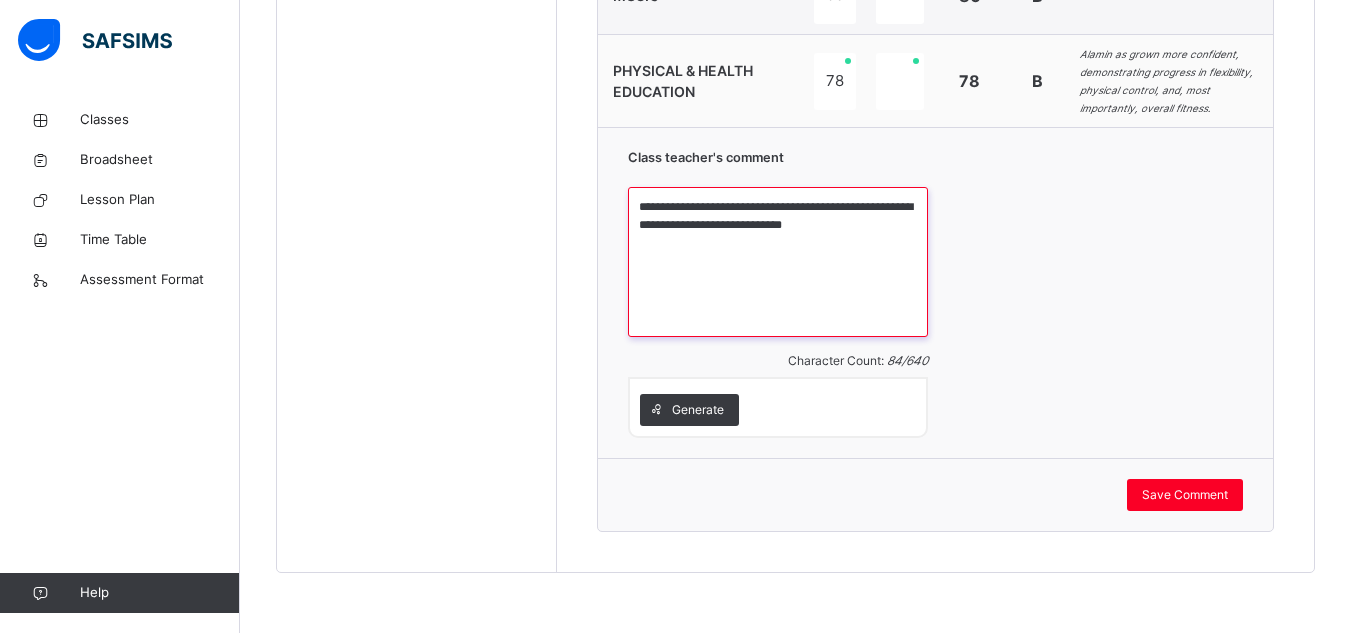 paste on "**********" 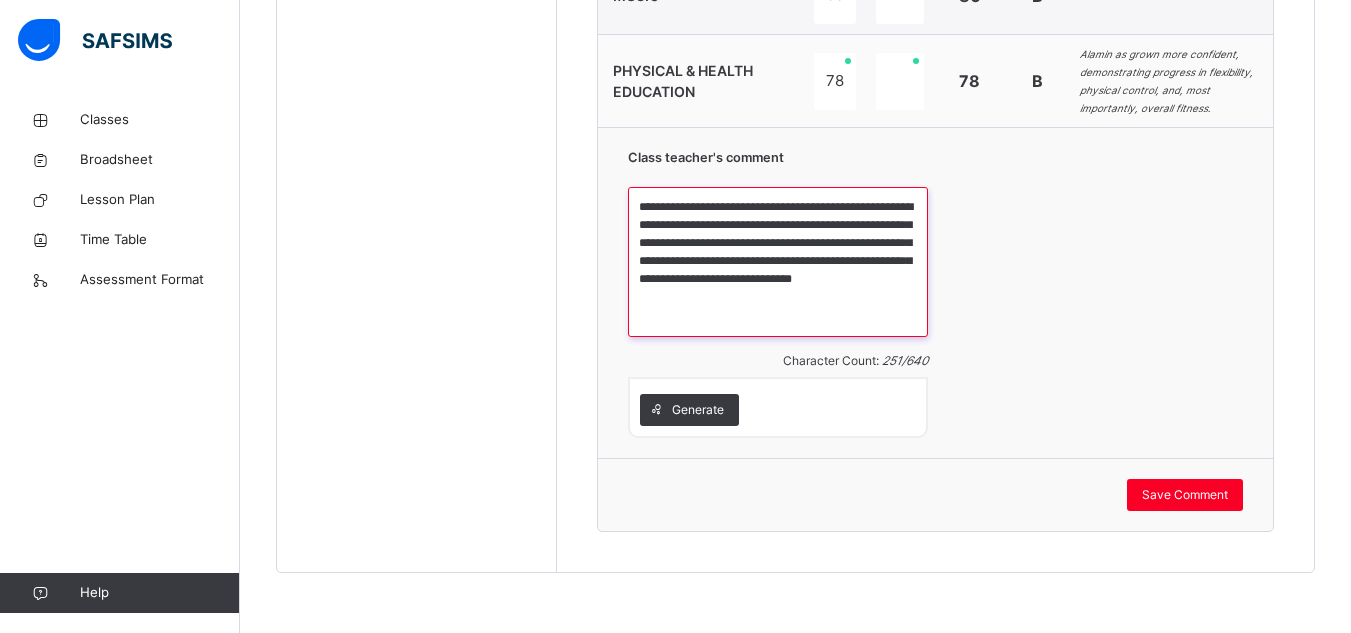 click on "**********" at bounding box center [778, 262] 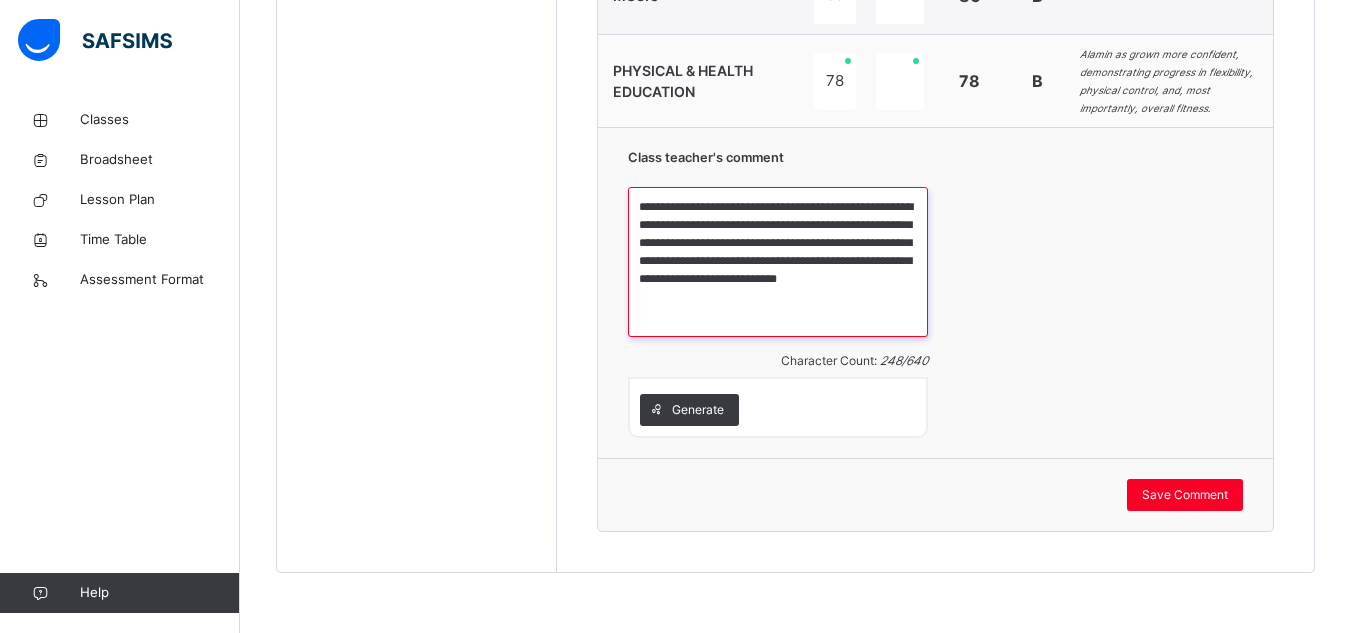 click on "**********" at bounding box center [778, 262] 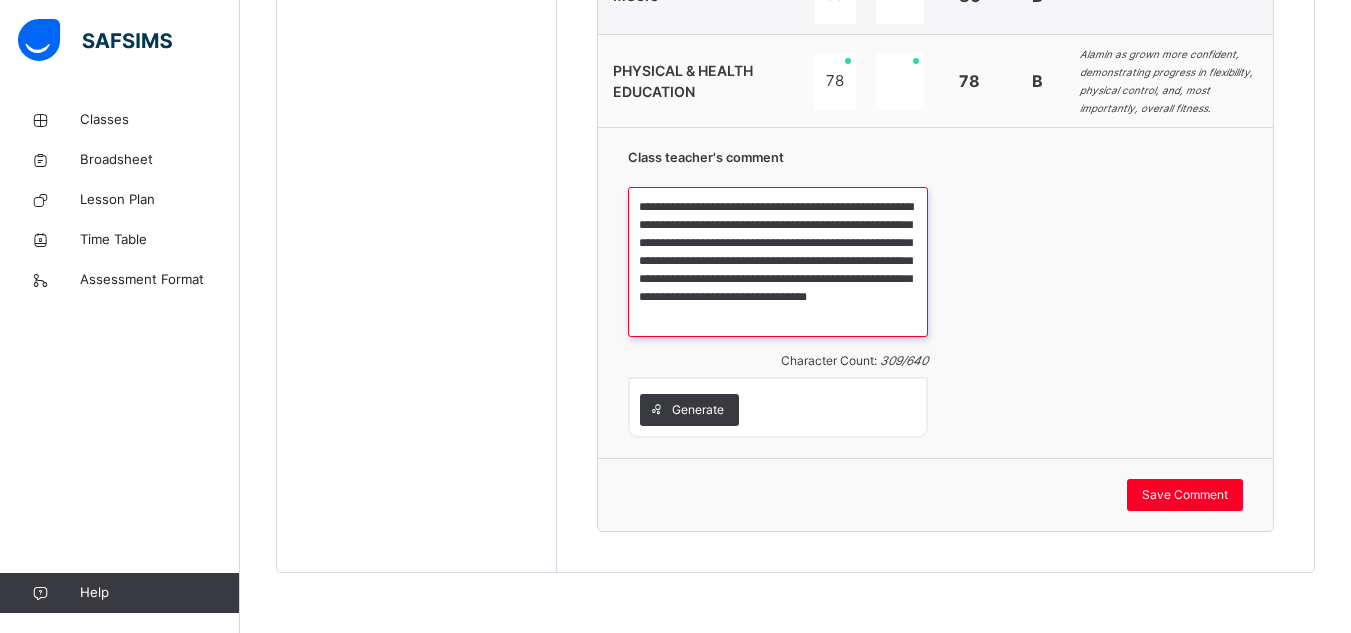 paste on "**********" 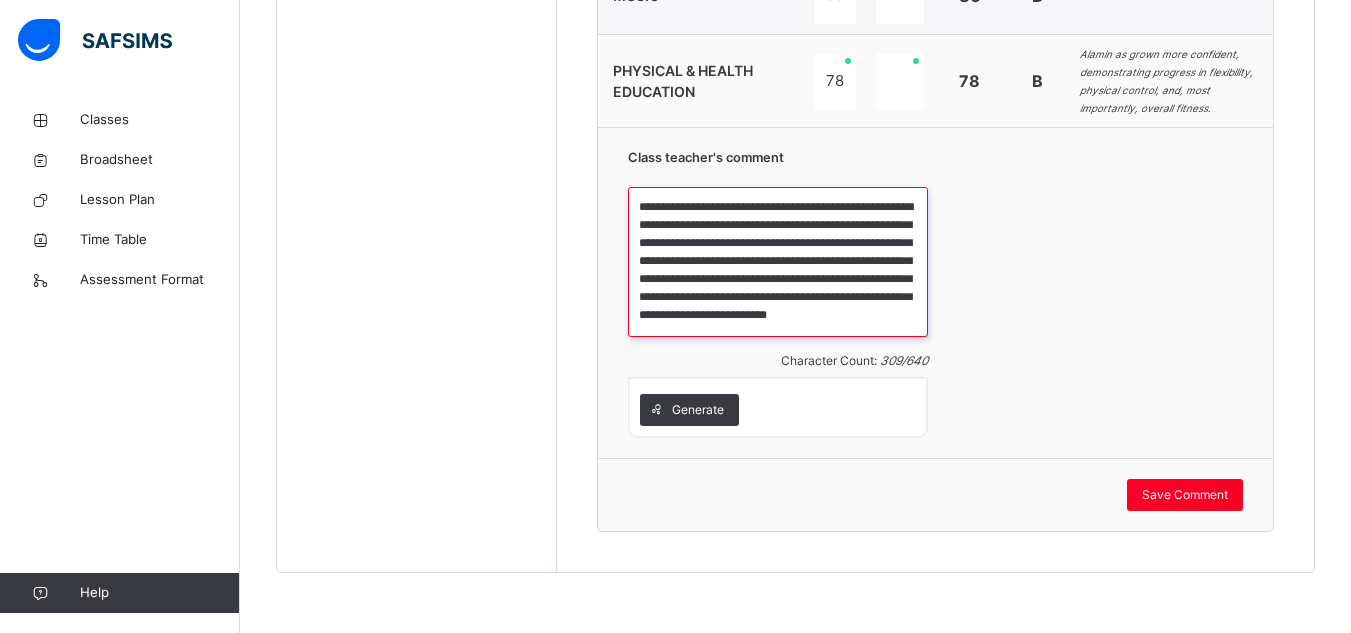 scroll, scrollTop: 23, scrollLeft: 0, axis: vertical 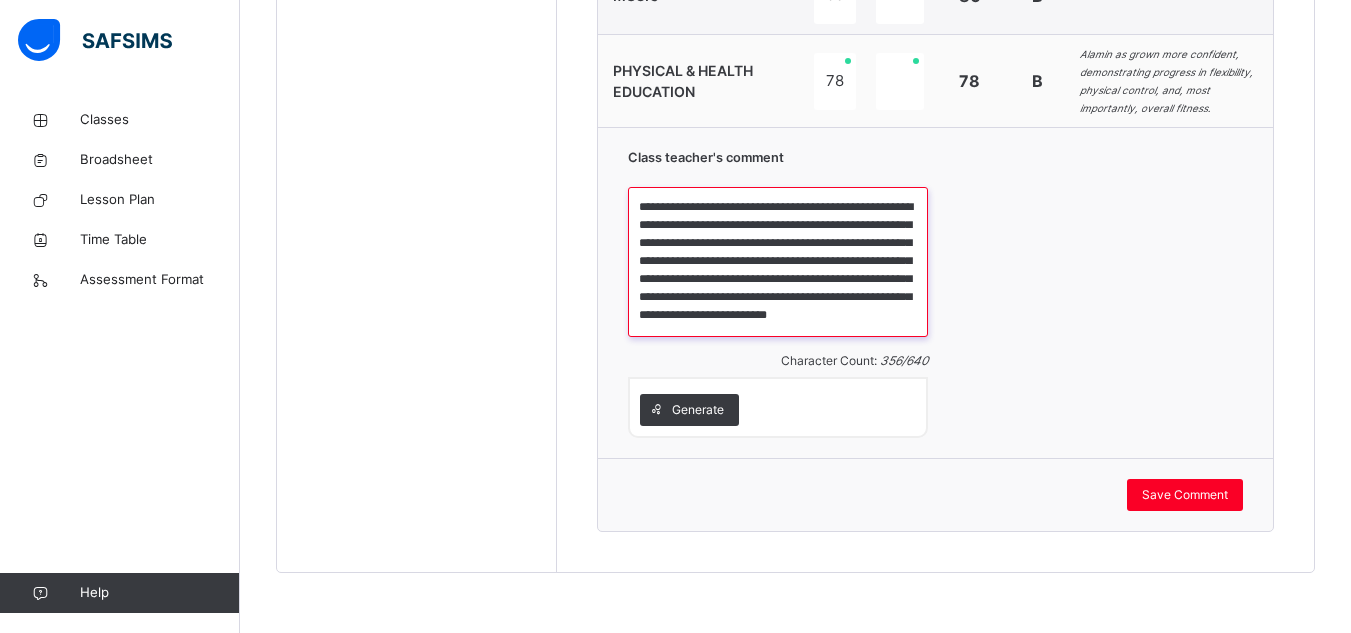 click on "**********" at bounding box center [778, 262] 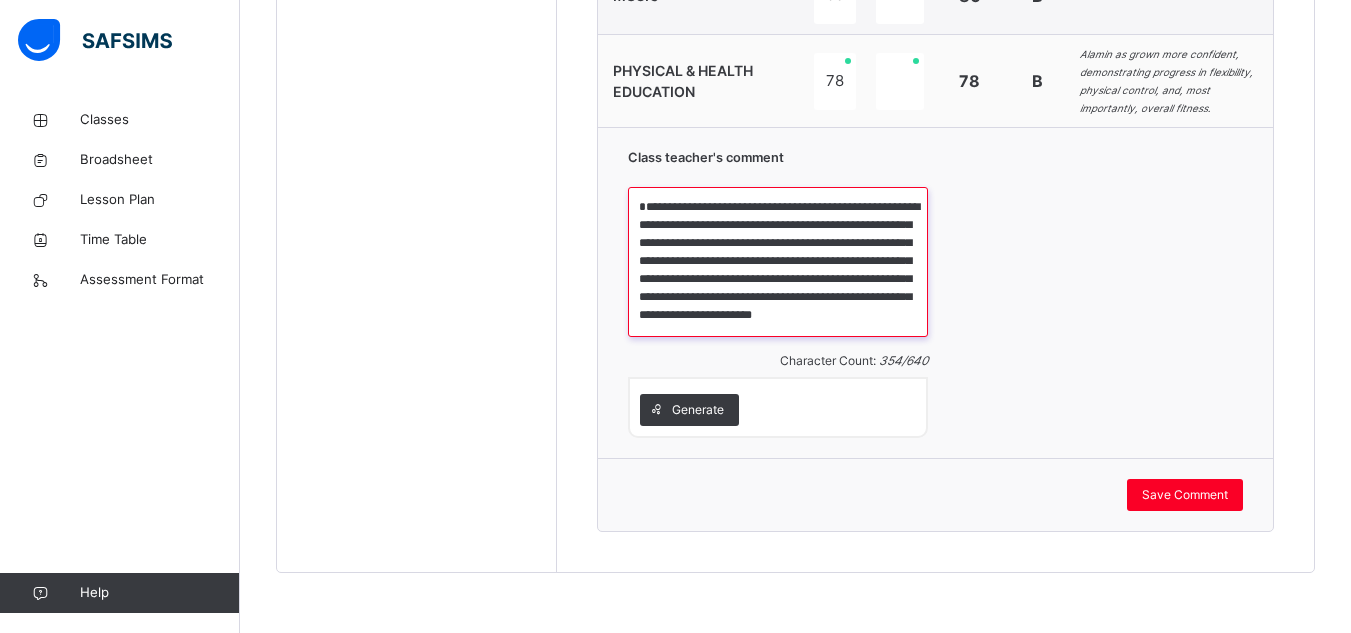 click on "**********" at bounding box center [778, 262] 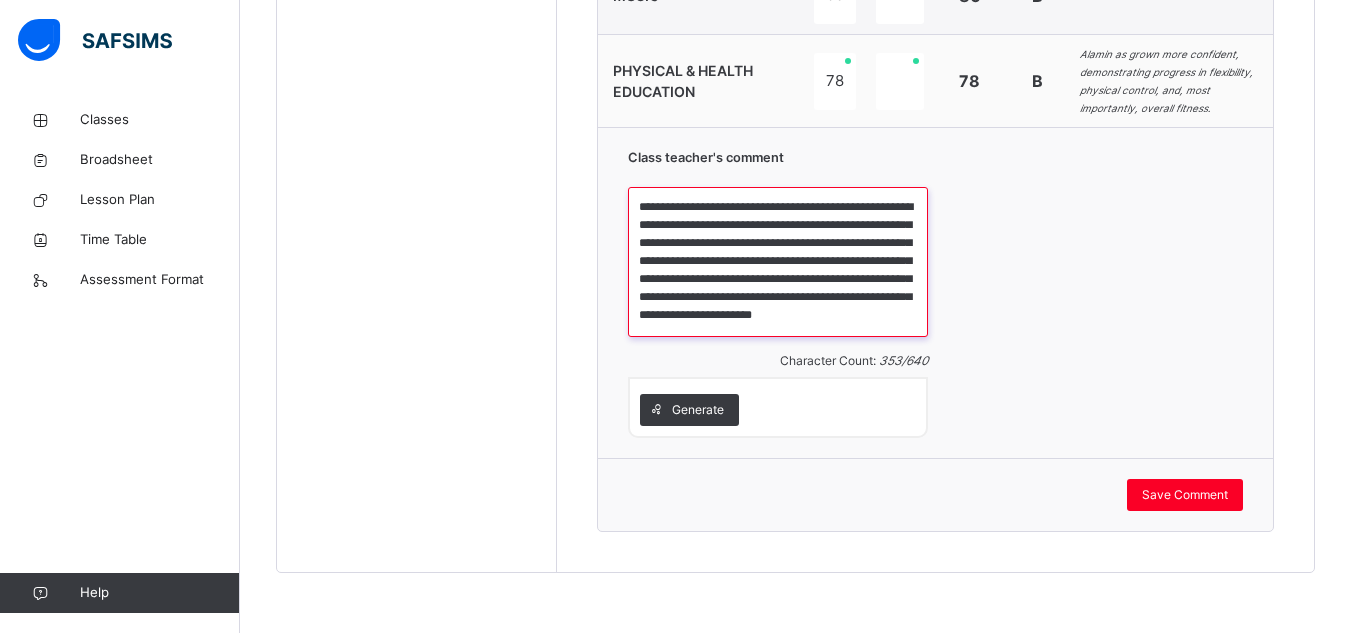 click on "**********" at bounding box center [778, 262] 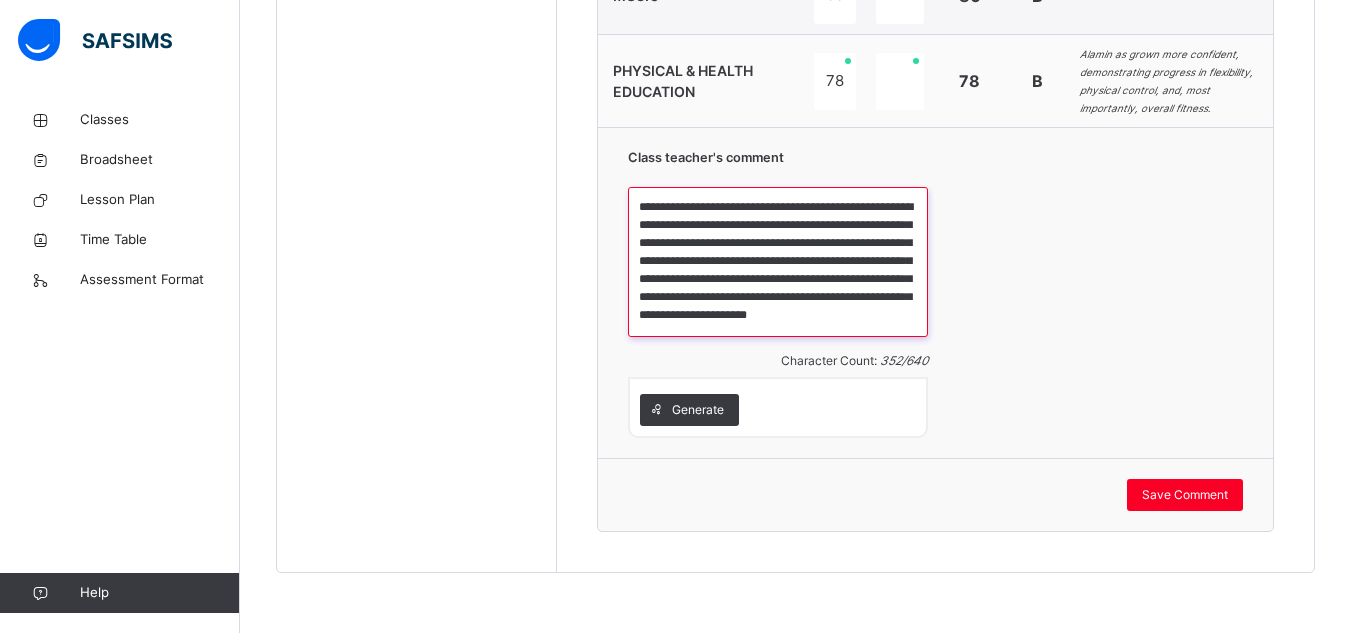 scroll, scrollTop: 34, scrollLeft: 0, axis: vertical 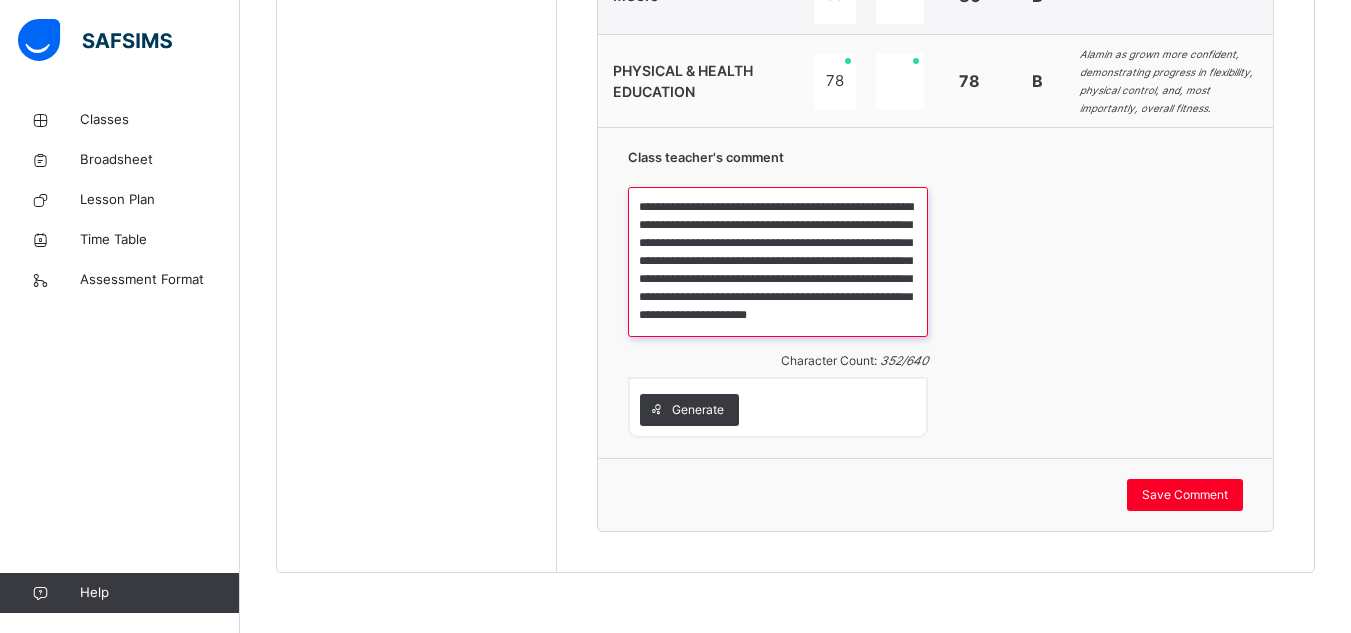 click on "**********" at bounding box center [778, 262] 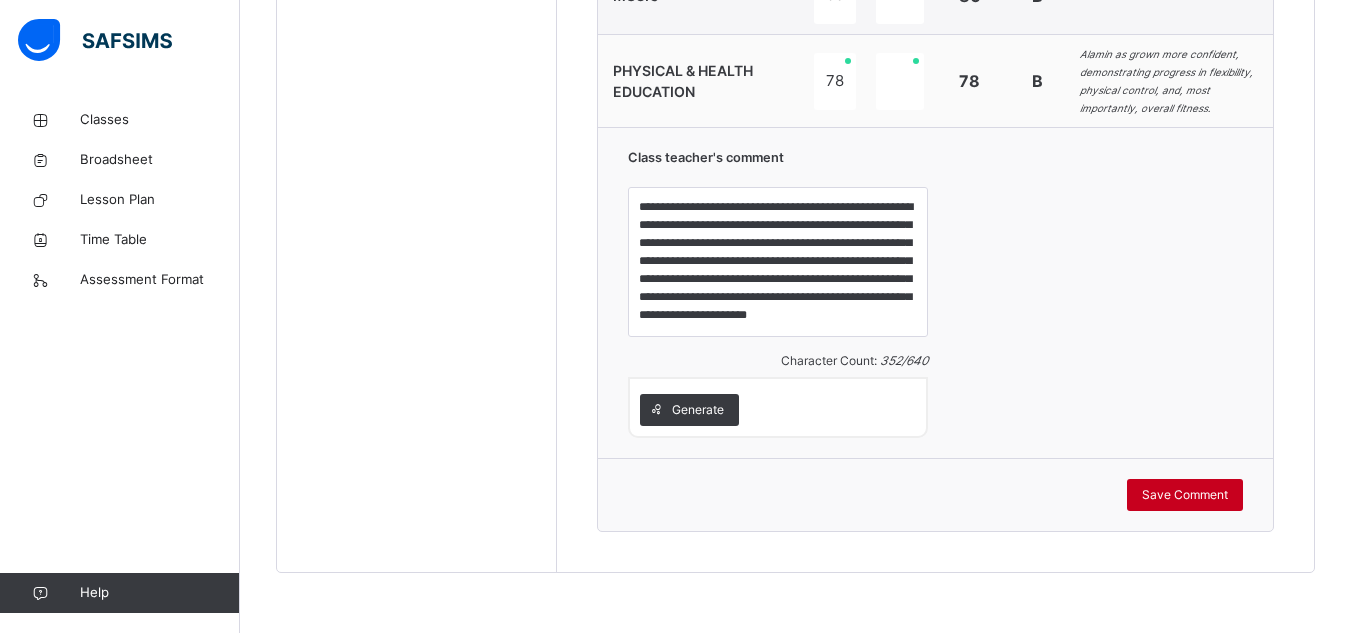 click on "Save Comment" at bounding box center (1185, 495) 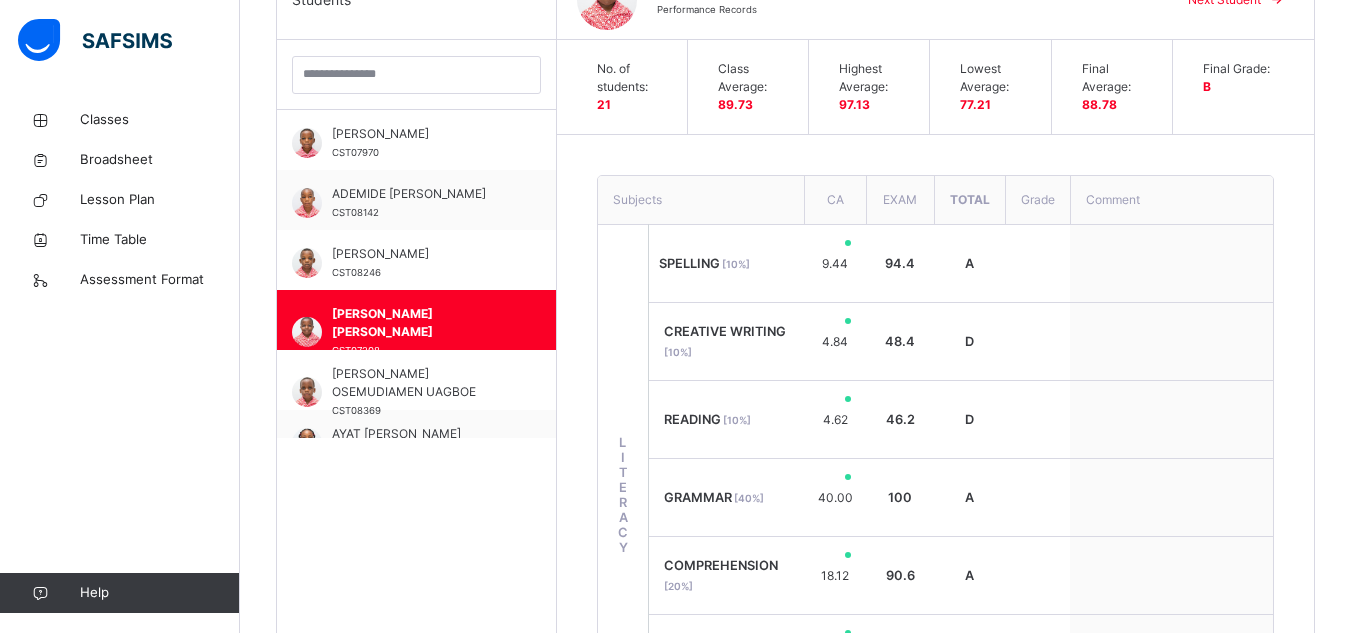 scroll, scrollTop: 547, scrollLeft: 0, axis: vertical 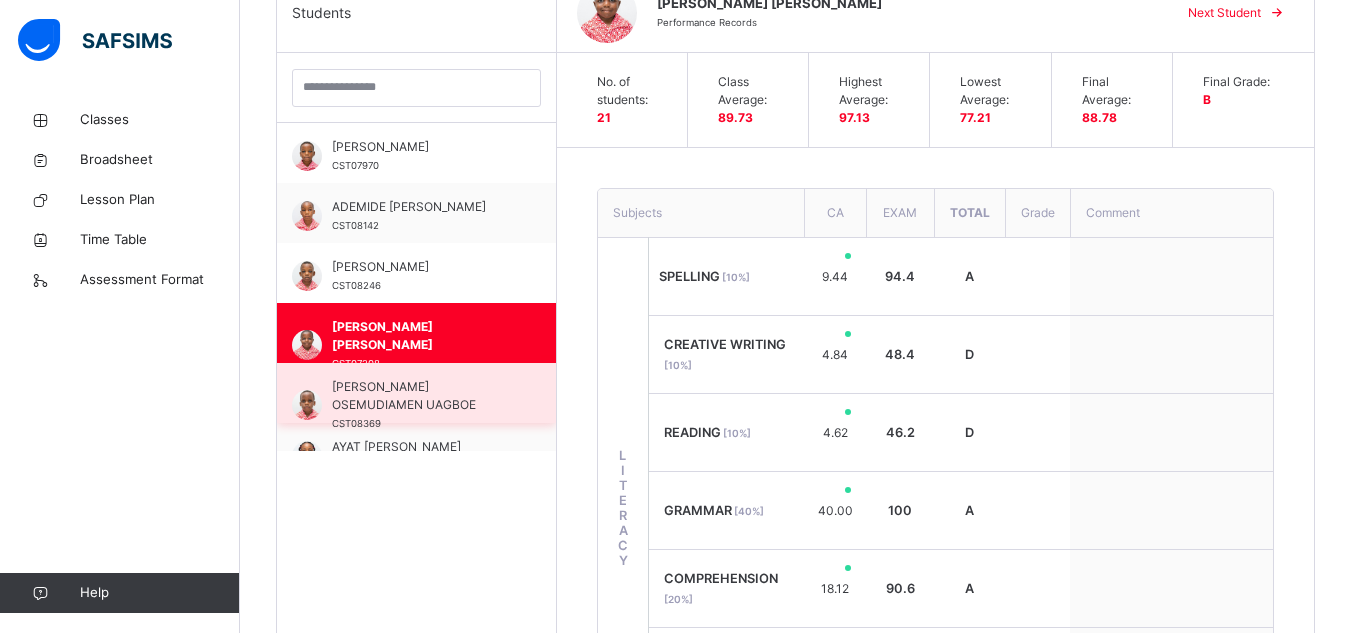 click on "ASHER OSEMUDIAMEN  UAGBOE" at bounding box center (421, 396) 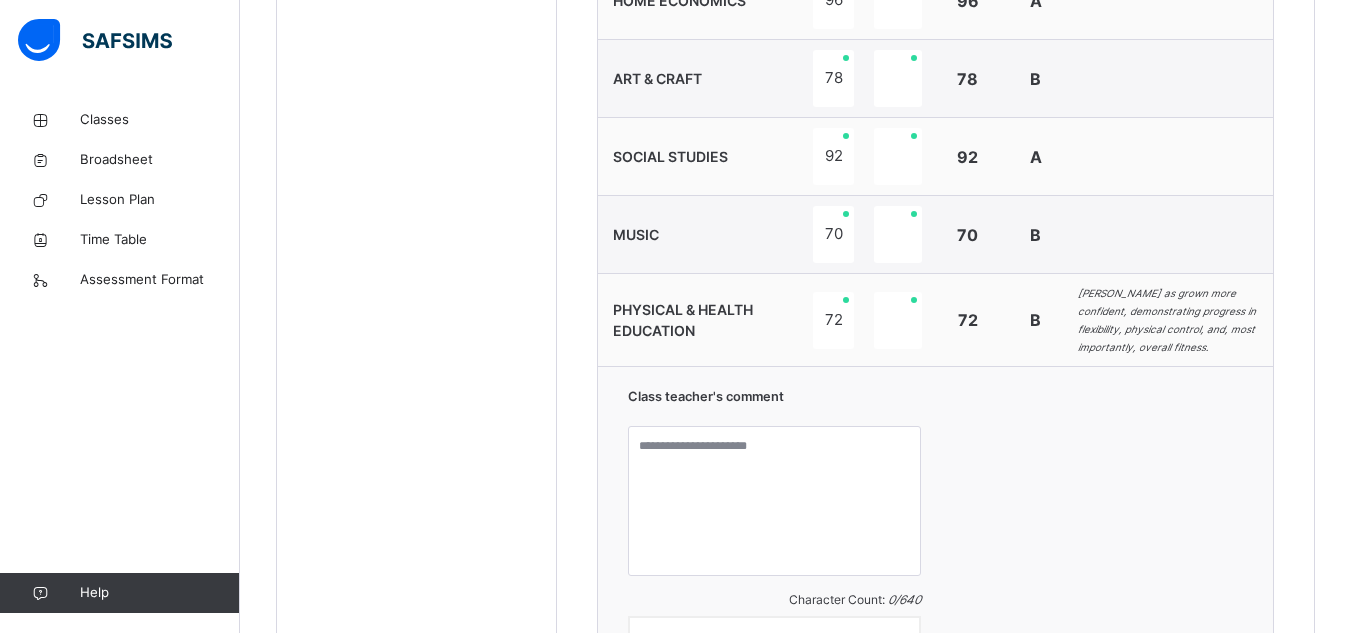 scroll, scrollTop: 1706, scrollLeft: 0, axis: vertical 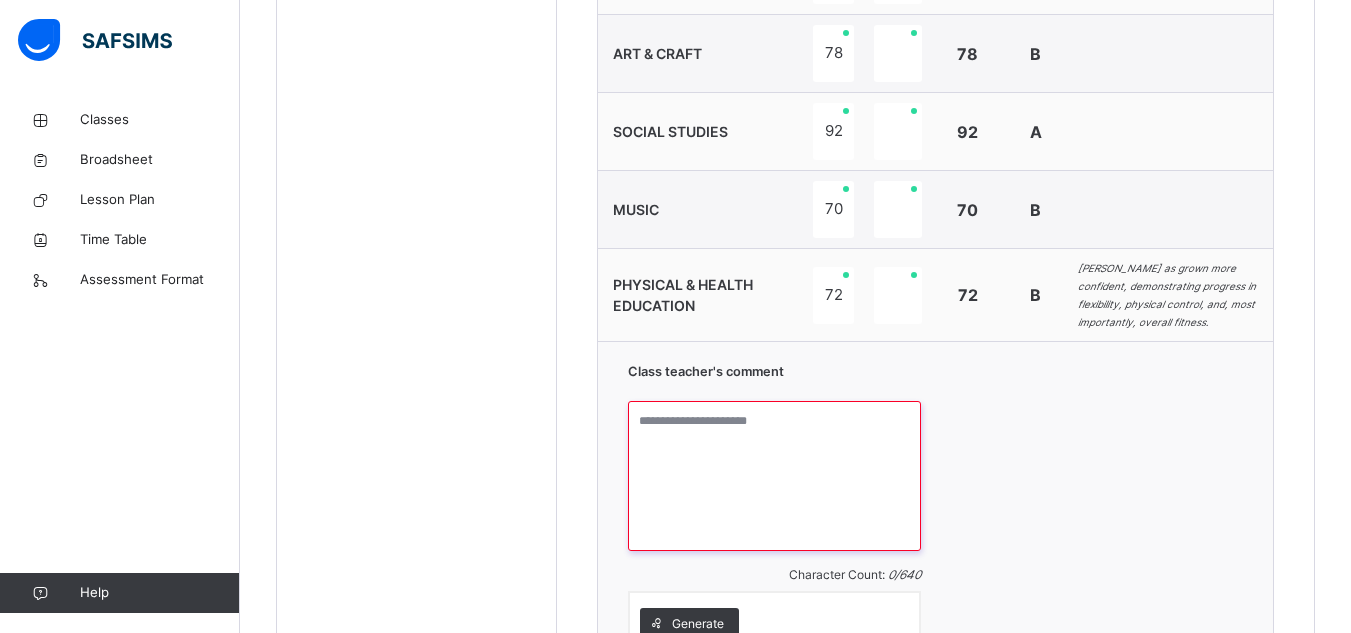 click at bounding box center (774, 476) 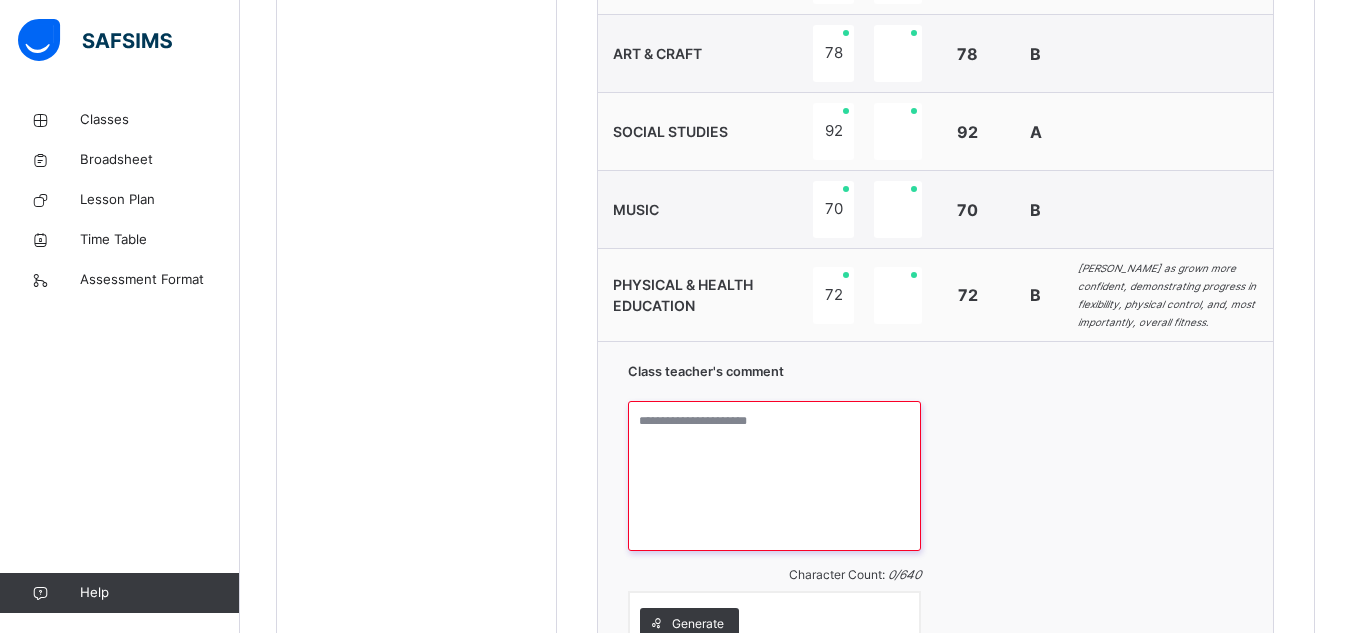 paste on "**********" 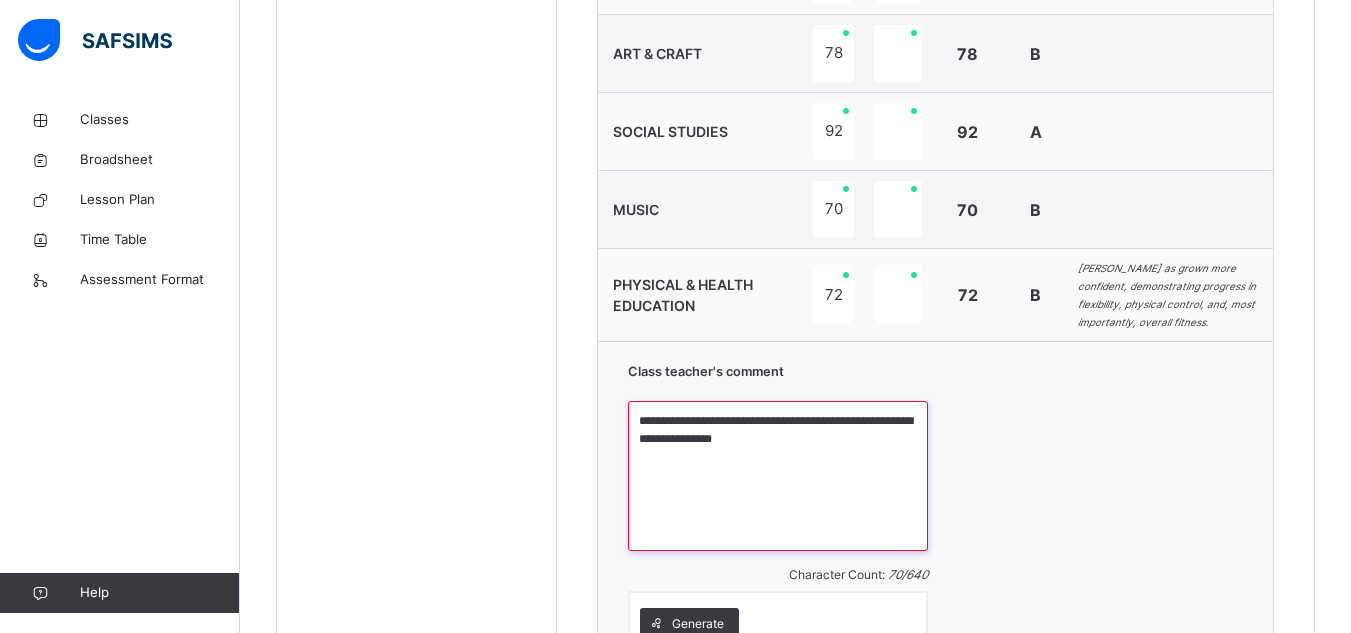 paste on "**********" 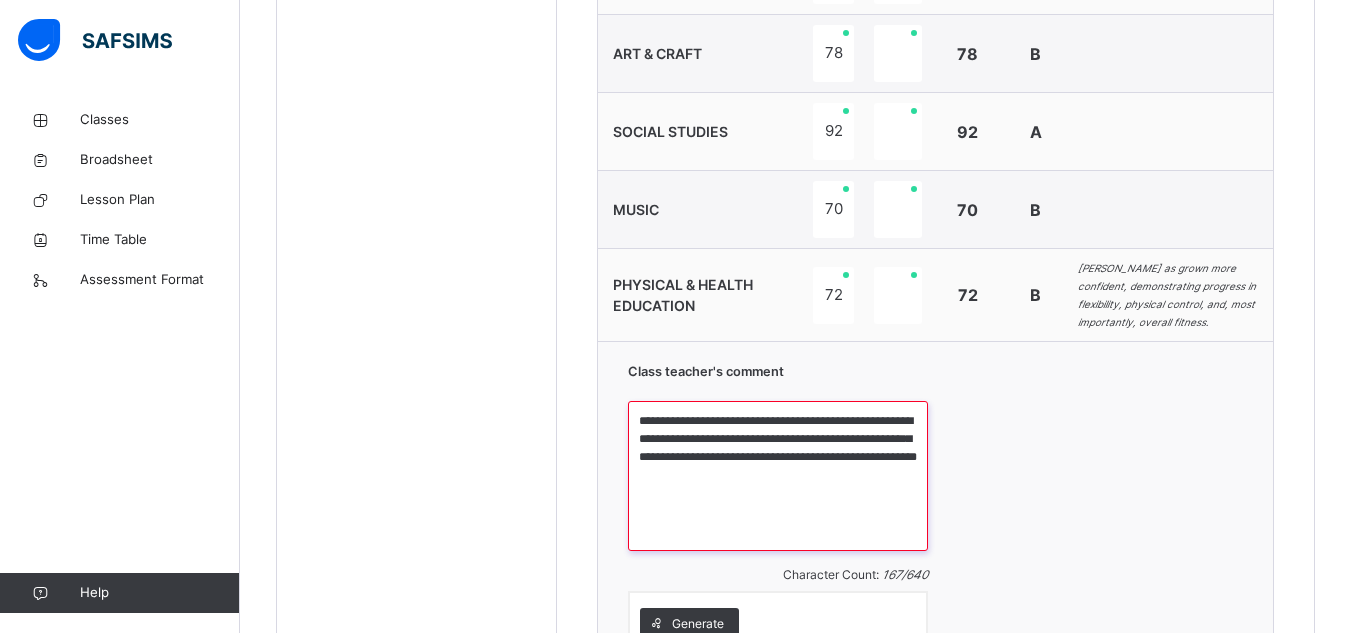 click on "**********" at bounding box center (778, 476) 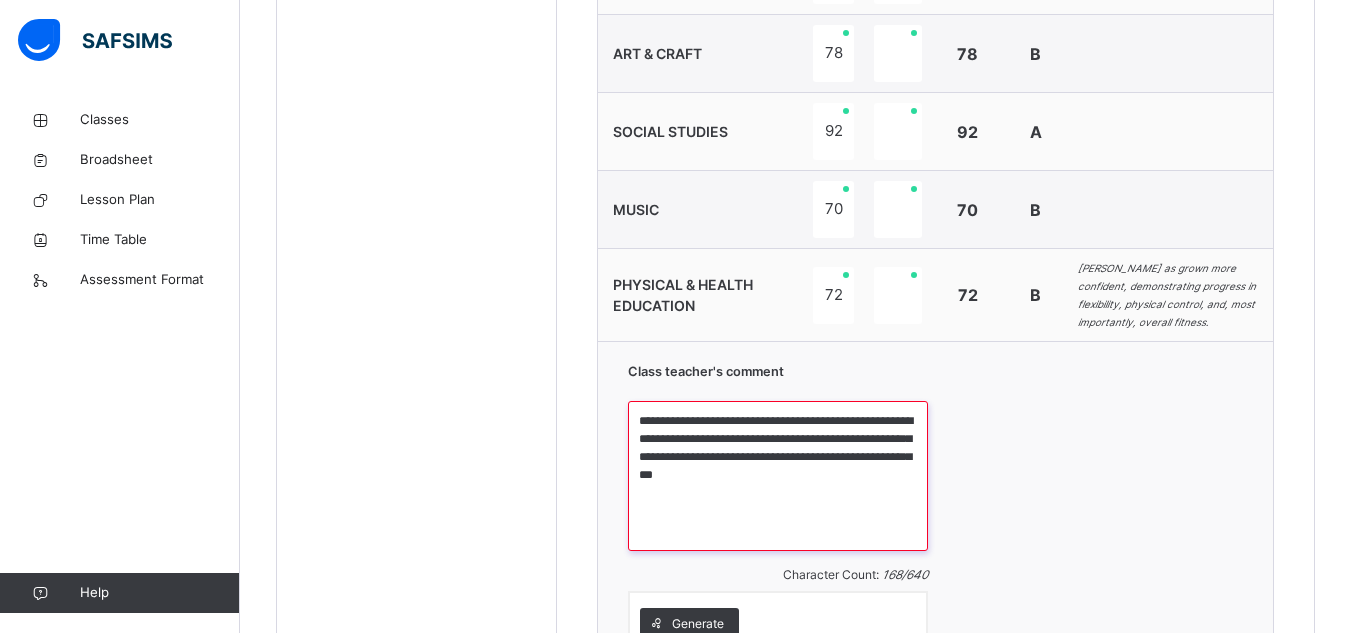 click on "**********" at bounding box center (778, 476) 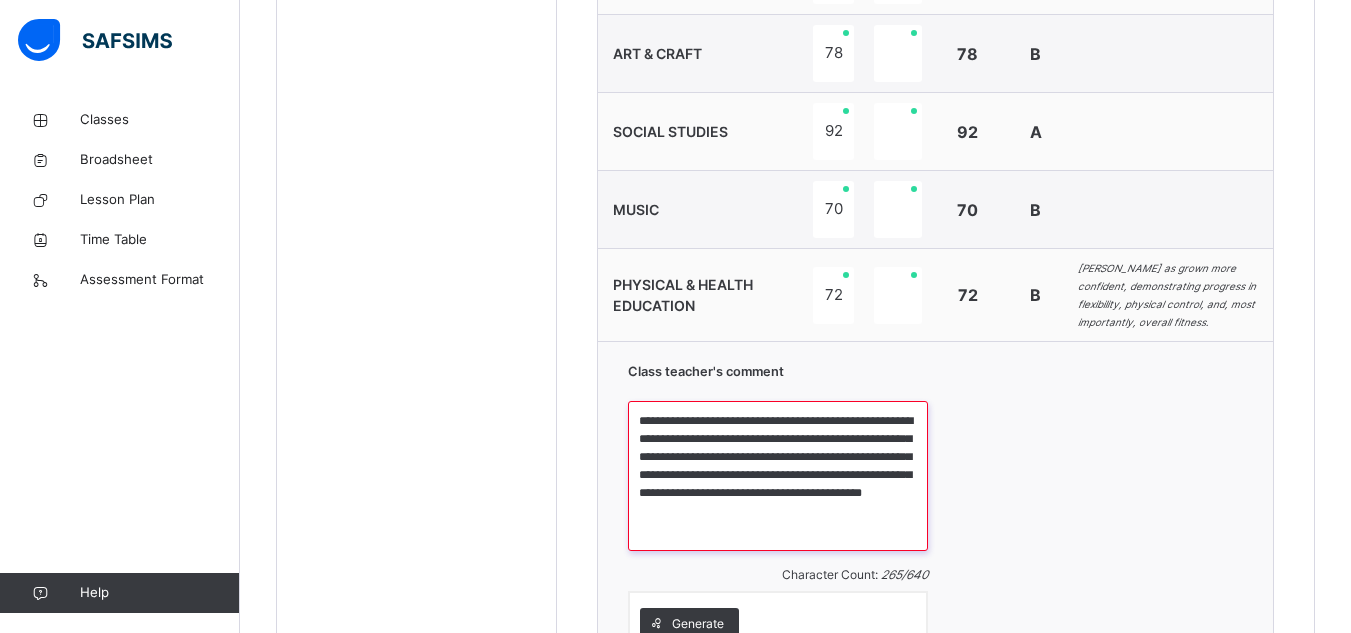 click on "**********" at bounding box center [778, 476] 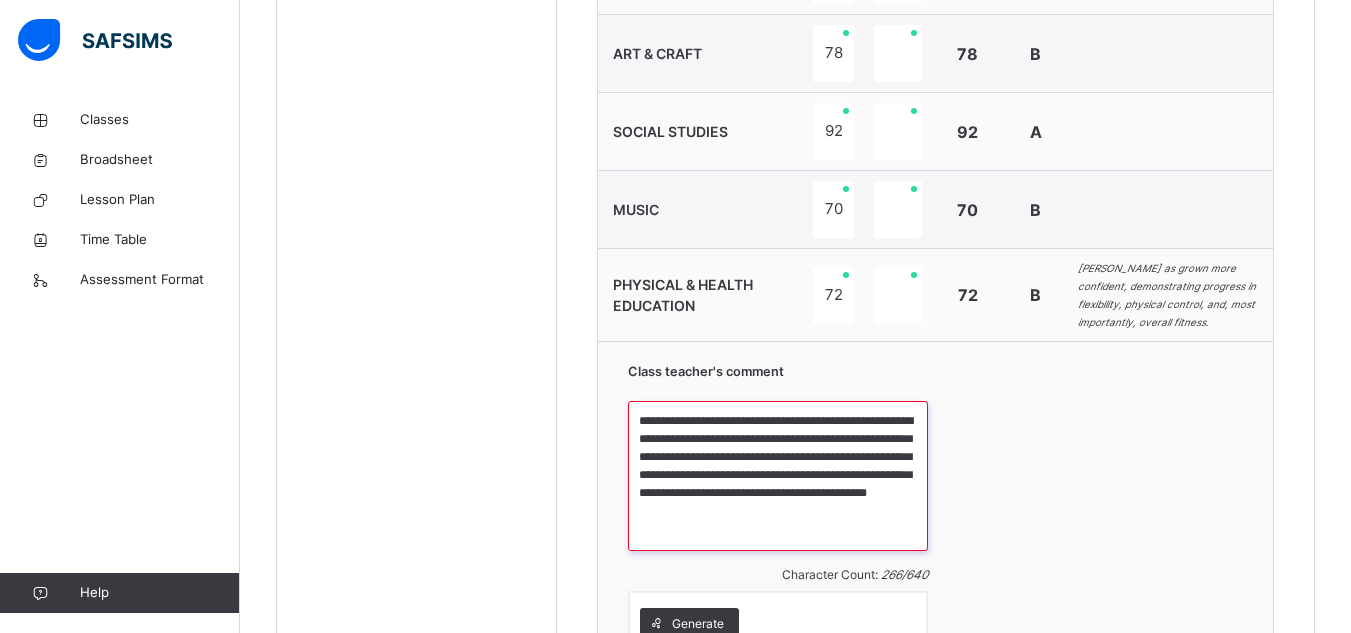 click on "**********" at bounding box center (778, 476) 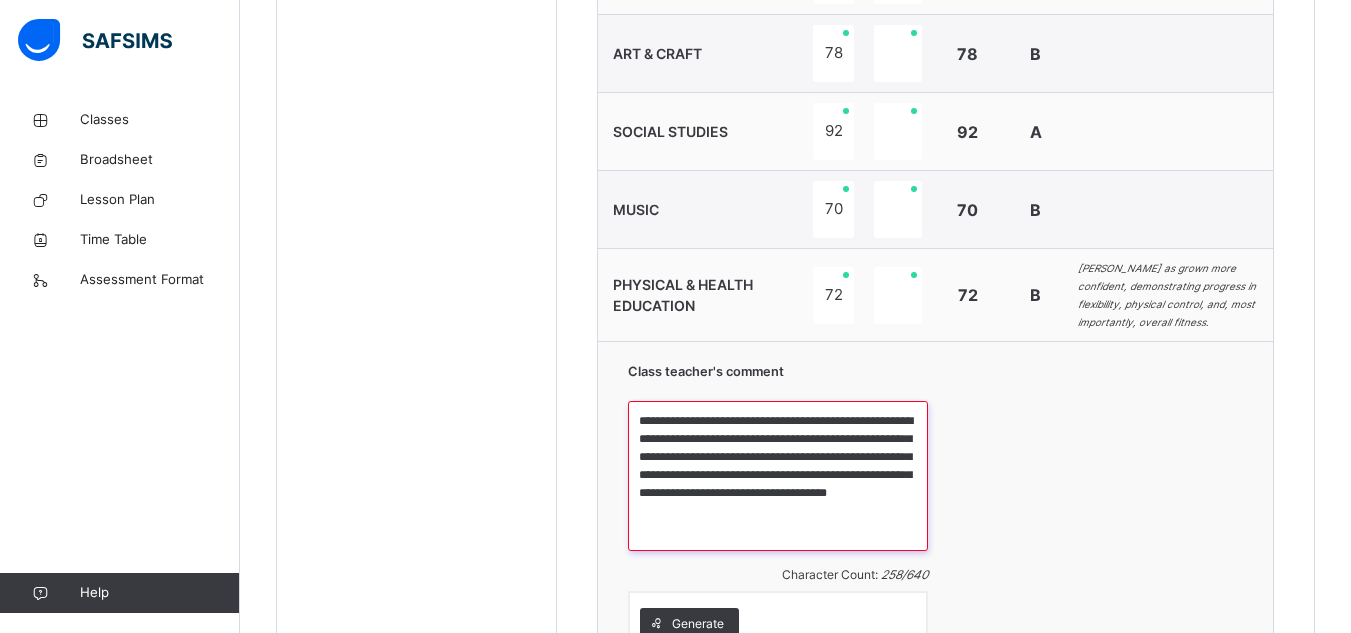 click on "**********" at bounding box center (778, 476) 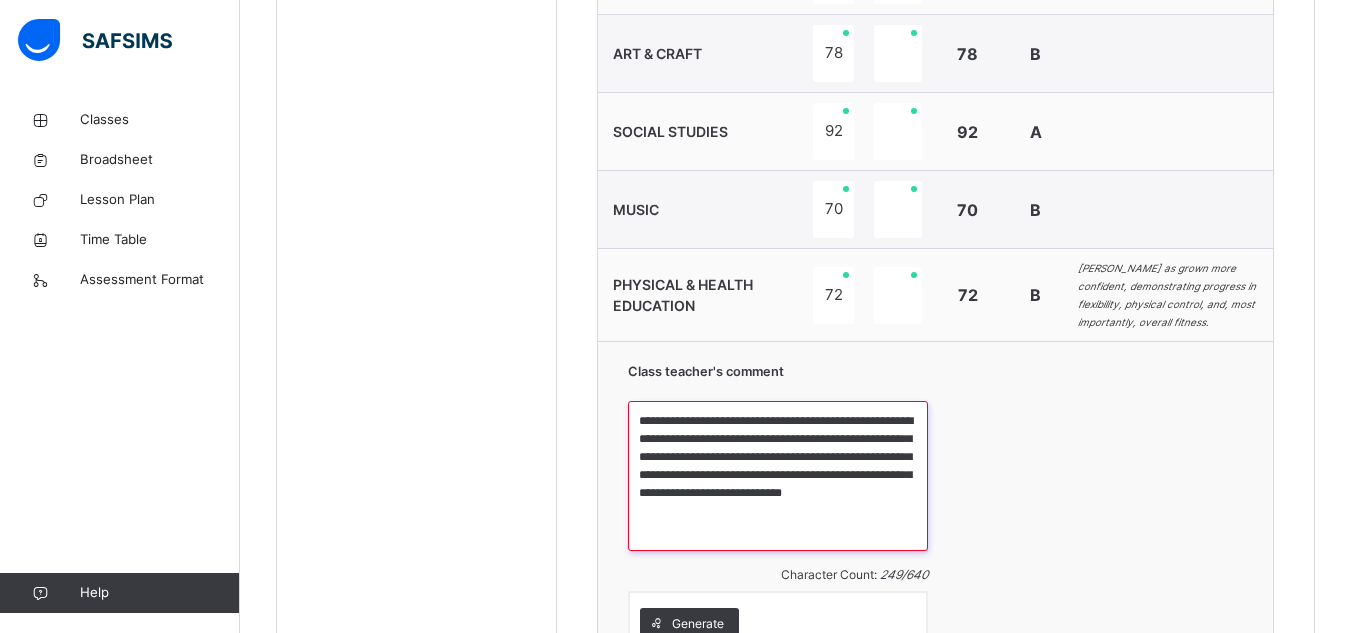 click on "**********" at bounding box center (778, 476) 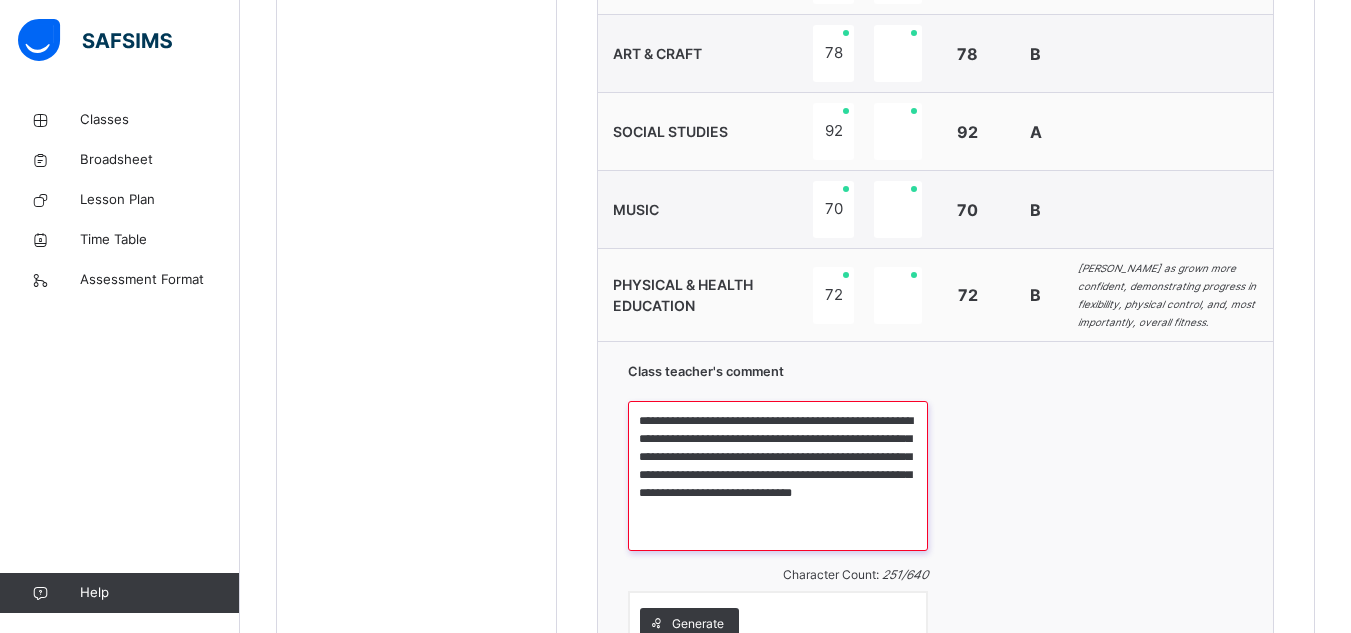 paste on "**********" 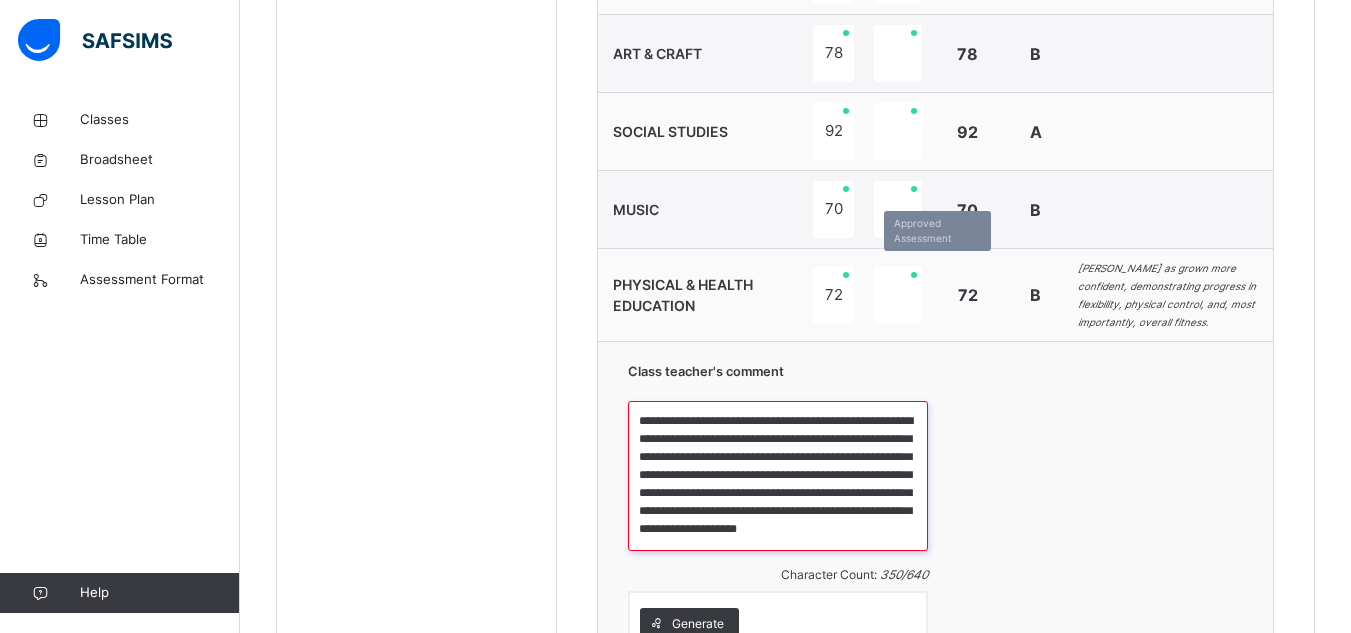 scroll, scrollTop: 23, scrollLeft: 0, axis: vertical 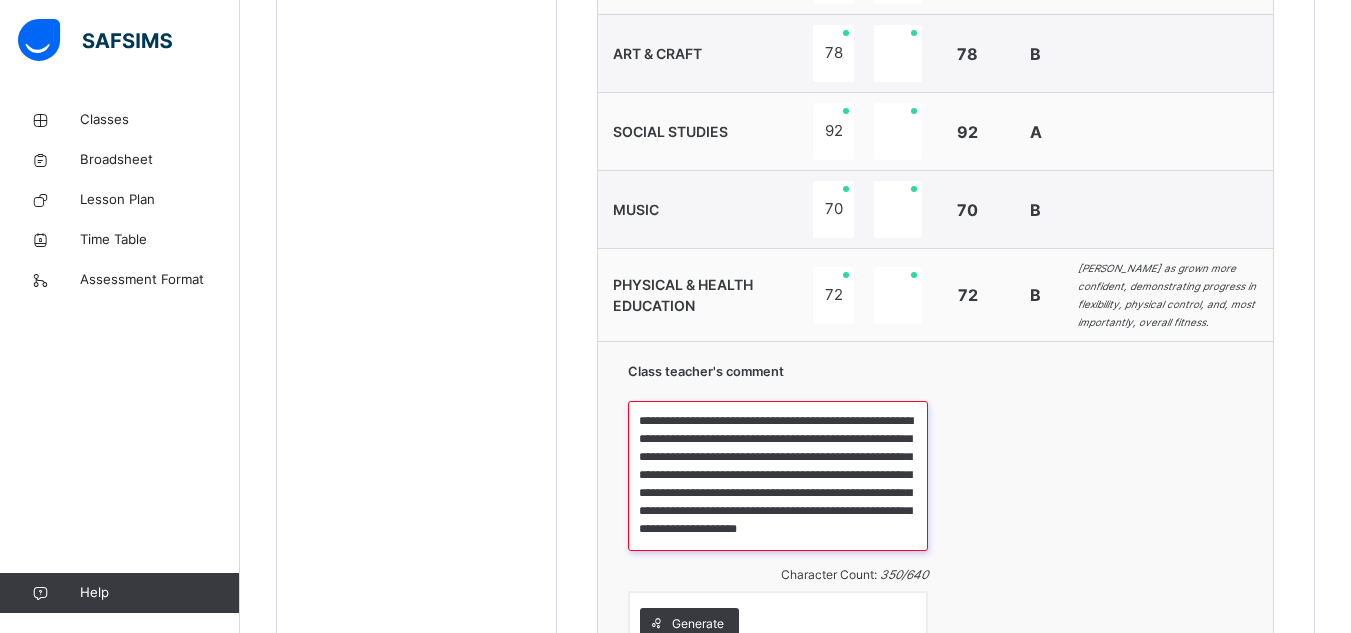 click on "**********" at bounding box center (778, 476) 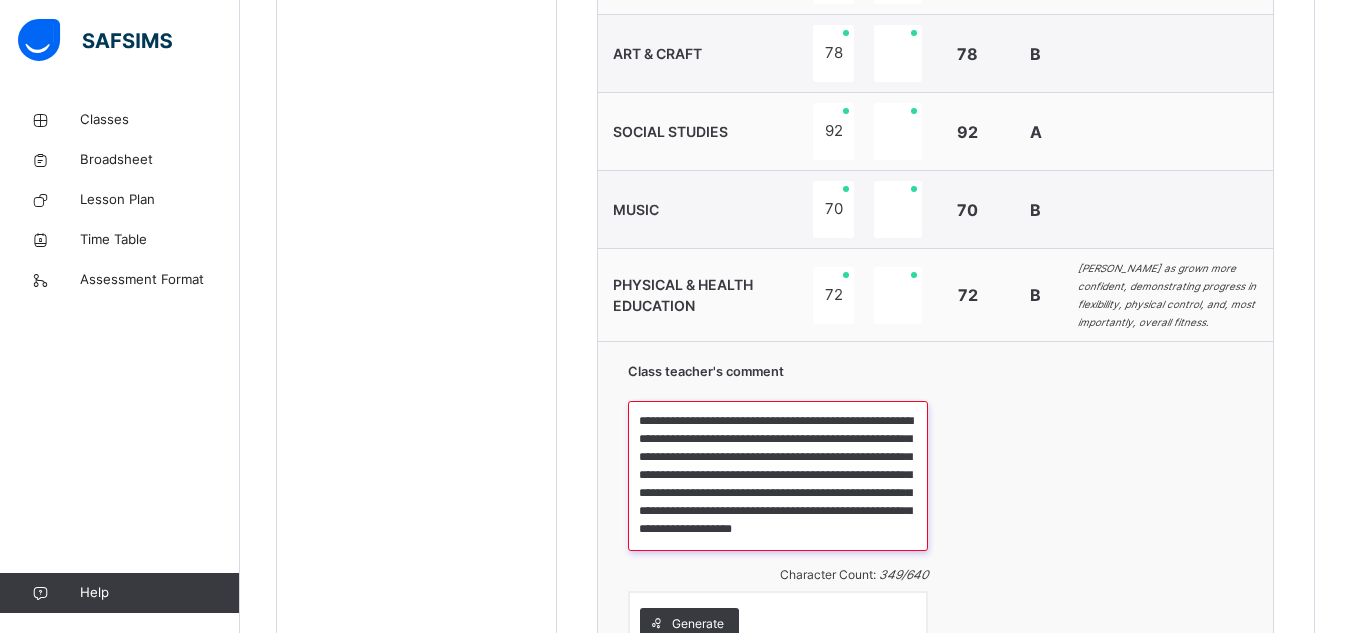 scroll, scrollTop: 0, scrollLeft: 0, axis: both 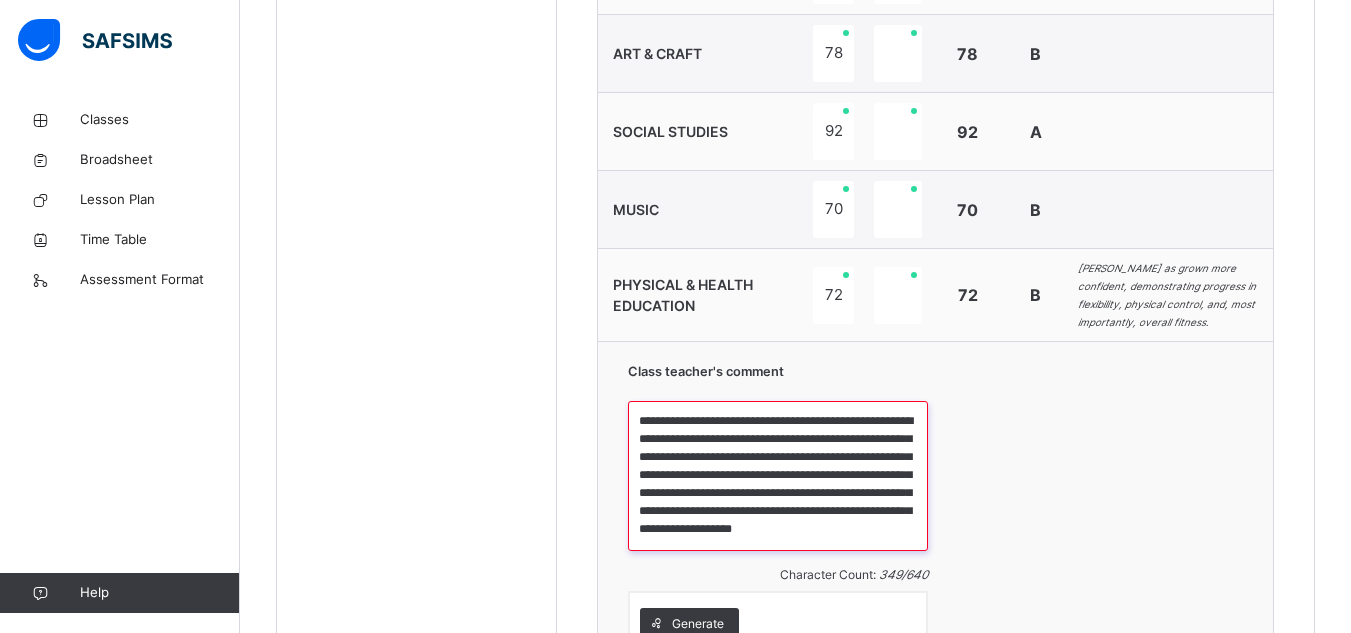 click on "**********" at bounding box center [778, 476] 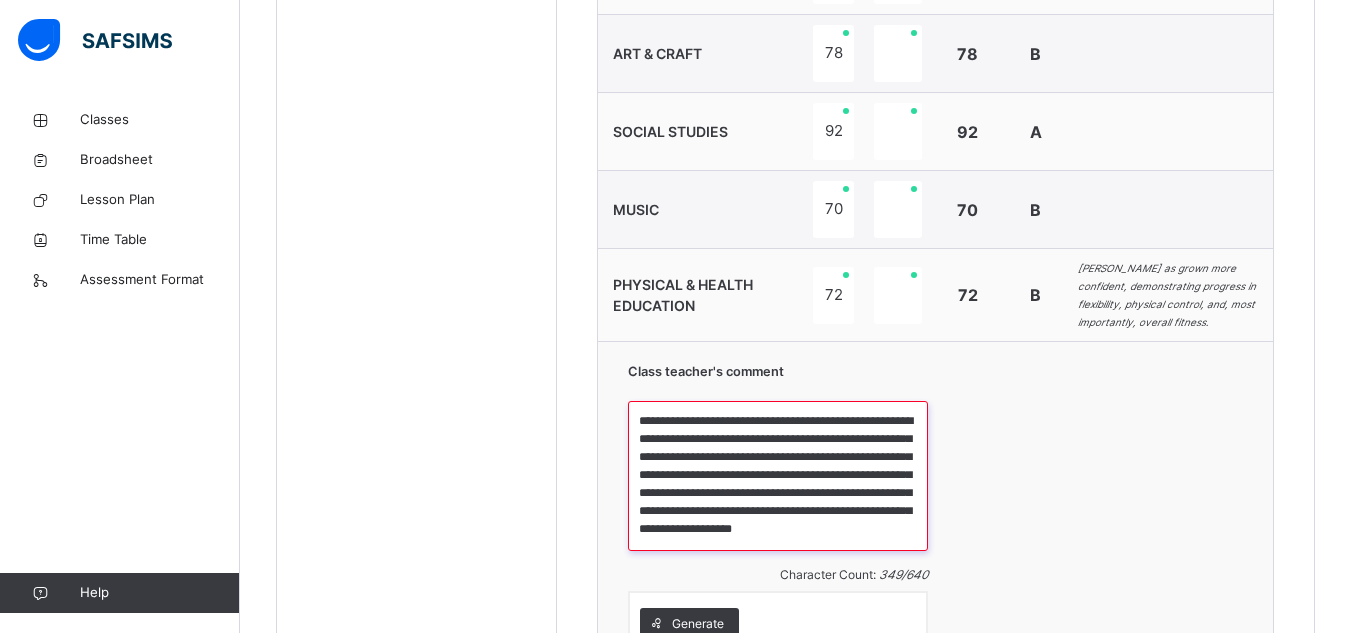 click on "**********" at bounding box center [778, 476] 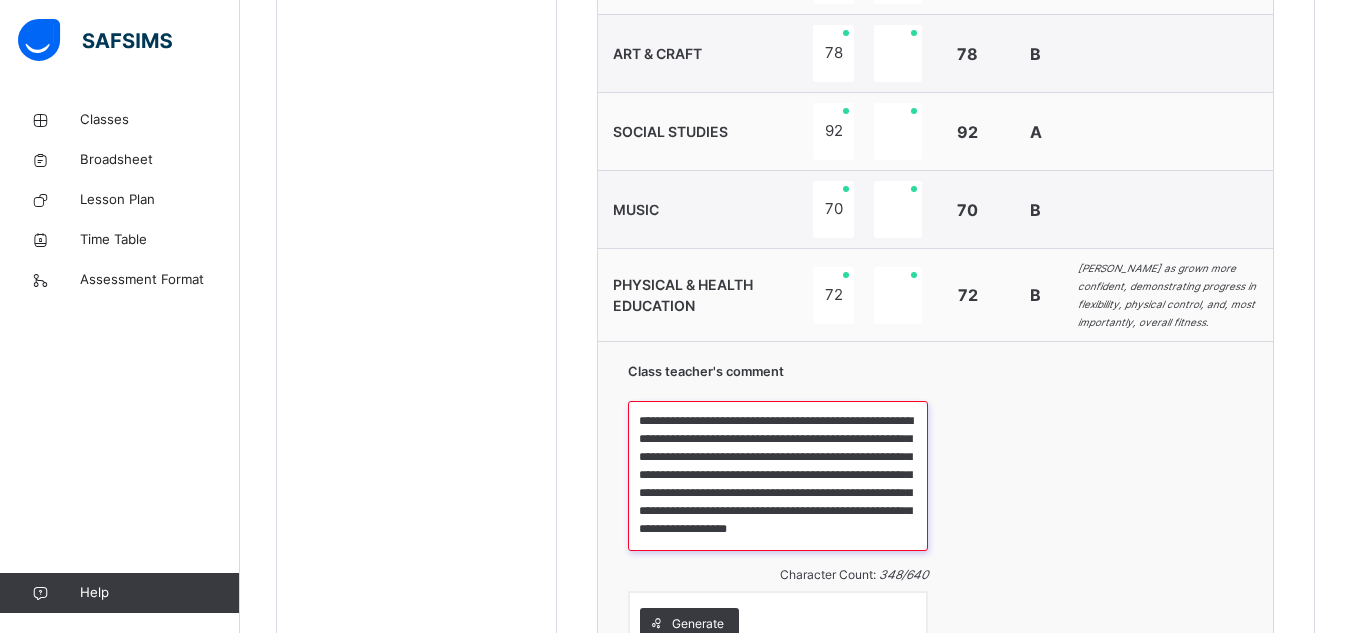 scroll, scrollTop: 34, scrollLeft: 0, axis: vertical 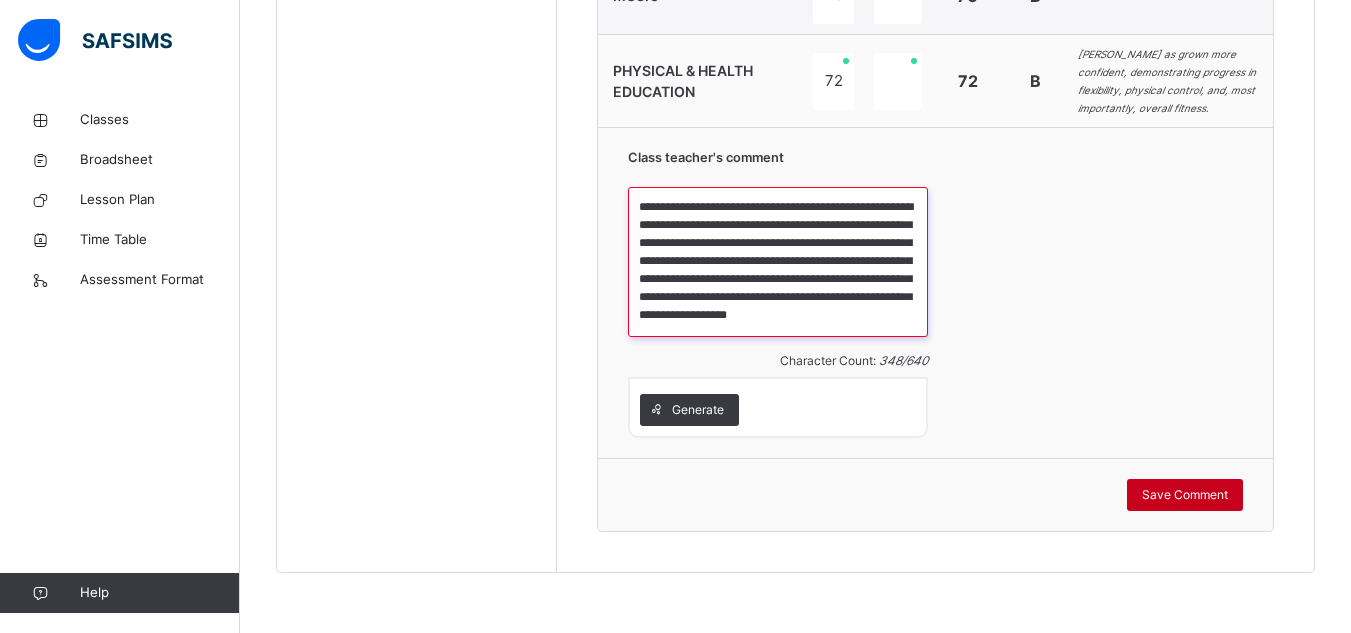 type on "**********" 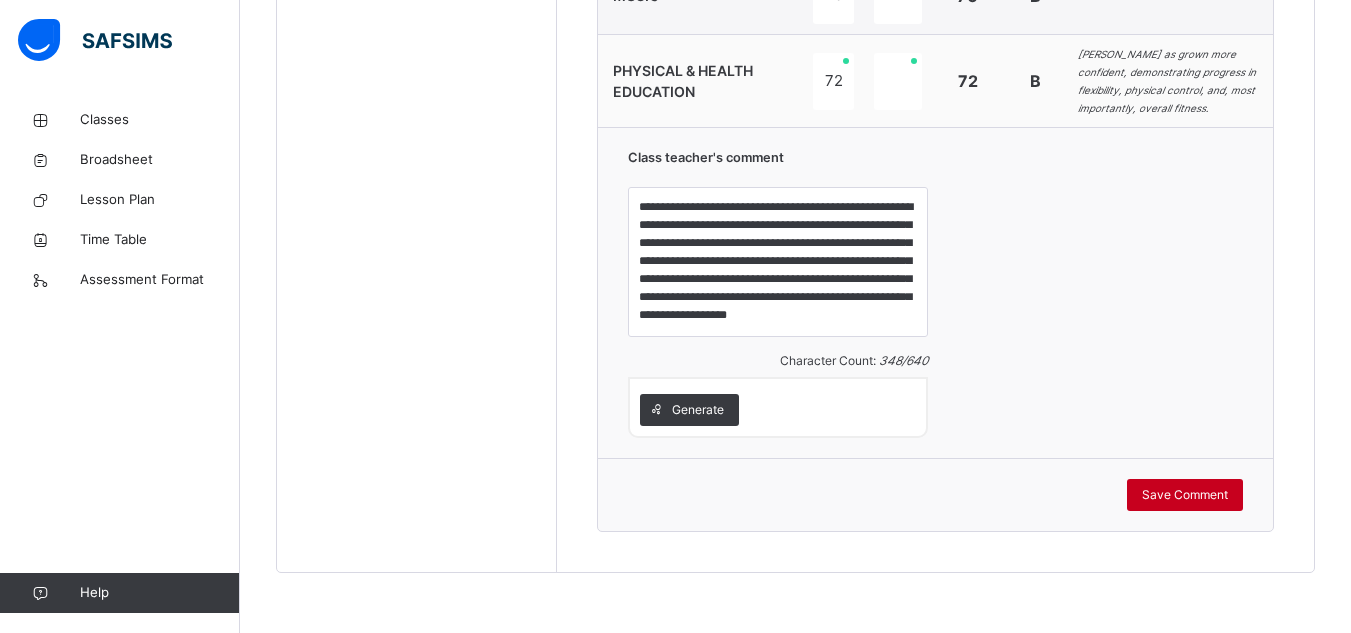 click on "Save Comment" at bounding box center (1185, 495) 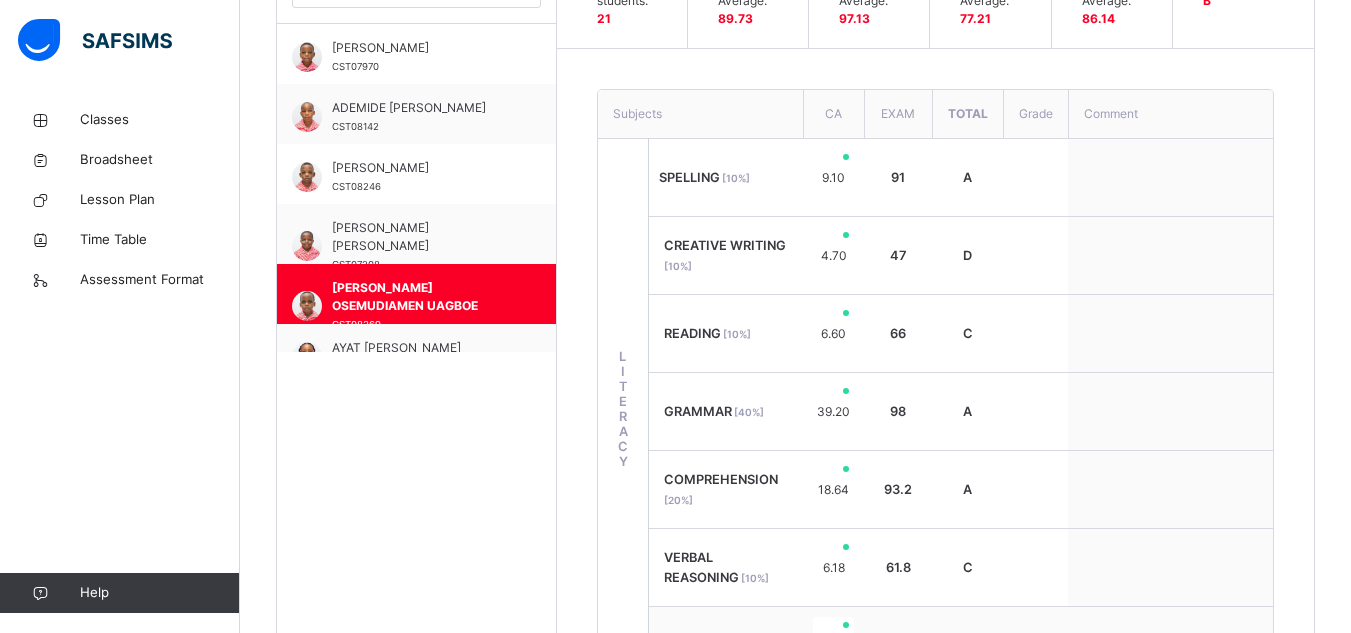 scroll, scrollTop: 650, scrollLeft: 0, axis: vertical 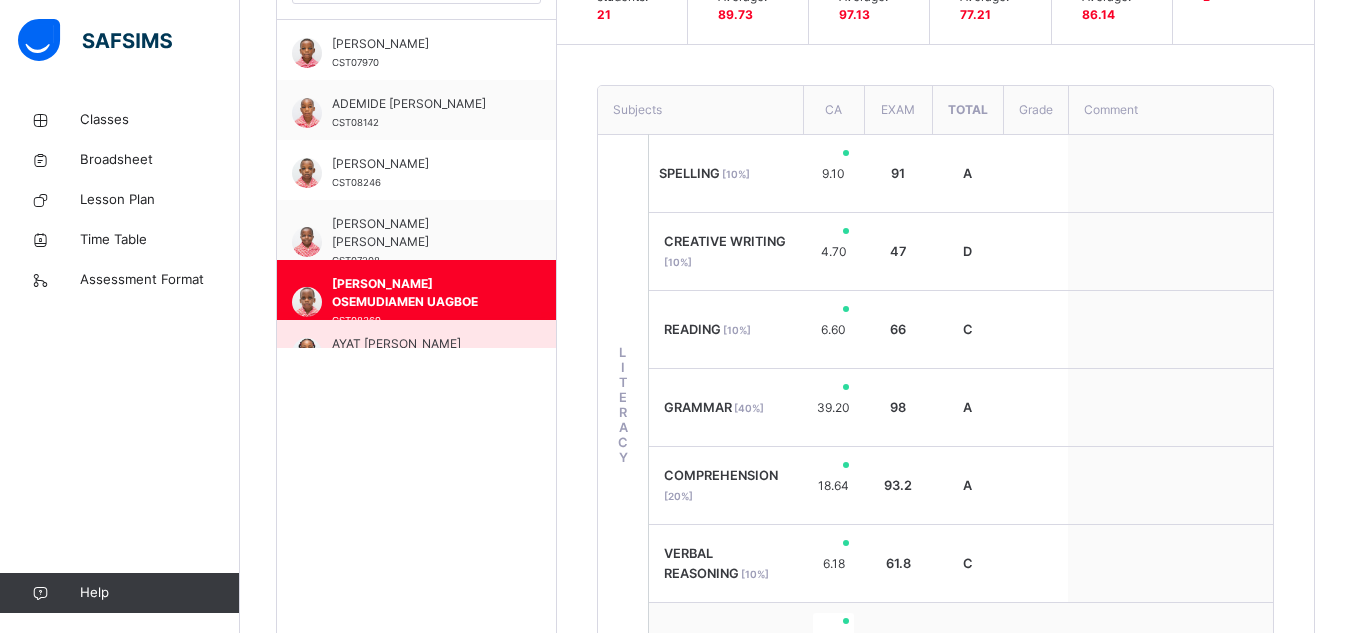 click on "AYAT AYOMIDE  USMAN" at bounding box center (421, 344) 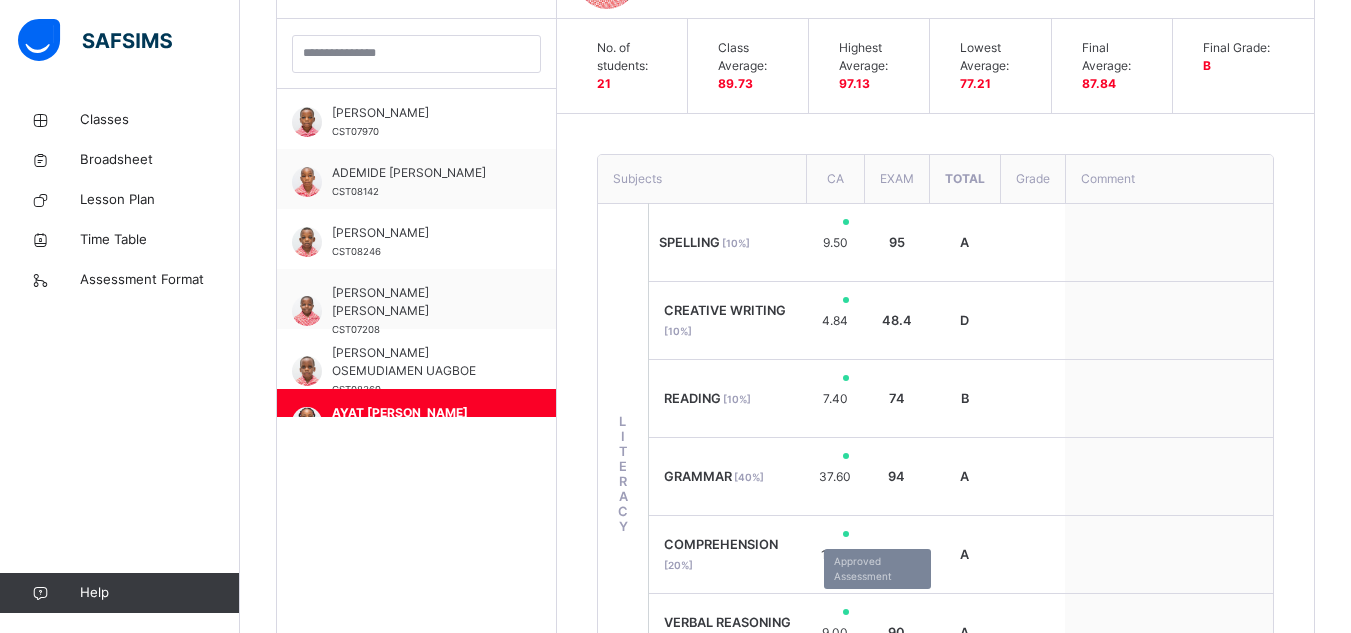 scroll, scrollTop: 650, scrollLeft: 0, axis: vertical 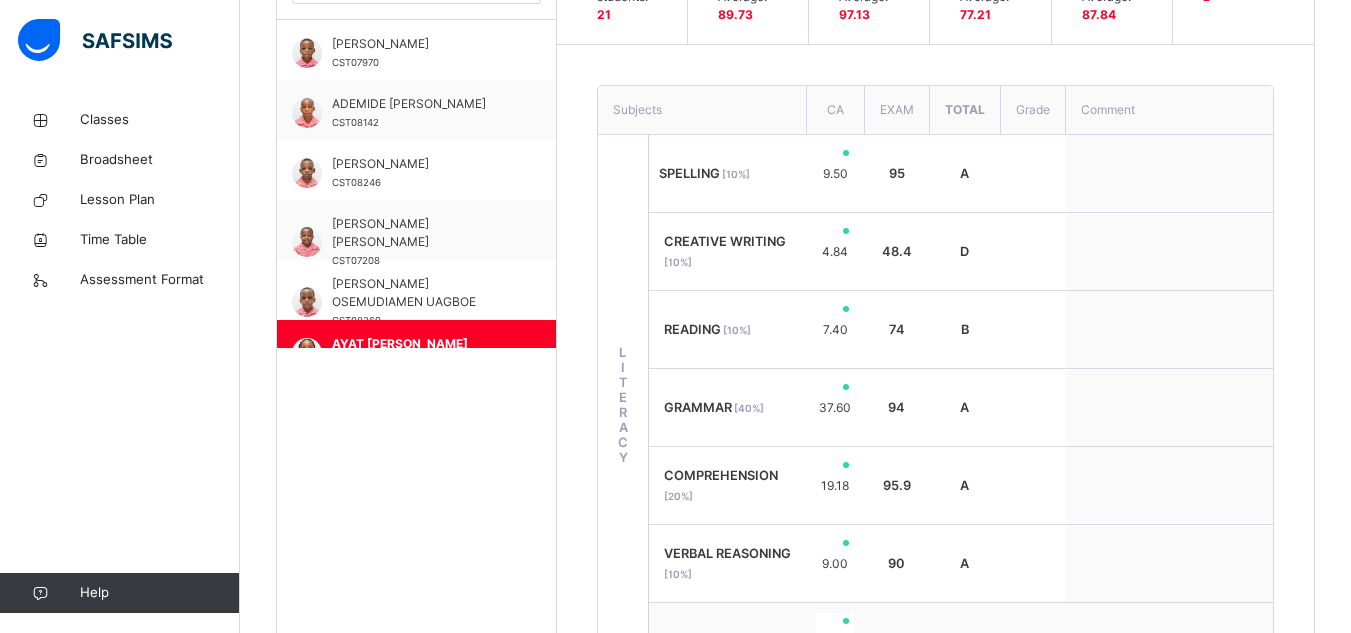 drag, startPoint x: 1350, startPoint y: 267, endPoint x: 1357, endPoint y: 299, distance: 32.75668 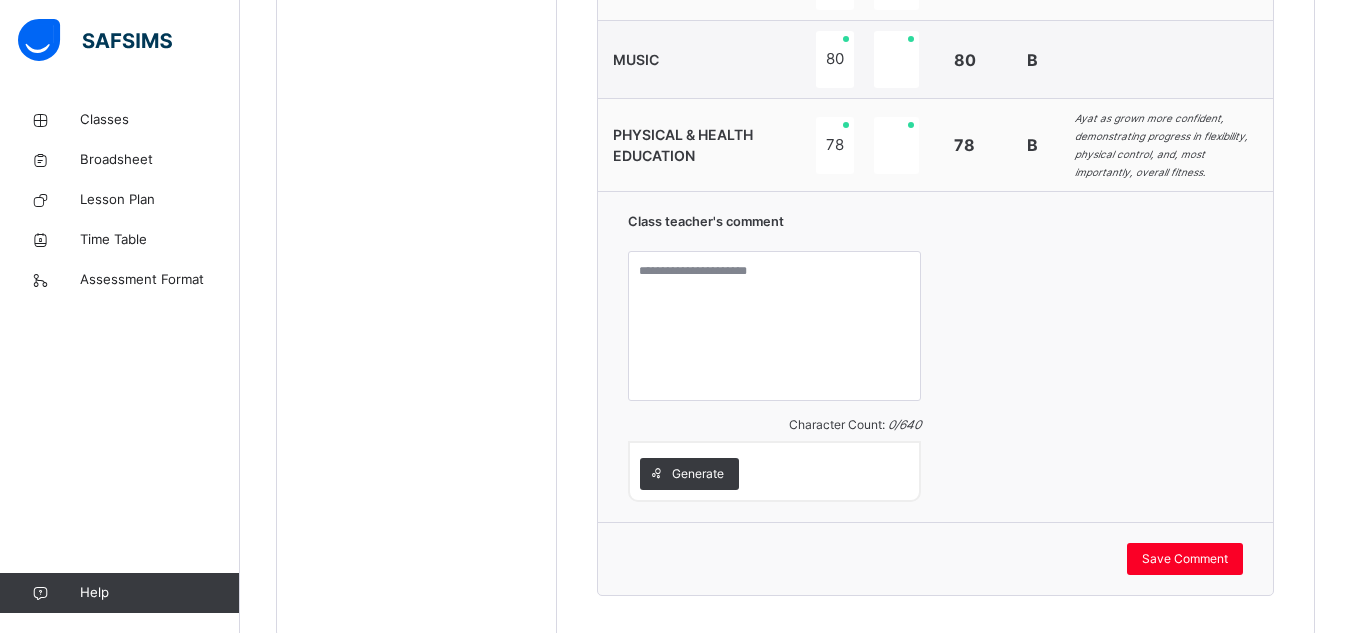 scroll, scrollTop: 1864, scrollLeft: 0, axis: vertical 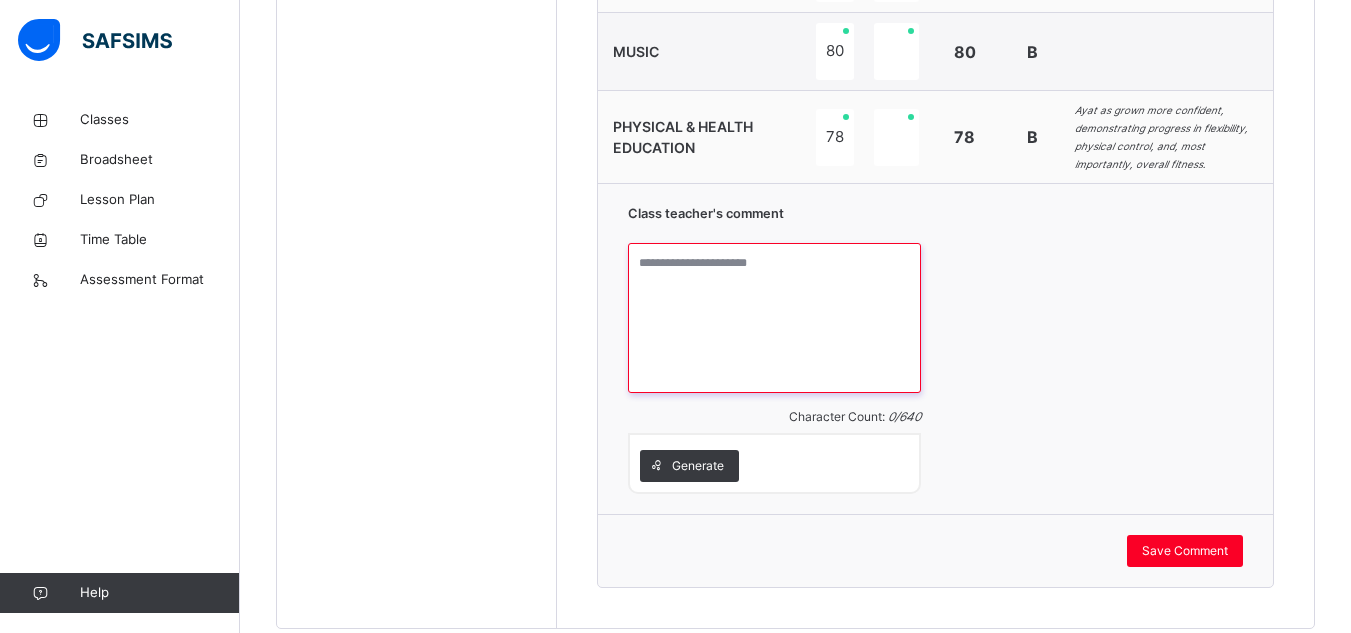 click at bounding box center [774, 318] 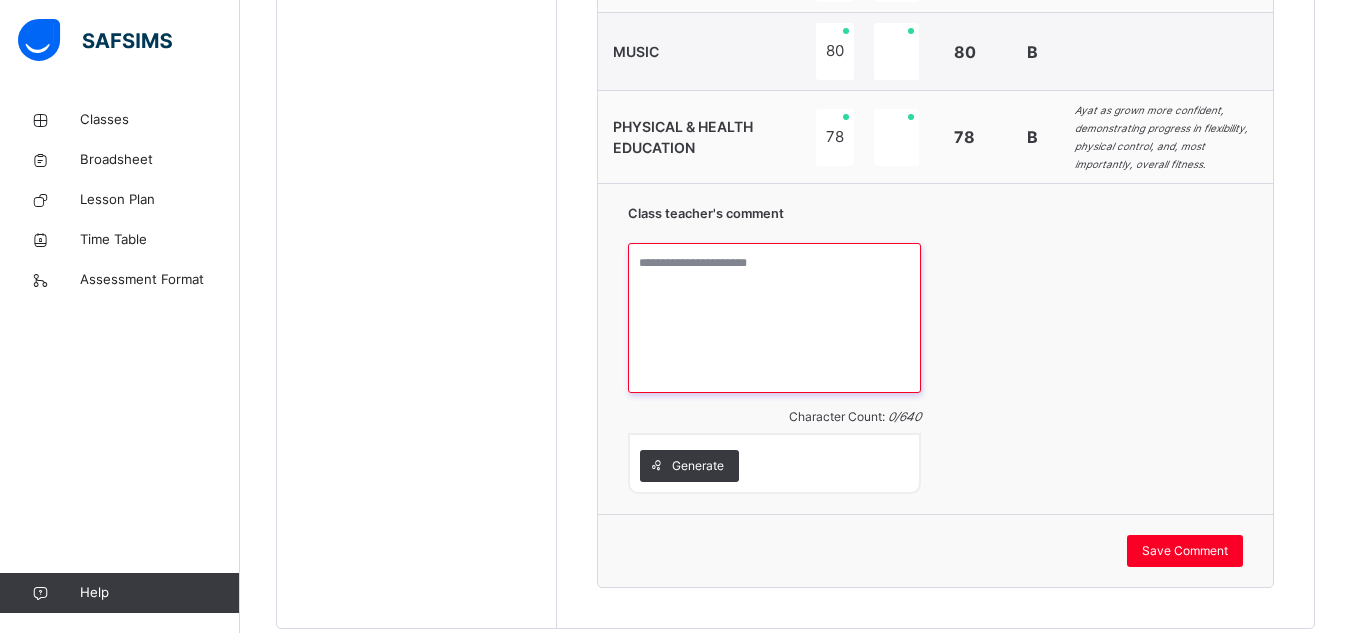 paste on "**********" 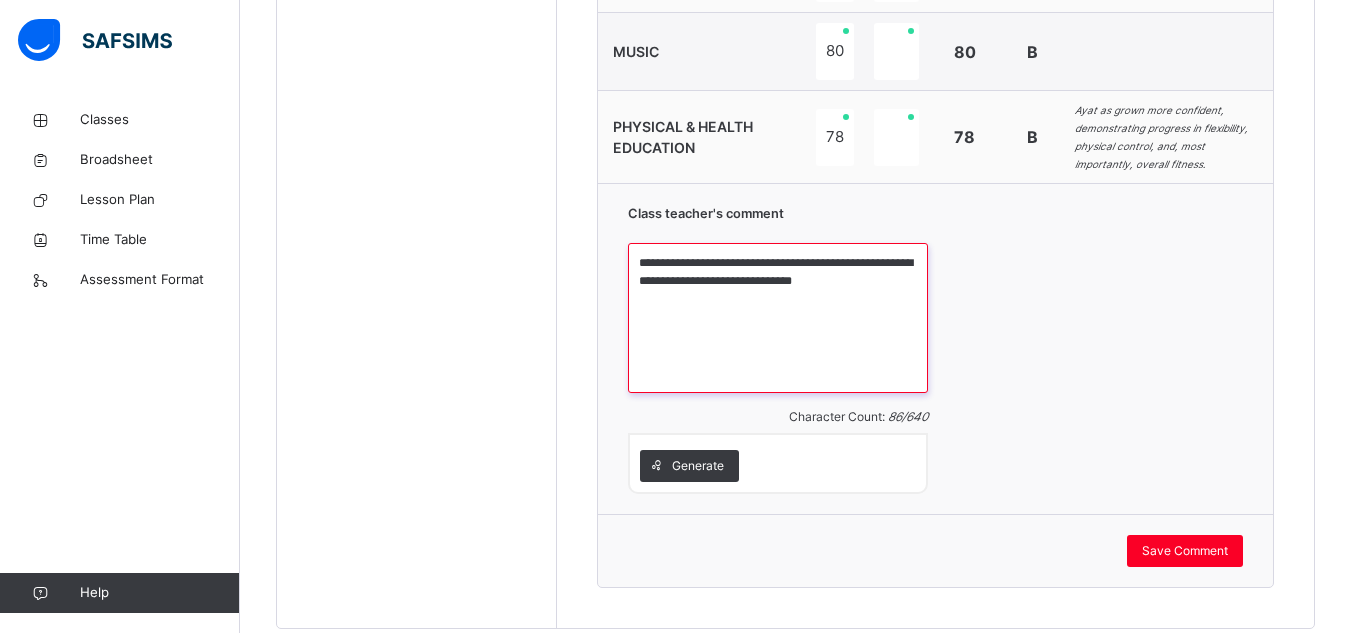 click on "**********" at bounding box center (778, 318) 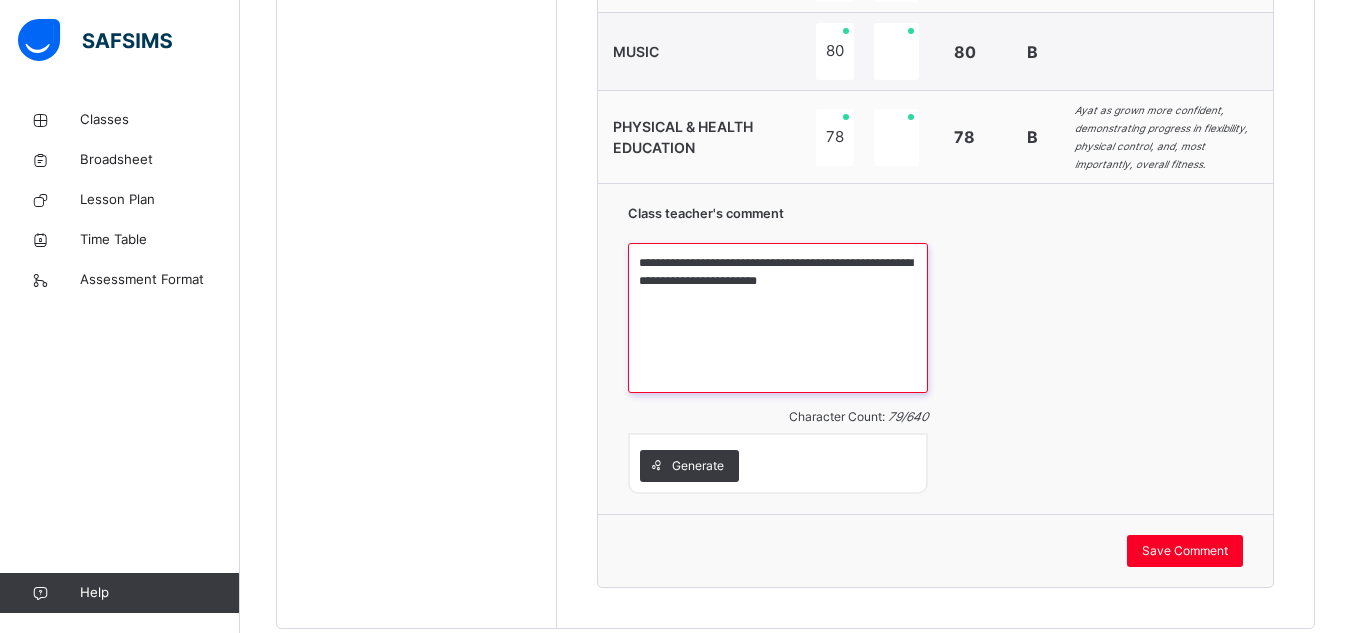 click on "**********" at bounding box center [778, 318] 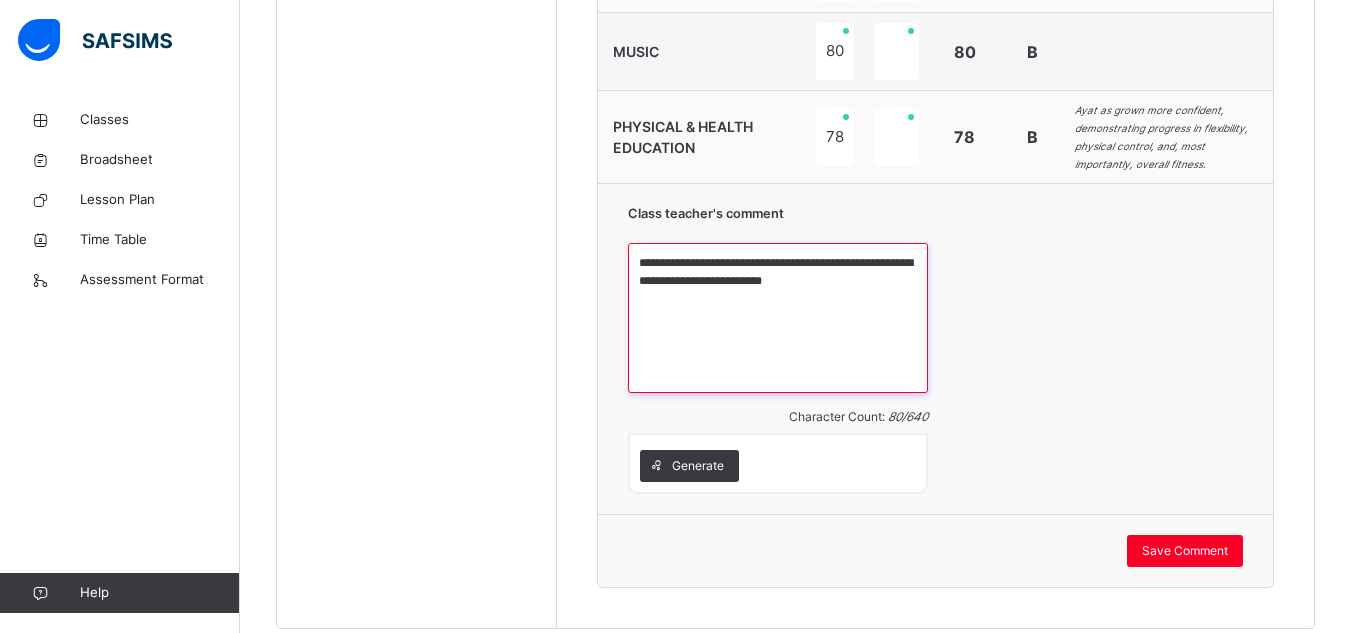 paste on "**********" 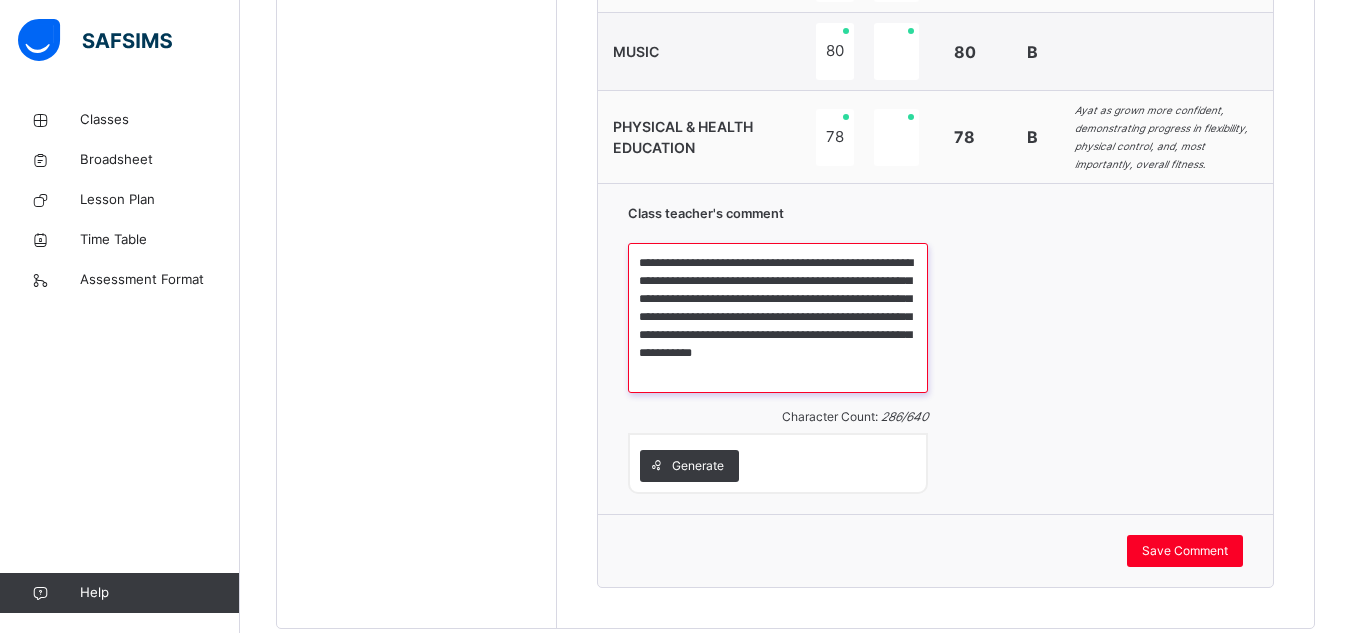 click on "**********" at bounding box center (778, 318) 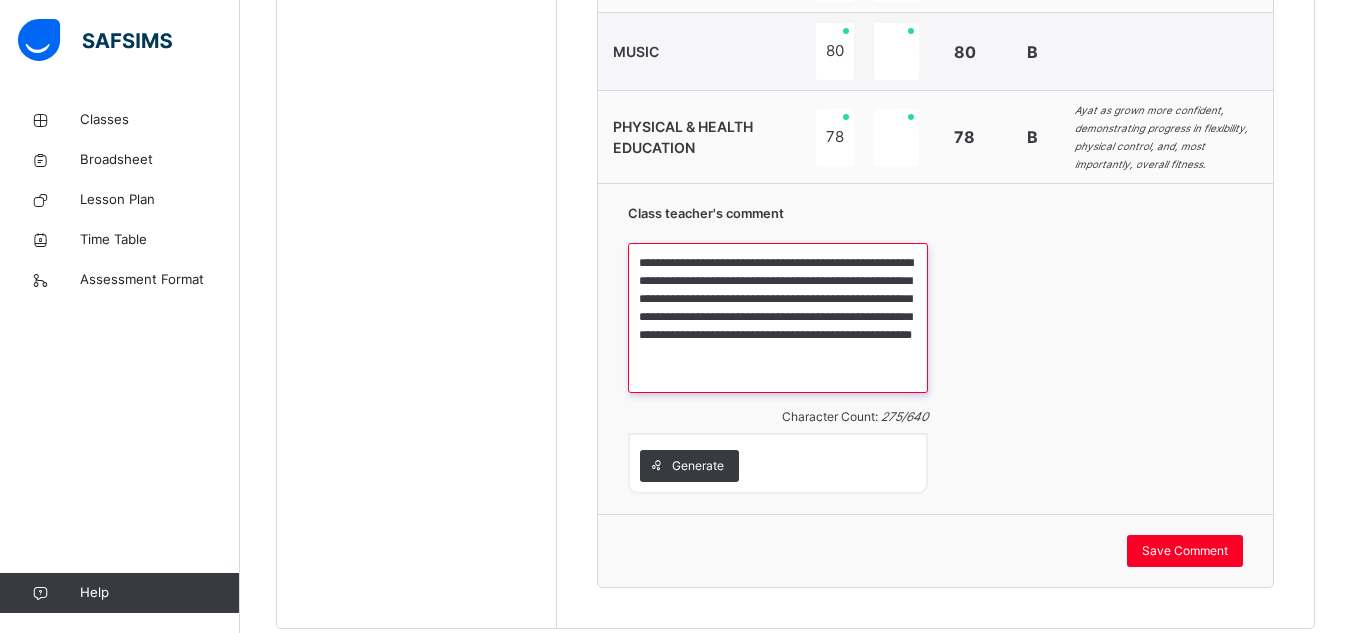click on "**********" at bounding box center [778, 318] 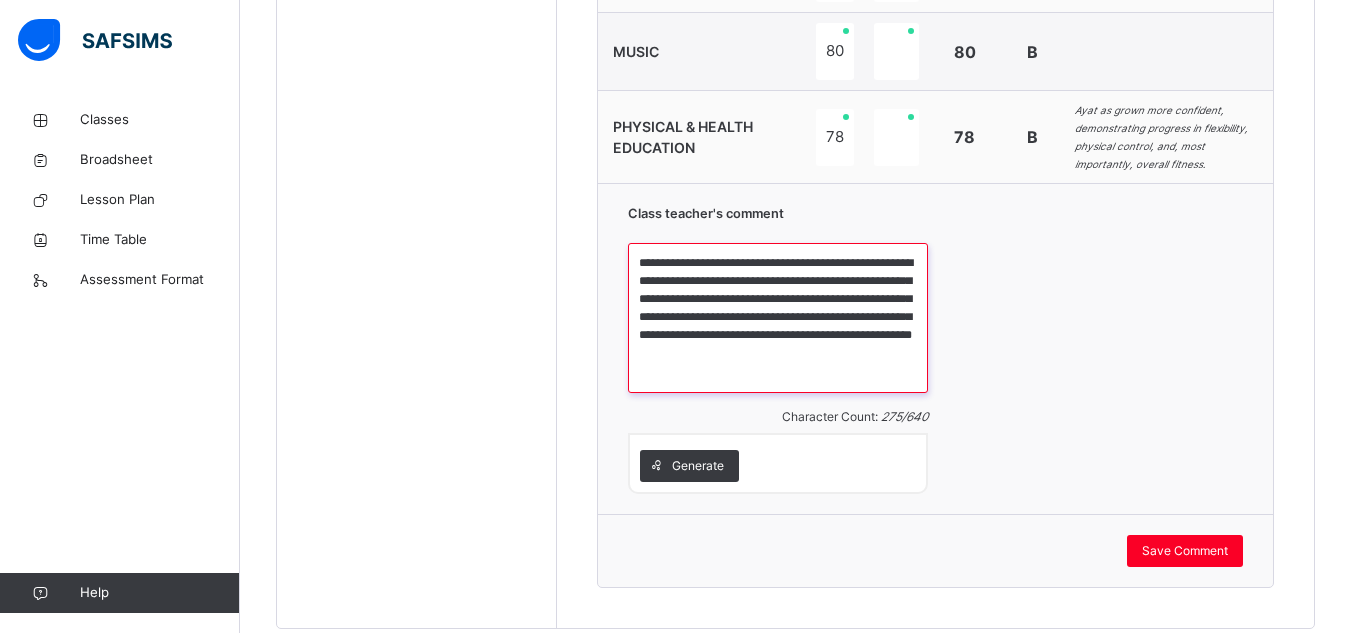 paste on "**********" 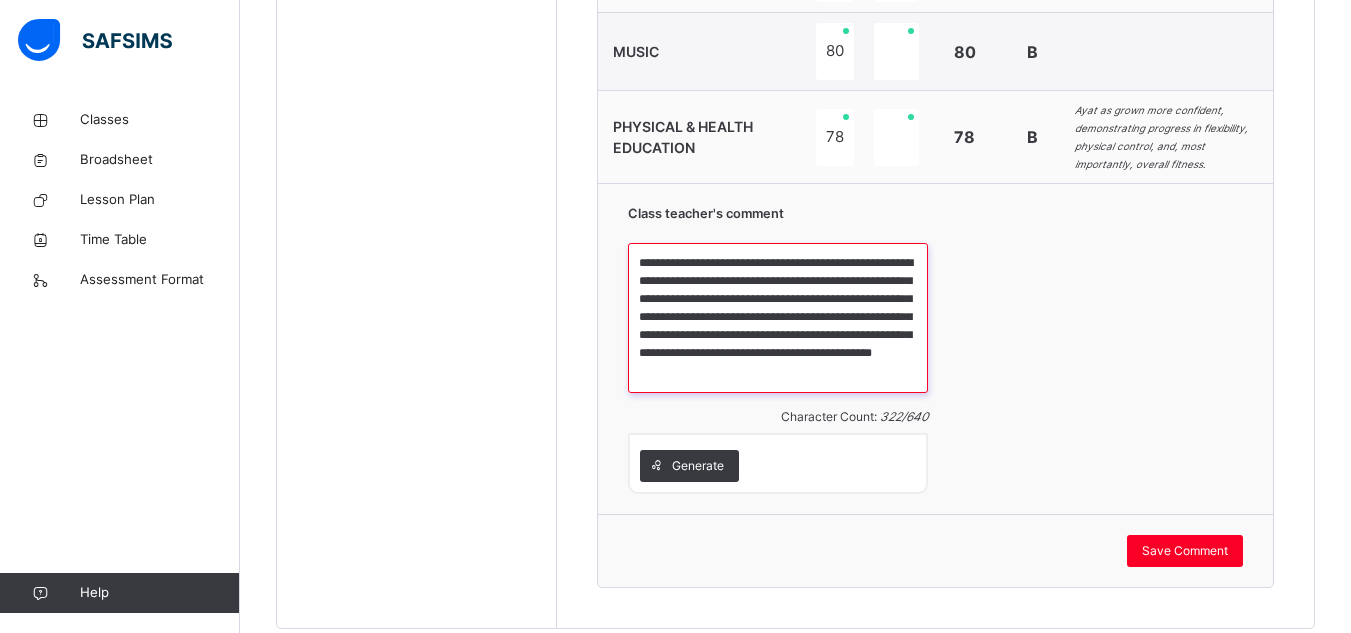 click on "**********" at bounding box center (778, 318) 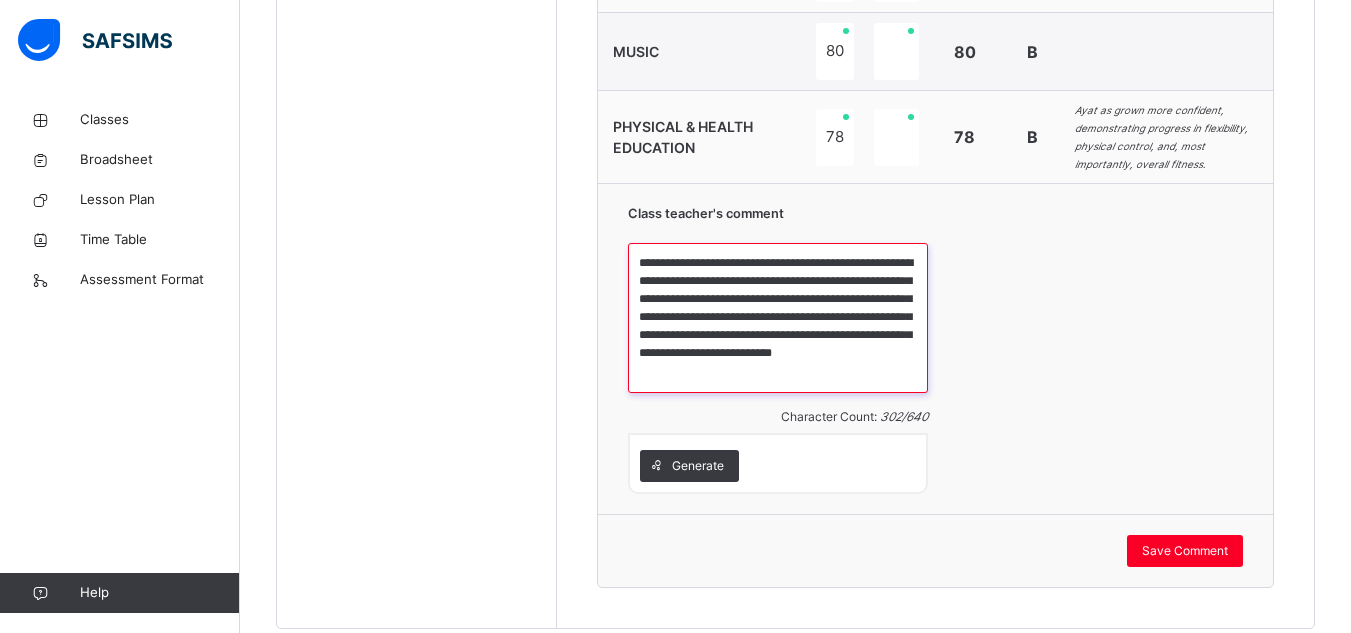 click on "**********" at bounding box center (778, 318) 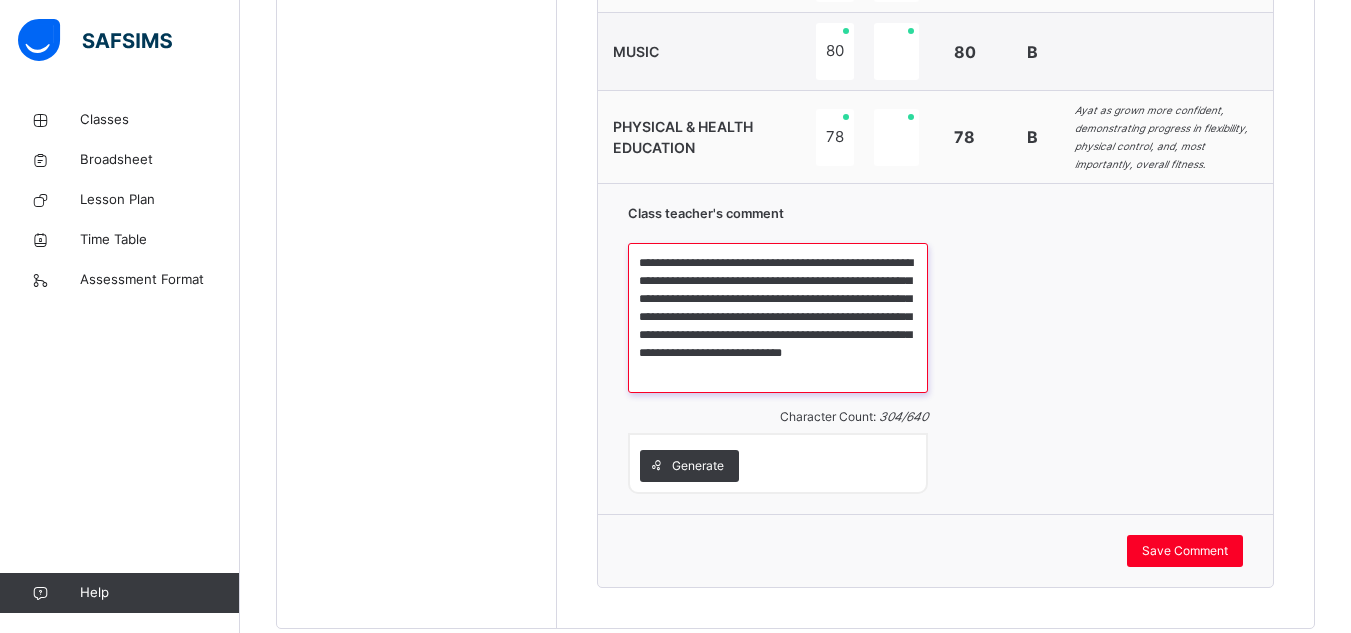 paste on "**********" 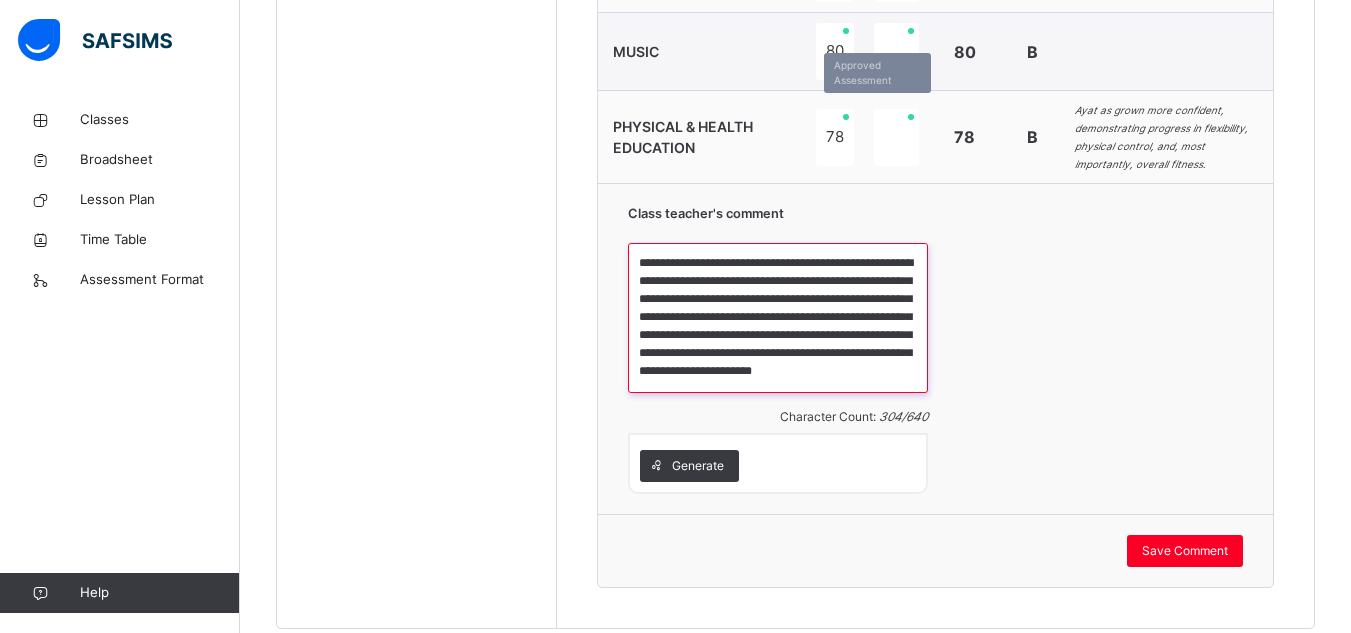scroll, scrollTop: 59, scrollLeft: 0, axis: vertical 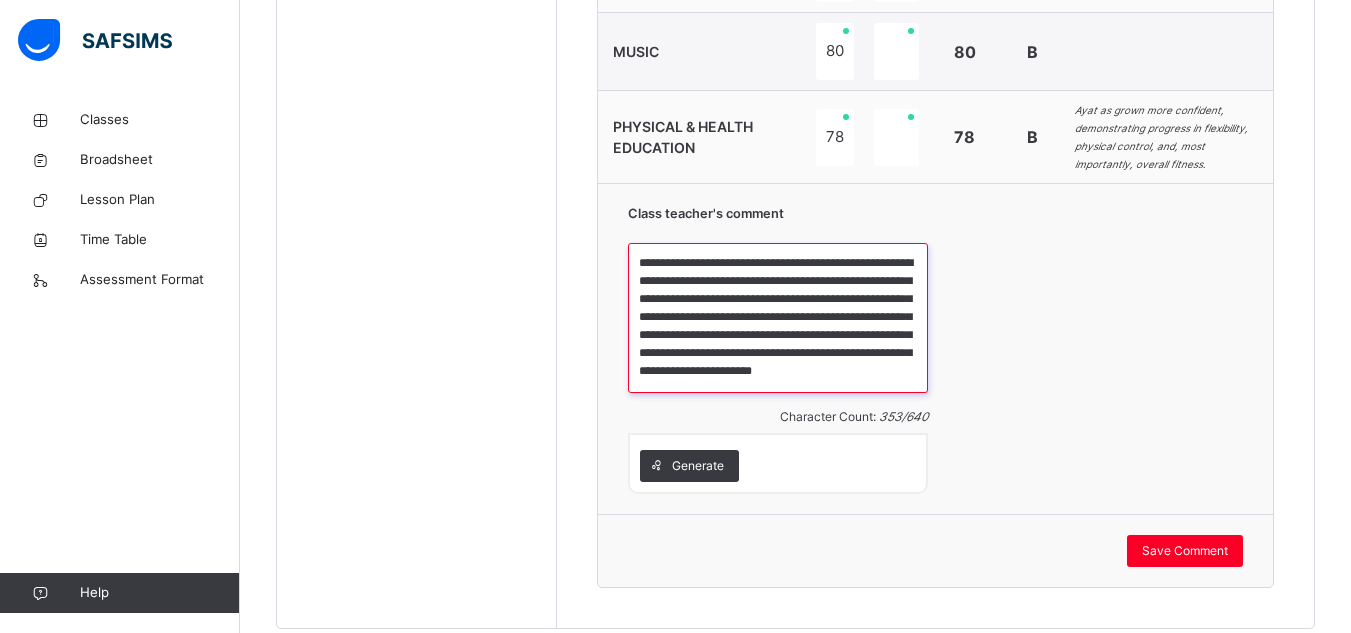 drag, startPoint x: 641, startPoint y: 256, endPoint x: 805, endPoint y: 361, distance: 194.73315 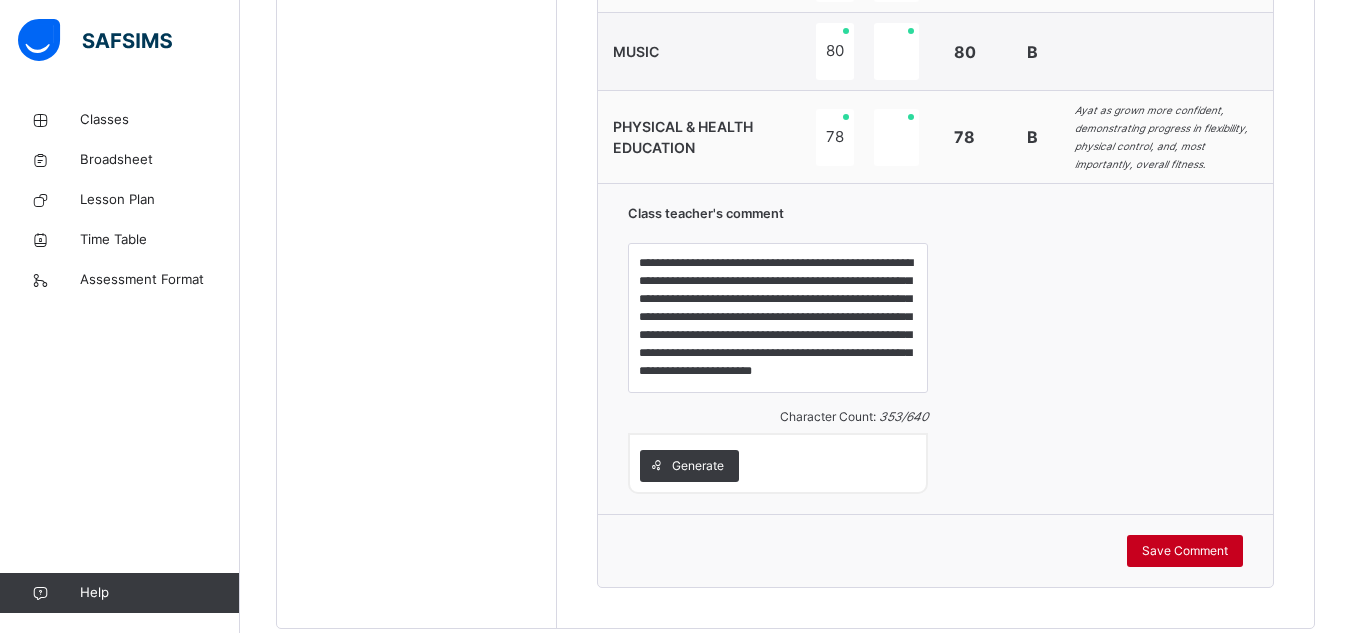 click on "Save Comment" at bounding box center (1185, 551) 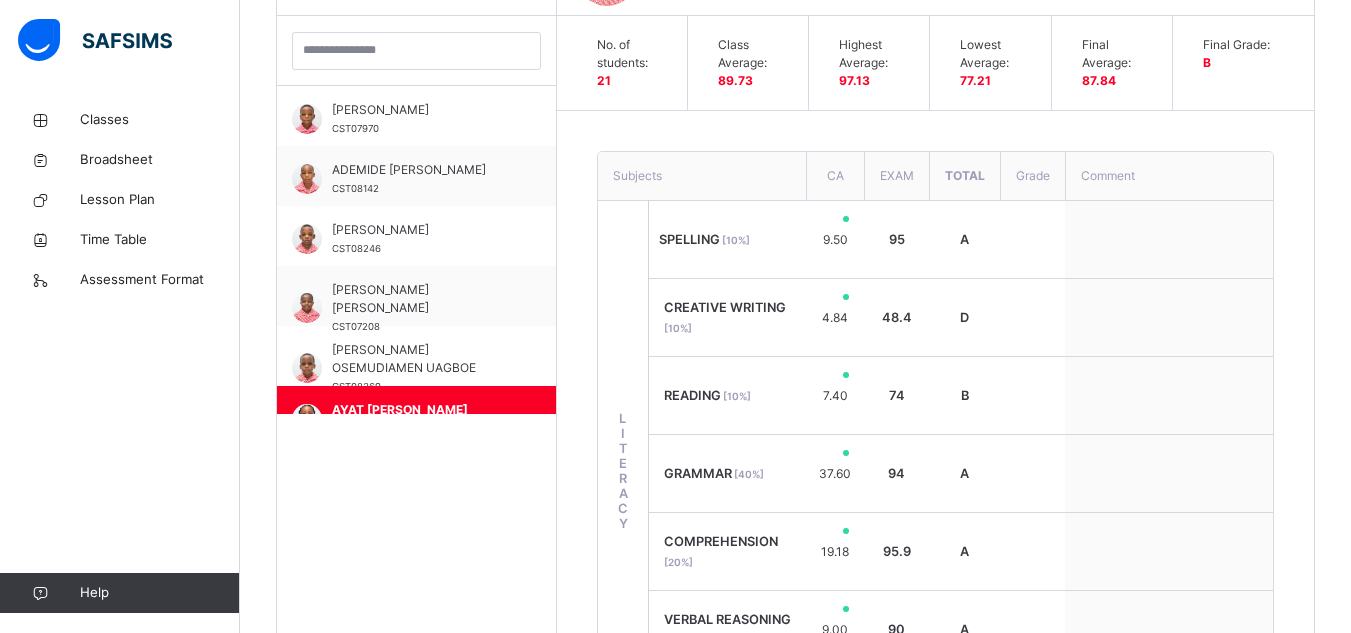scroll, scrollTop: 531, scrollLeft: 0, axis: vertical 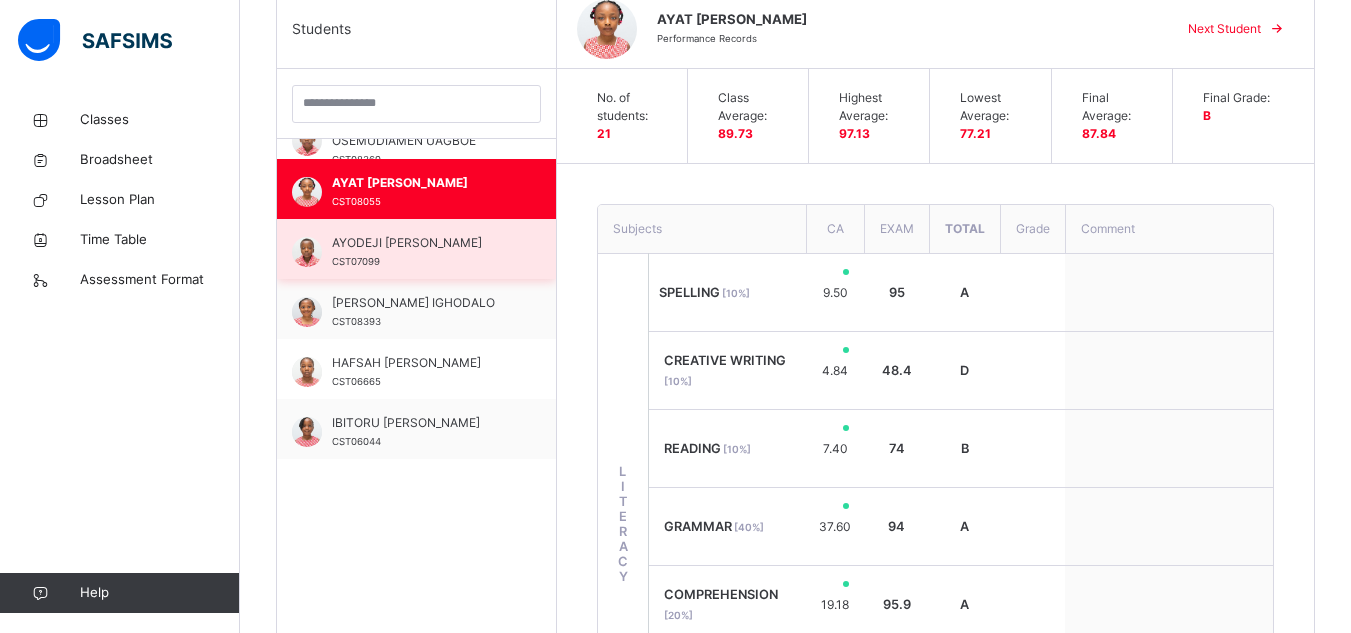 click on "AYODEJI DAVID   TENIOLA" at bounding box center (421, 243) 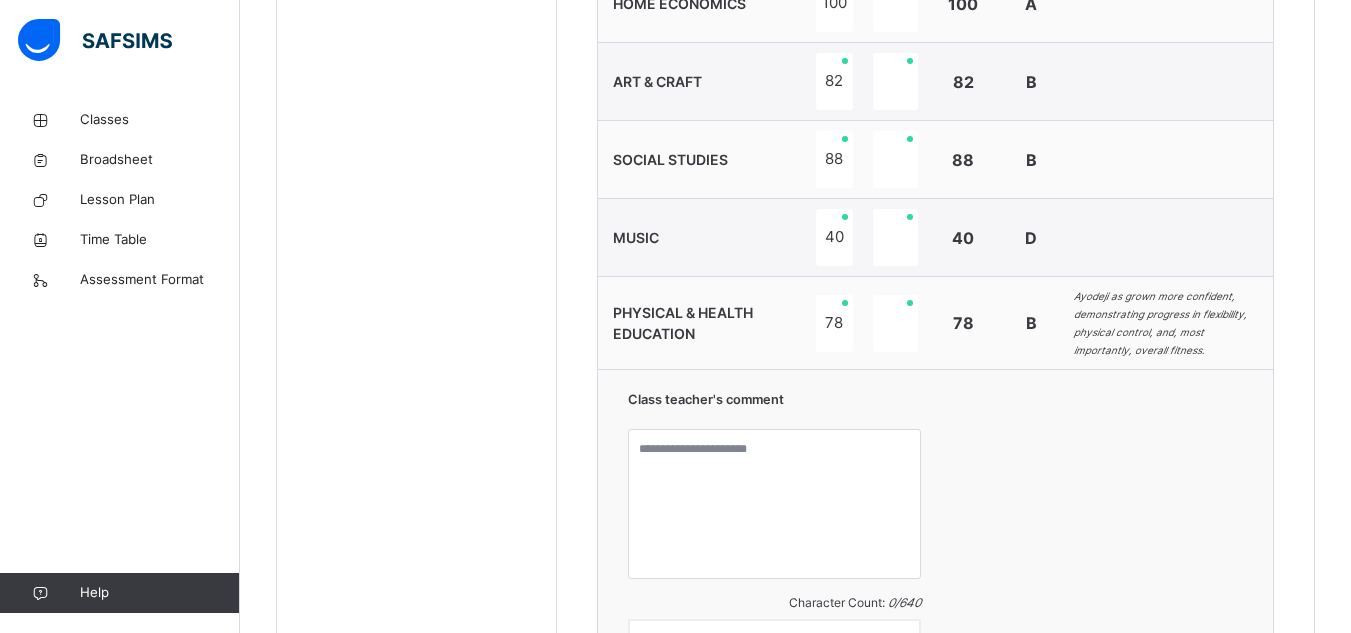 scroll, scrollTop: 1758, scrollLeft: 0, axis: vertical 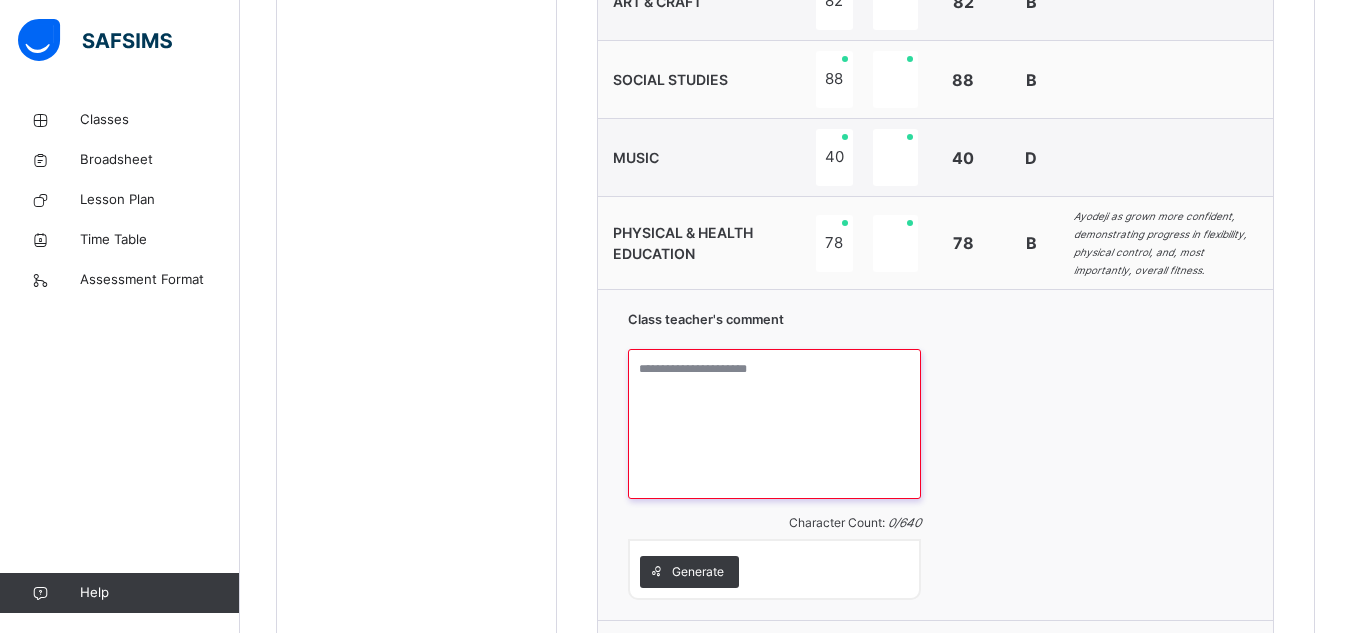 click at bounding box center (774, 424) 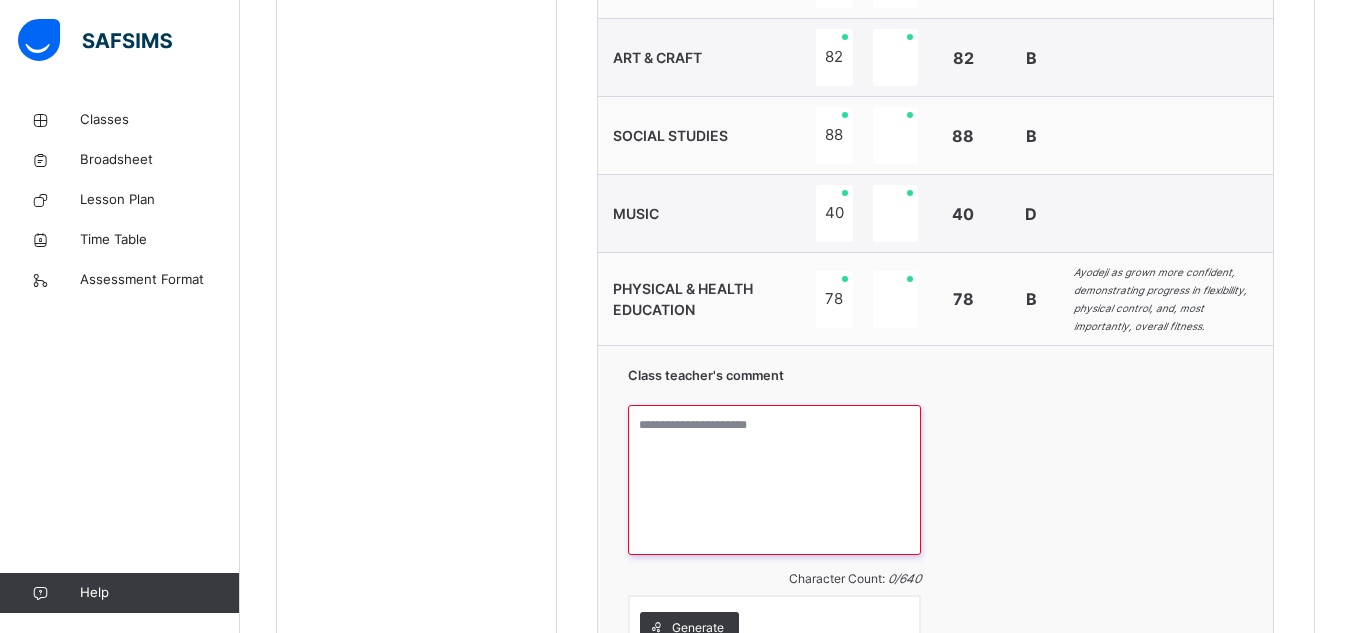 scroll, scrollTop: 1766, scrollLeft: 0, axis: vertical 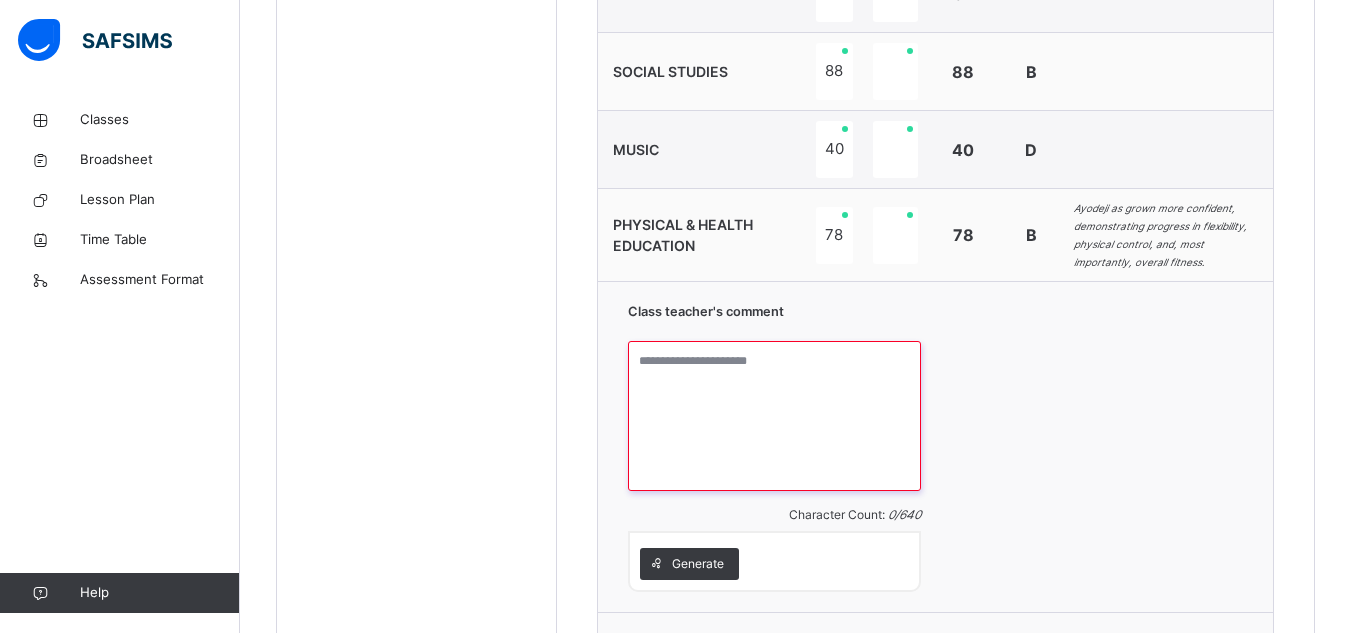 paste on "**********" 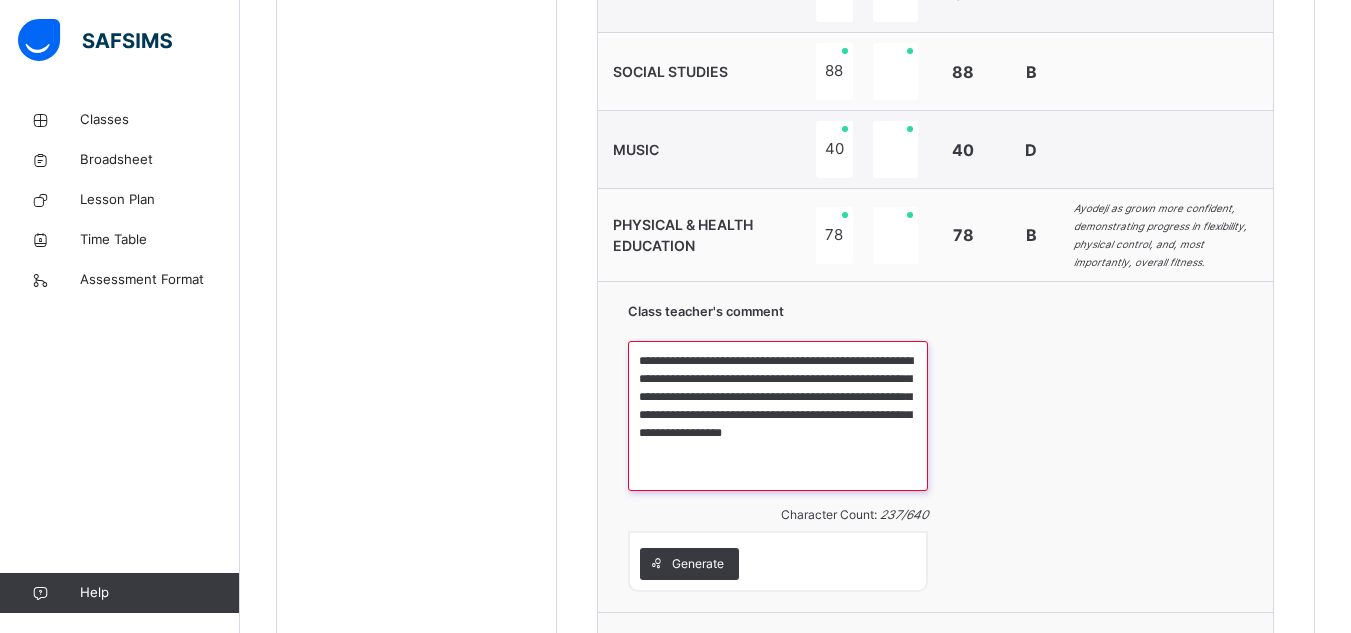 click on "**********" at bounding box center [778, 416] 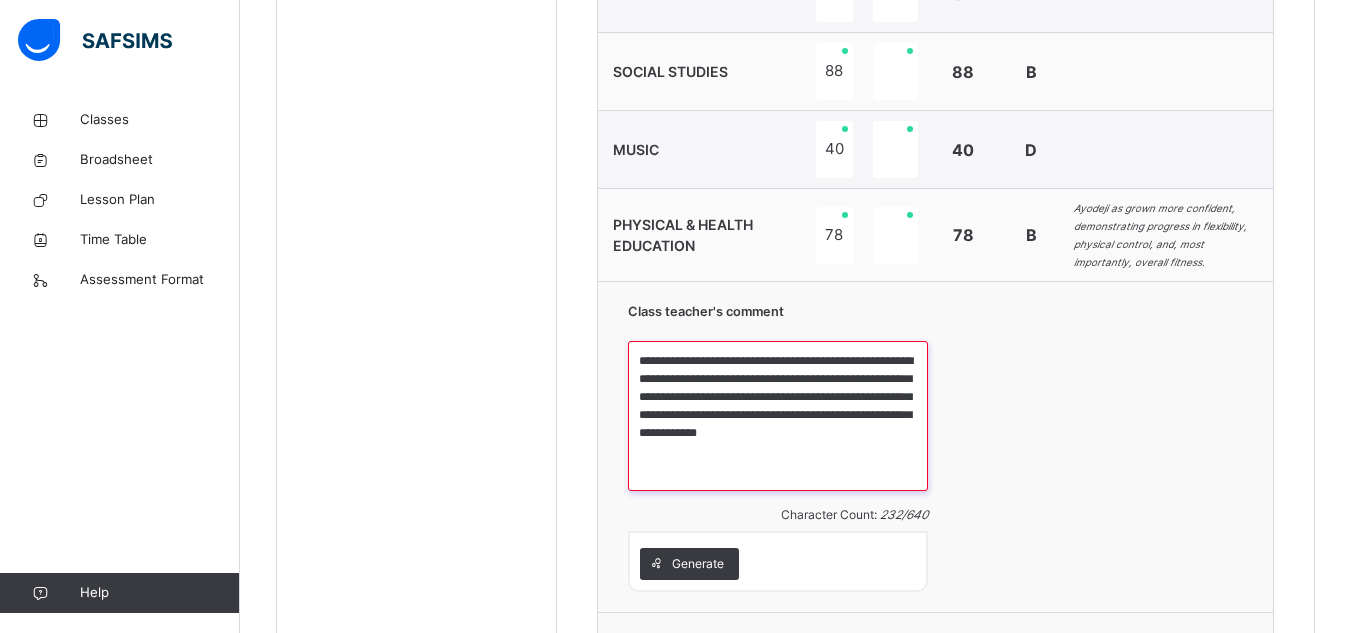 click on "**********" at bounding box center (778, 416) 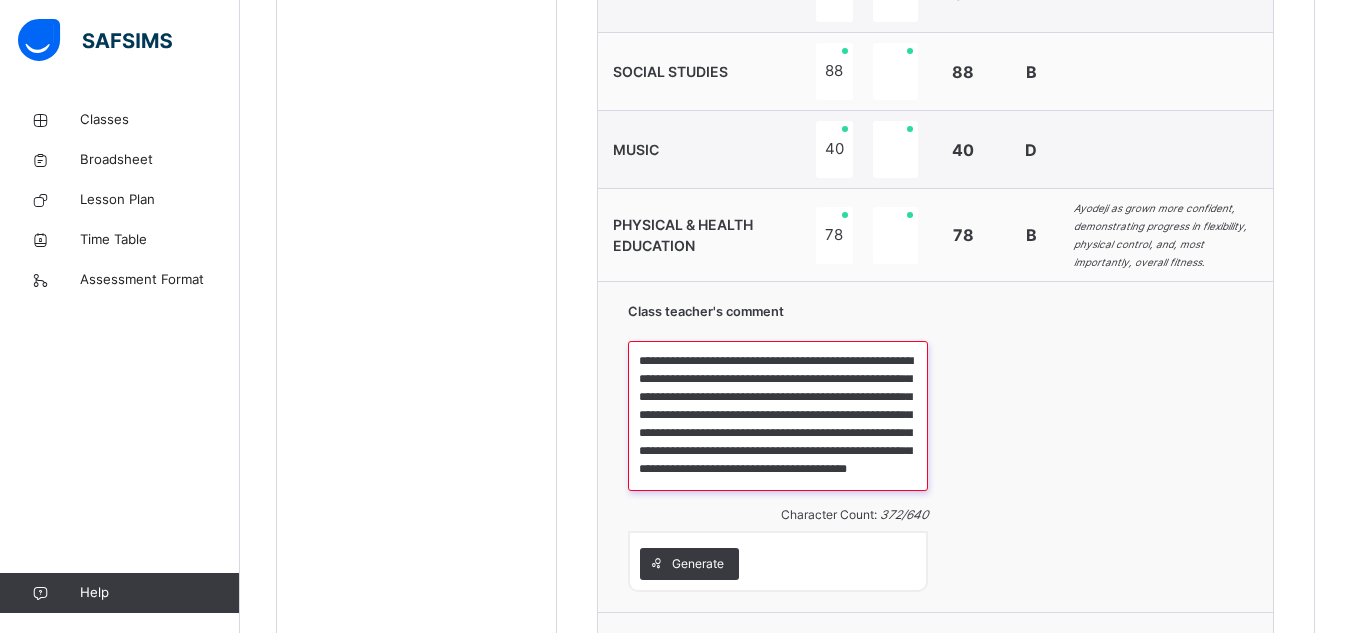 scroll, scrollTop: 23, scrollLeft: 0, axis: vertical 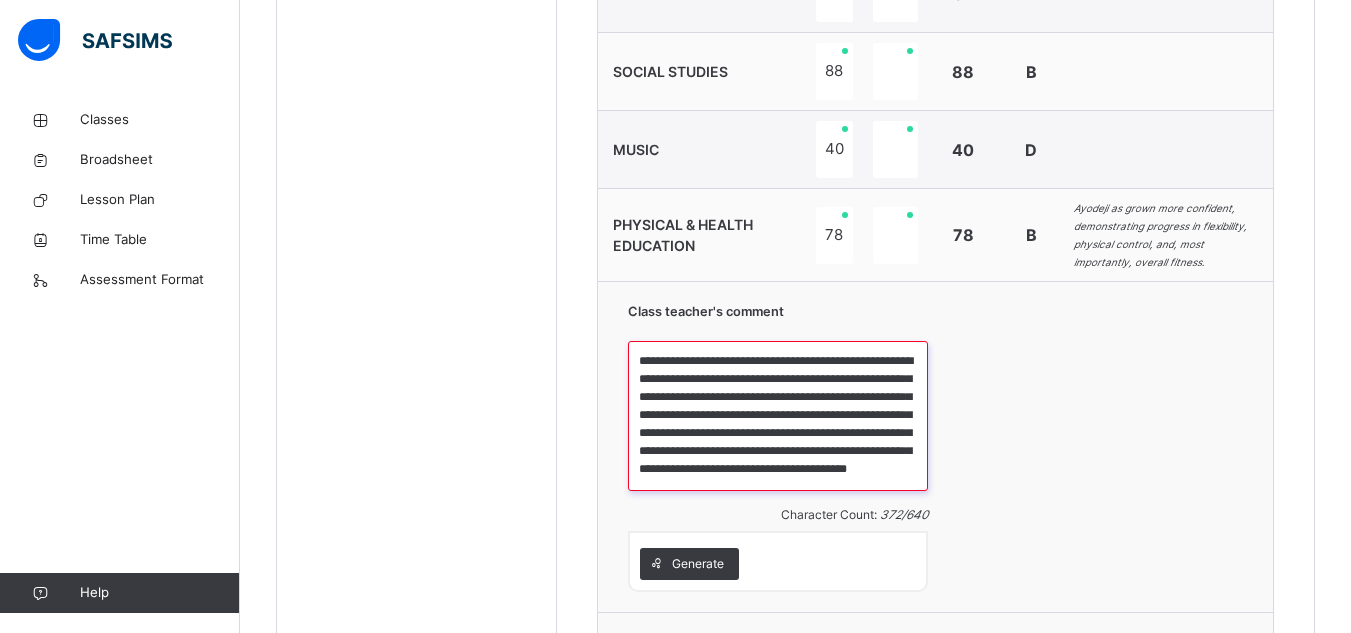 click on "**********" at bounding box center (778, 416) 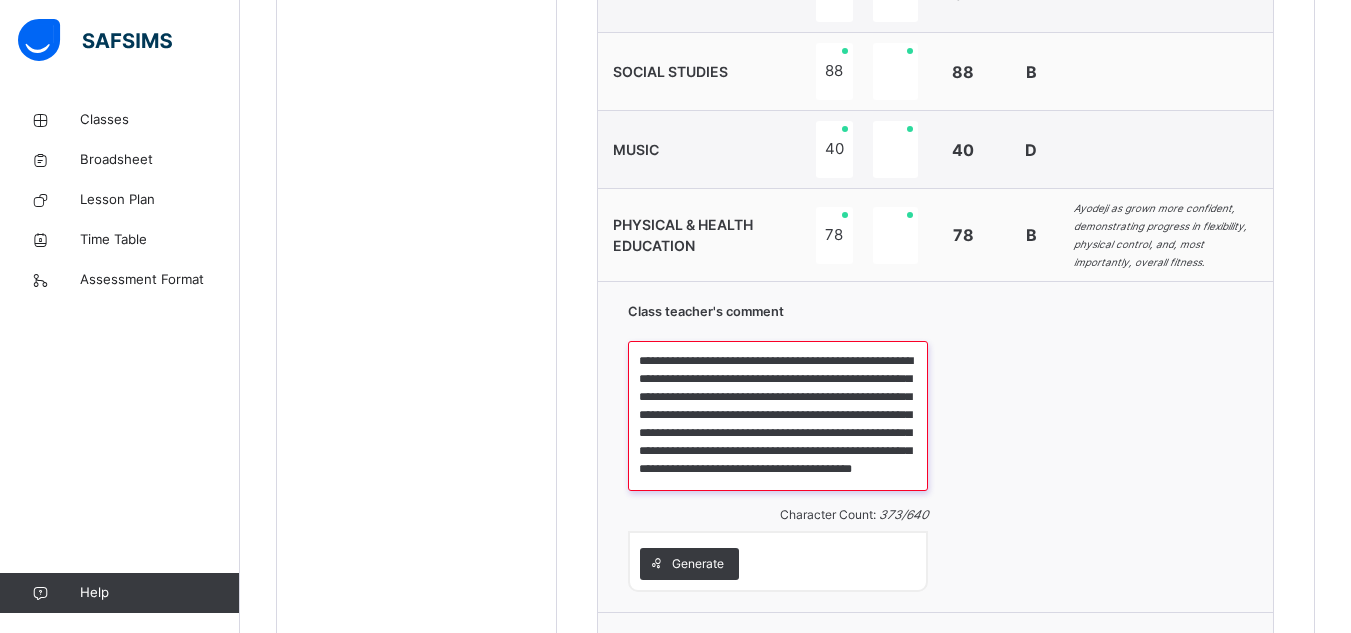 click on "**********" at bounding box center (778, 416) 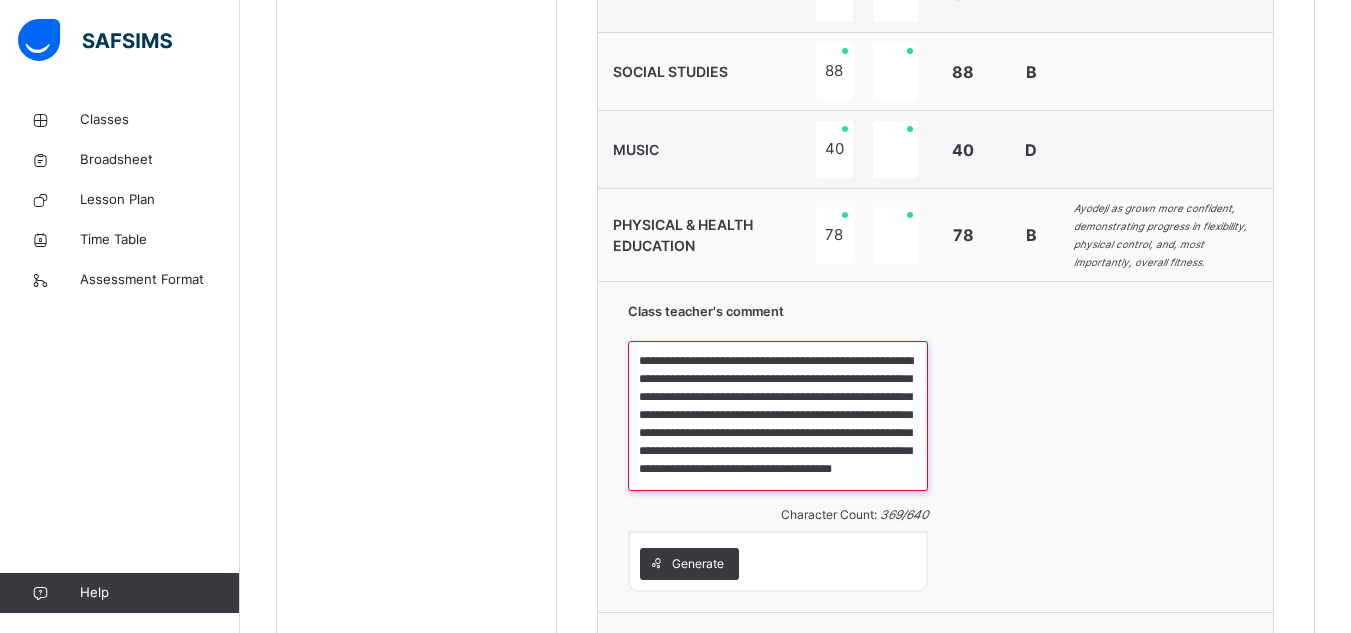 scroll, scrollTop: 0, scrollLeft: 0, axis: both 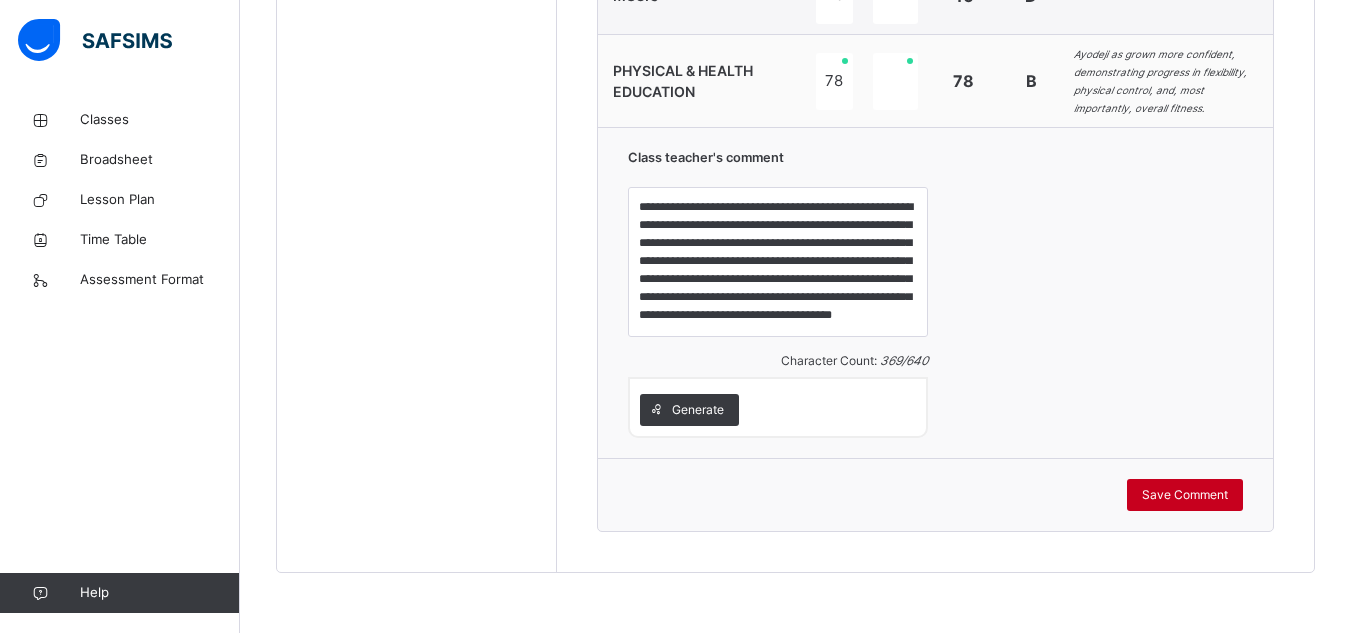 click on "Save Comment" at bounding box center (1185, 495) 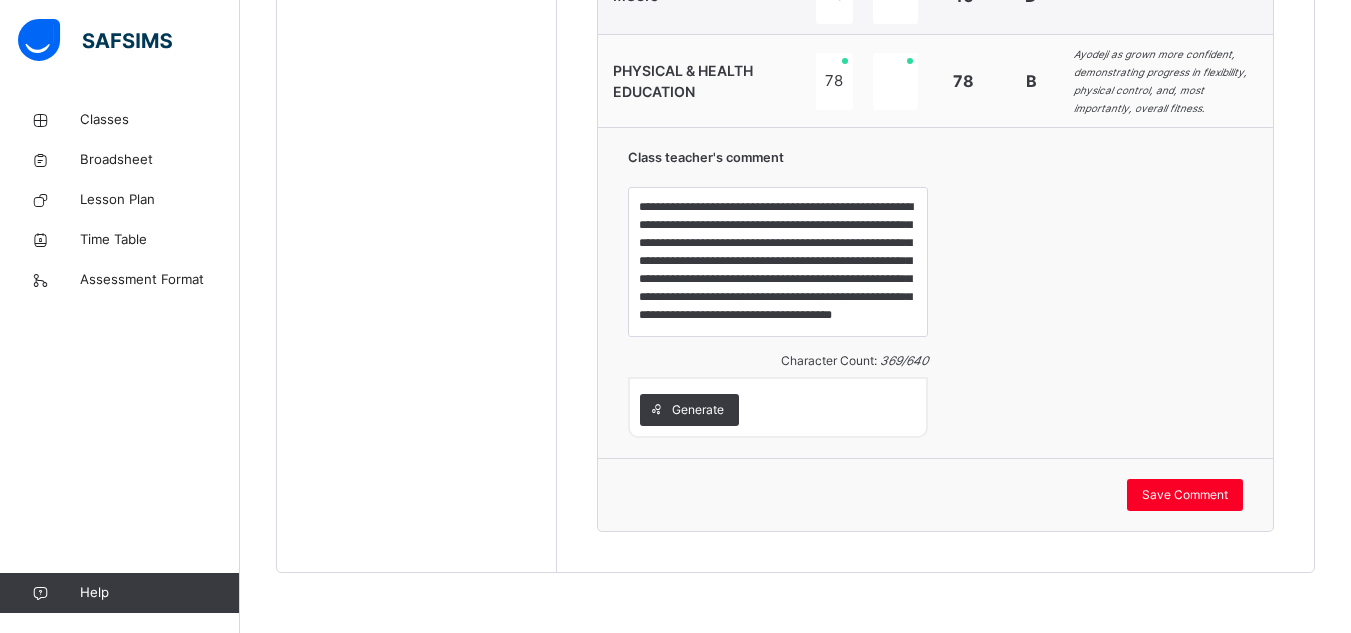 drag, startPoint x: 741, startPoint y: 324, endPoint x: 1091, endPoint y: 342, distance: 350.46255 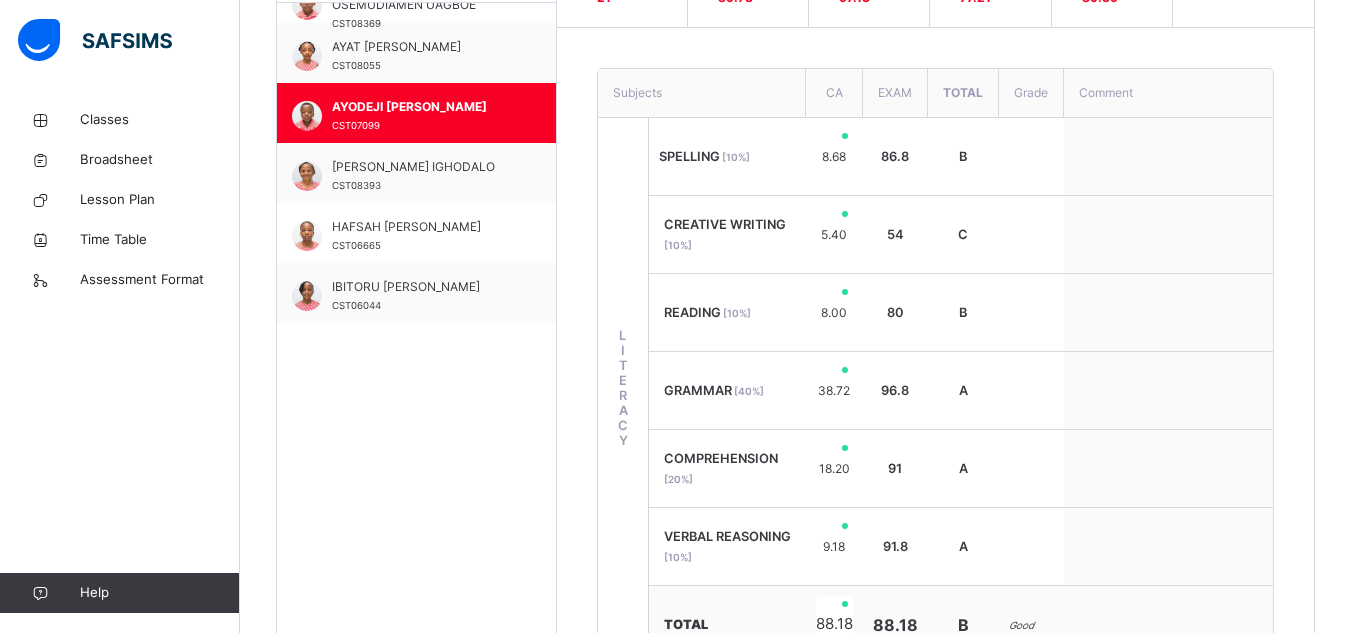 scroll, scrollTop: 629, scrollLeft: 0, axis: vertical 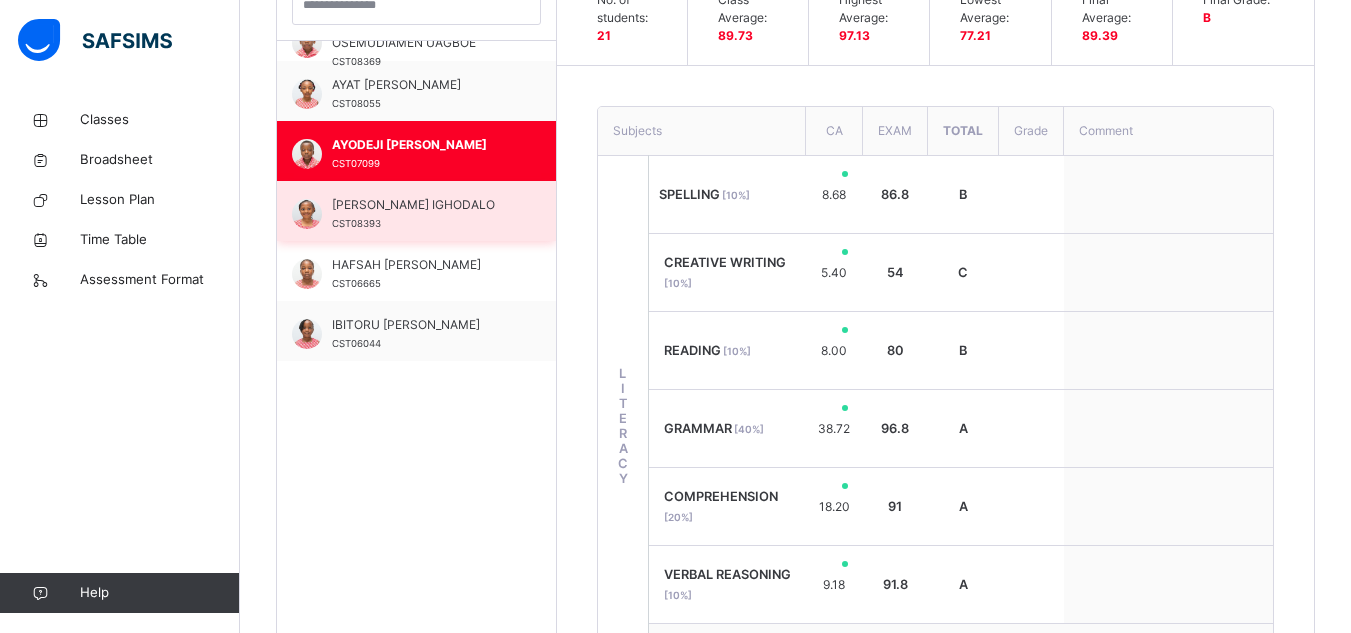 click on "EMMANUELLA IYANUOLUWA  IGHODALO" at bounding box center (421, 205) 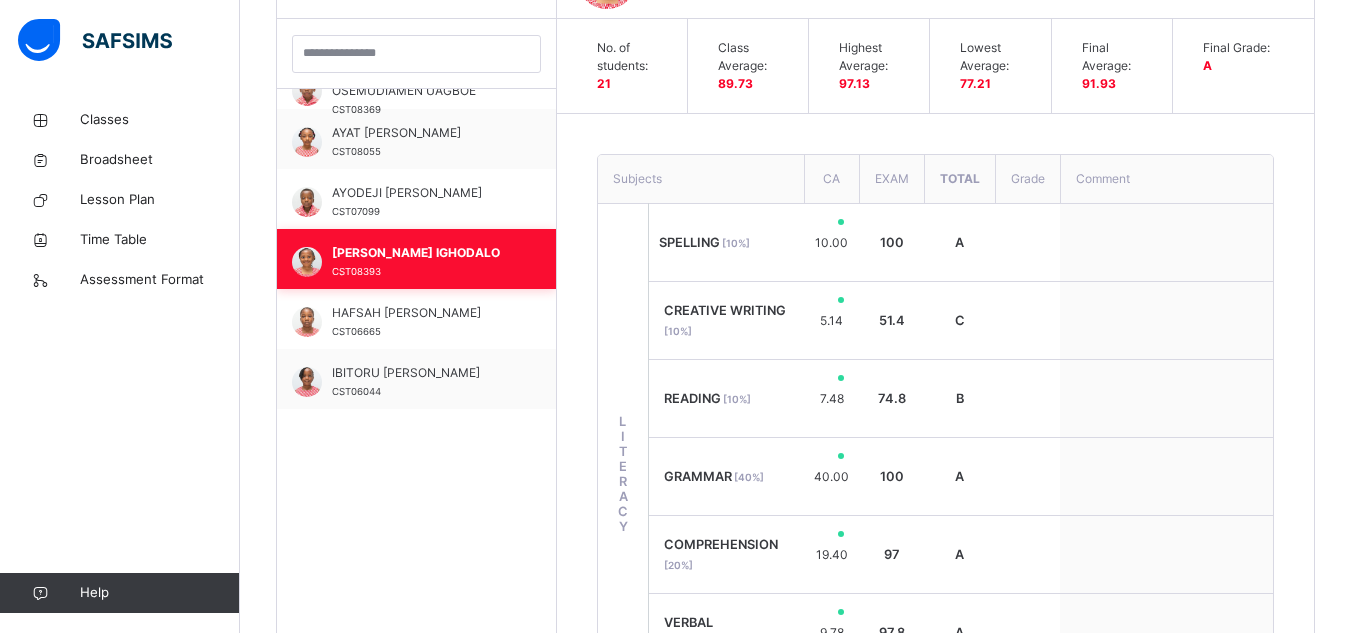 scroll, scrollTop: 629, scrollLeft: 0, axis: vertical 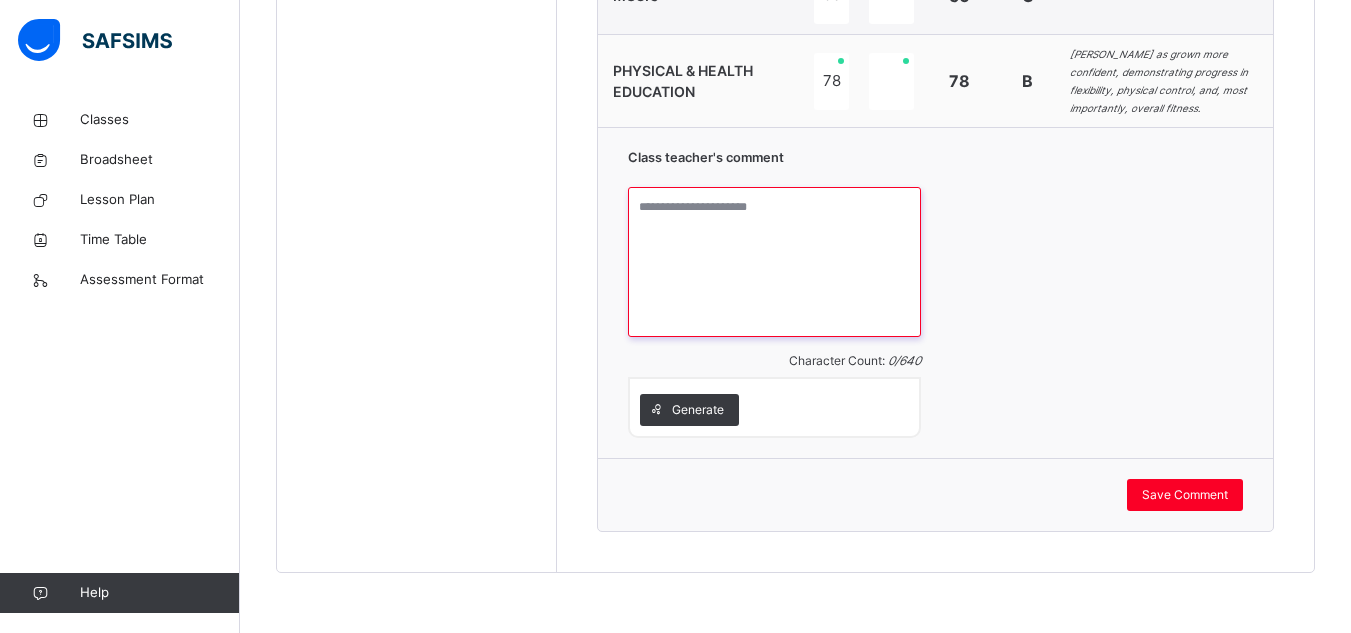 click at bounding box center (774, 262) 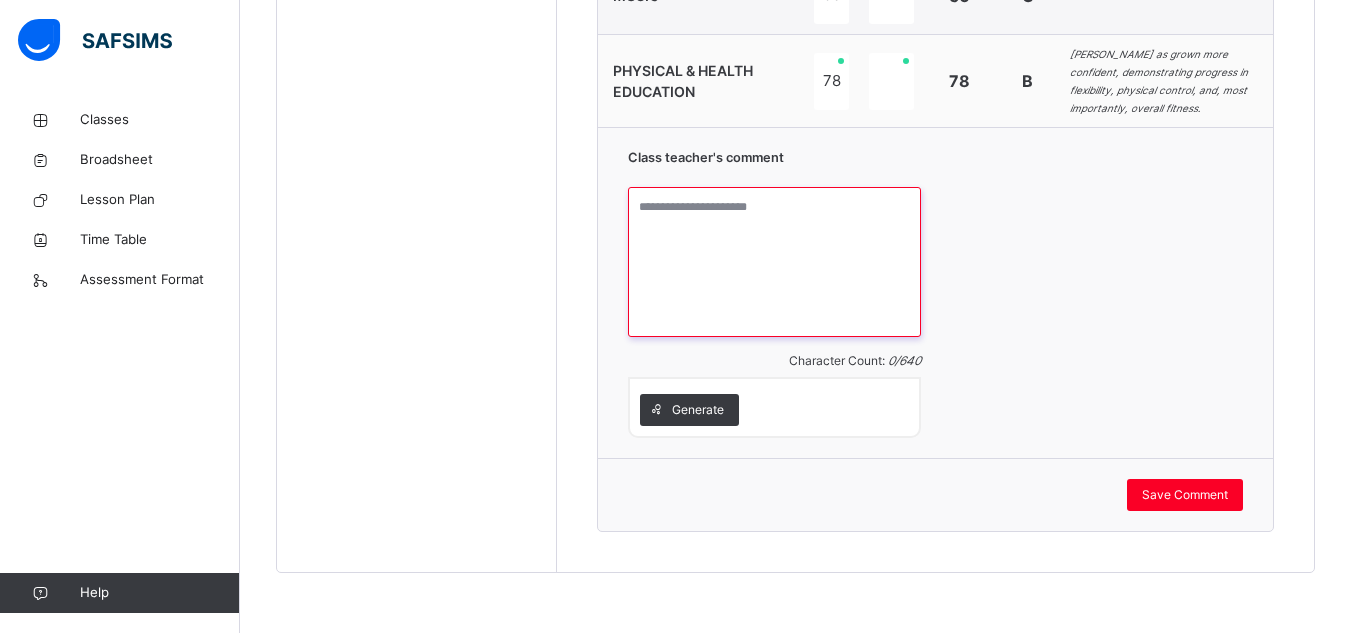 paste on "**********" 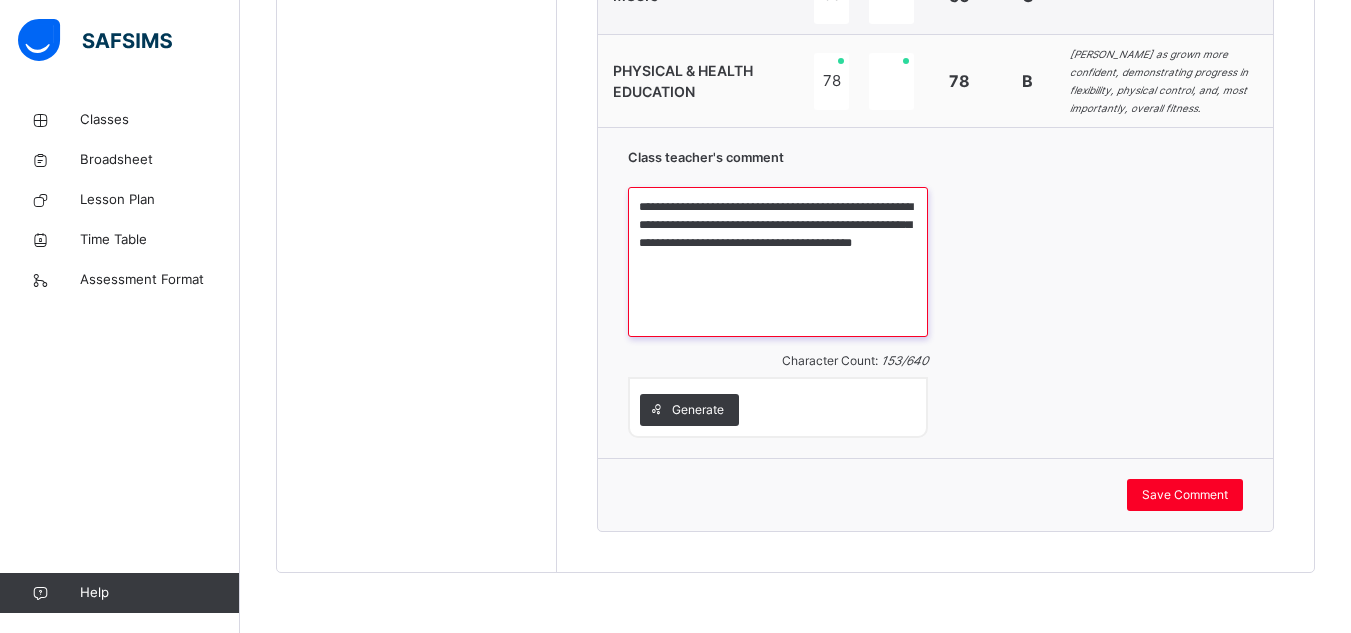 click on "**********" at bounding box center [778, 262] 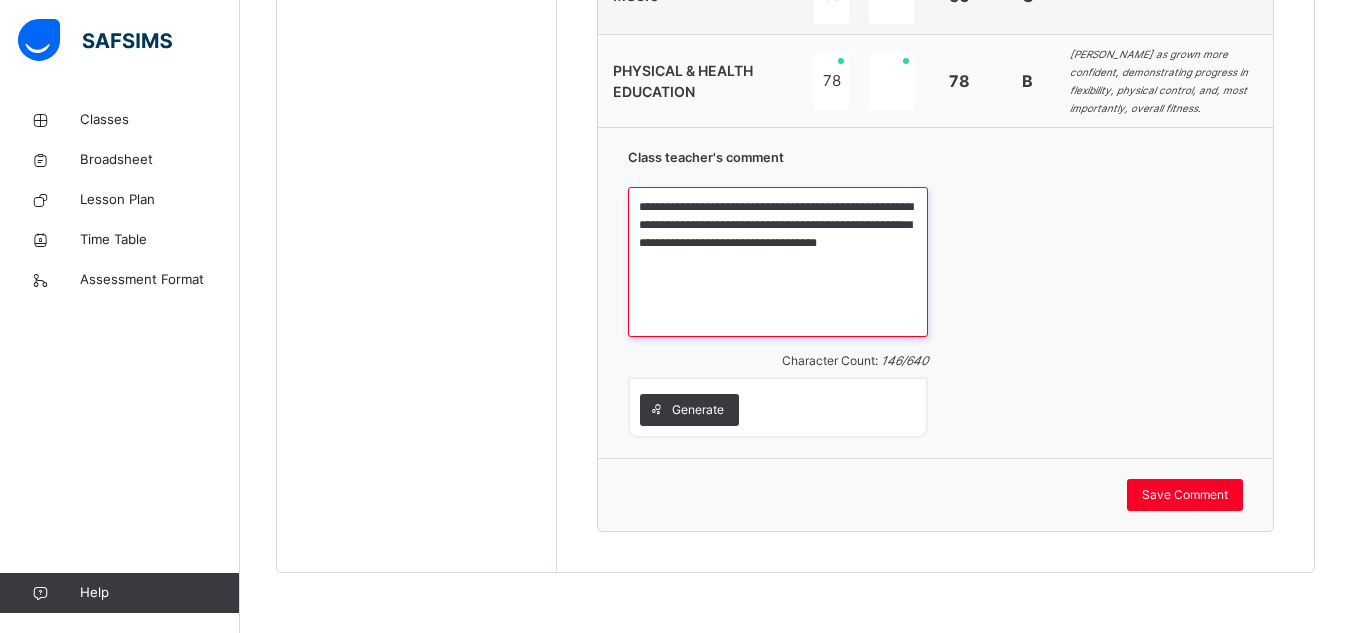 click on "**********" at bounding box center [778, 262] 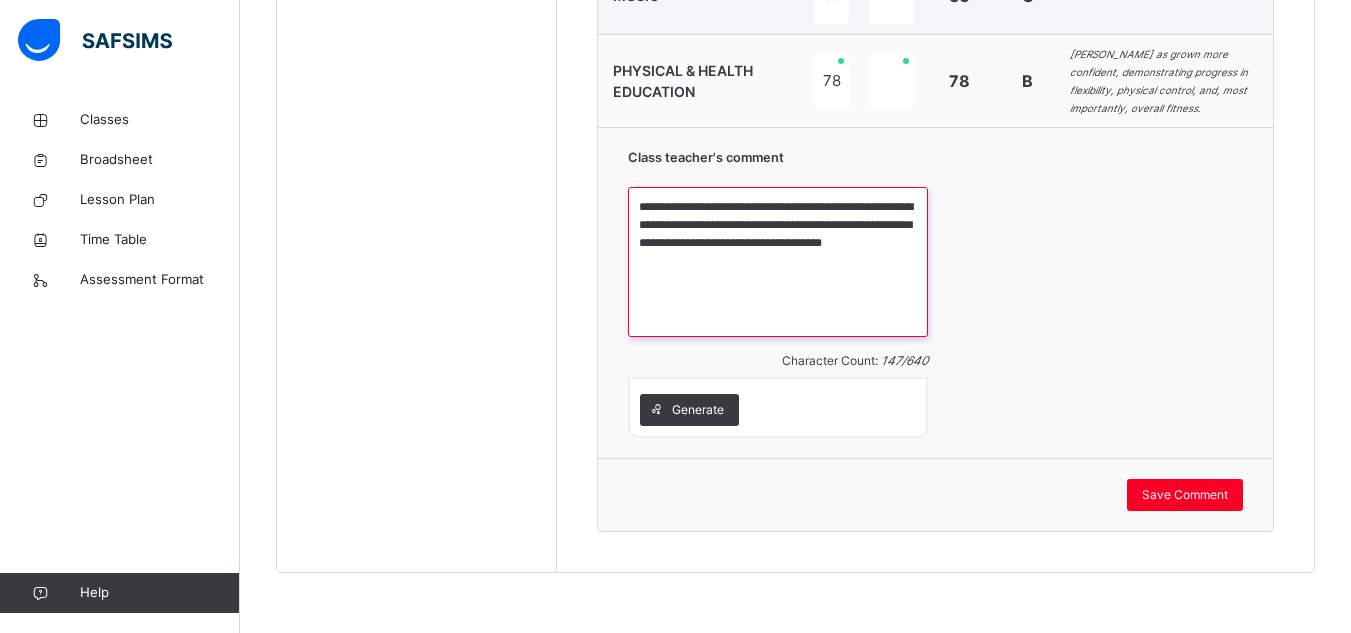 paste on "**********" 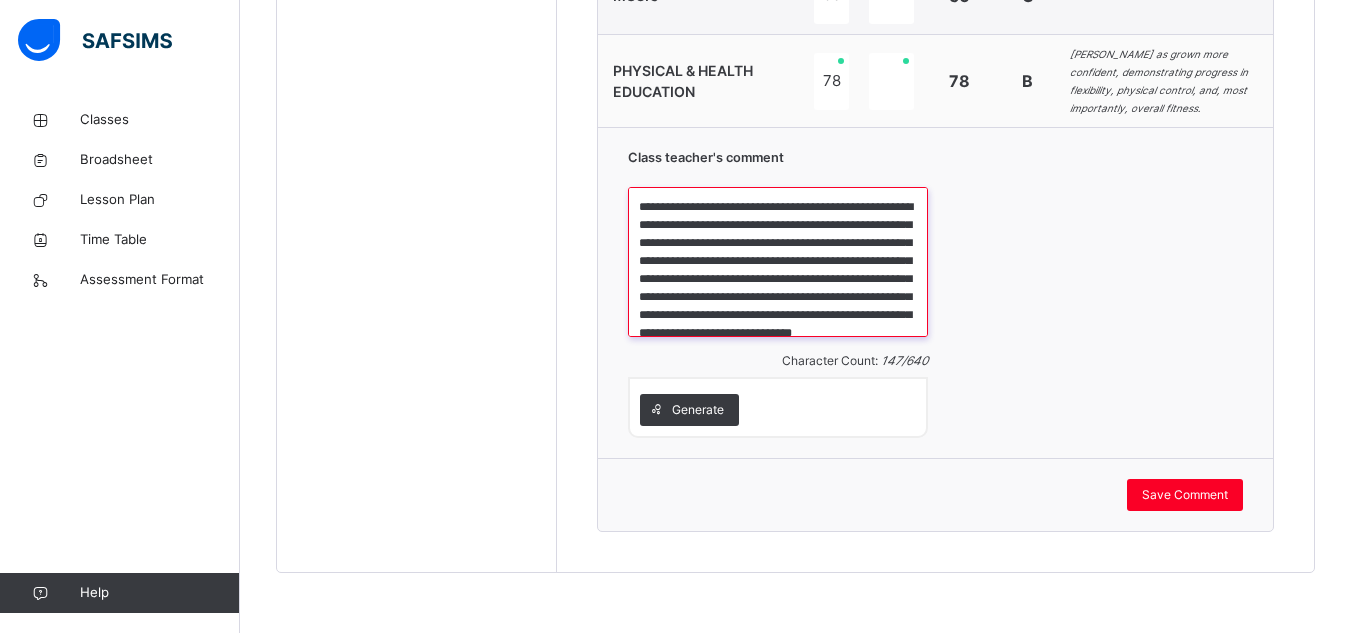 scroll, scrollTop: 41, scrollLeft: 0, axis: vertical 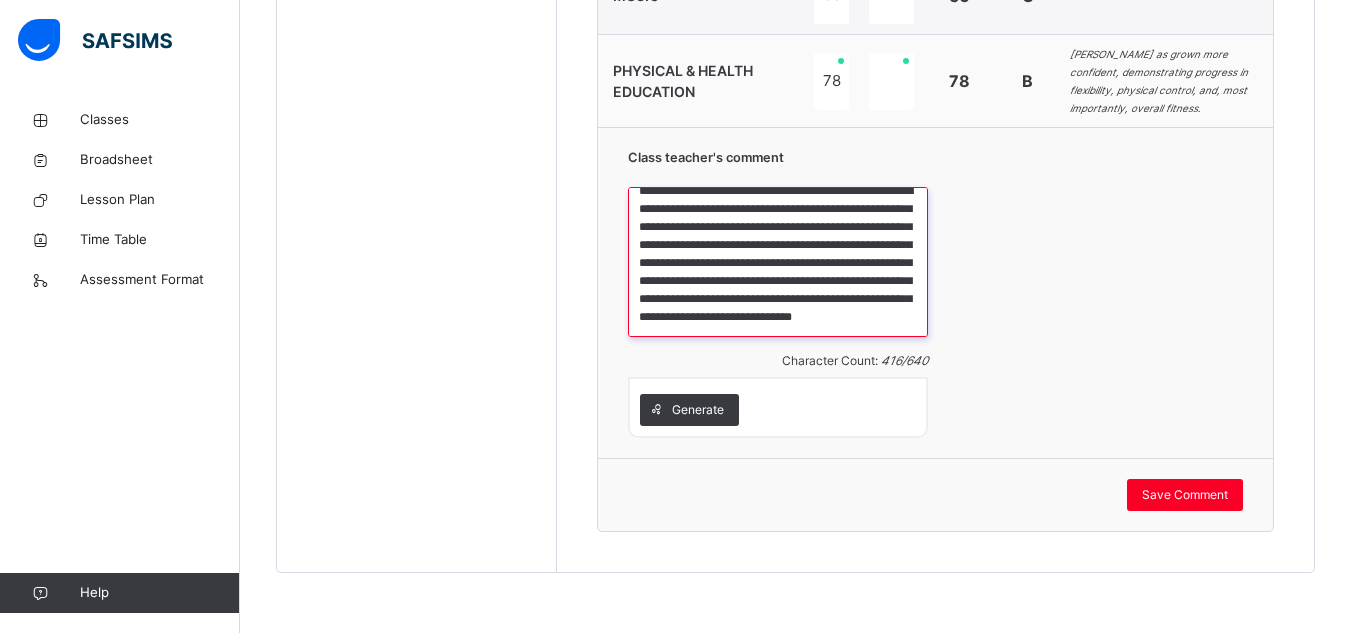 click on "**********" at bounding box center [778, 262] 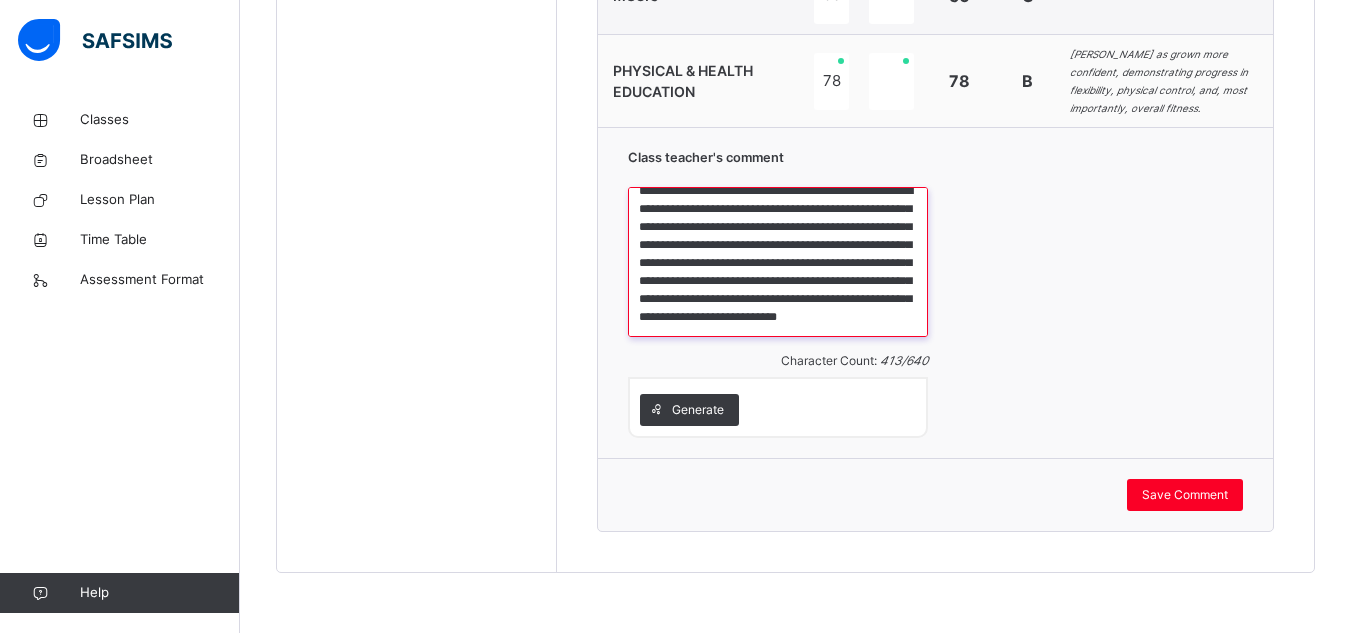 scroll, scrollTop: 0, scrollLeft: 0, axis: both 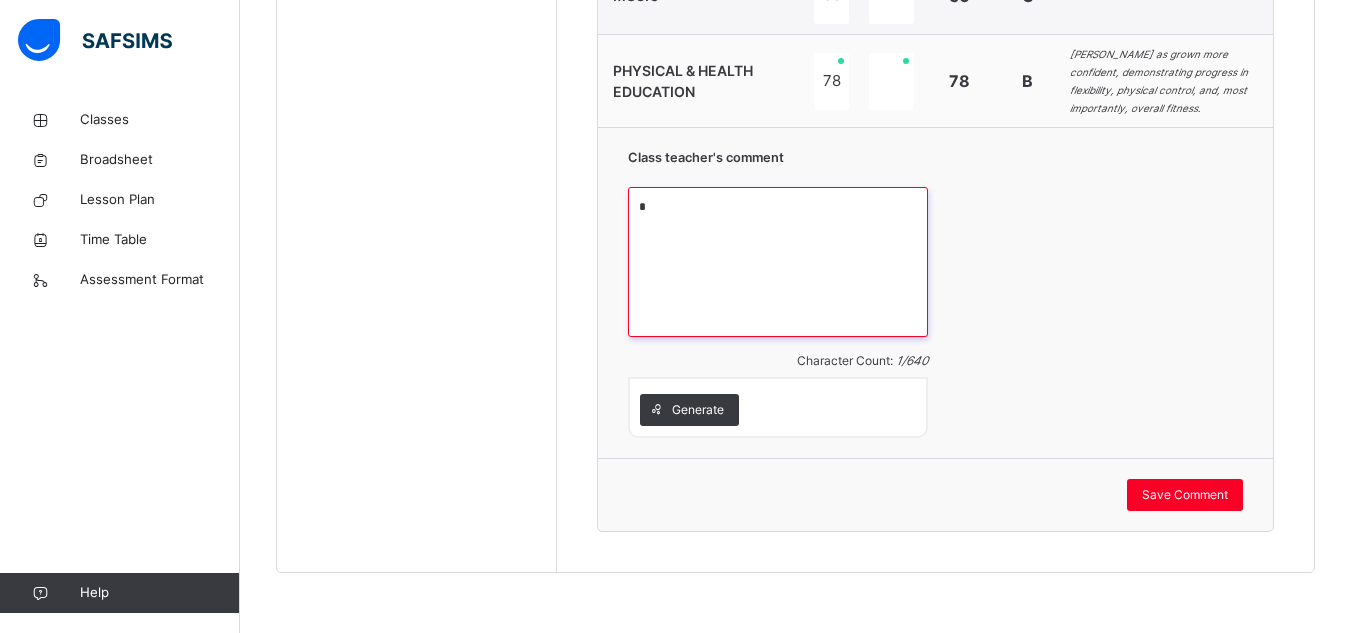 paste on "**********" 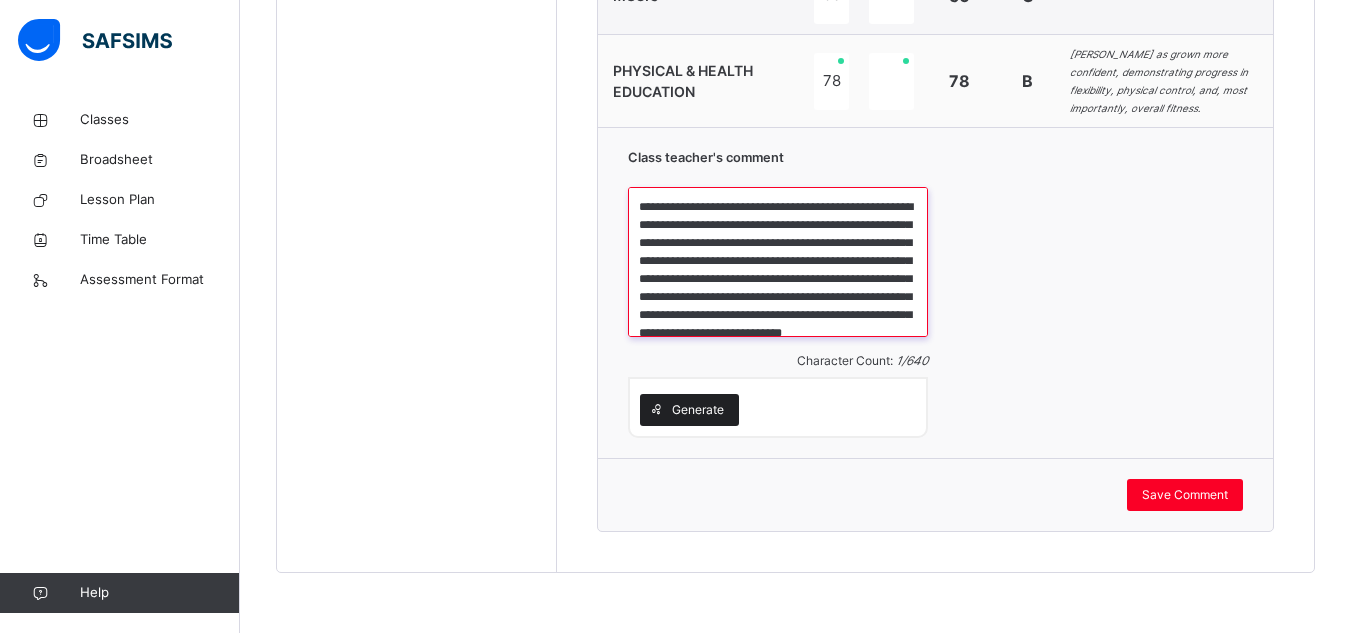 scroll, scrollTop: 41, scrollLeft: 0, axis: vertical 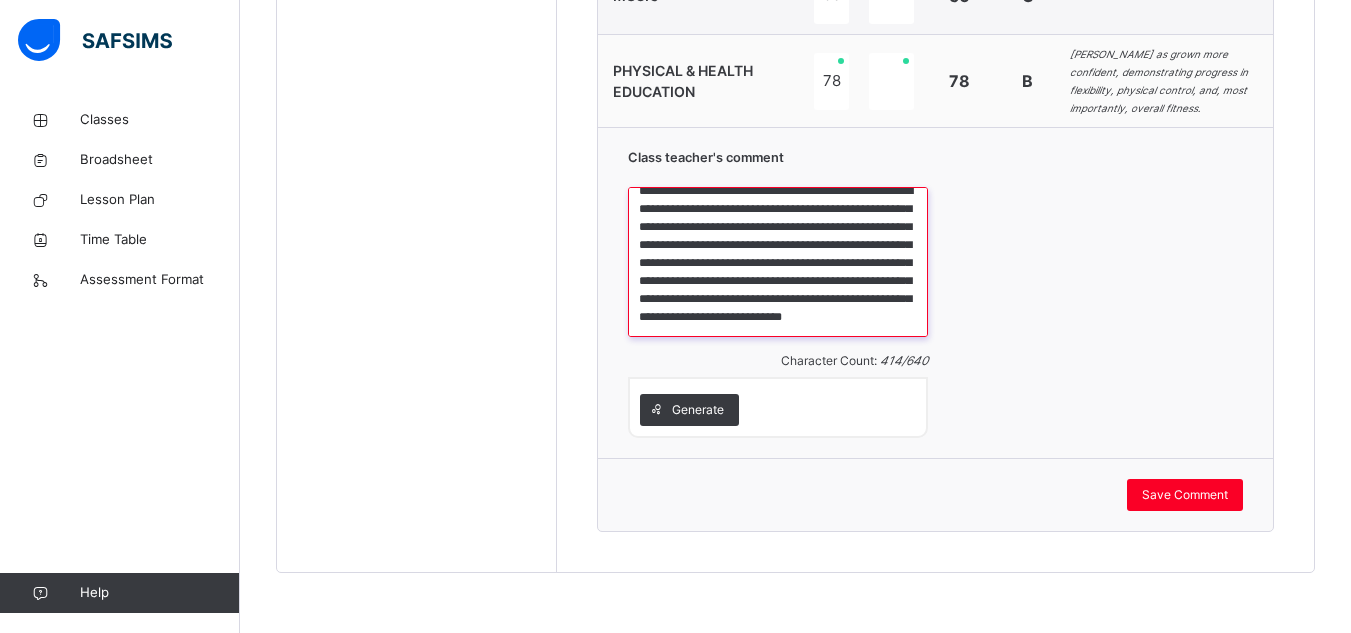 type on "**********" 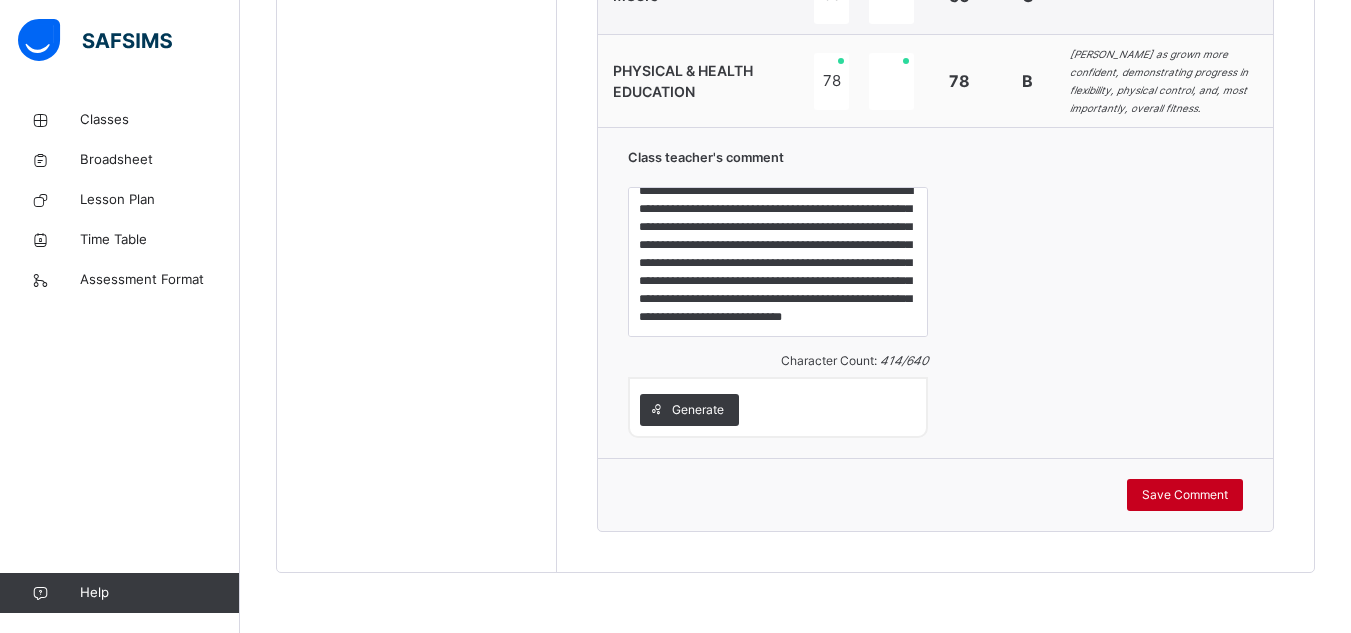 click on "Save Comment" at bounding box center (1185, 495) 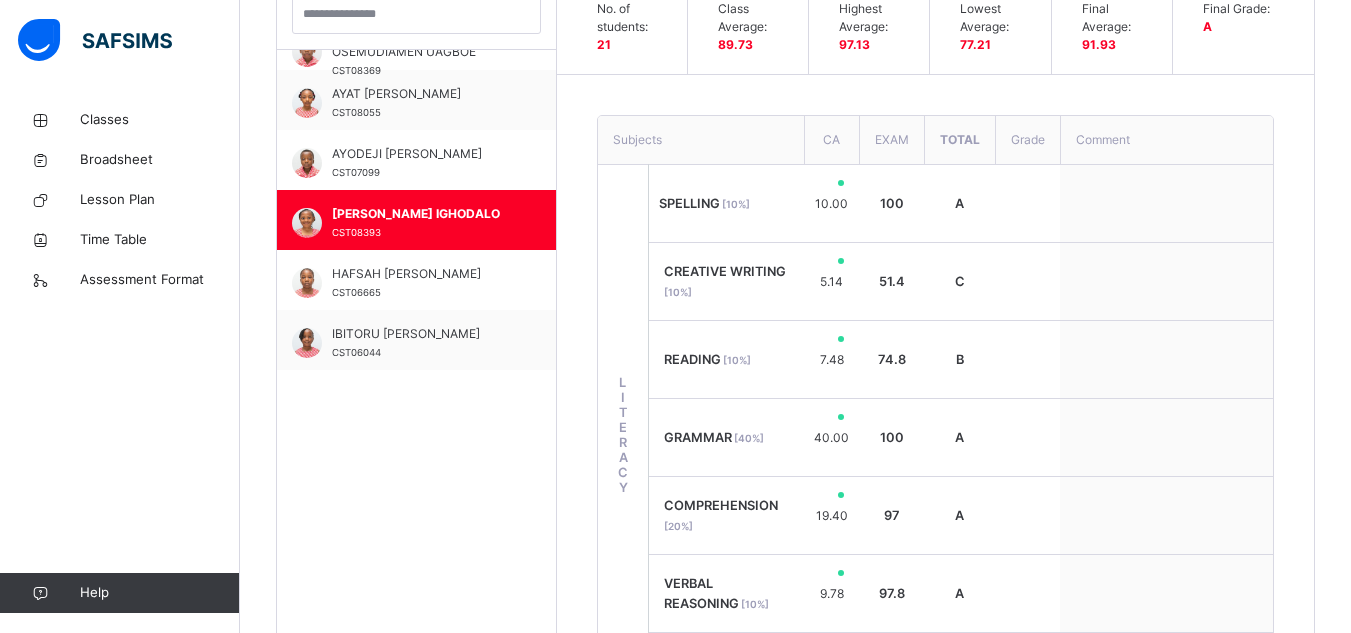 scroll, scrollTop: 594, scrollLeft: 0, axis: vertical 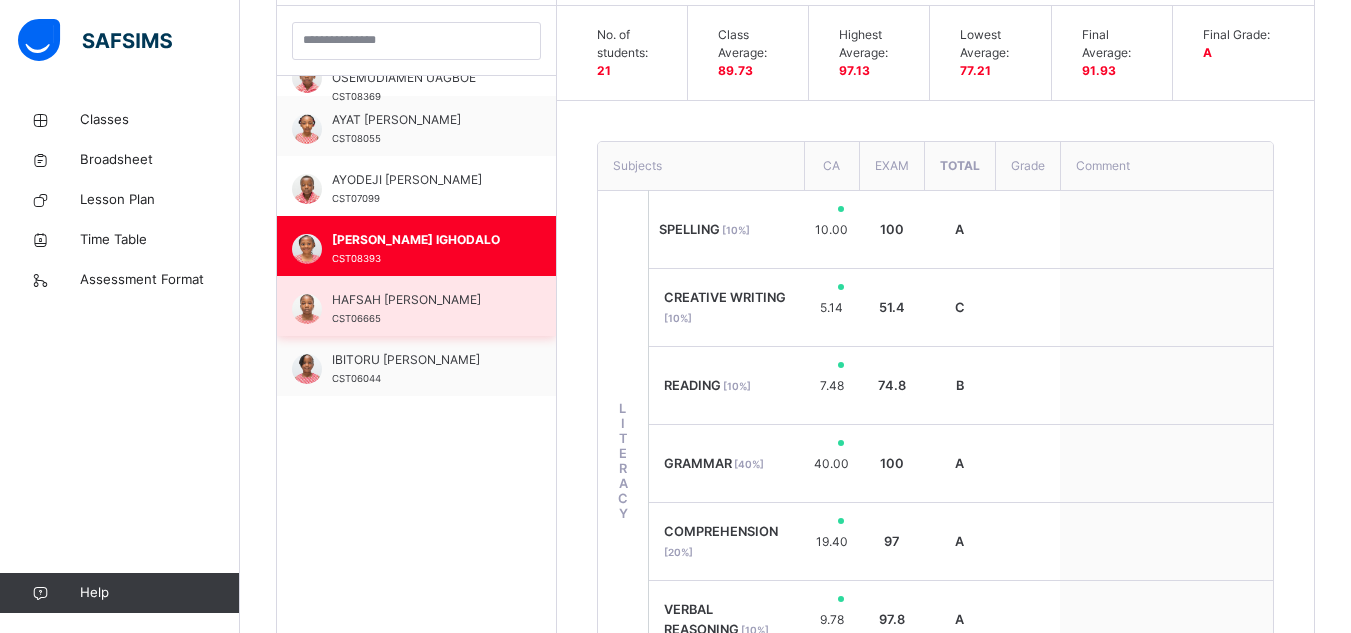 click on "HAFSAH OLABISI  YUSUF" at bounding box center [421, 300] 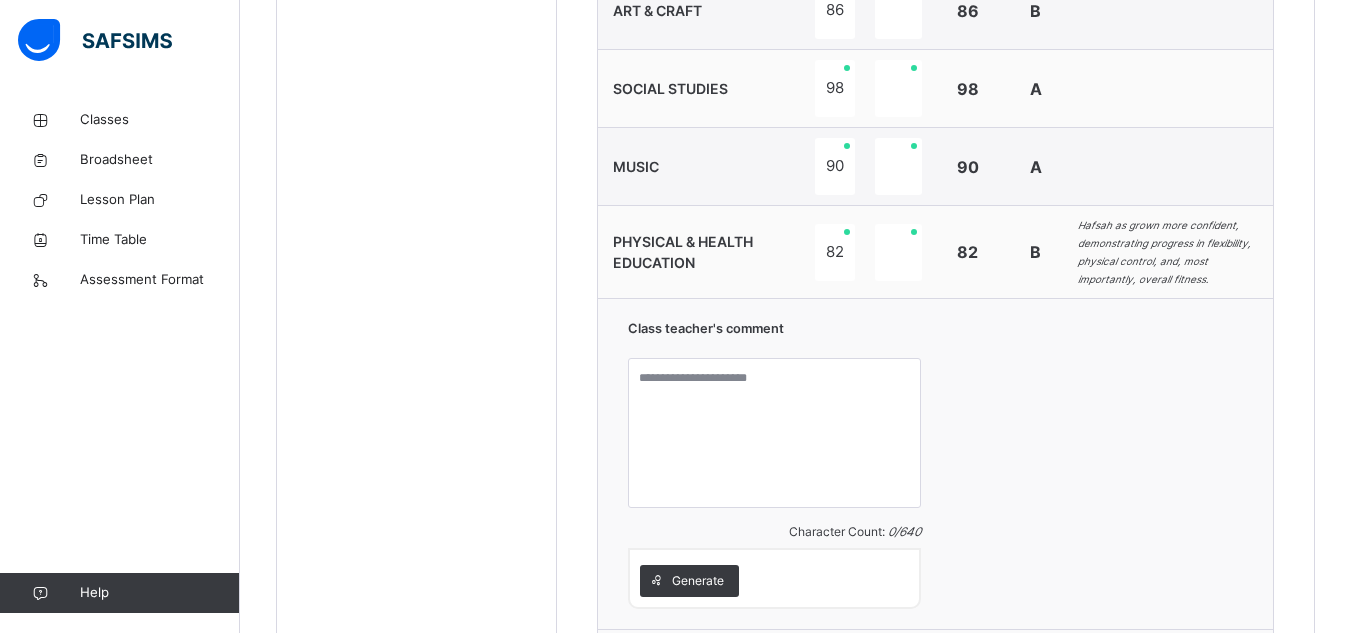 scroll, scrollTop: 1774, scrollLeft: 0, axis: vertical 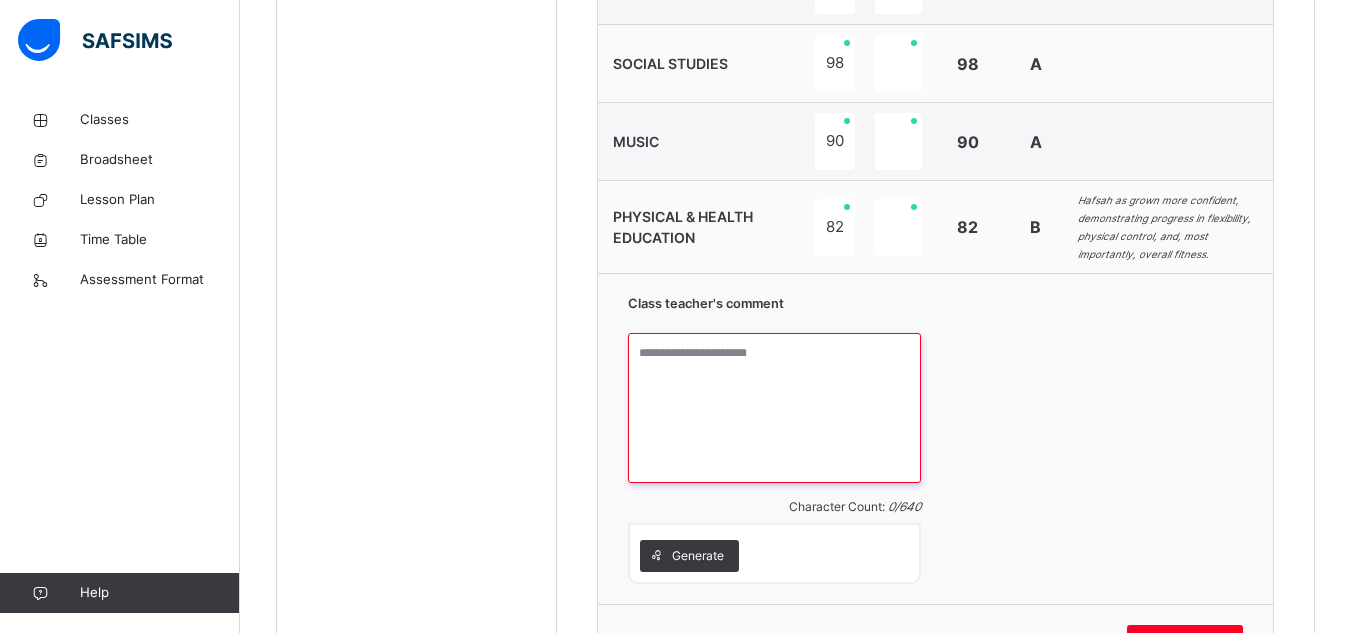 click at bounding box center (774, 408) 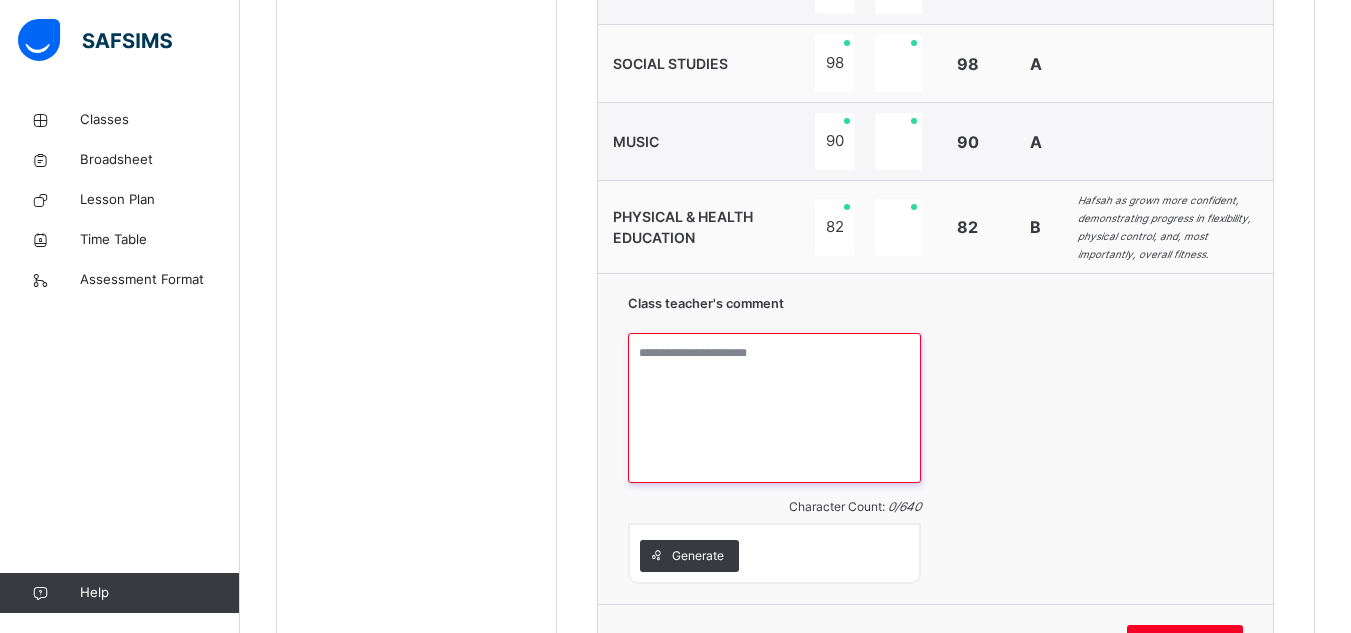 paste on "**********" 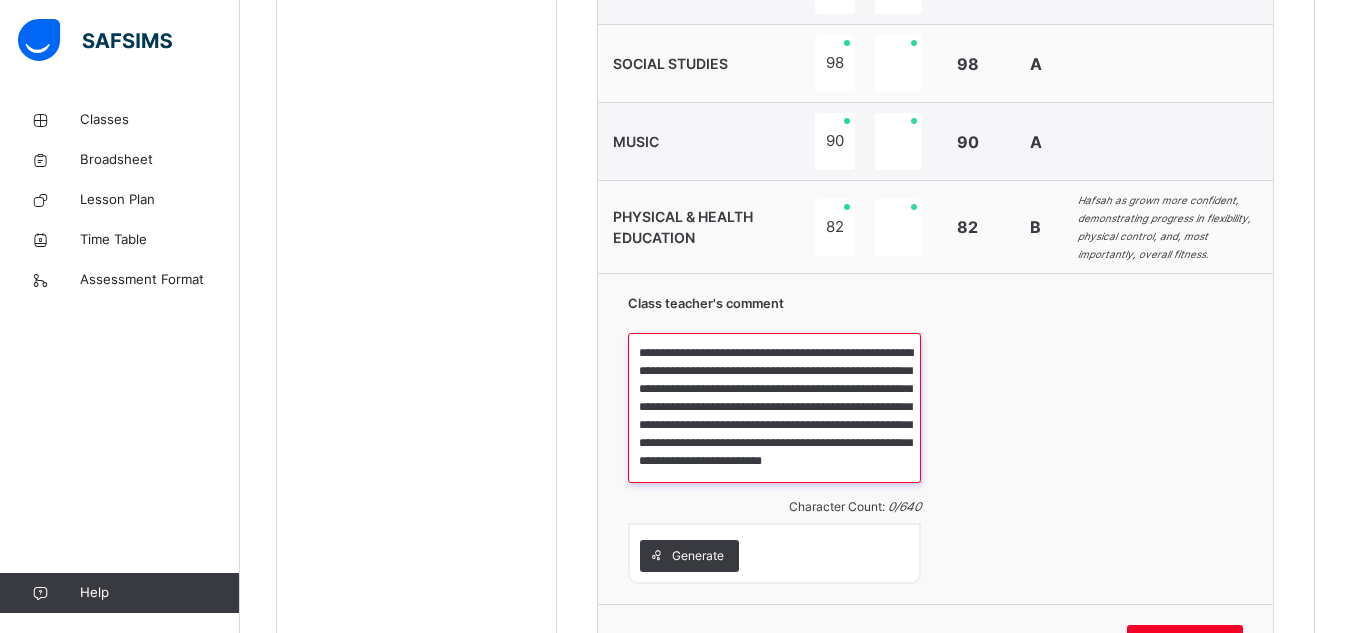 scroll, scrollTop: 23, scrollLeft: 0, axis: vertical 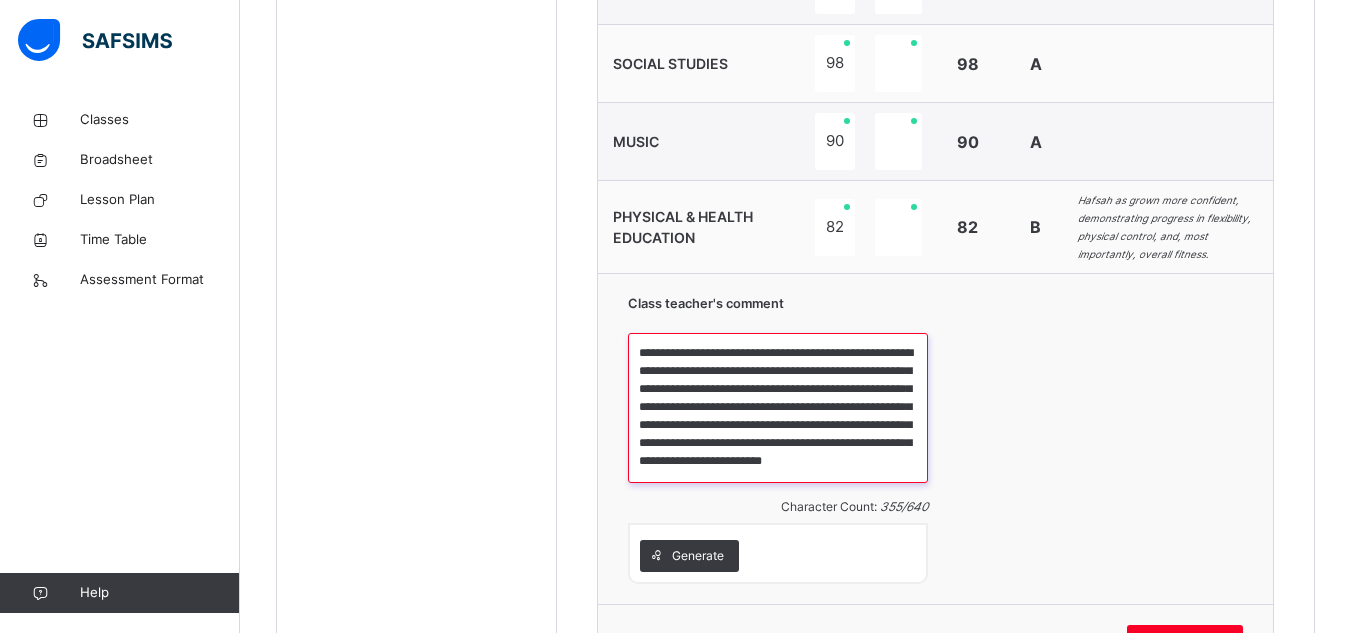 click on "**********" at bounding box center [778, 408] 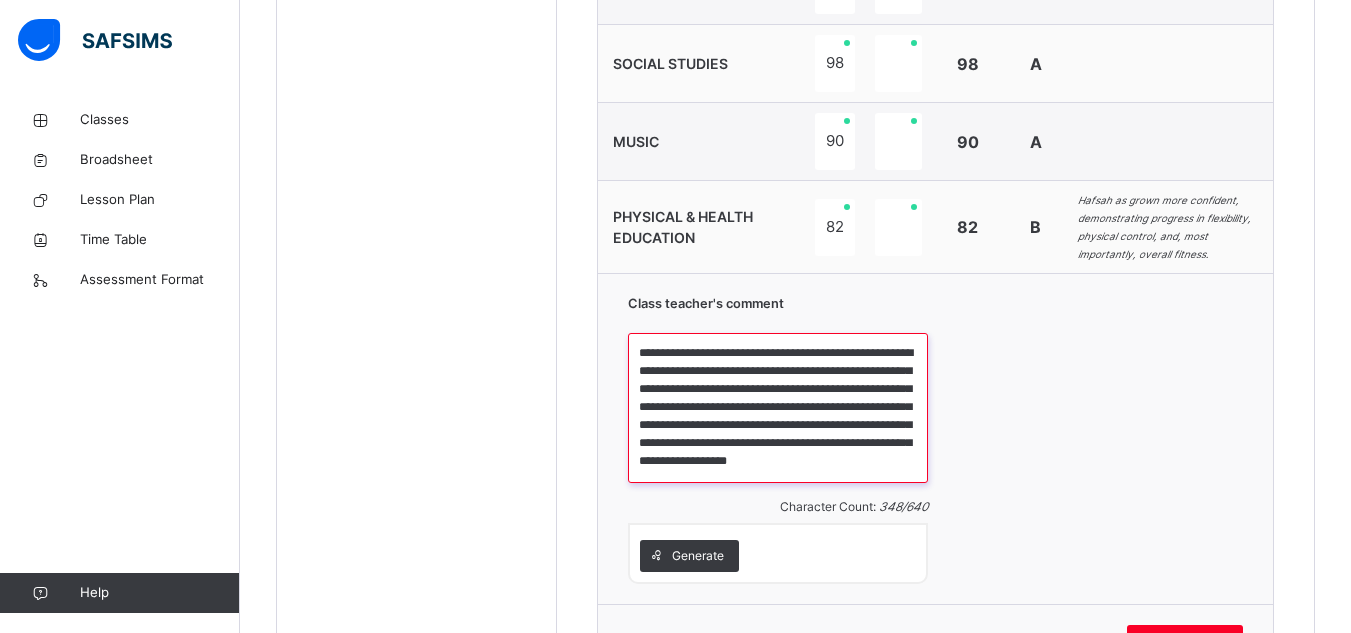 click on "**********" at bounding box center (778, 408) 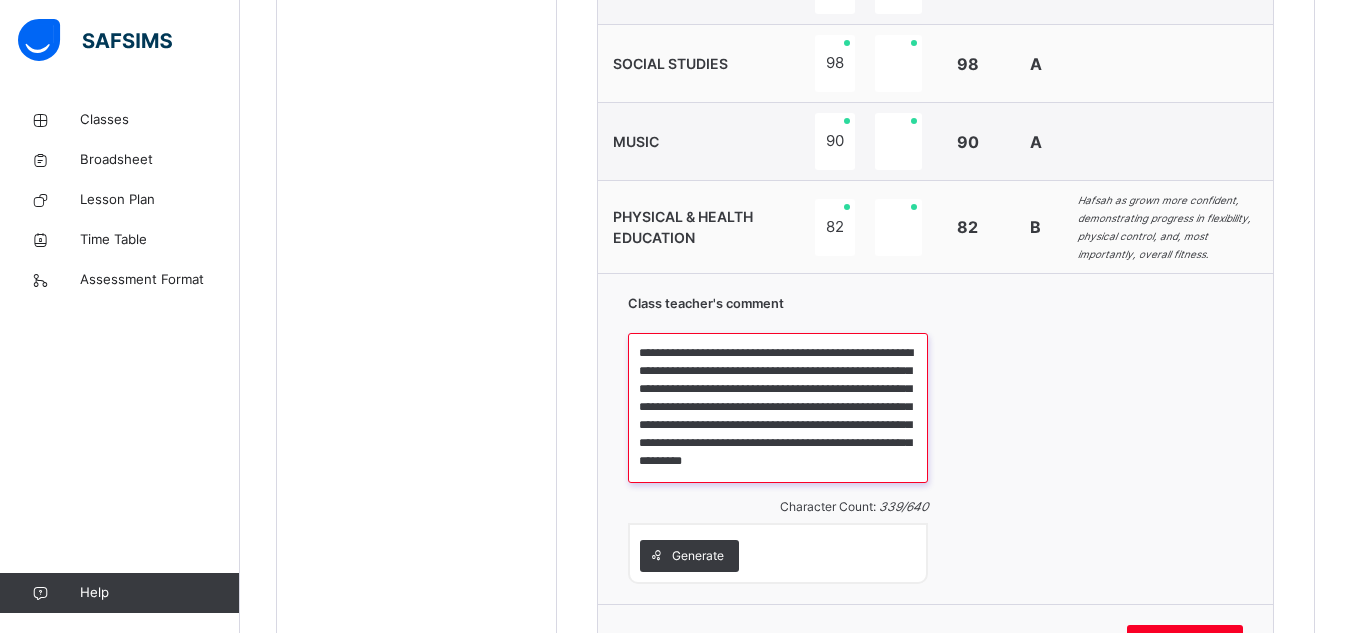 click on "**********" at bounding box center (778, 408) 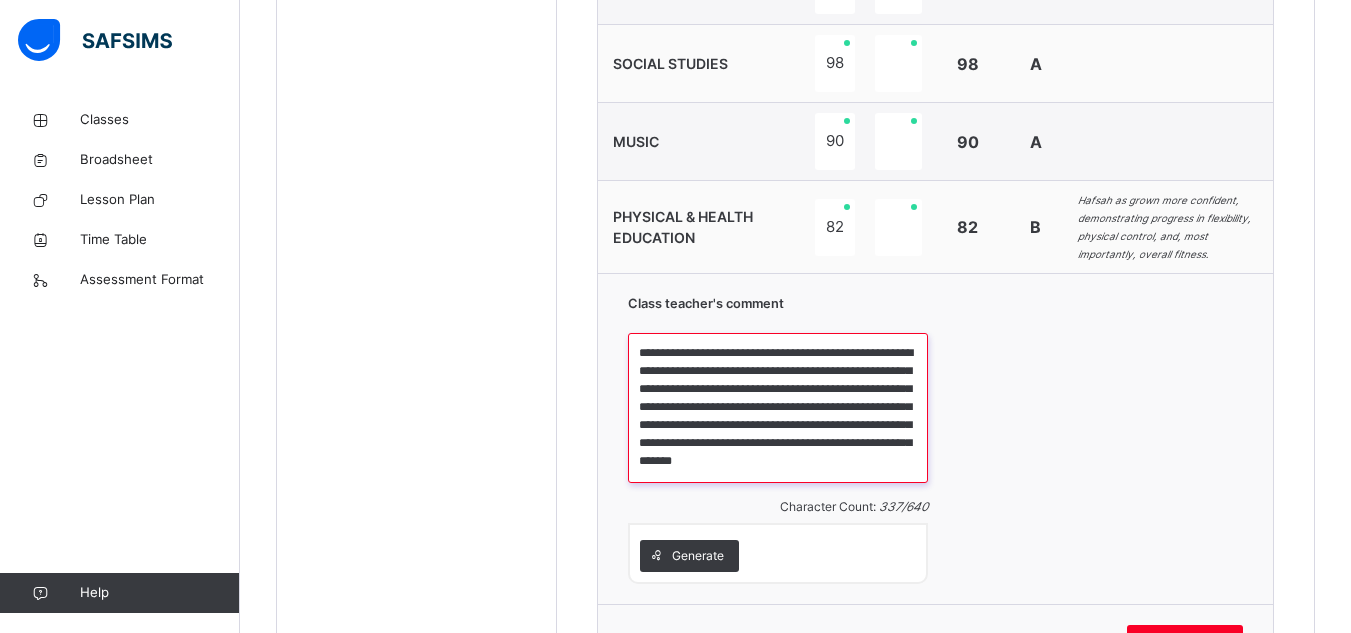 scroll, scrollTop: 34, scrollLeft: 0, axis: vertical 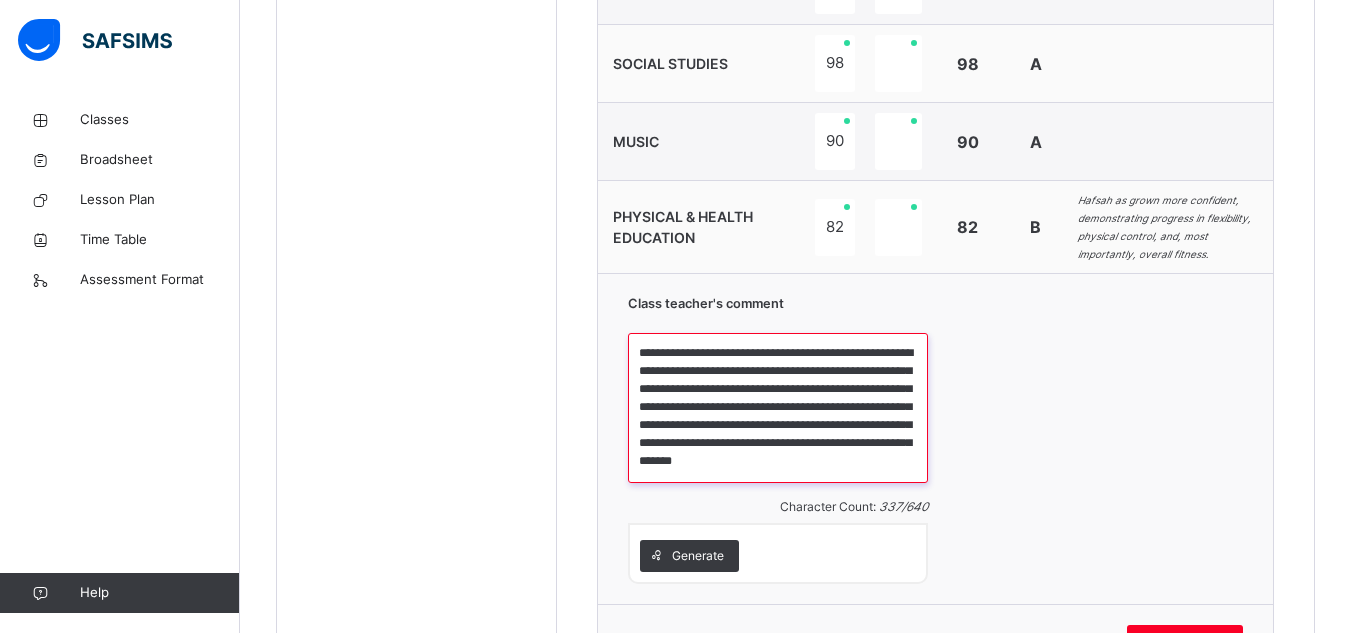 click on "**********" at bounding box center [778, 408] 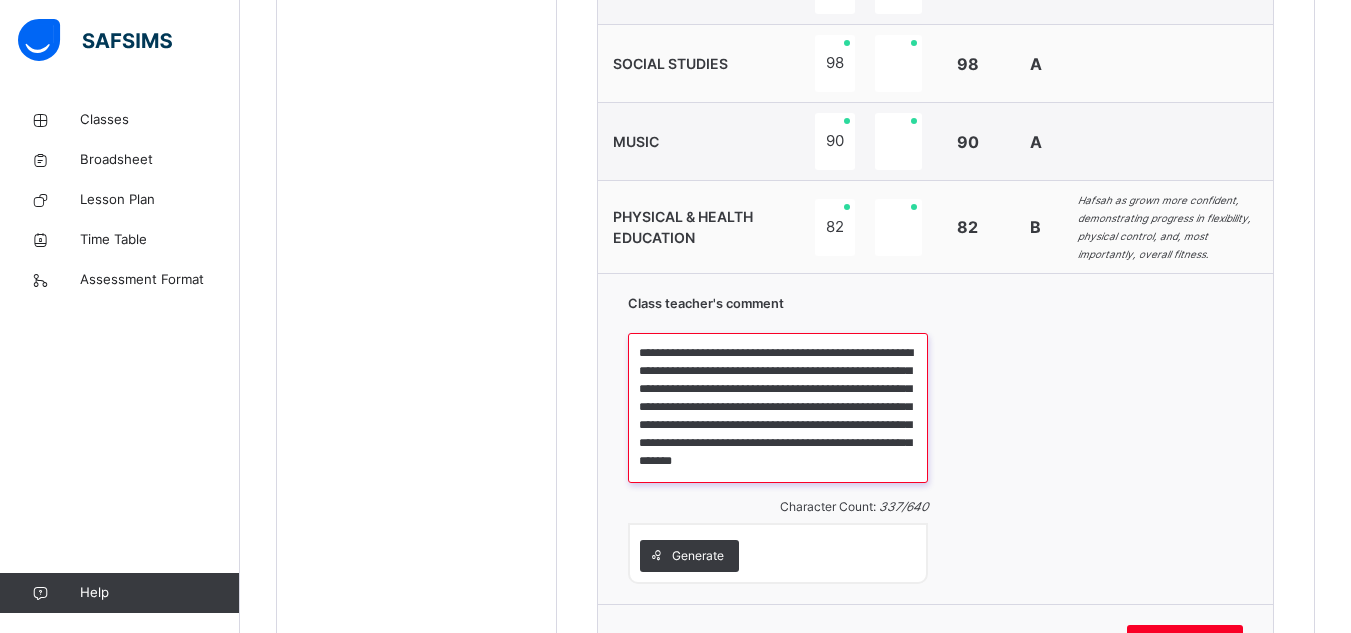 click on "**********" at bounding box center [778, 408] 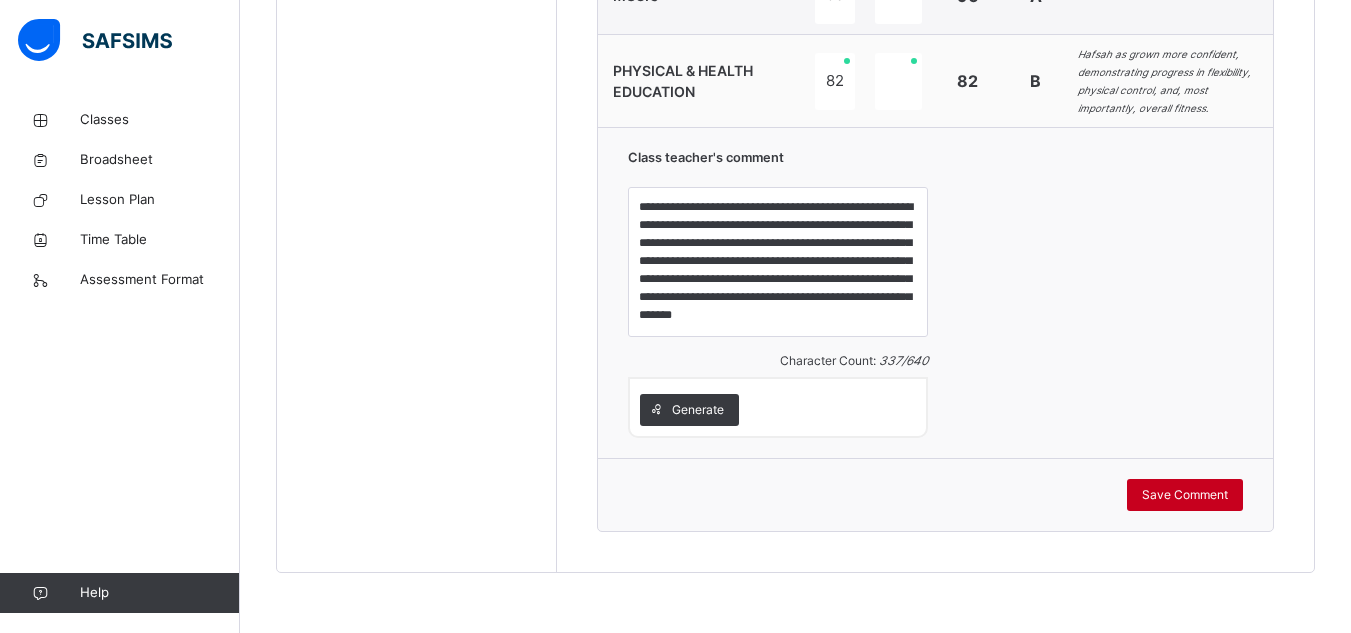 click on "Save Comment" at bounding box center [1185, 495] 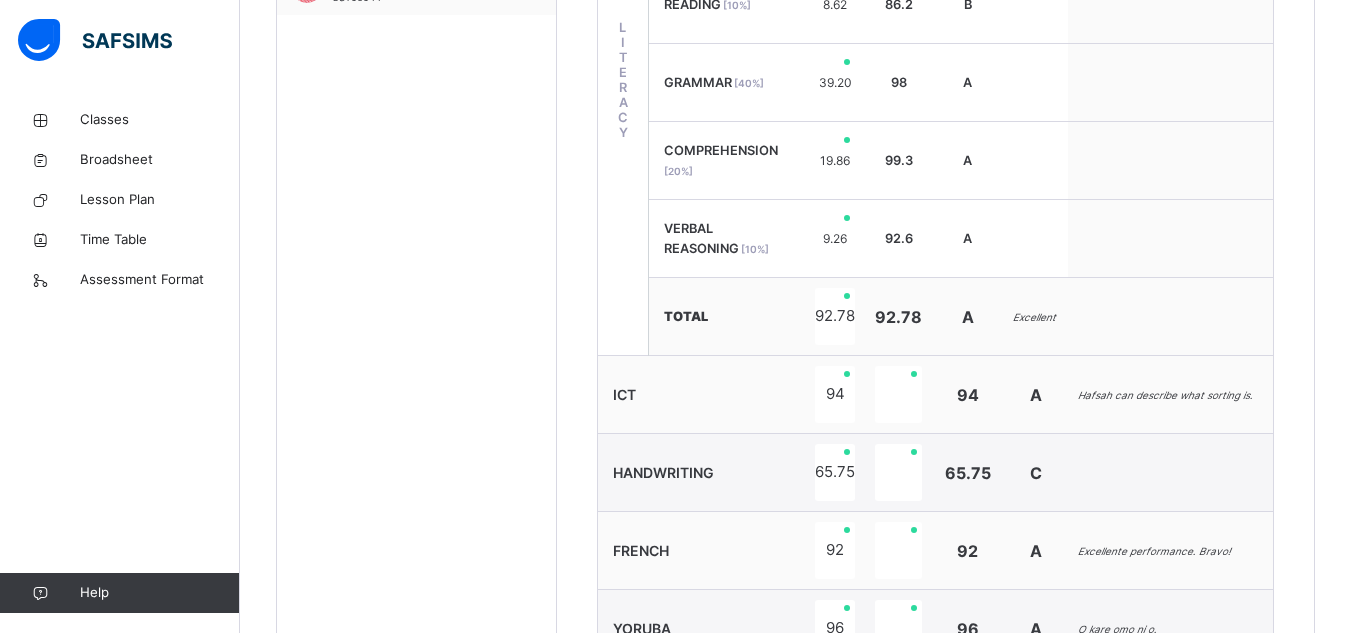 scroll, scrollTop: 637, scrollLeft: 0, axis: vertical 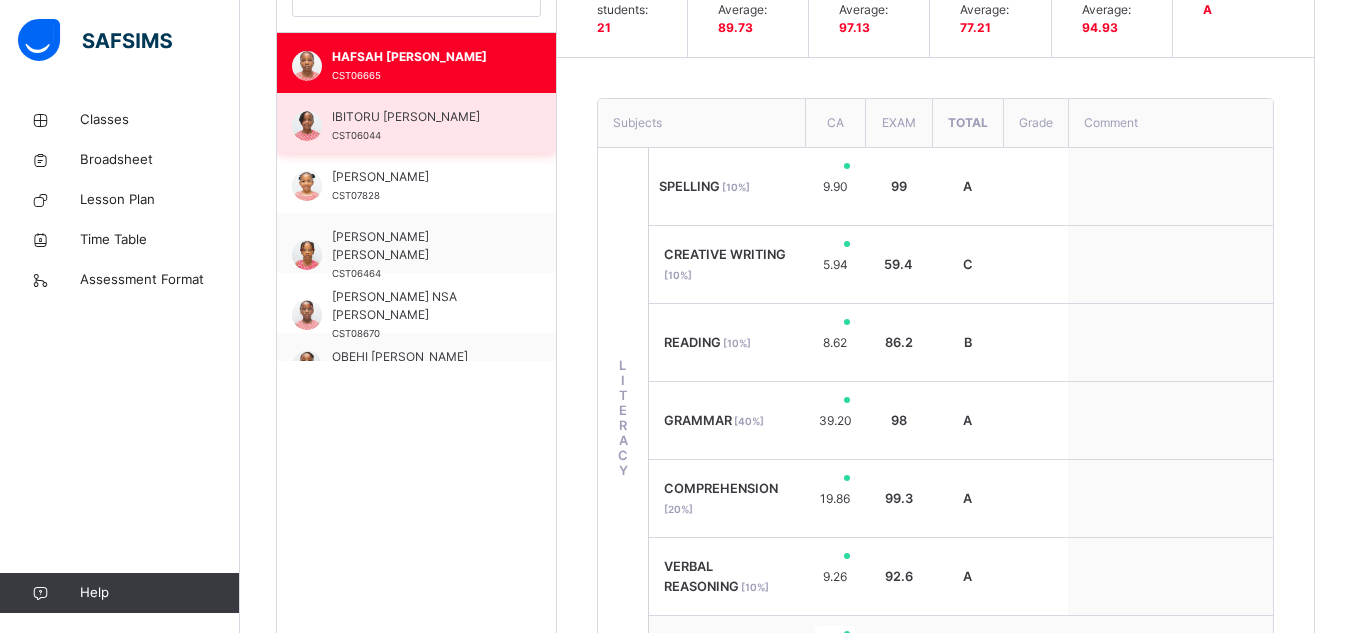click on "IBITORU ADELINE    ALALI-HALLIDAY" at bounding box center [421, 117] 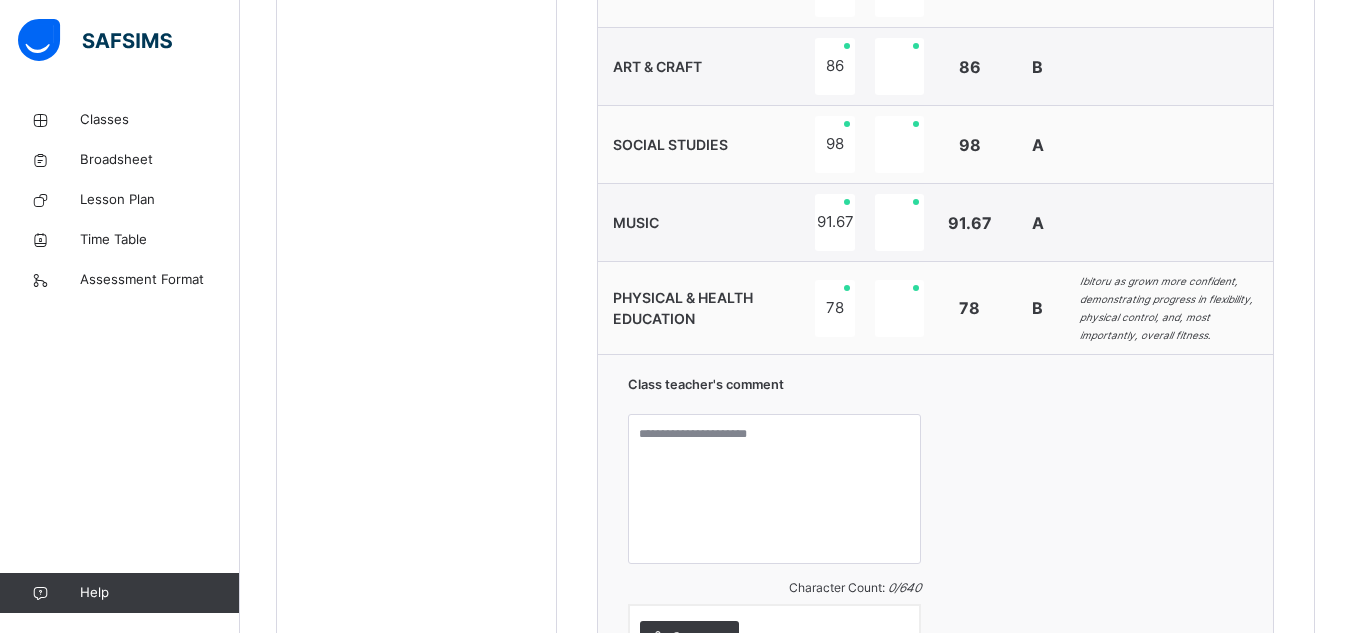 scroll, scrollTop: 1804, scrollLeft: 0, axis: vertical 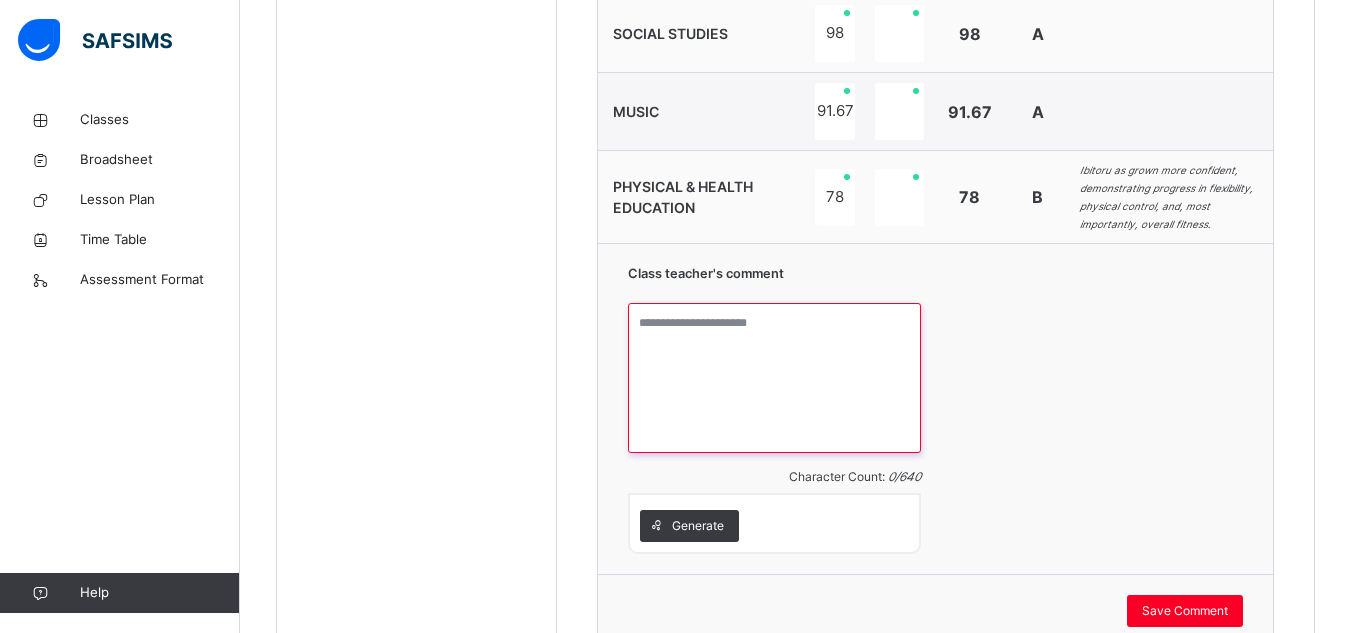 click at bounding box center [774, 378] 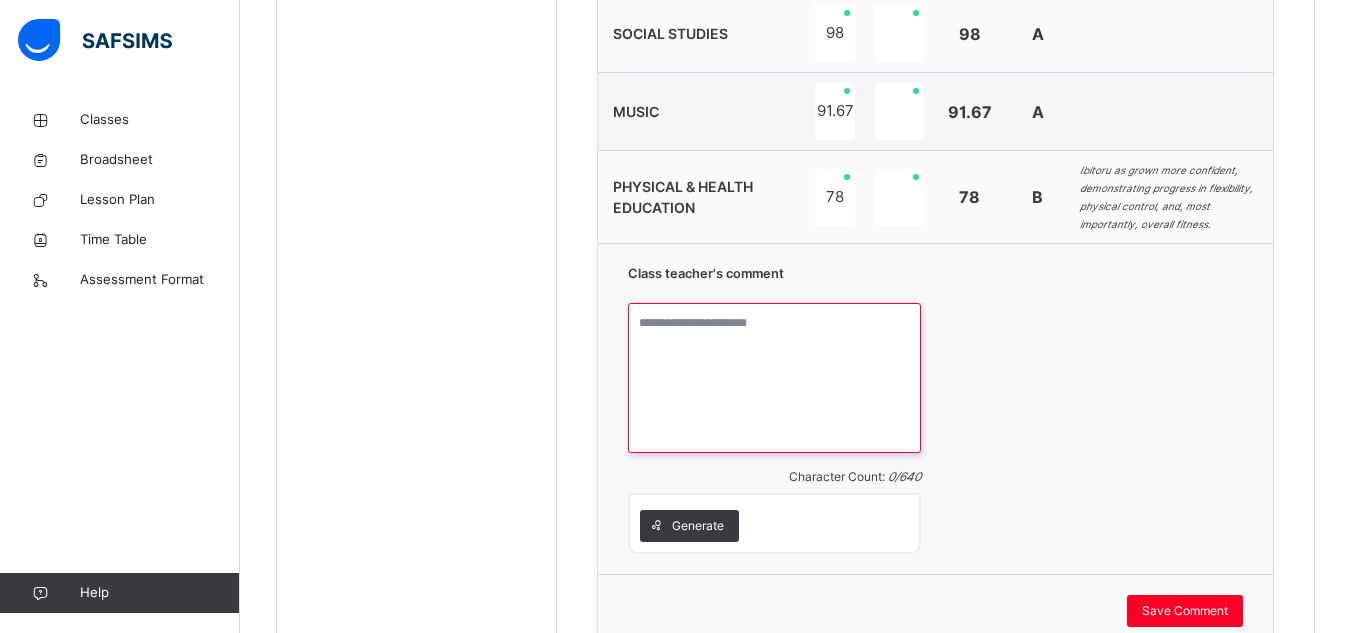 paste on "**********" 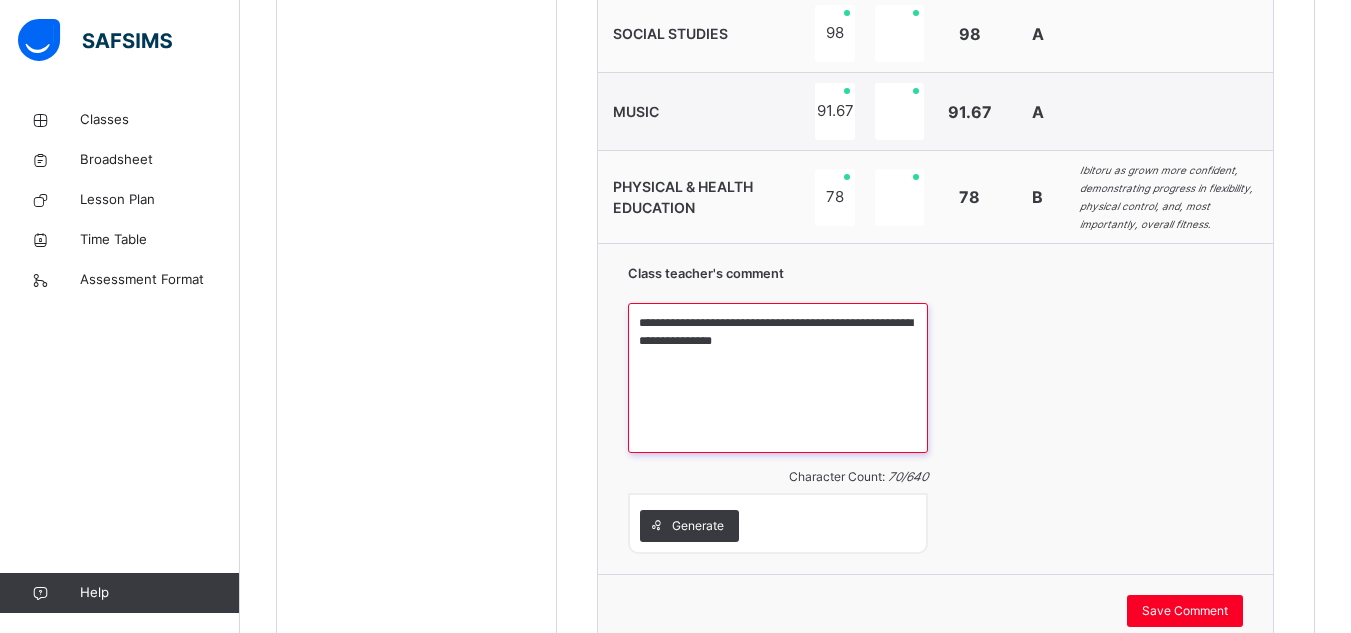 click on "**********" at bounding box center [778, 378] 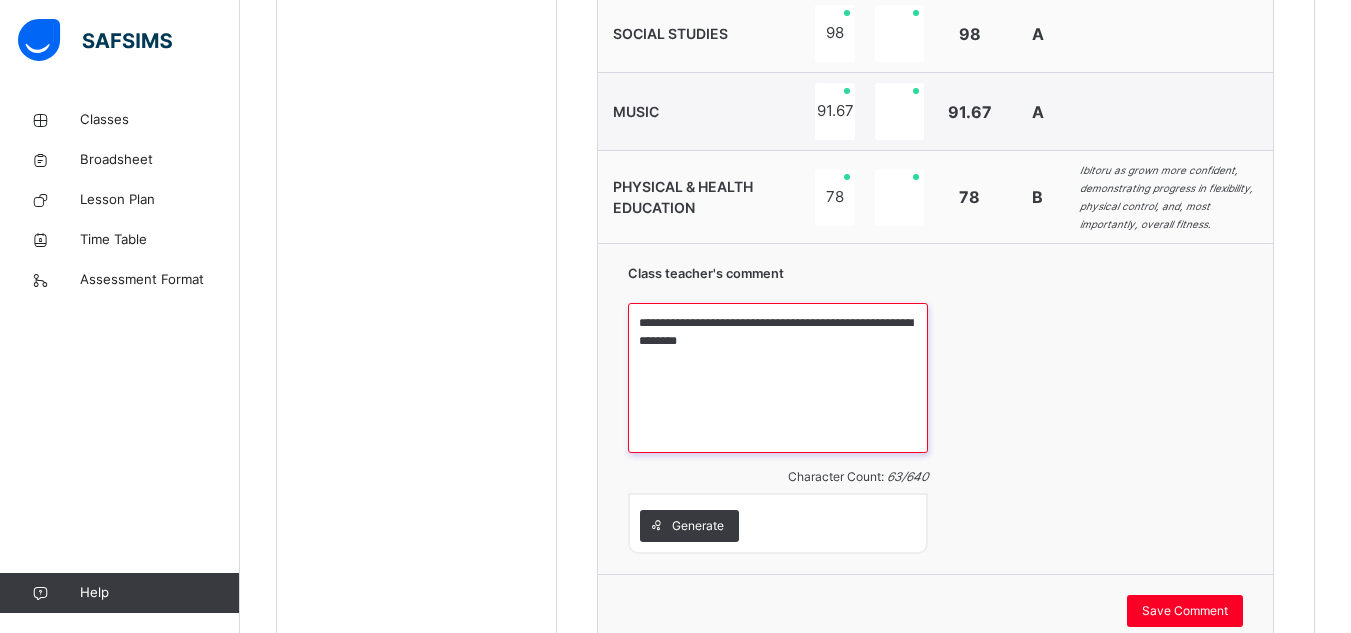 click on "**********" at bounding box center [778, 378] 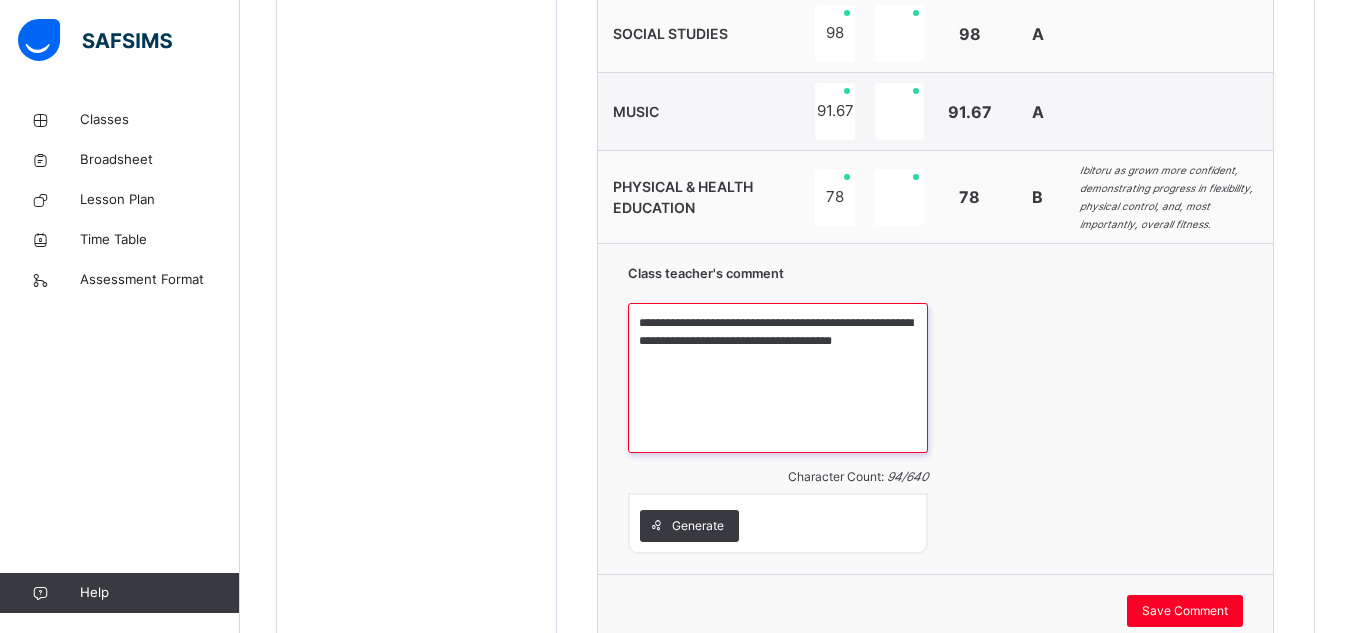 click on "**********" at bounding box center [778, 378] 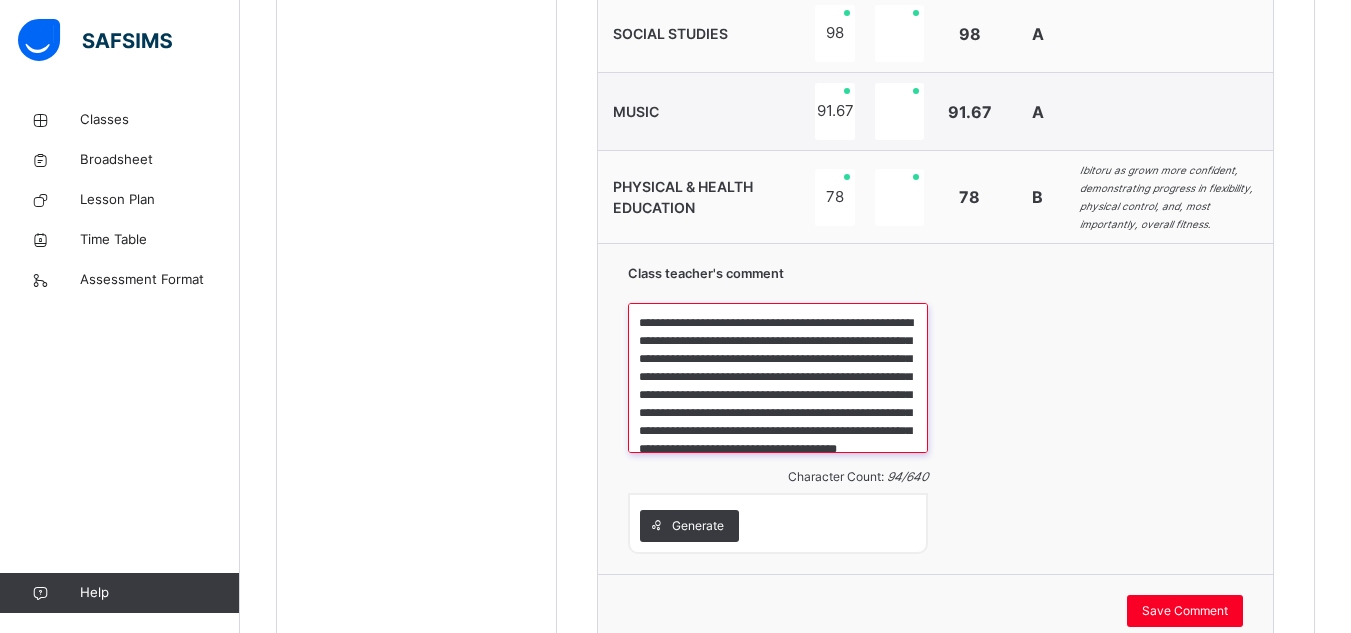 scroll, scrollTop: 41, scrollLeft: 0, axis: vertical 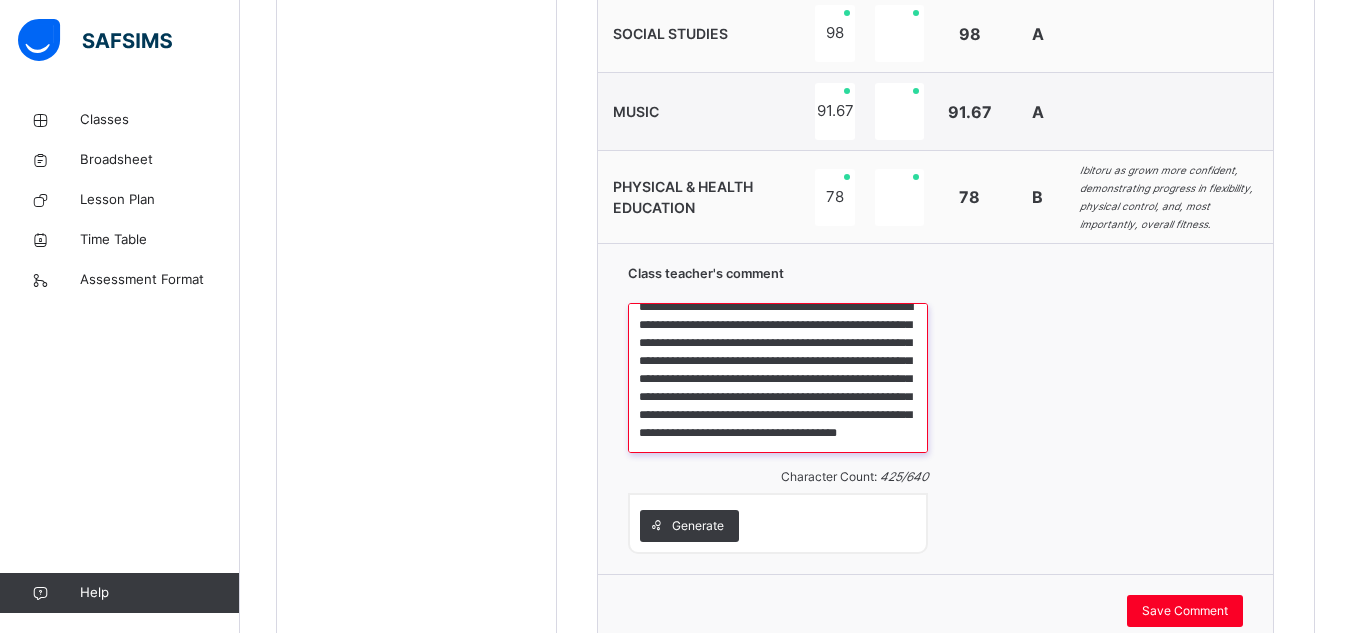 click on "**********" at bounding box center (778, 378) 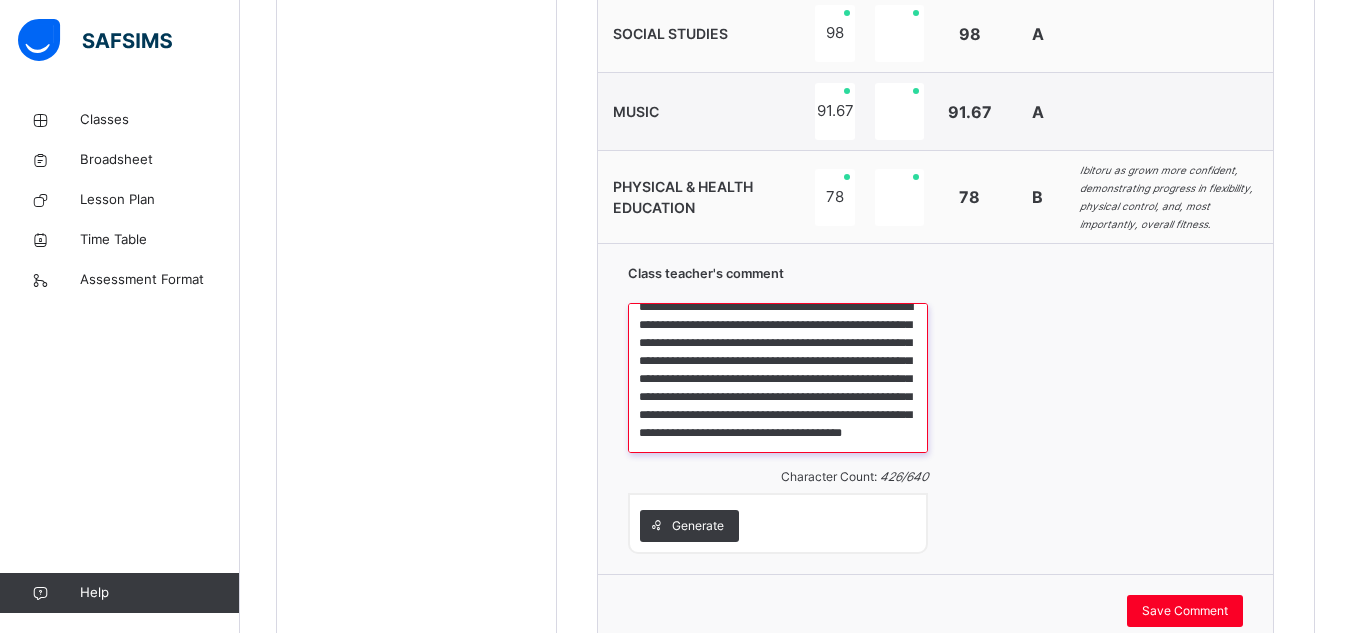scroll, scrollTop: 52, scrollLeft: 0, axis: vertical 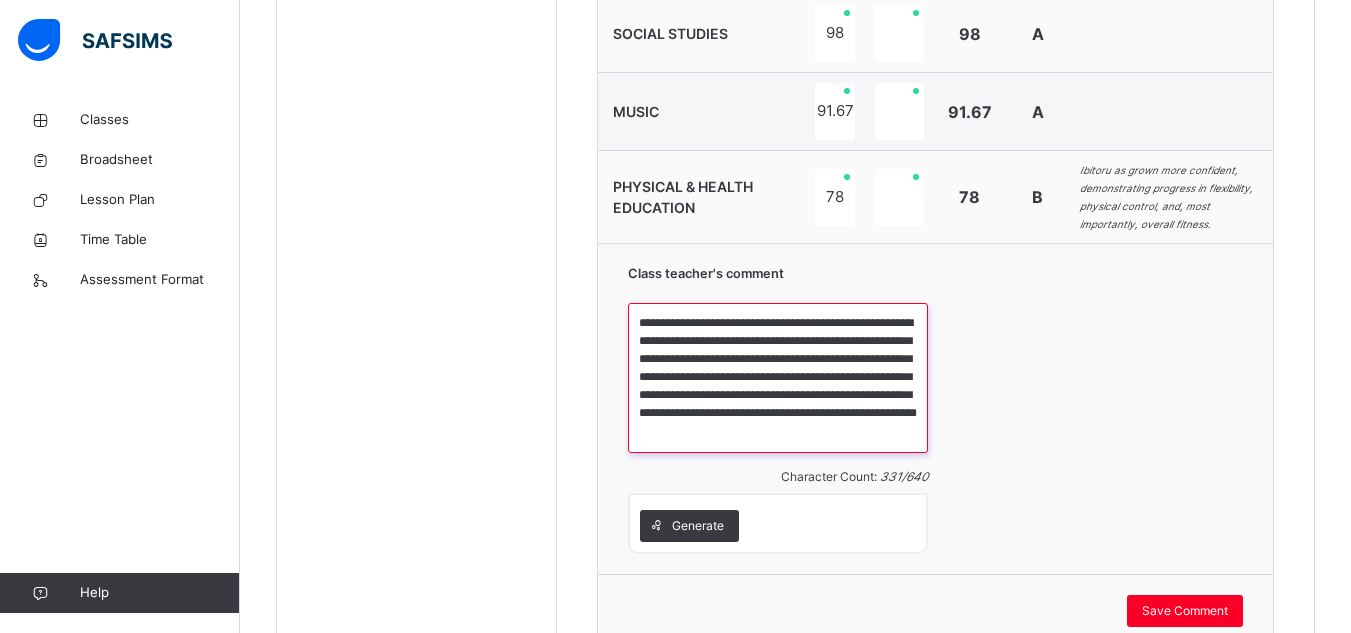 click on "**********" at bounding box center (778, 378) 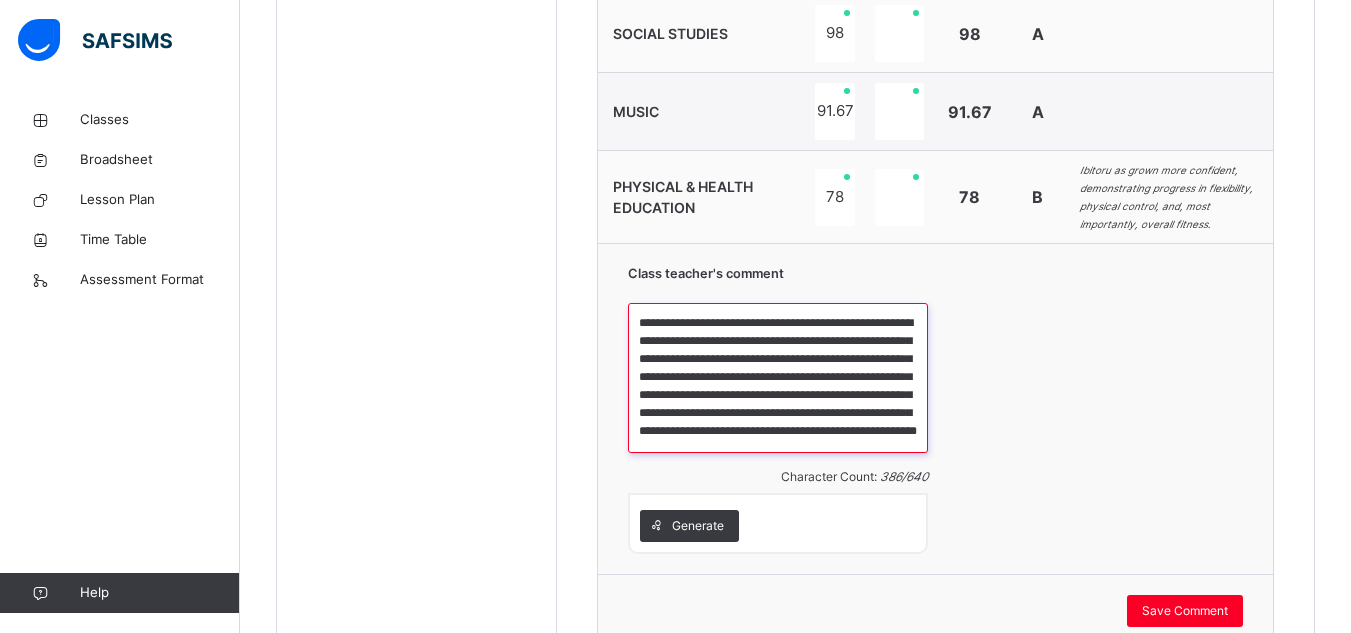 scroll, scrollTop: 0, scrollLeft: 0, axis: both 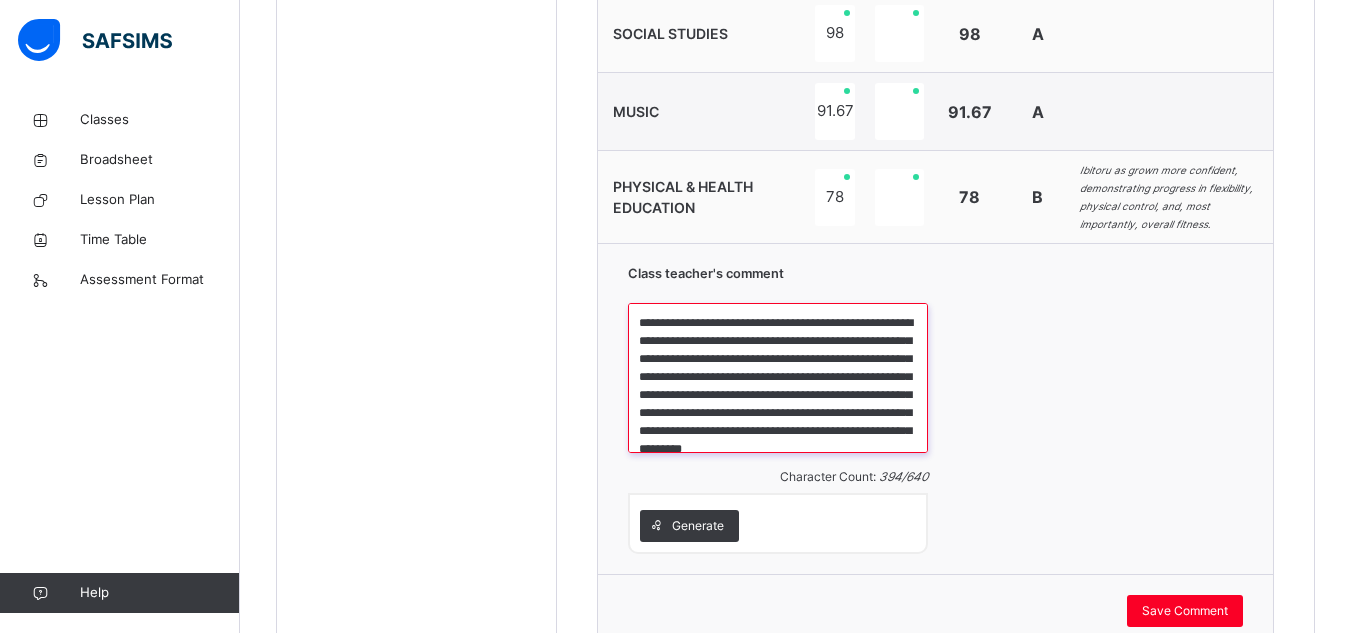 click on "**********" at bounding box center (778, 378) 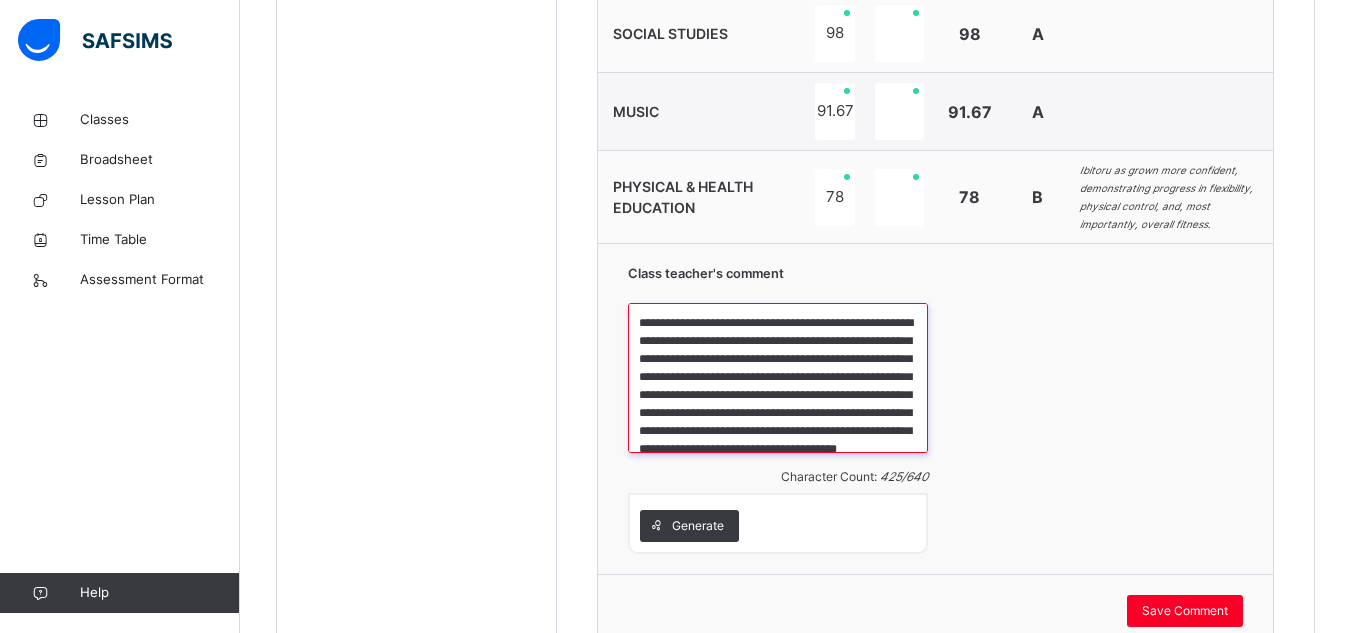 type on "**********" 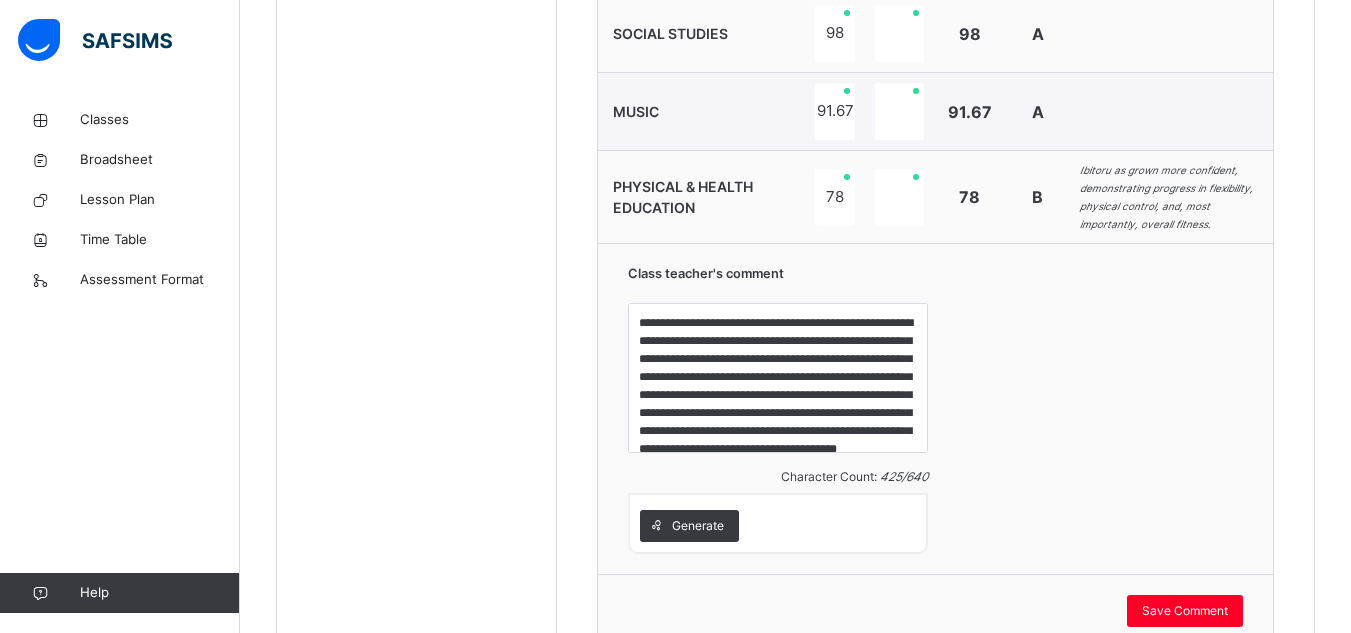 drag, startPoint x: 928, startPoint y: 375, endPoint x: 922, endPoint y: 404, distance: 29.614185 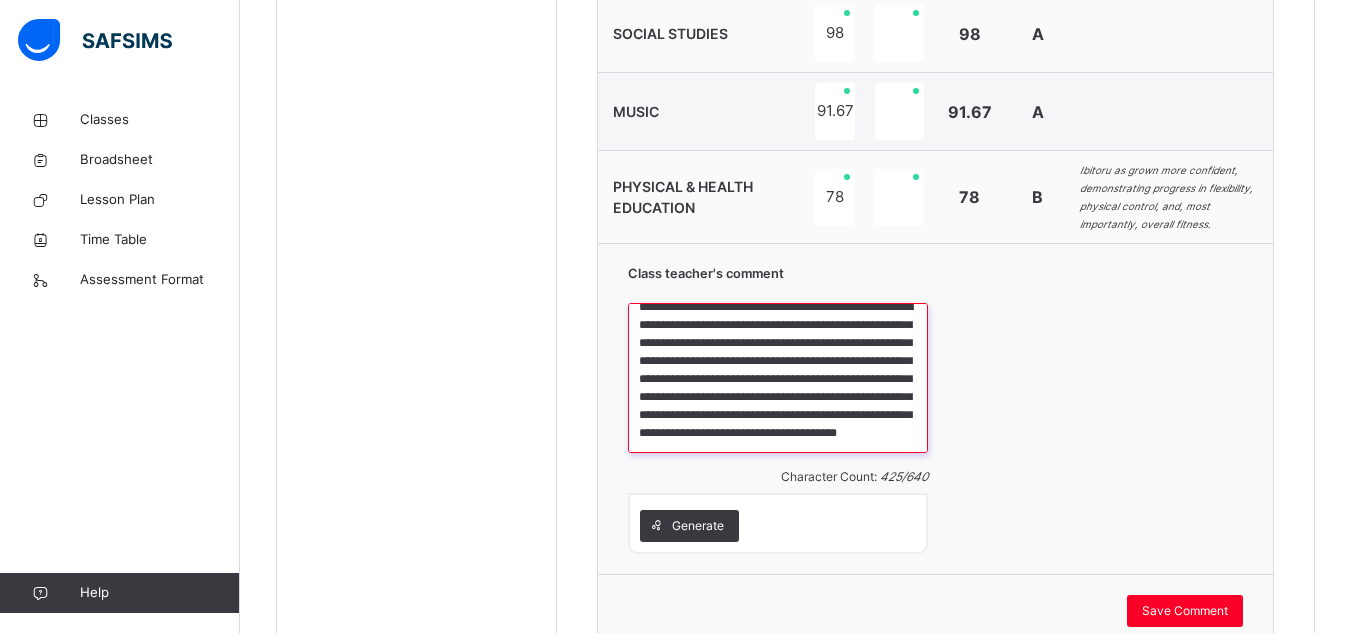 scroll, scrollTop: 25, scrollLeft: 0, axis: vertical 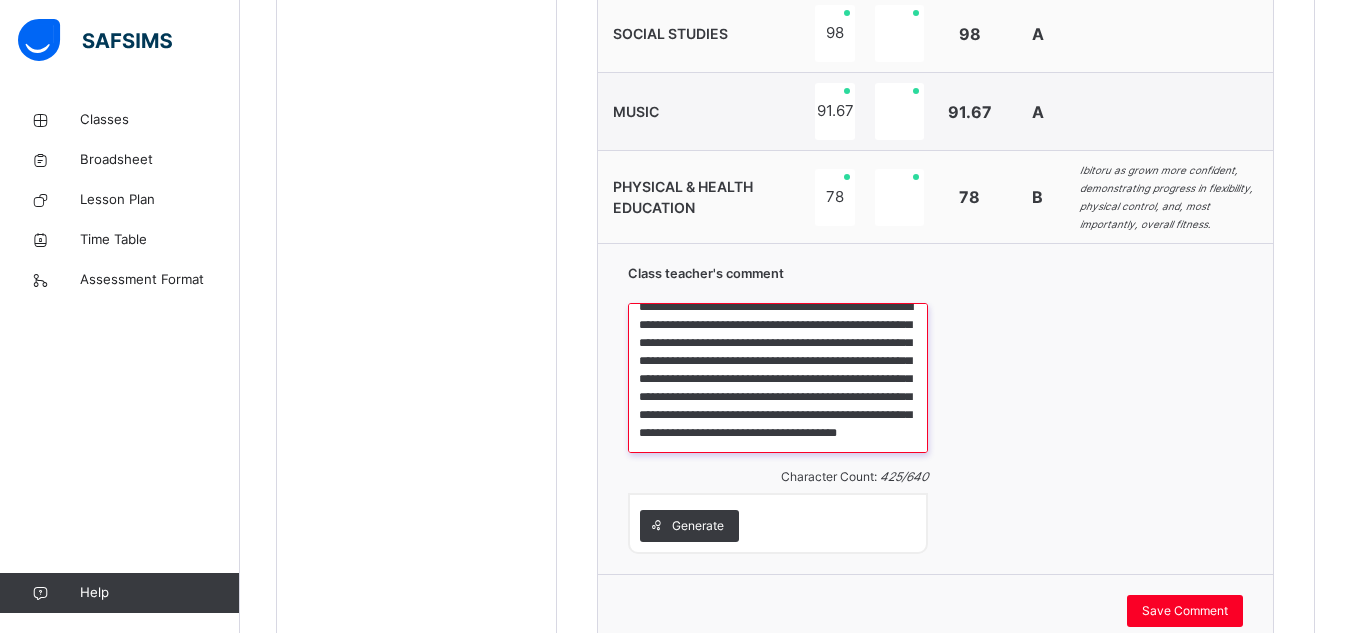 drag, startPoint x: 639, startPoint y: 321, endPoint x: 866, endPoint y: 446, distance: 259.1409 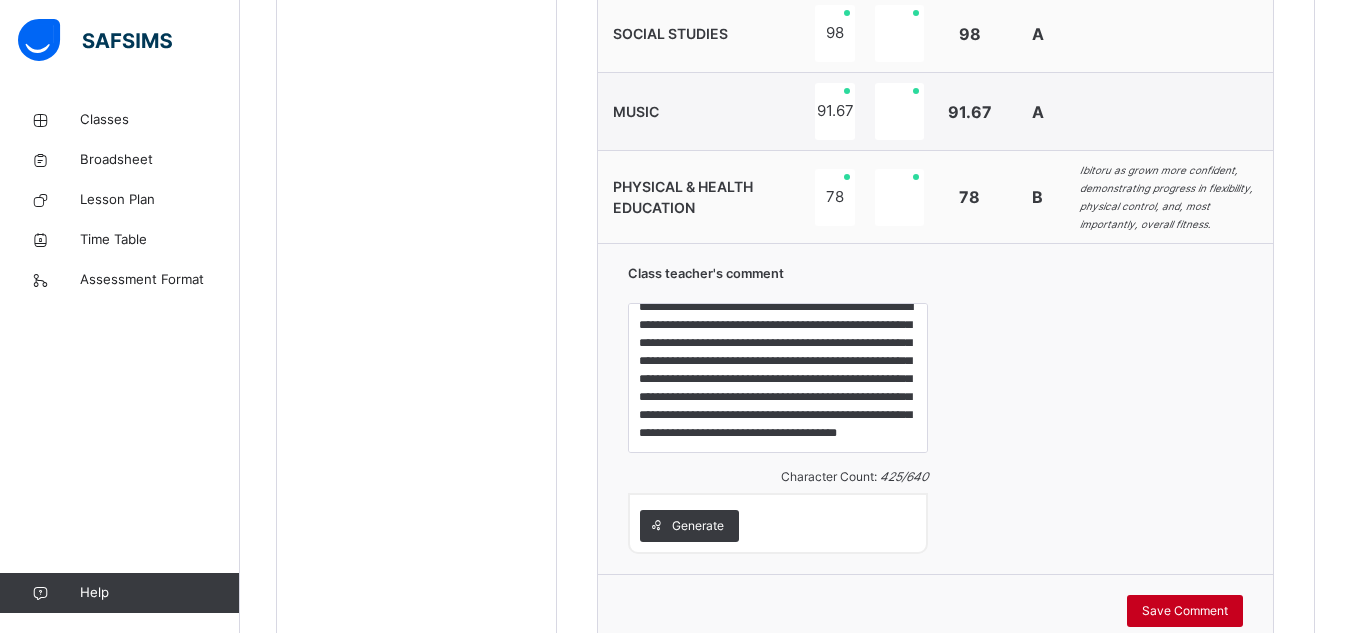 click on "Save Comment" at bounding box center [1185, 611] 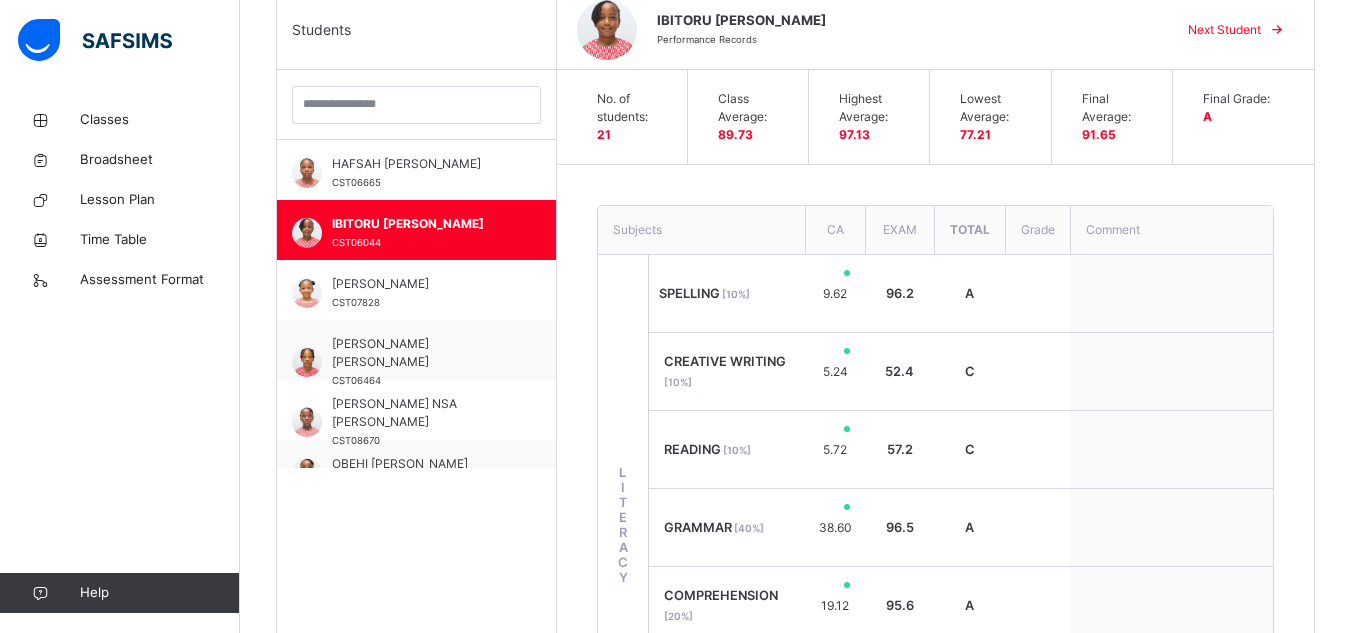 scroll, scrollTop: 466, scrollLeft: 0, axis: vertical 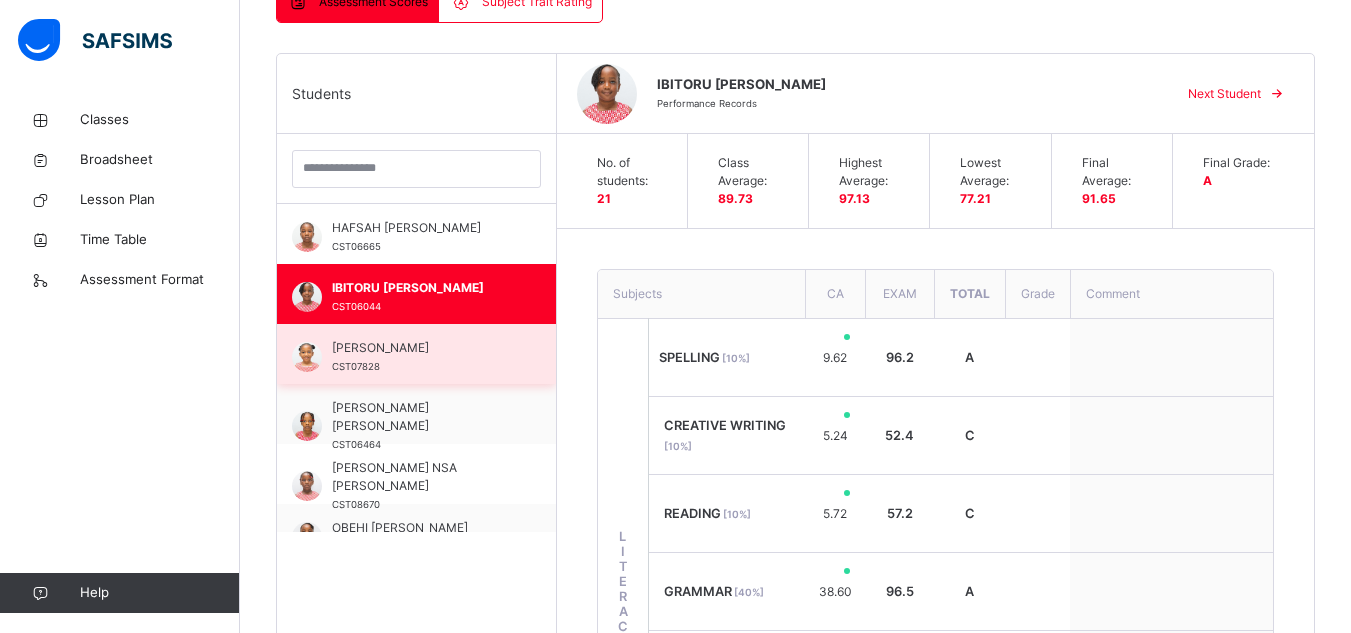 click on "KHAIRAH   OLUWATAMILORE  SMITH" at bounding box center (421, 348) 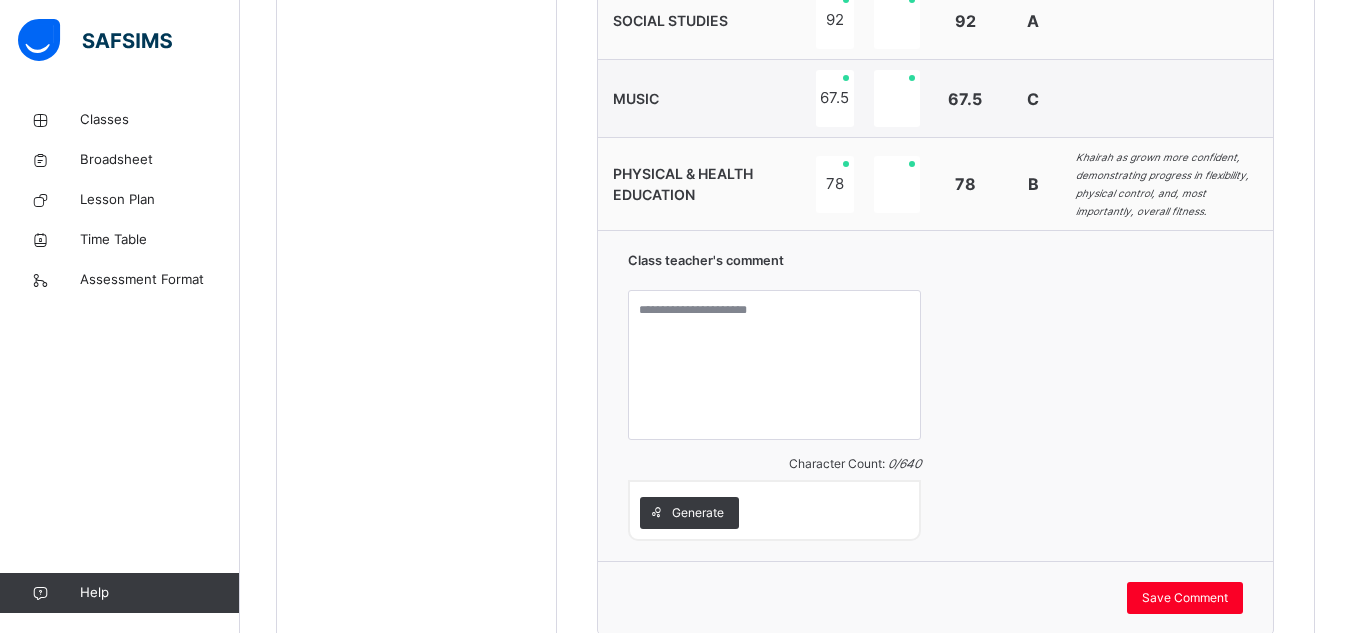 scroll, scrollTop: 1826, scrollLeft: 0, axis: vertical 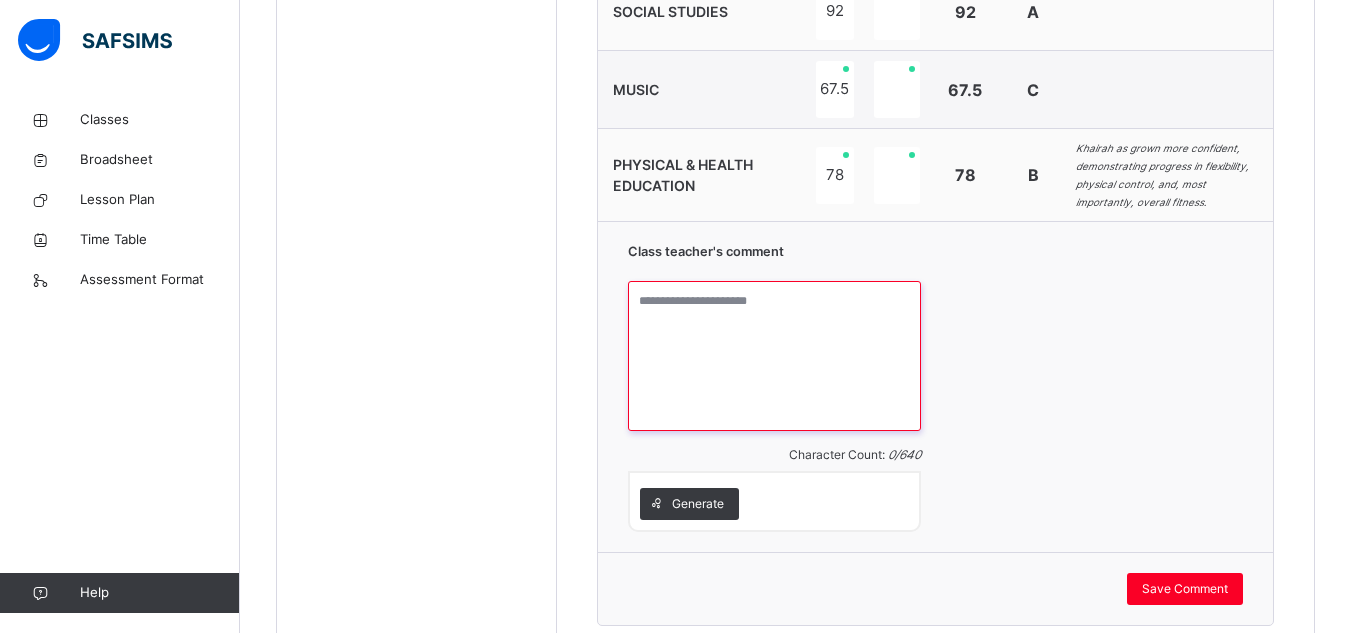 click at bounding box center (774, 356) 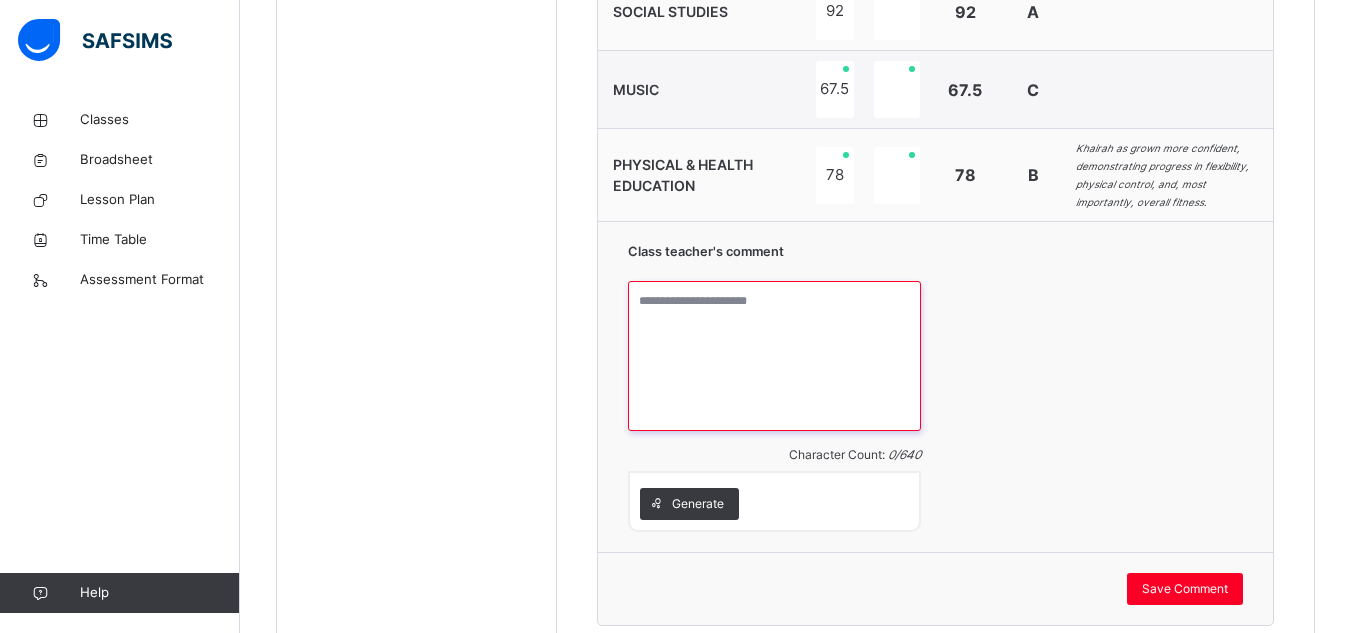 paste on "**********" 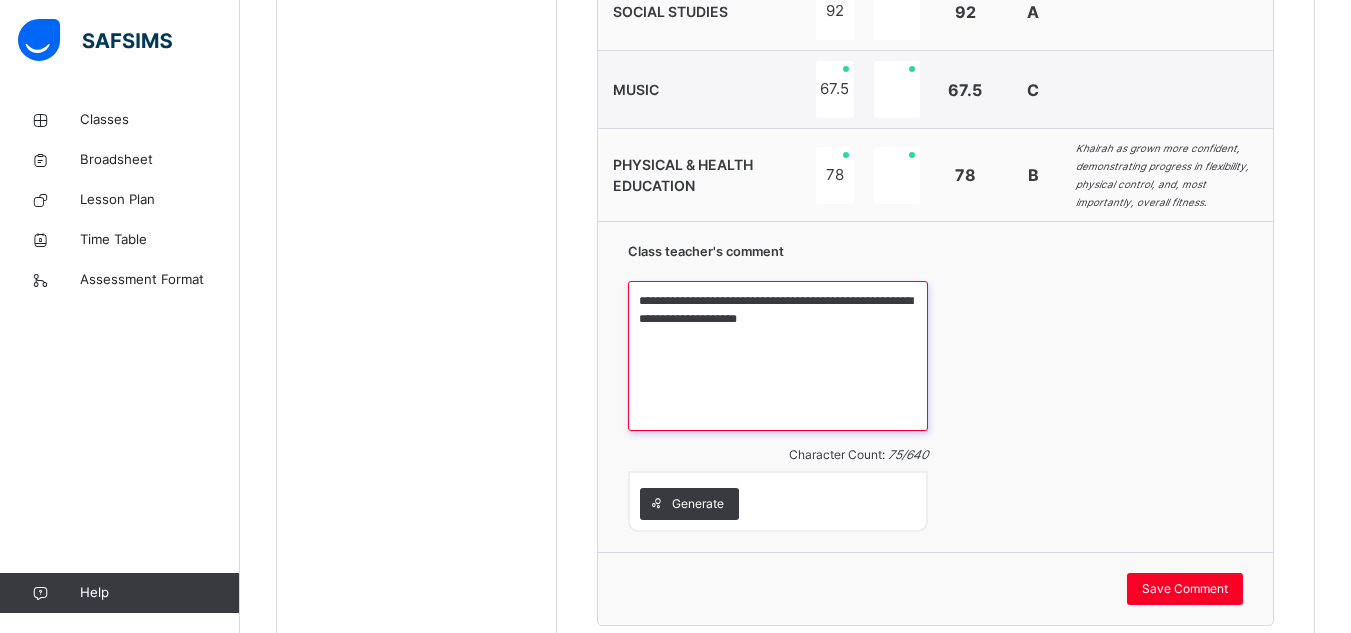 click on "**********" at bounding box center (778, 356) 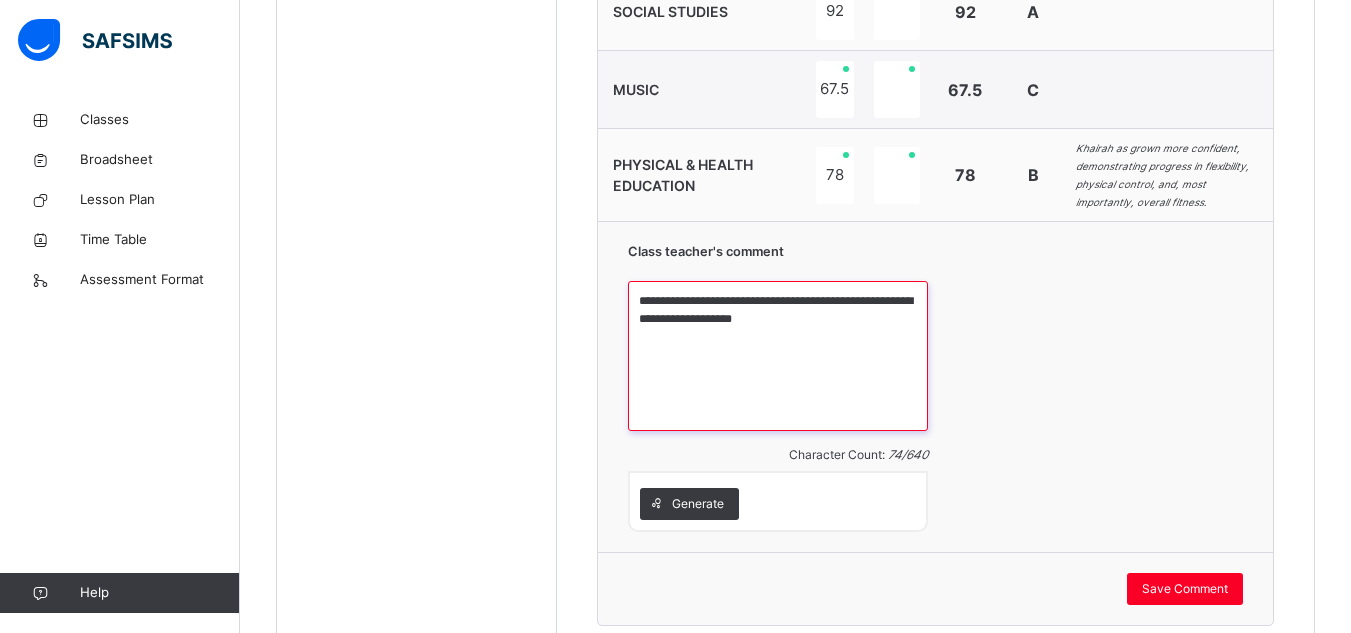 click on "**********" at bounding box center (778, 356) 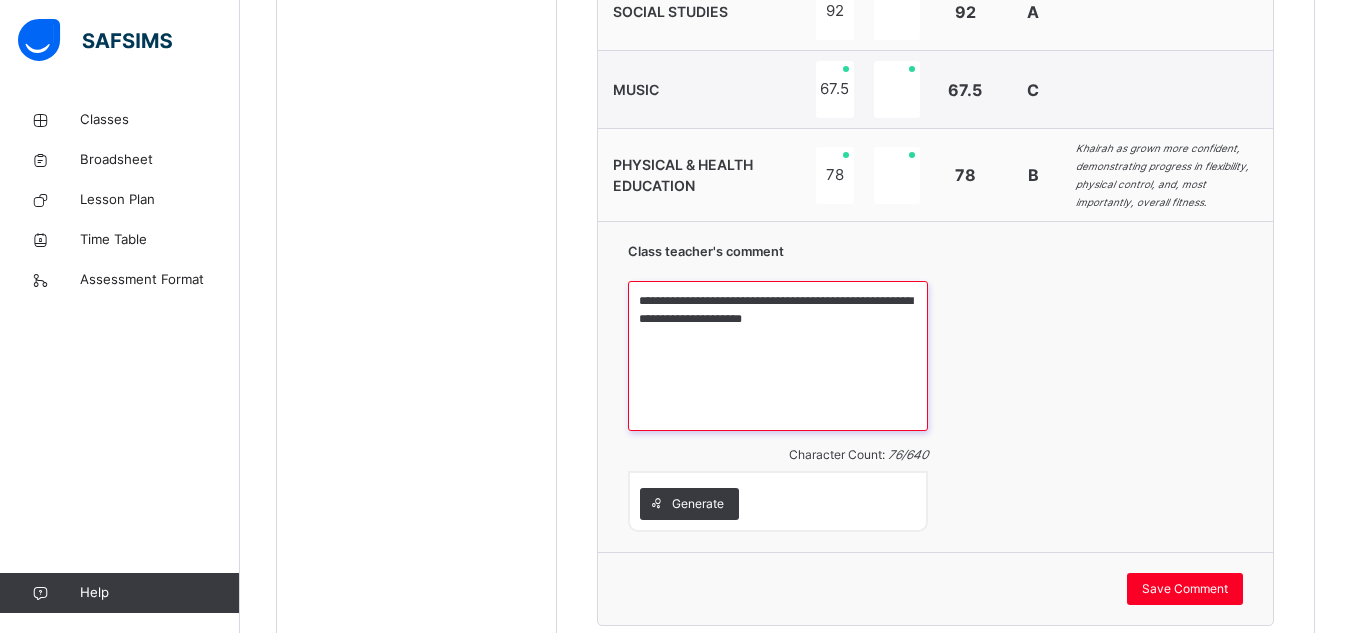 click on "**********" at bounding box center [778, 356] 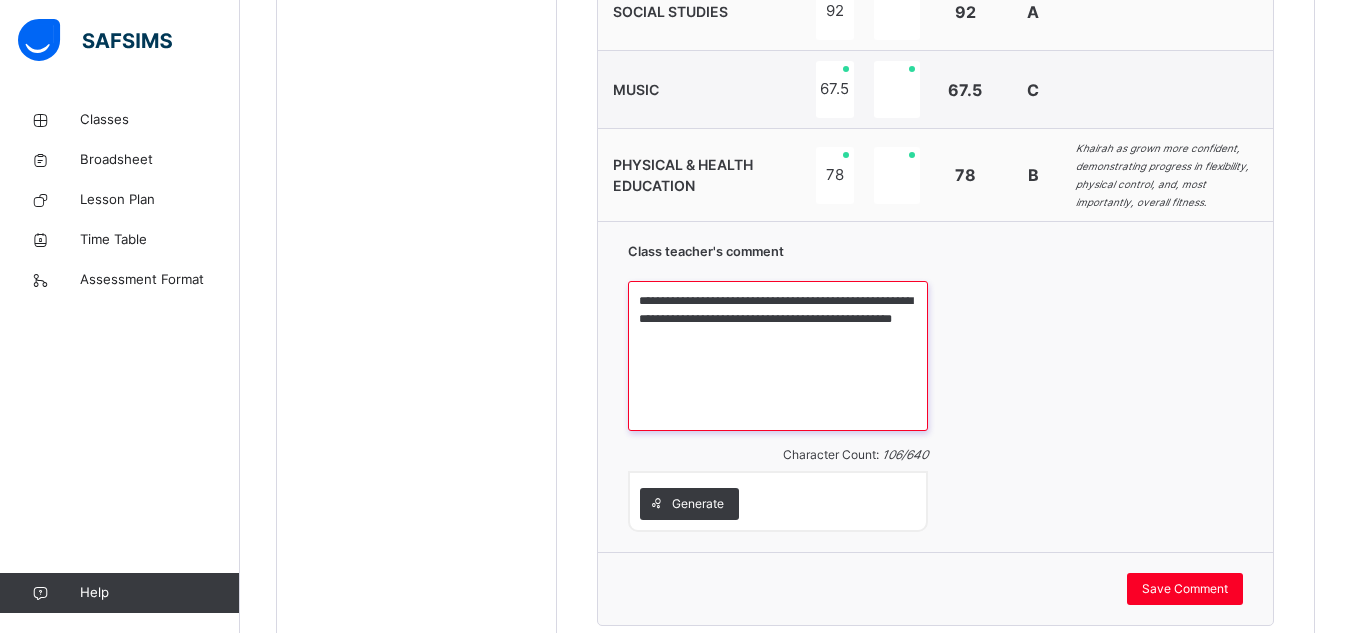 paste on "**********" 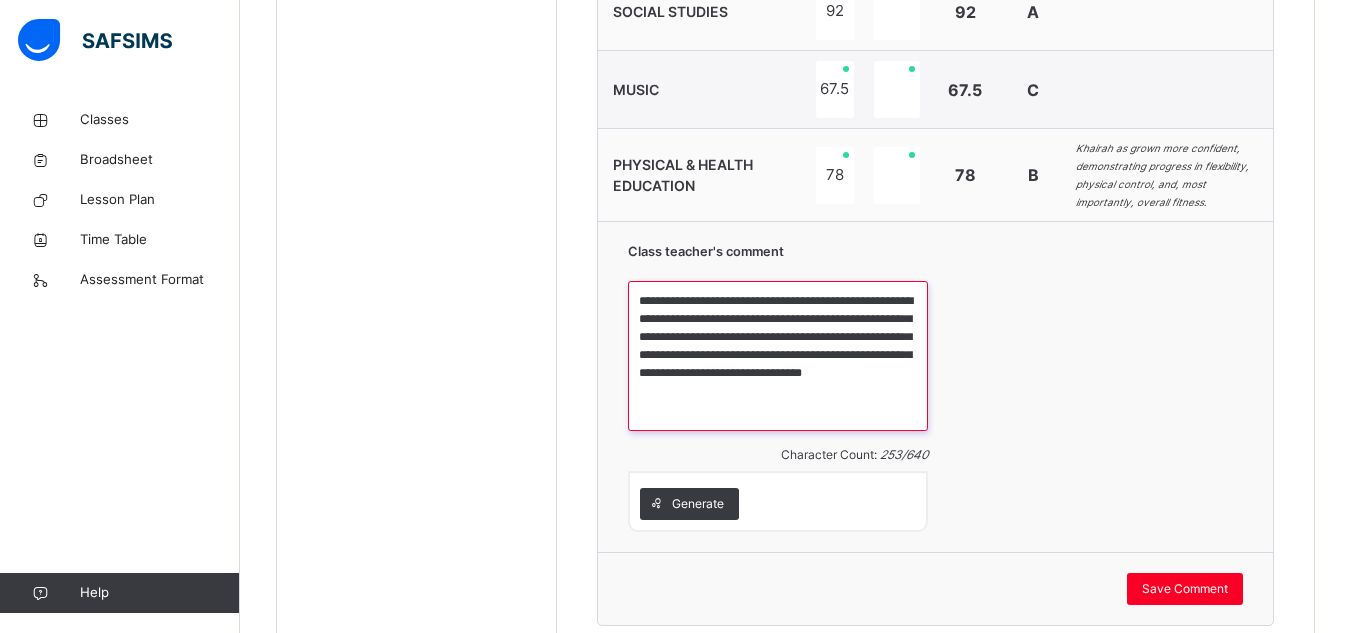 click on "**********" at bounding box center [778, 356] 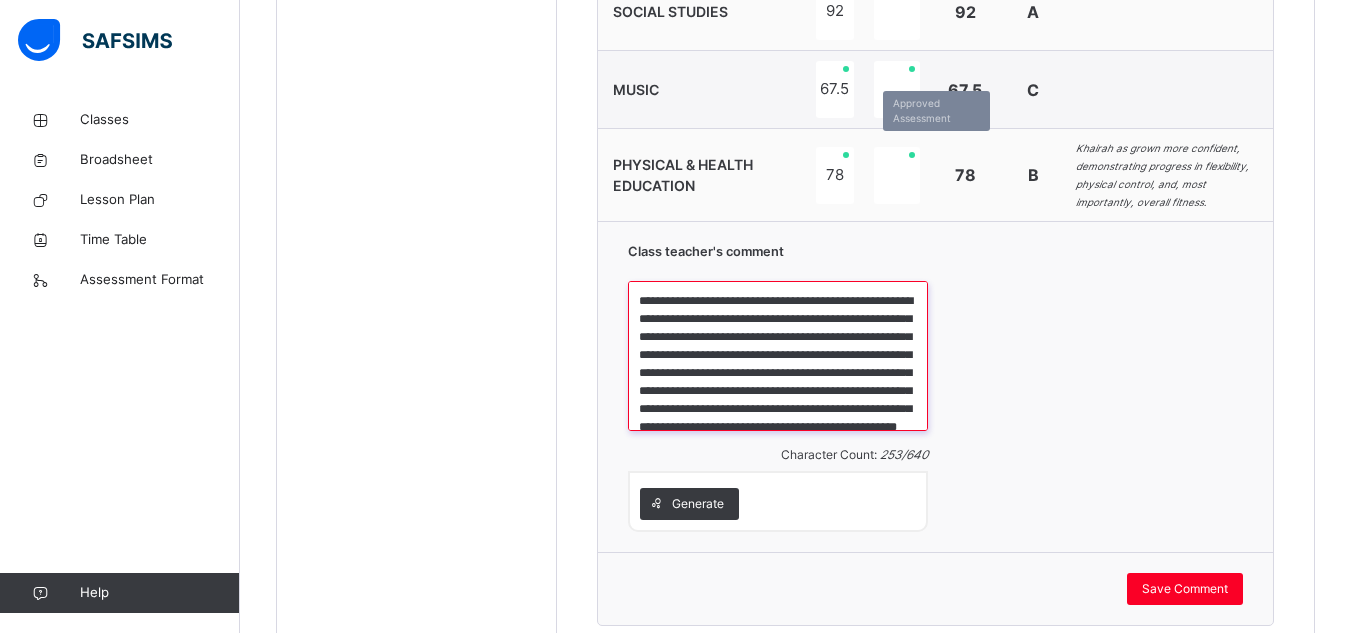 scroll, scrollTop: 59, scrollLeft: 0, axis: vertical 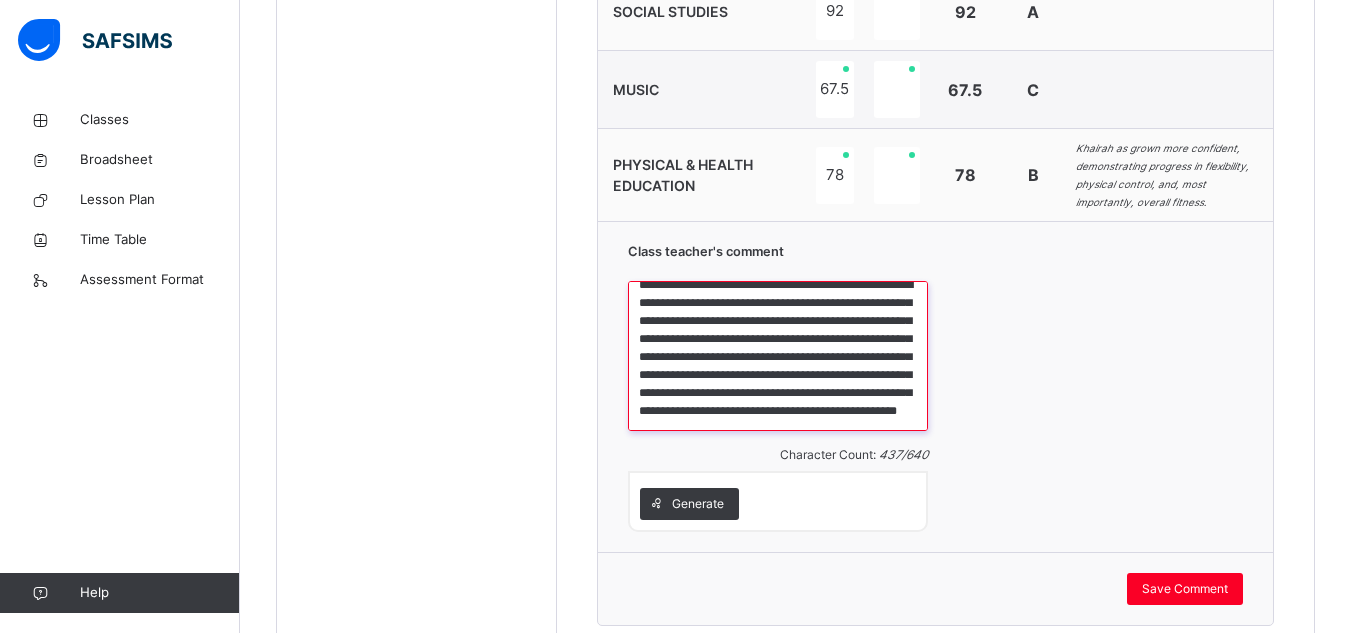 click on "**********" at bounding box center [778, 356] 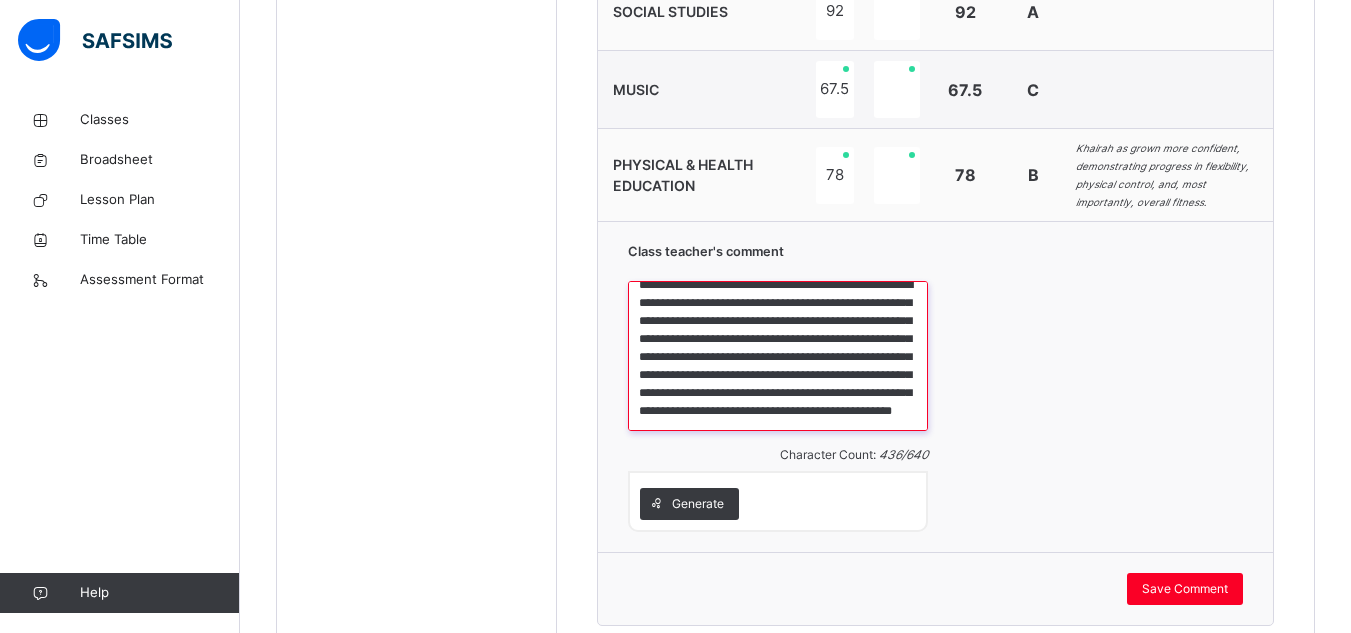 click on "**********" at bounding box center (778, 356) 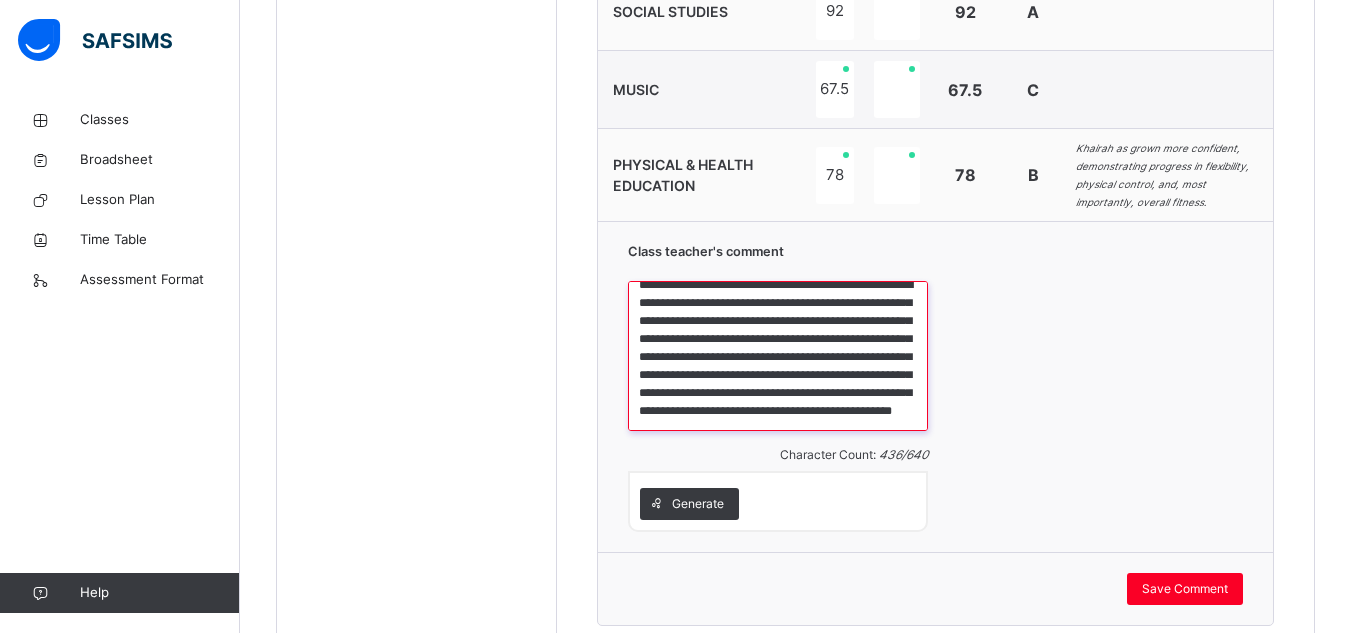 click on "**********" at bounding box center [778, 356] 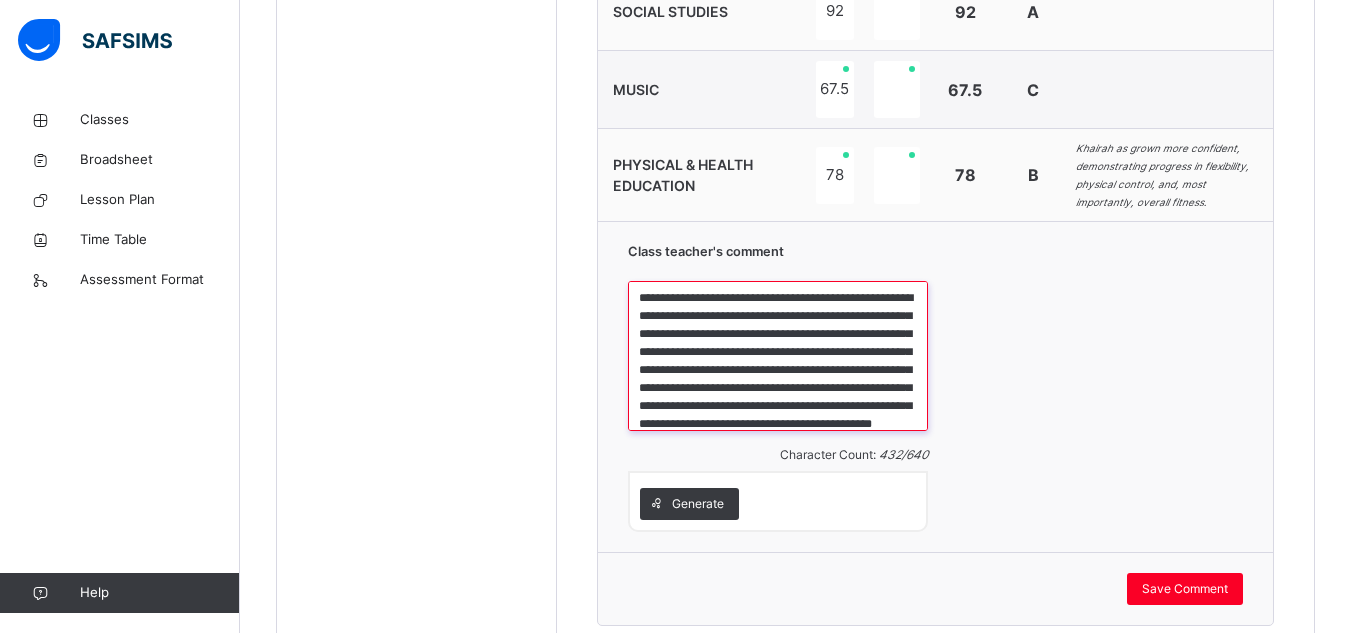 scroll, scrollTop: 0, scrollLeft: 0, axis: both 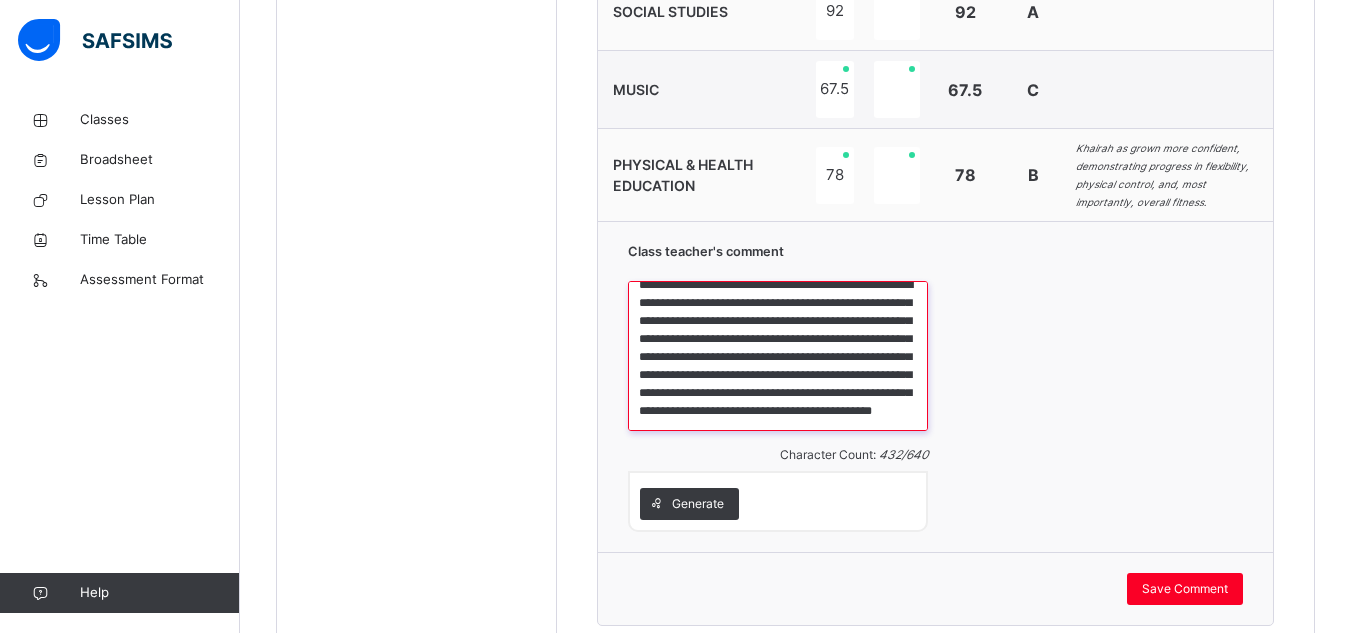 drag, startPoint x: 635, startPoint y: 299, endPoint x: 844, endPoint y: 422, distance: 242.50774 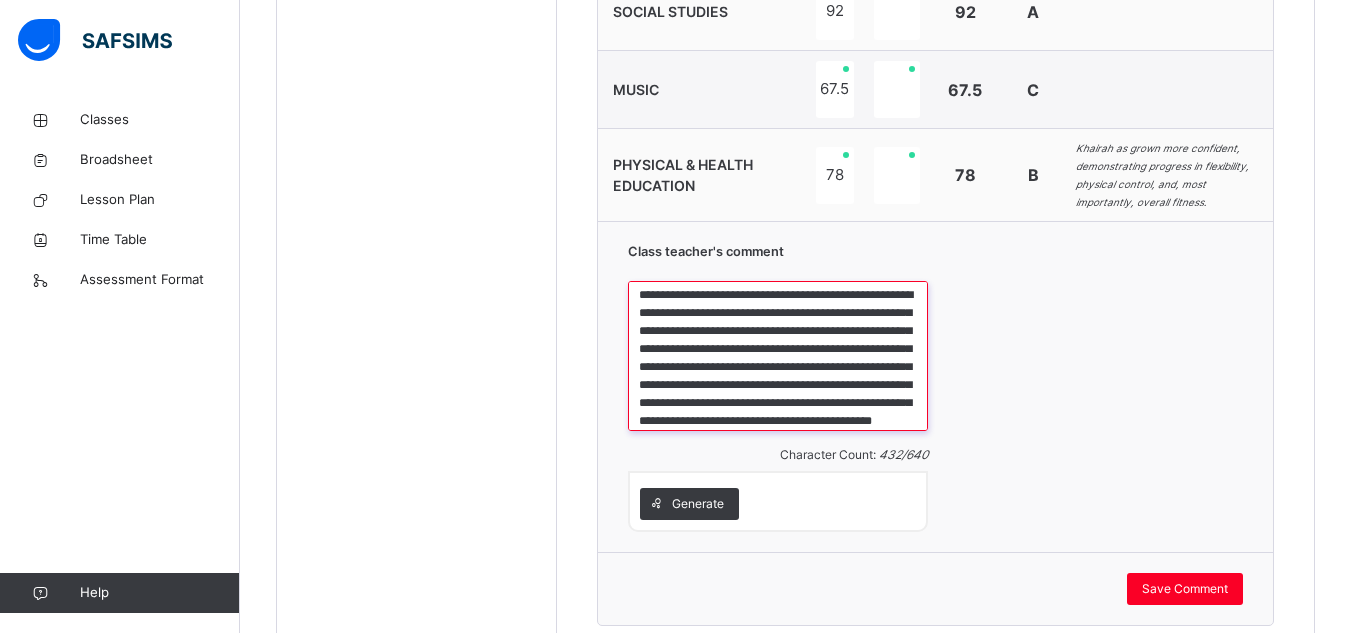 scroll, scrollTop: 0, scrollLeft: 0, axis: both 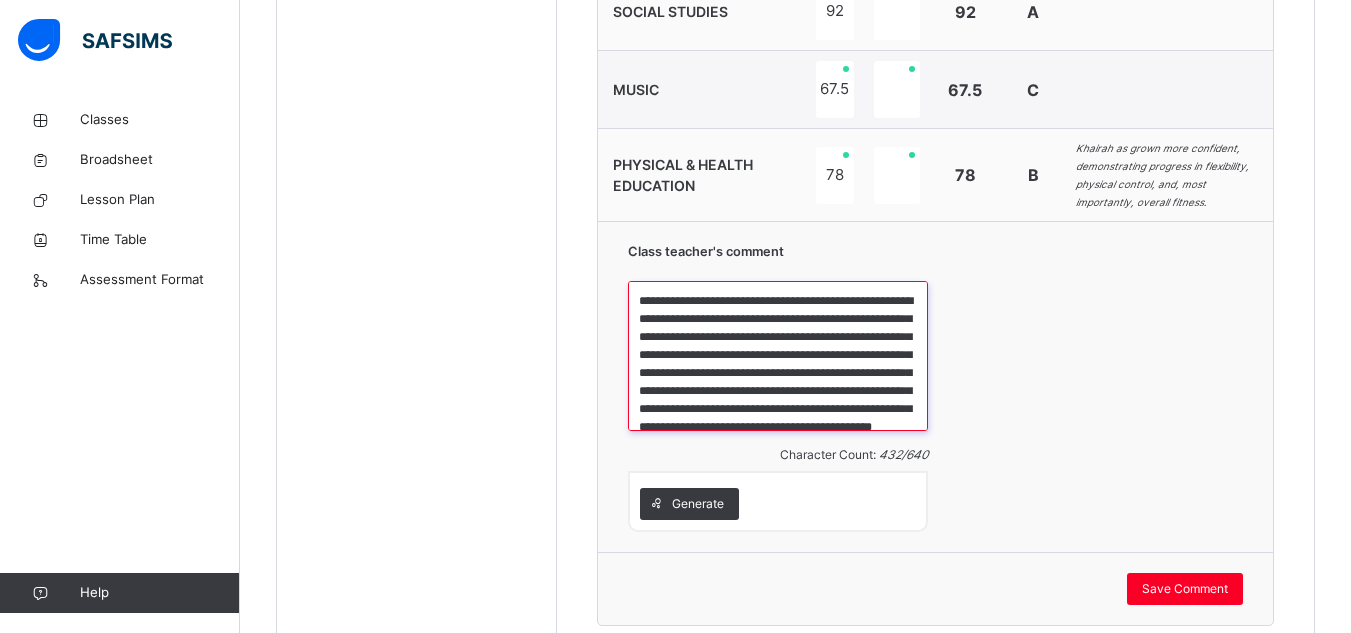 click on "**********" at bounding box center [778, 356] 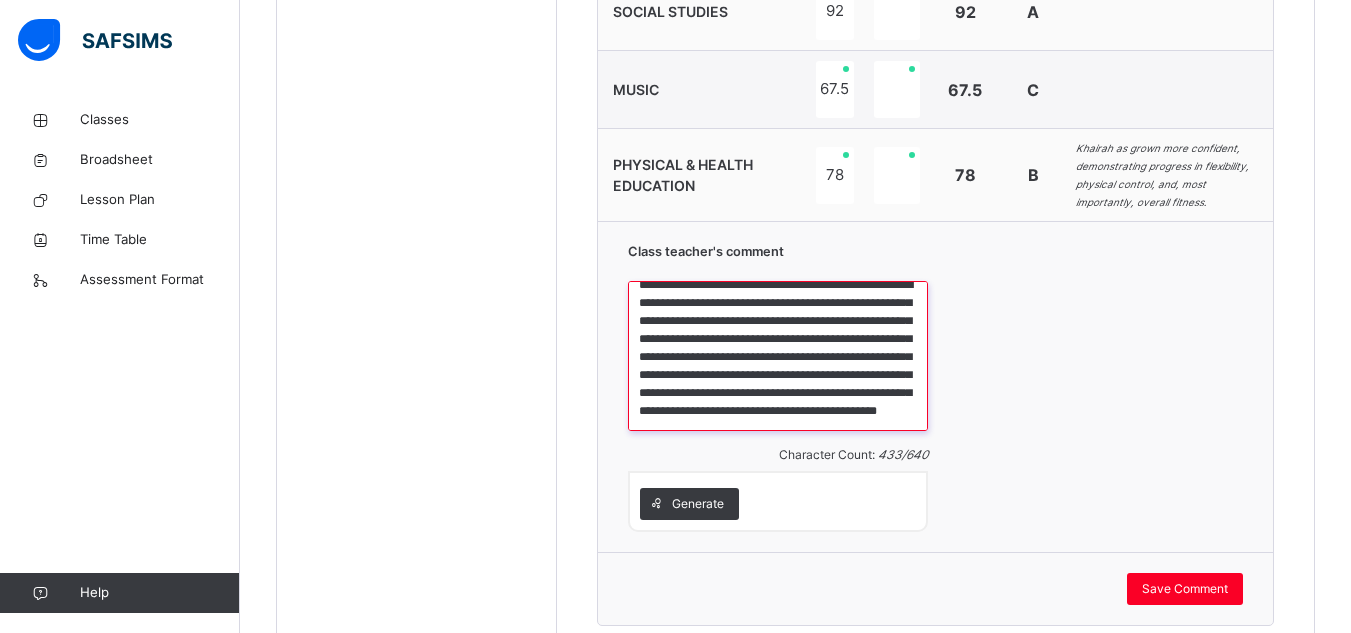 scroll, scrollTop: 70, scrollLeft: 0, axis: vertical 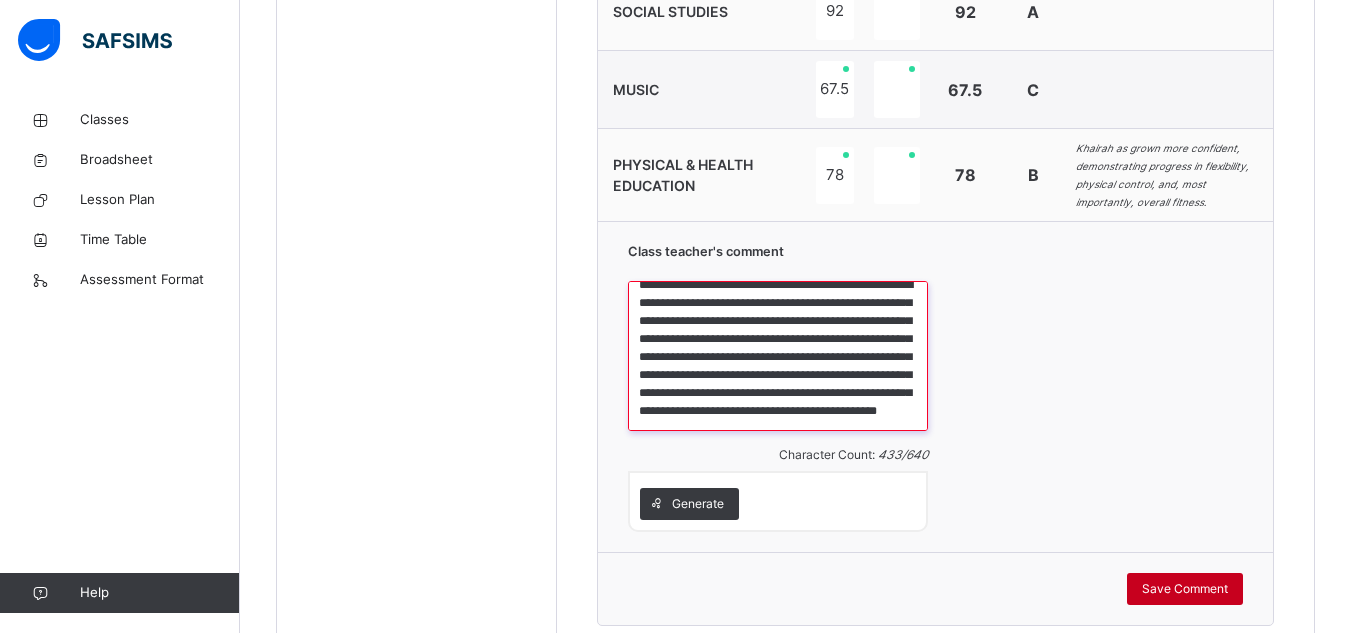 type on "**********" 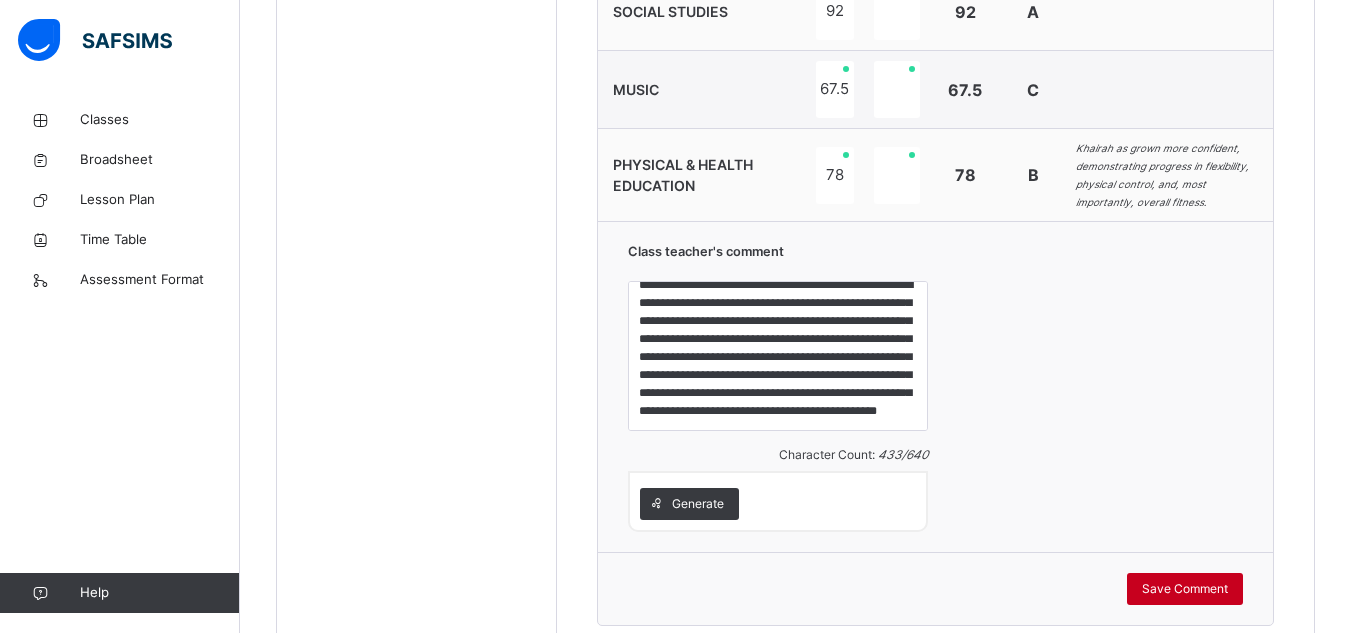 click on "Save Comment" at bounding box center [1185, 589] 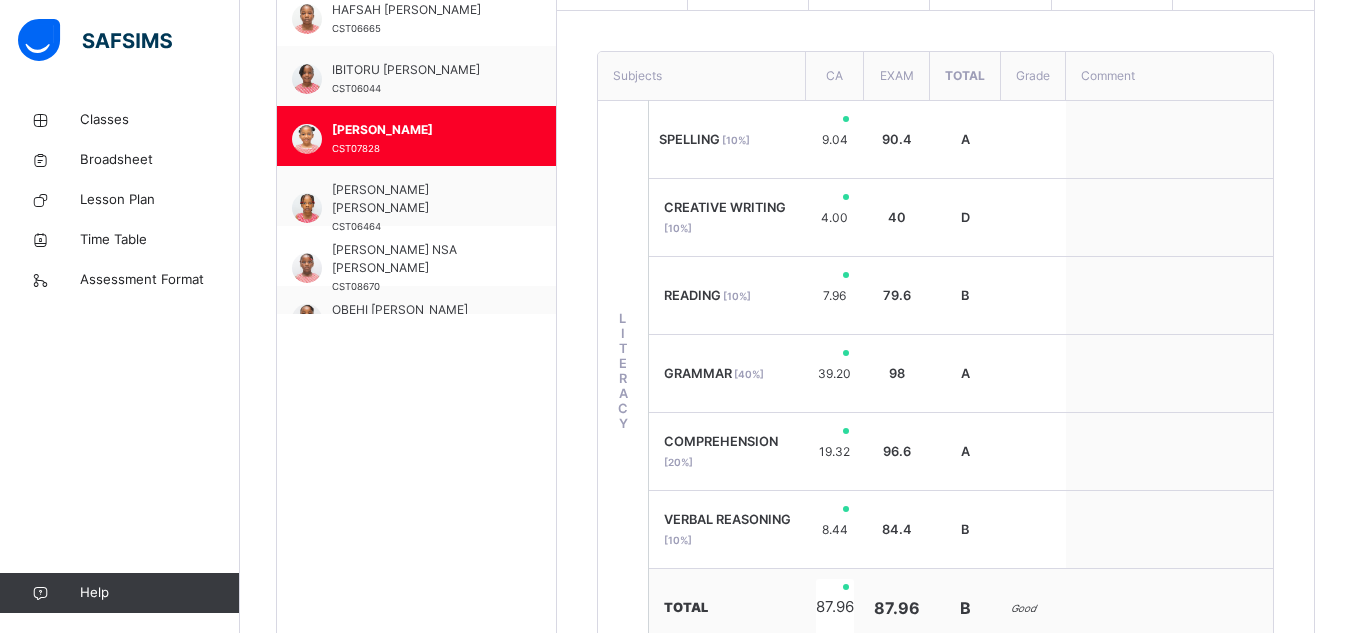 scroll, scrollTop: 701, scrollLeft: 0, axis: vertical 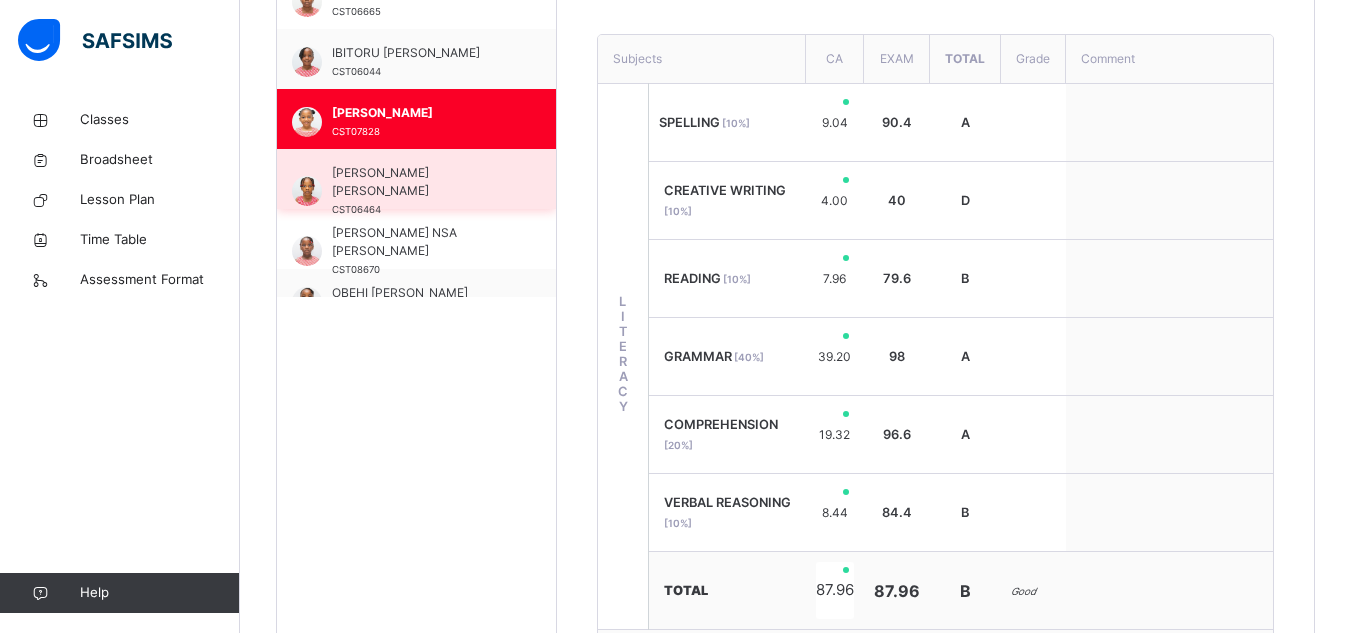 click on "NADIA JADESOLA  GIWA" at bounding box center [421, 182] 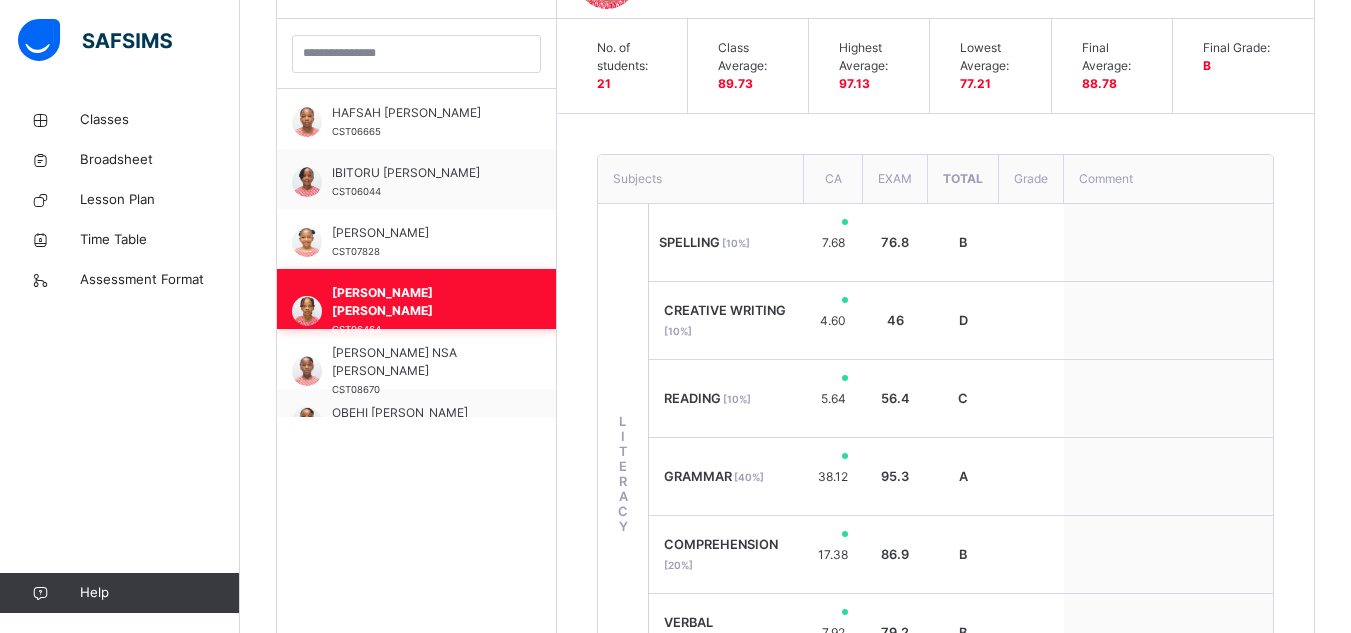 scroll, scrollTop: 701, scrollLeft: 0, axis: vertical 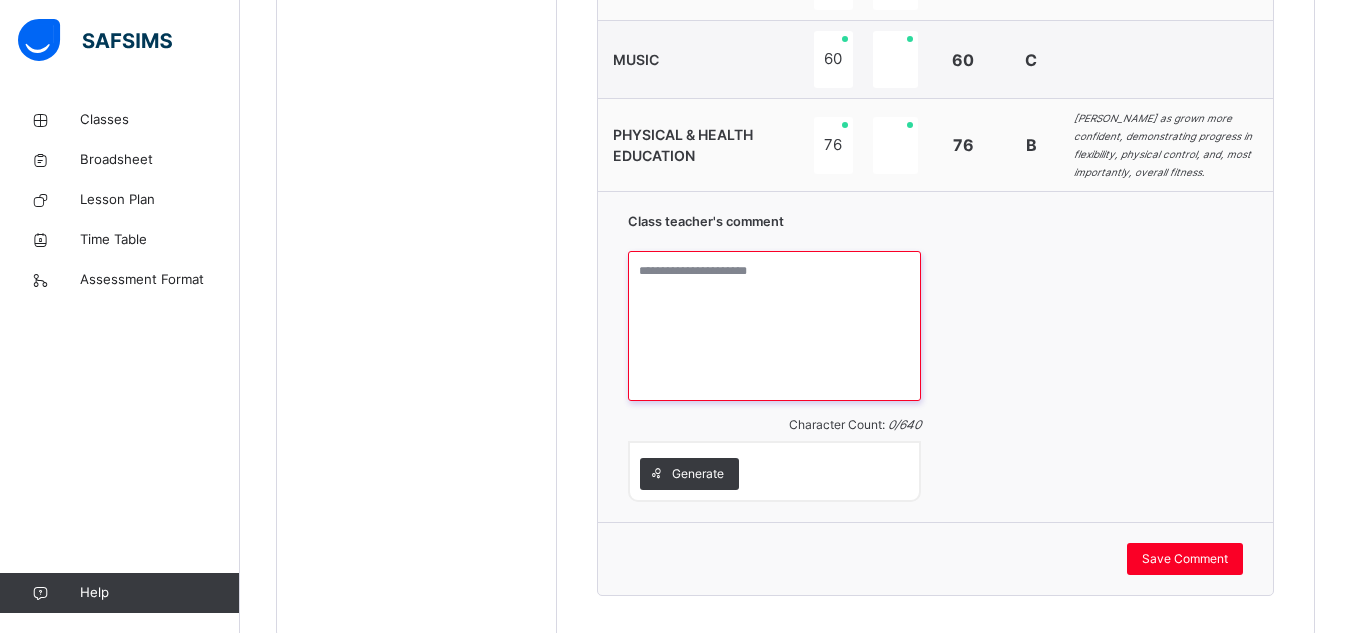 click at bounding box center [774, 326] 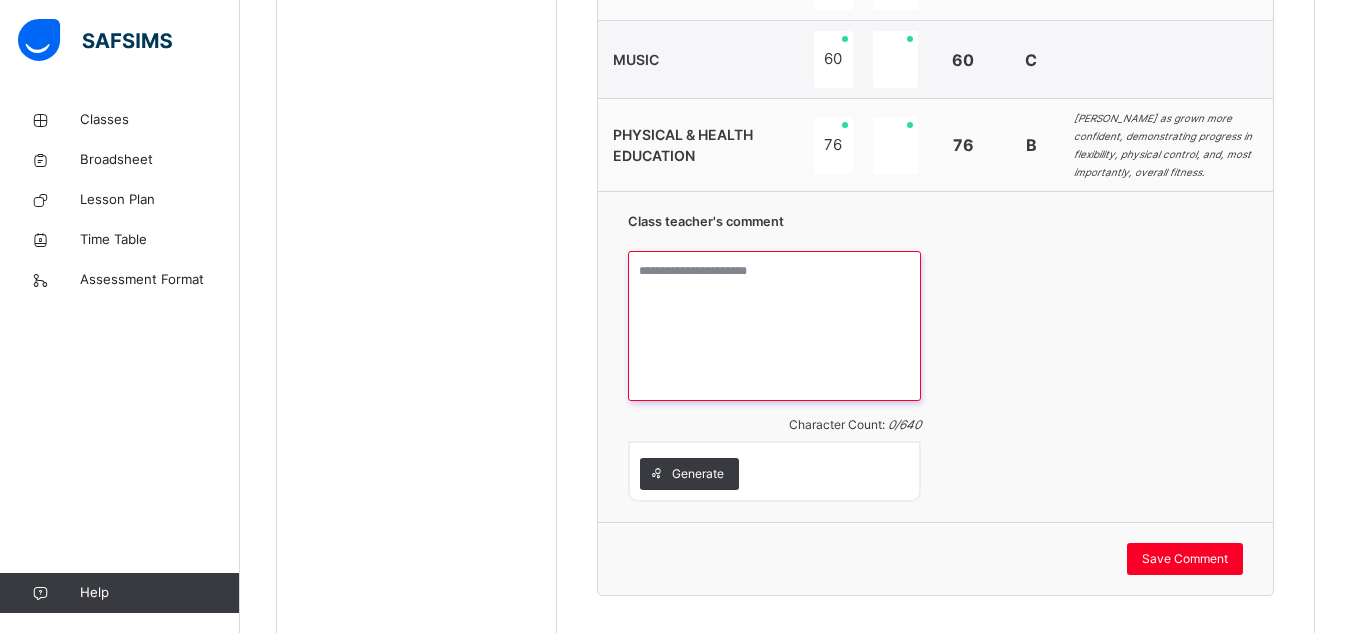 paste on "**********" 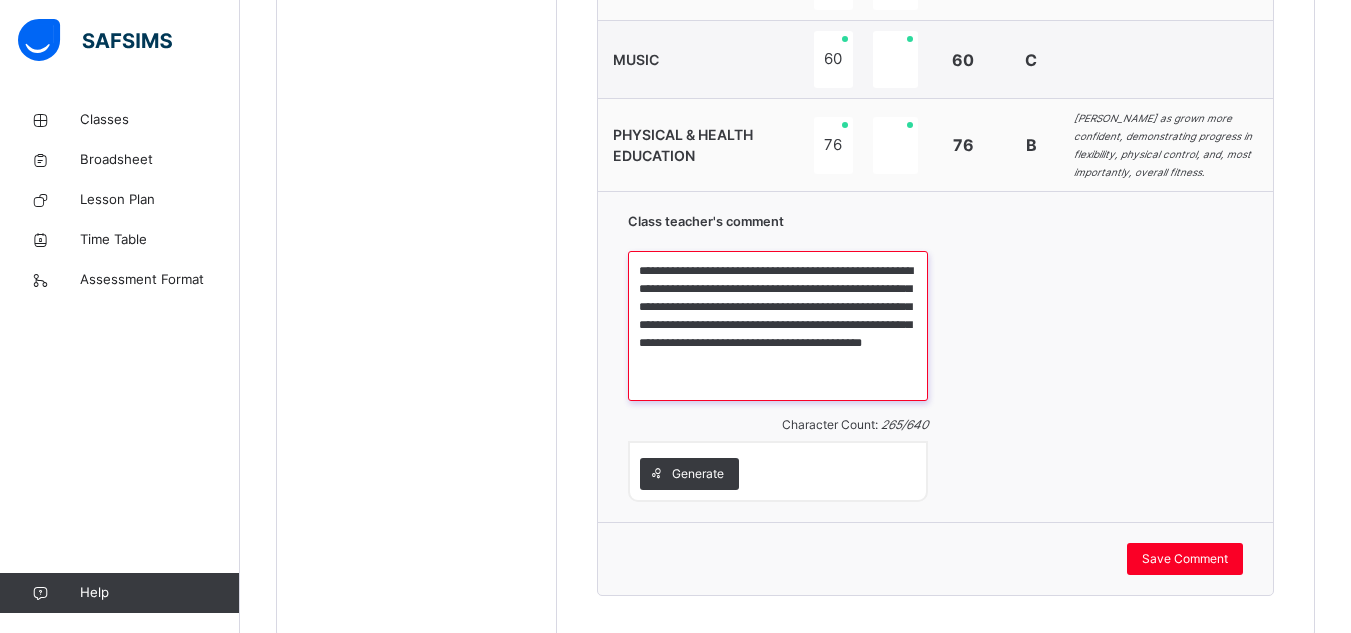 click on "**********" at bounding box center (778, 326) 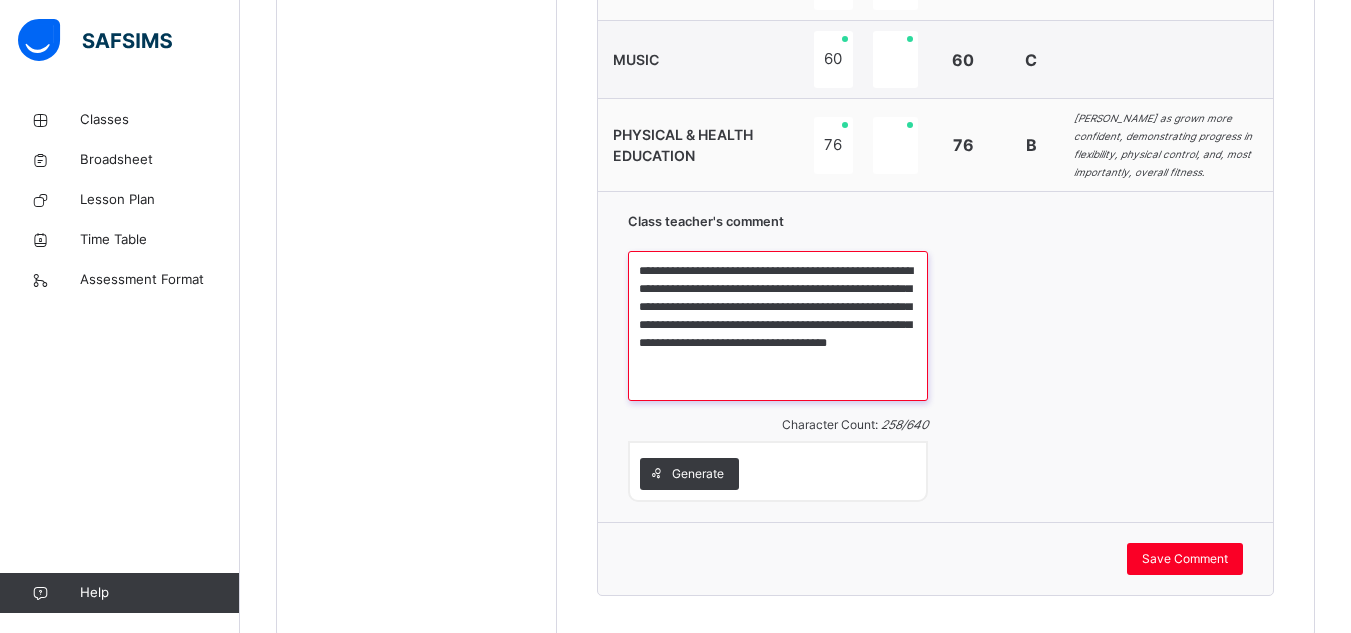 click on "**********" at bounding box center [778, 326] 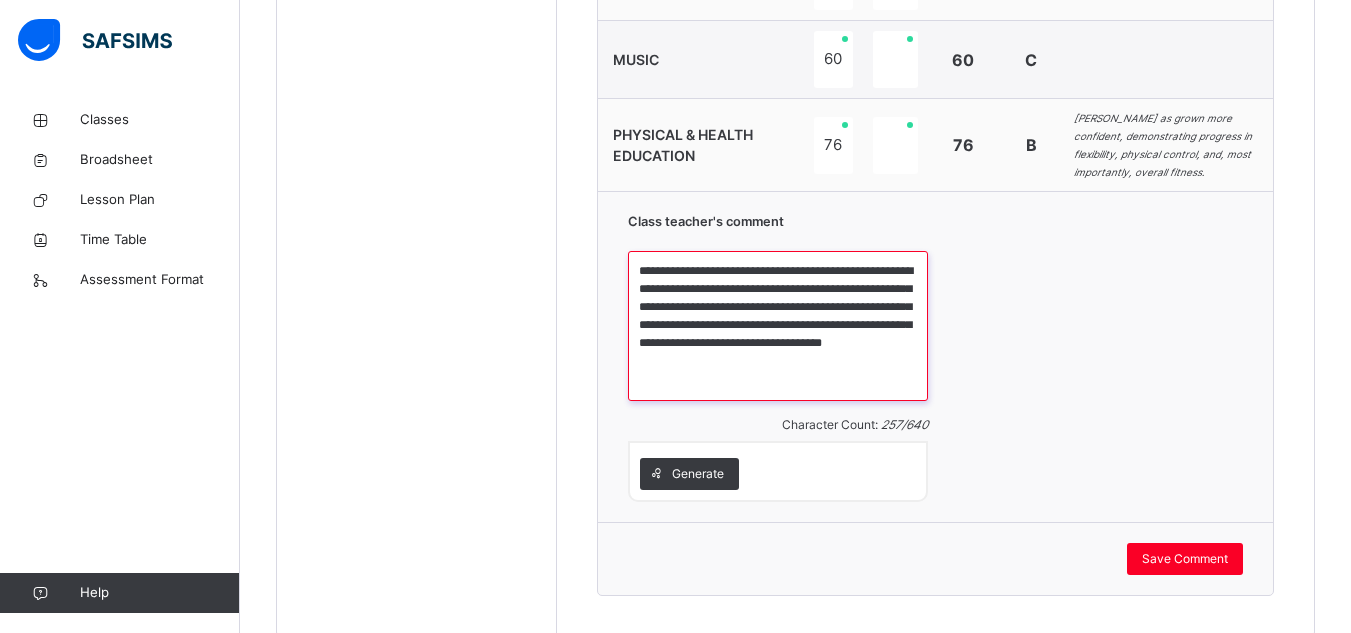 click on "**********" at bounding box center [778, 326] 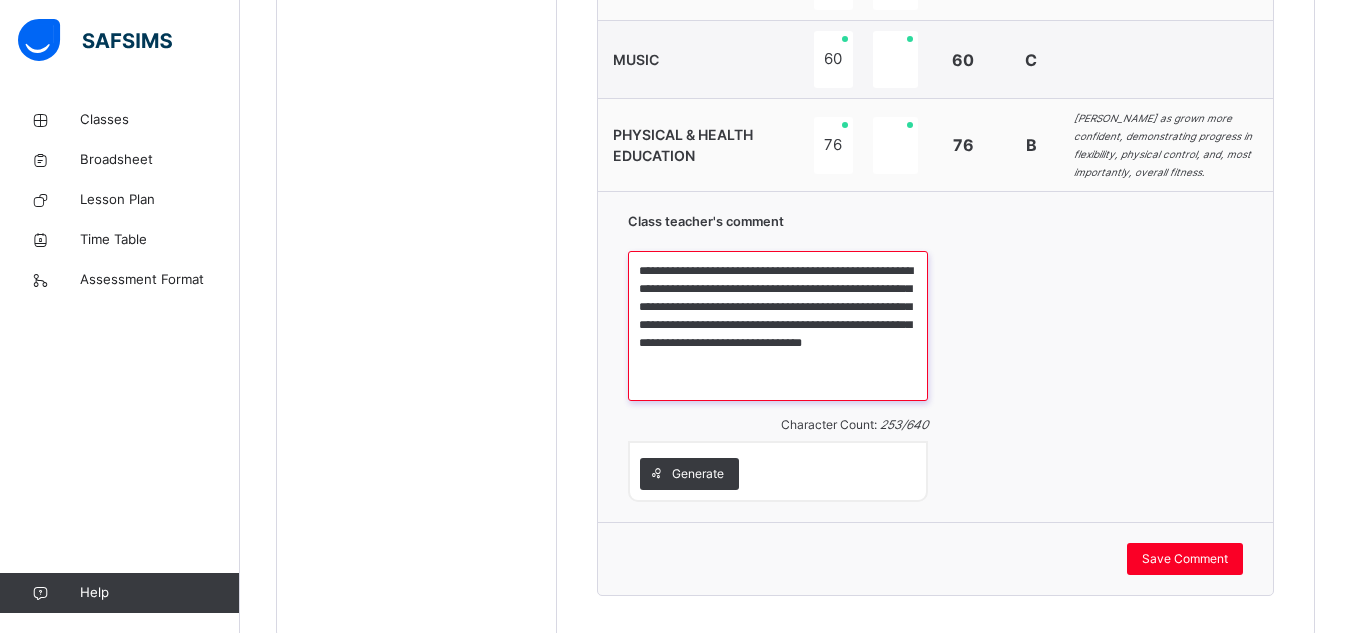click on "**********" at bounding box center [778, 326] 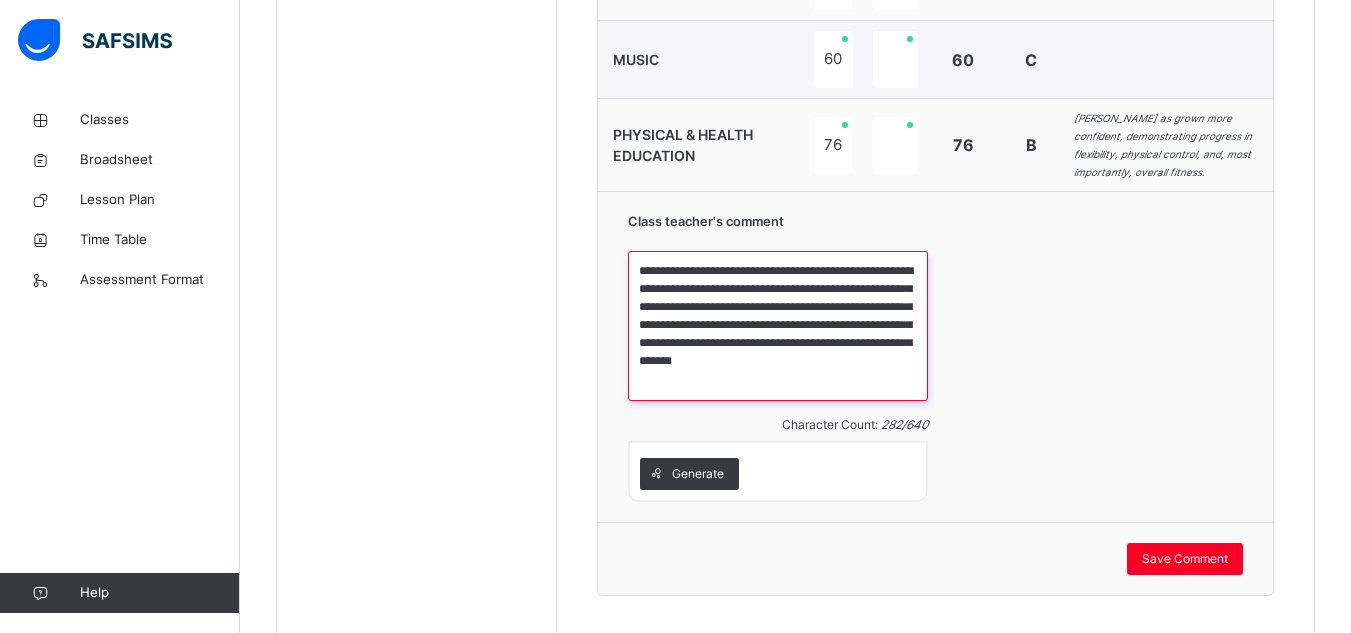paste on "**********" 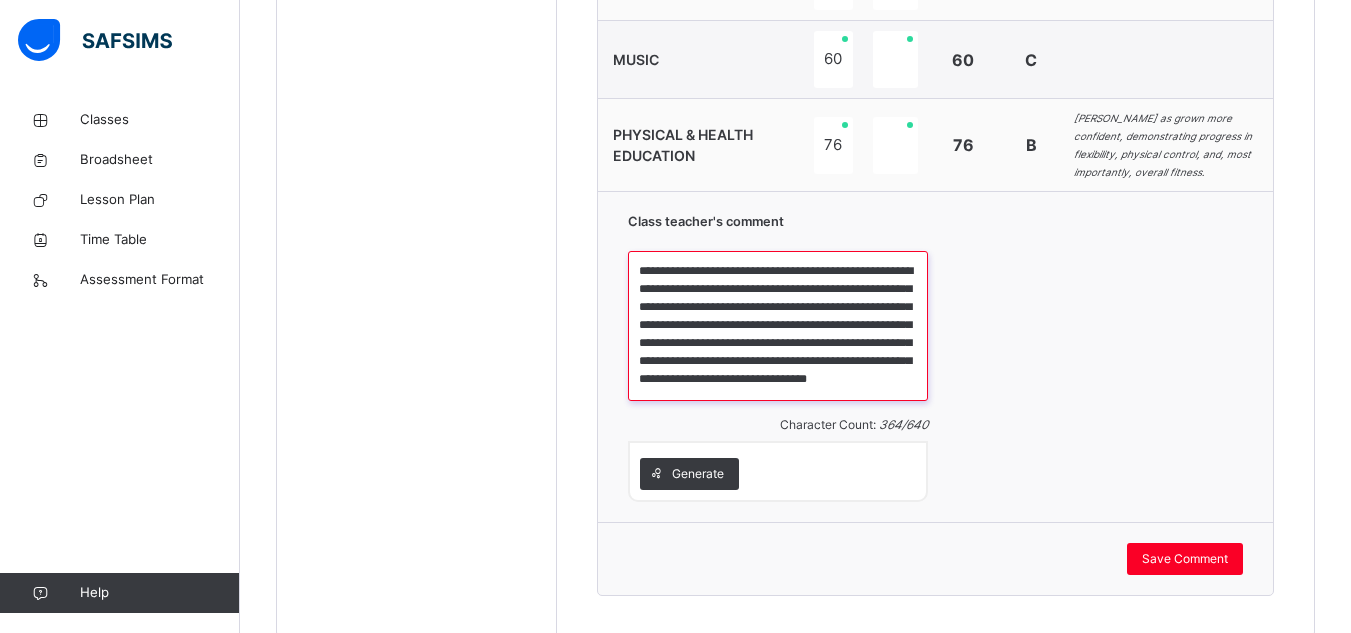 scroll, scrollTop: 23, scrollLeft: 0, axis: vertical 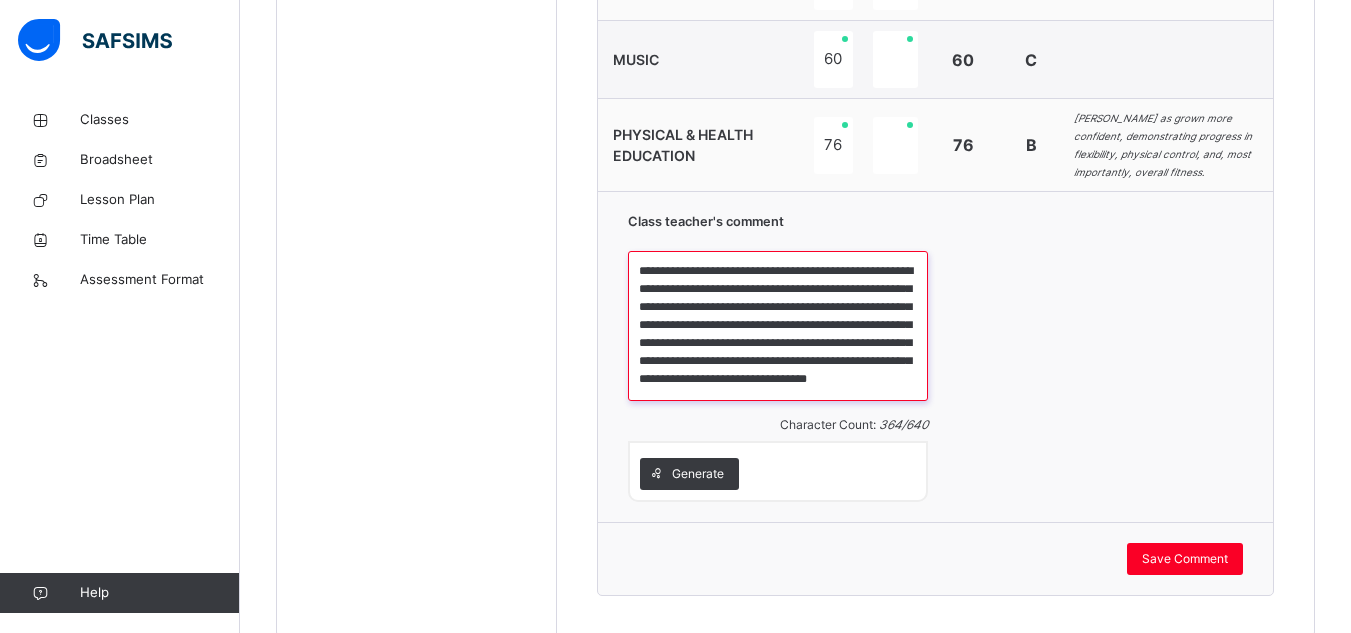 click on "**********" at bounding box center (778, 326) 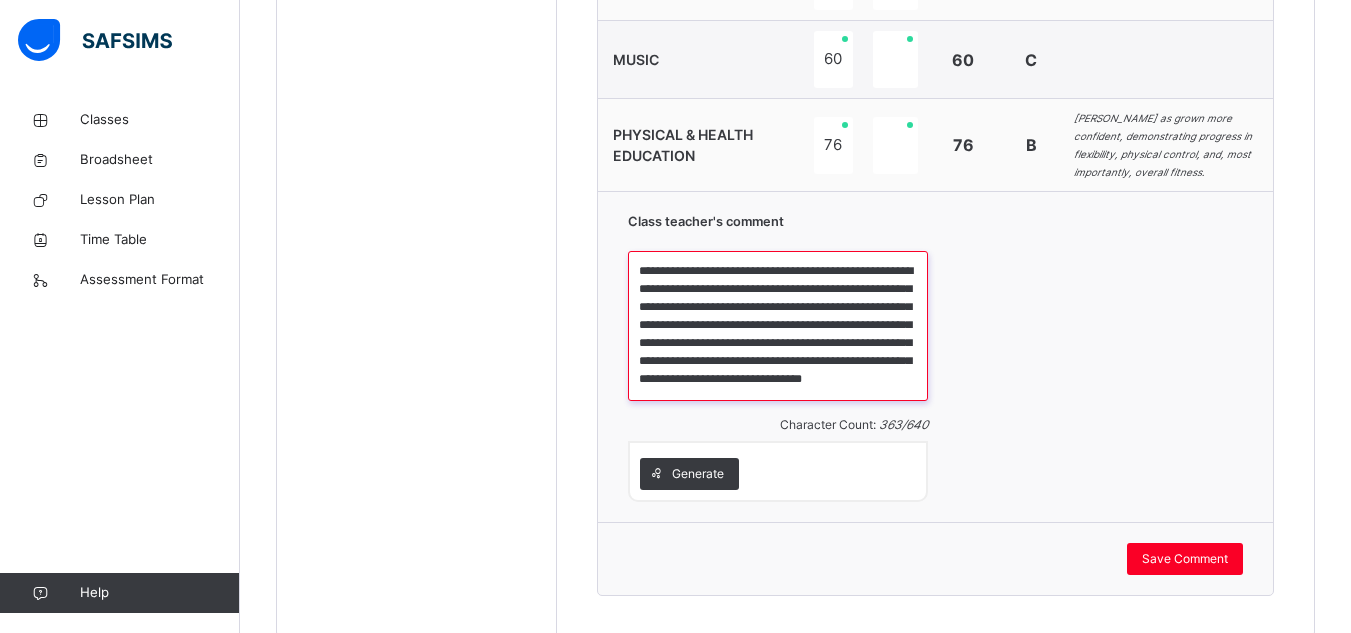 scroll, scrollTop: 0, scrollLeft: 0, axis: both 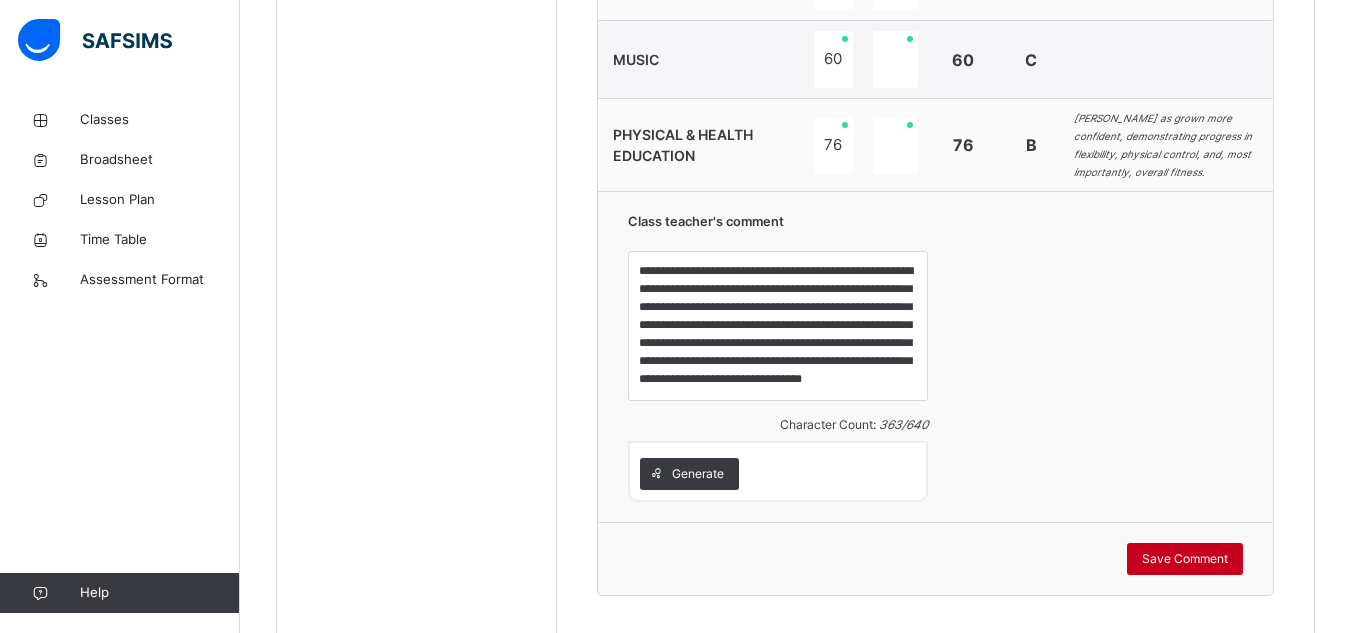 click on "Save Comment" at bounding box center (1185, 559) 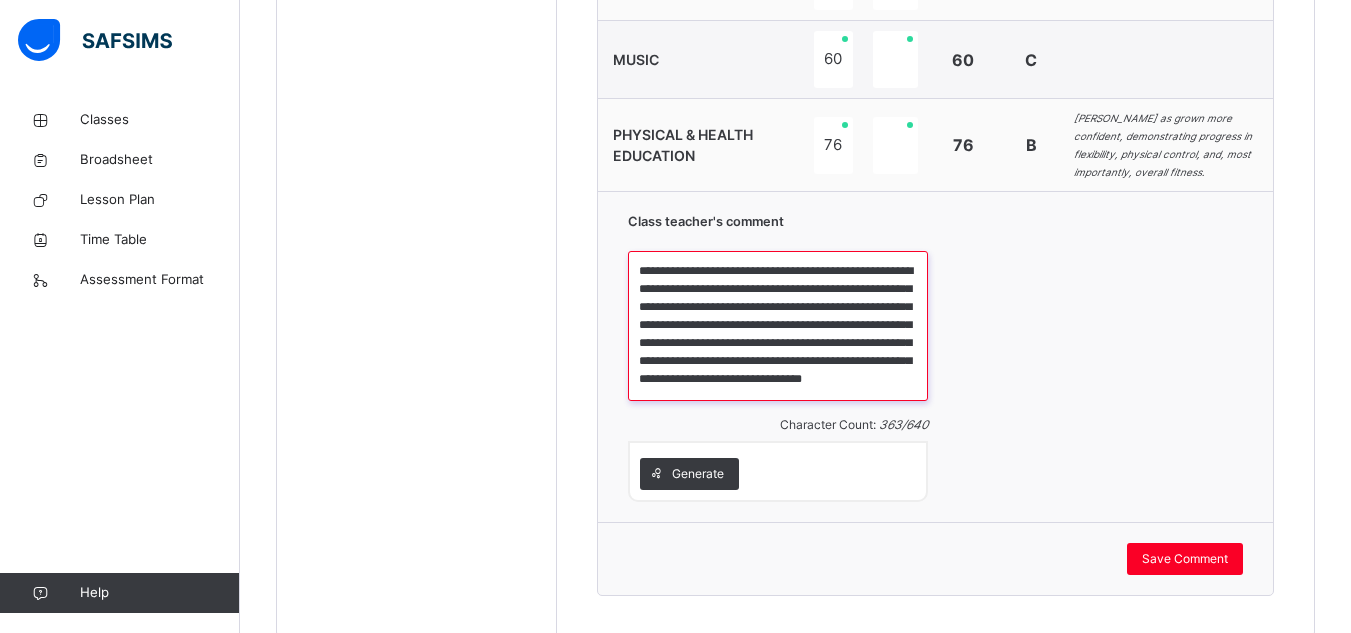 scroll, scrollTop: 34, scrollLeft: 0, axis: vertical 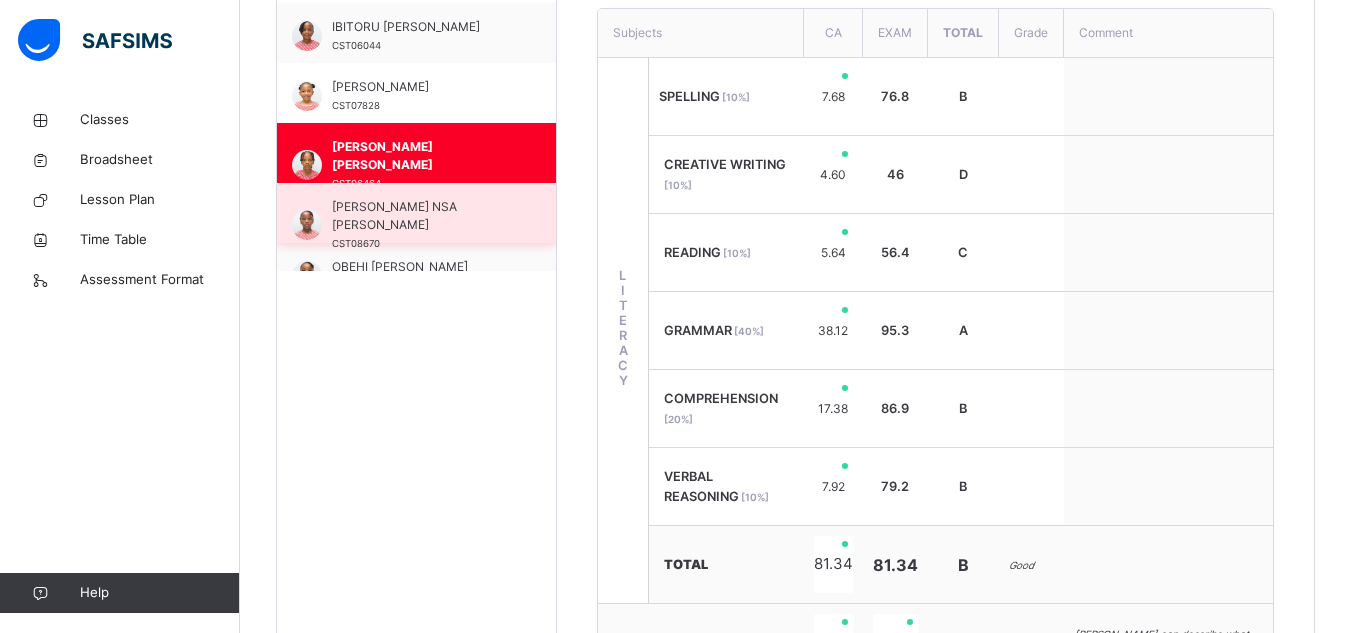 click on "NAOMI NSA  EKPENYONG CST08670" at bounding box center [421, 225] 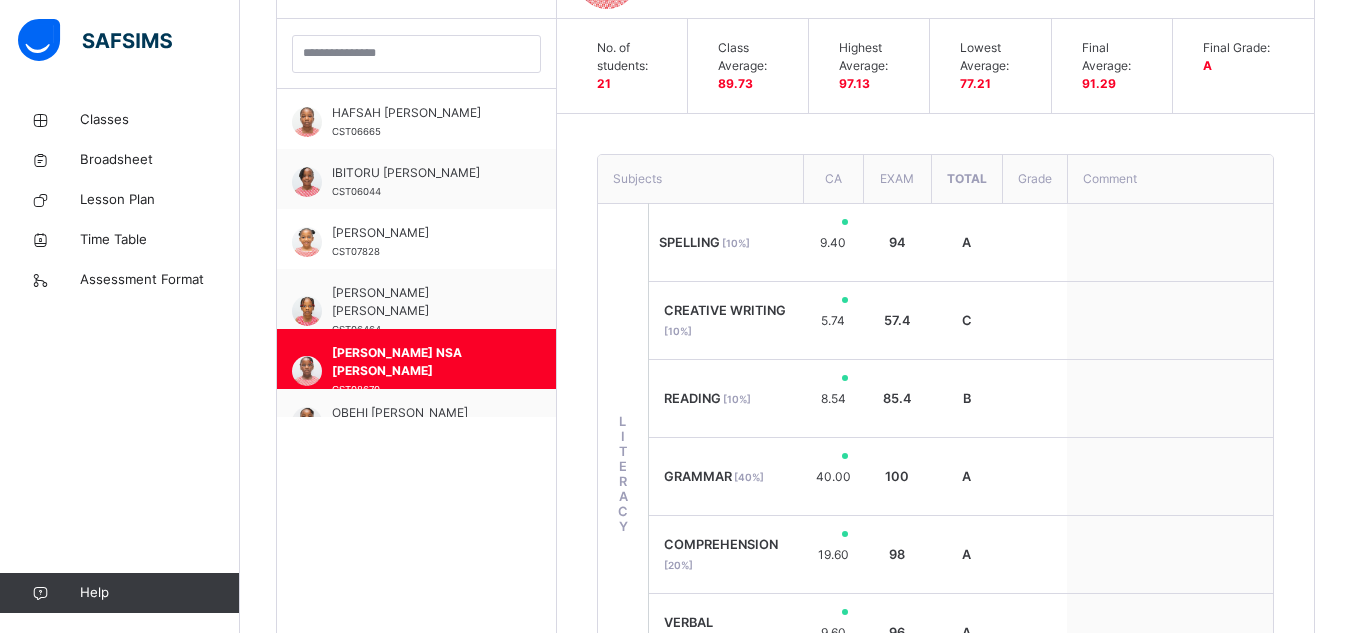 scroll, scrollTop: 727, scrollLeft: 0, axis: vertical 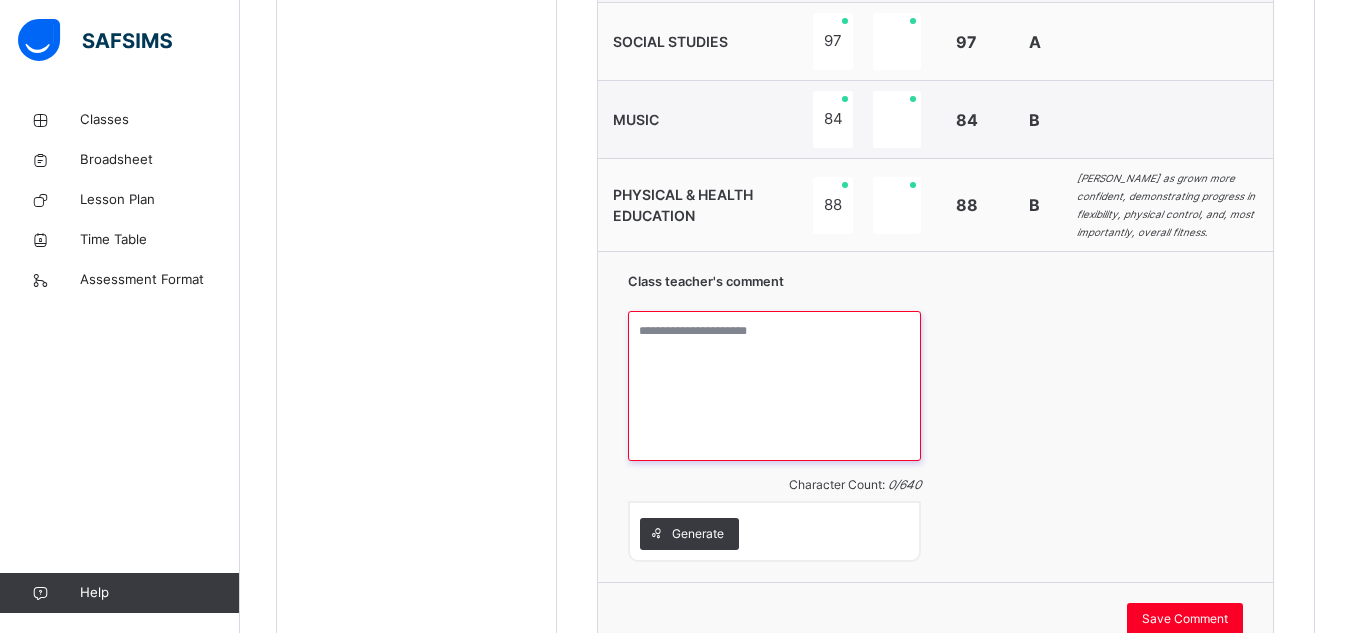 click at bounding box center (774, 386) 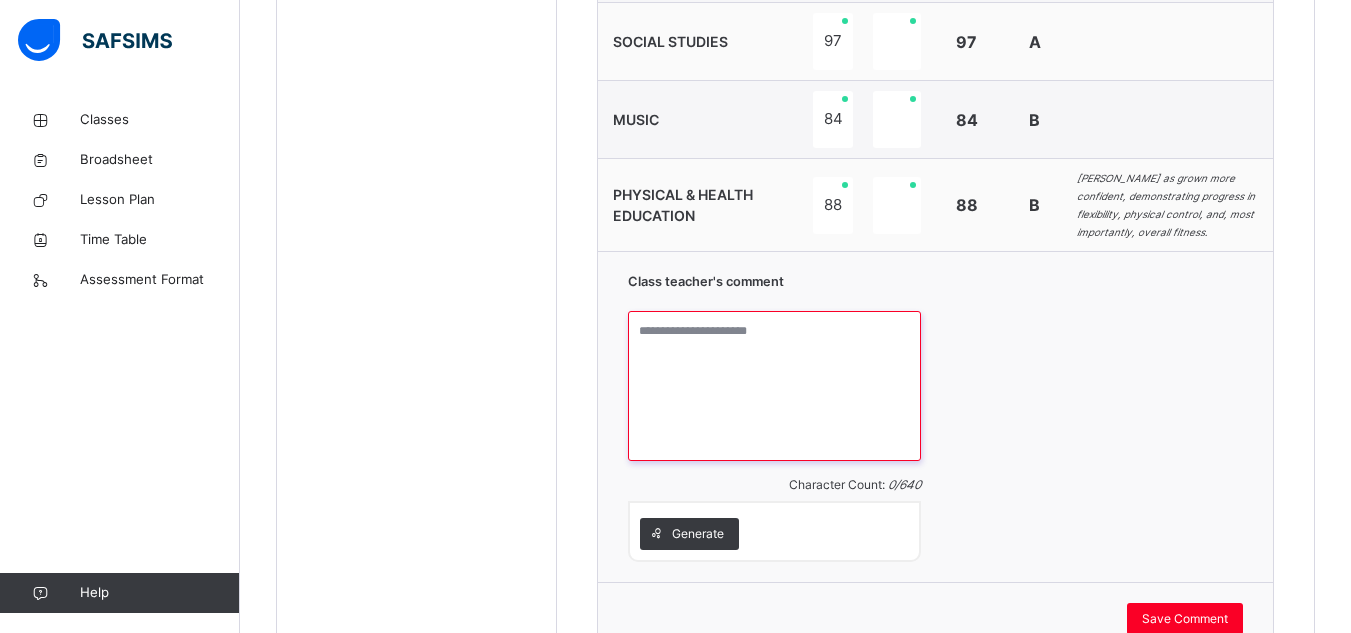 paste on "**********" 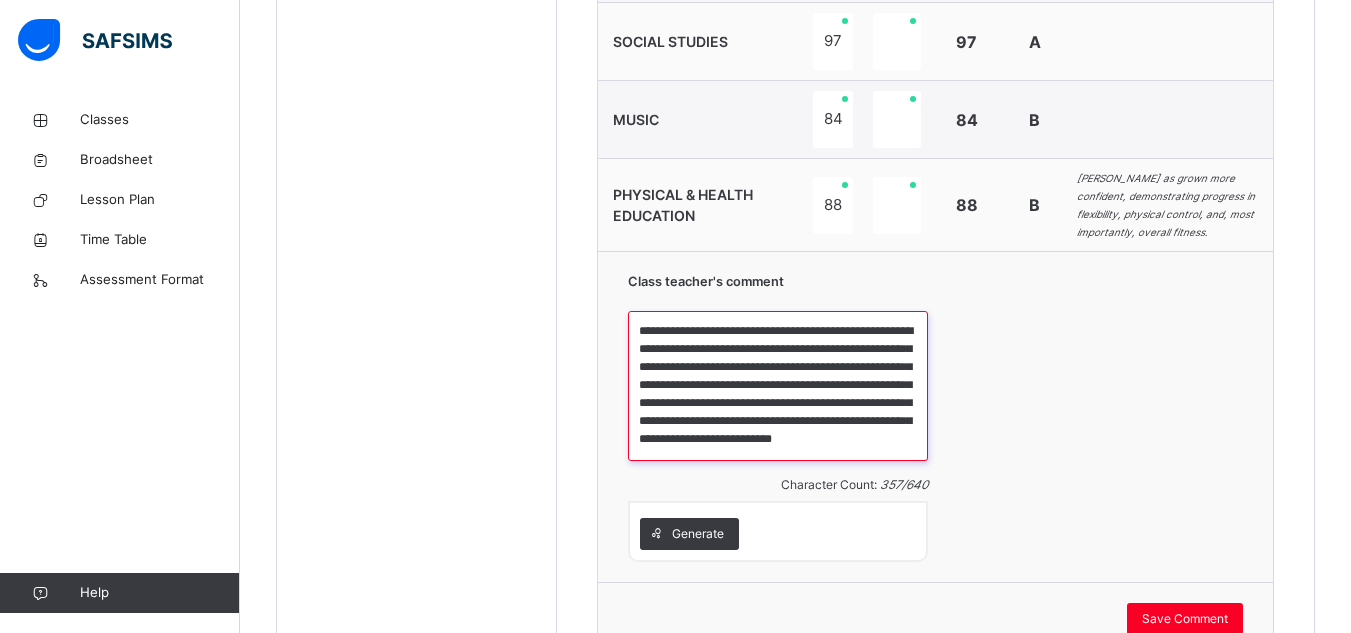 scroll, scrollTop: 23, scrollLeft: 0, axis: vertical 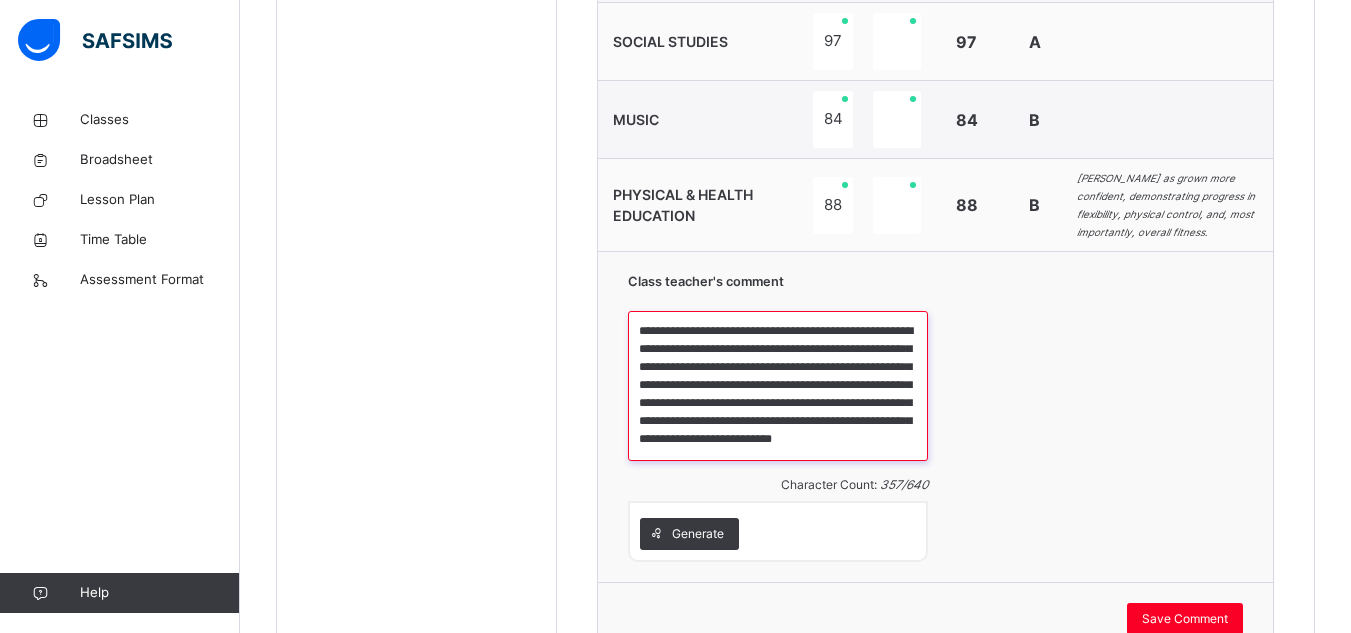 click on "**********" at bounding box center (778, 386) 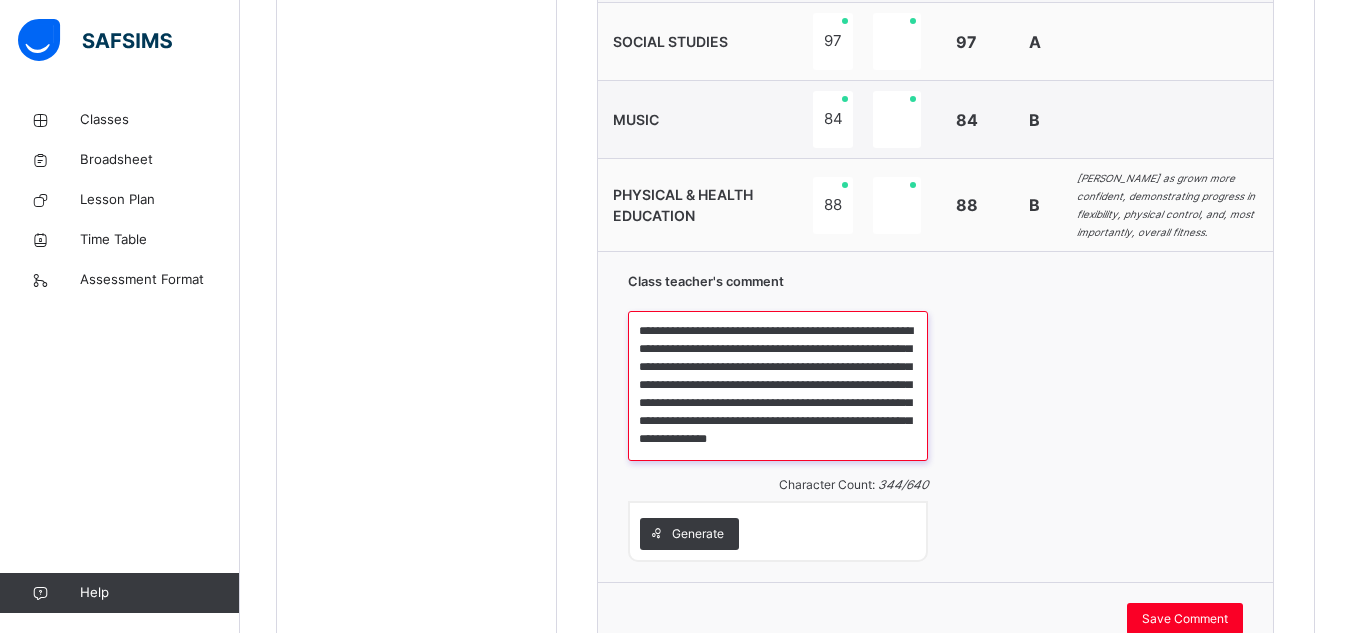 click on "**********" at bounding box center [778, 386] 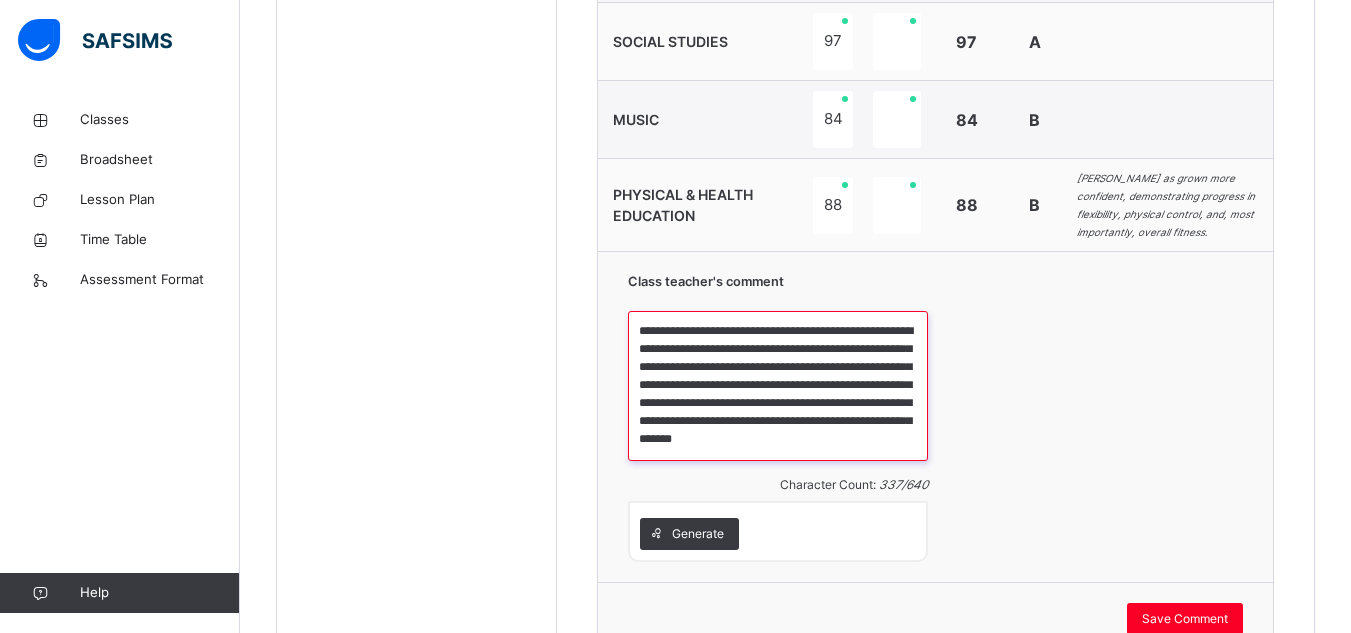 scroll, scrollTop: 34, scrollLeft: 0, axis: vertical 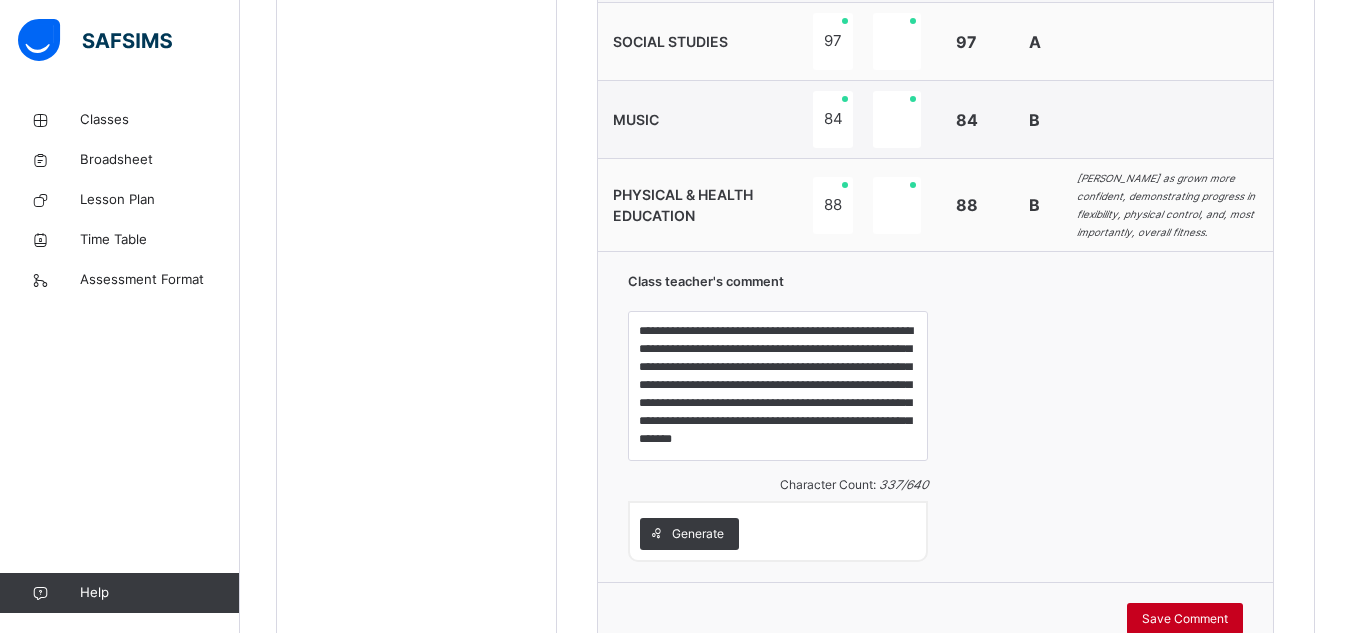 click on "Save Comment" at bounding box center [1185, 619] 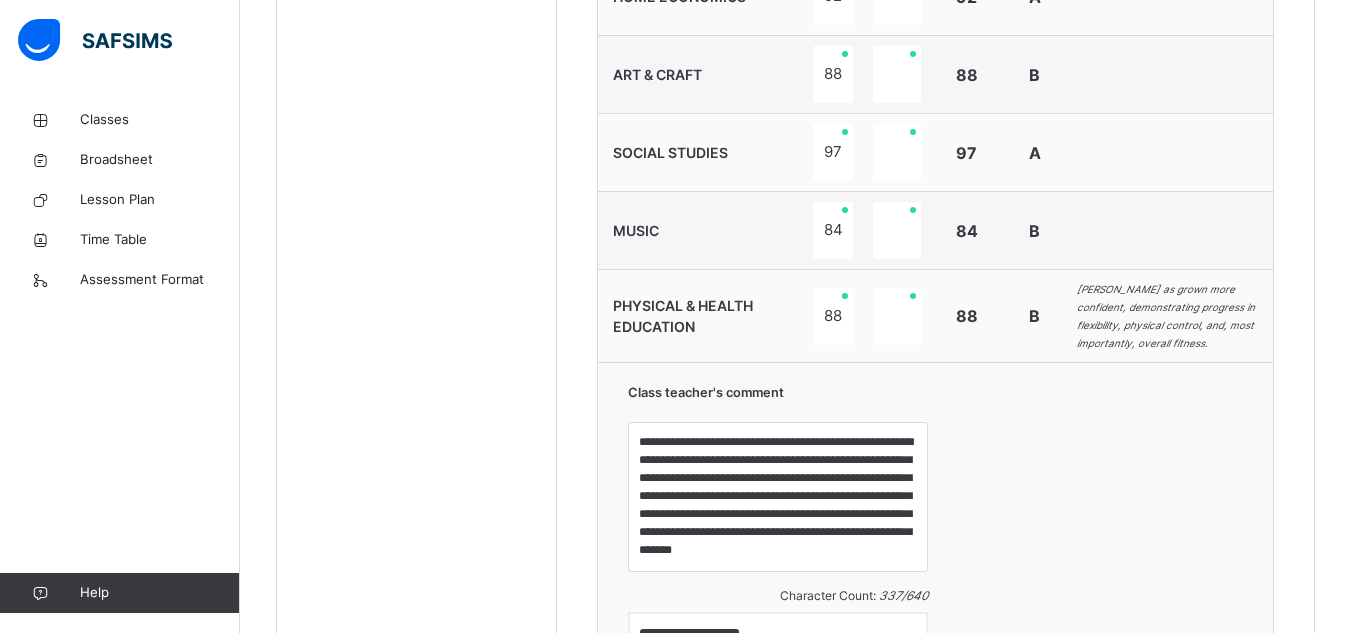 scroll, scrollTop: 1702, scrollLeft: 0, axis: vertical 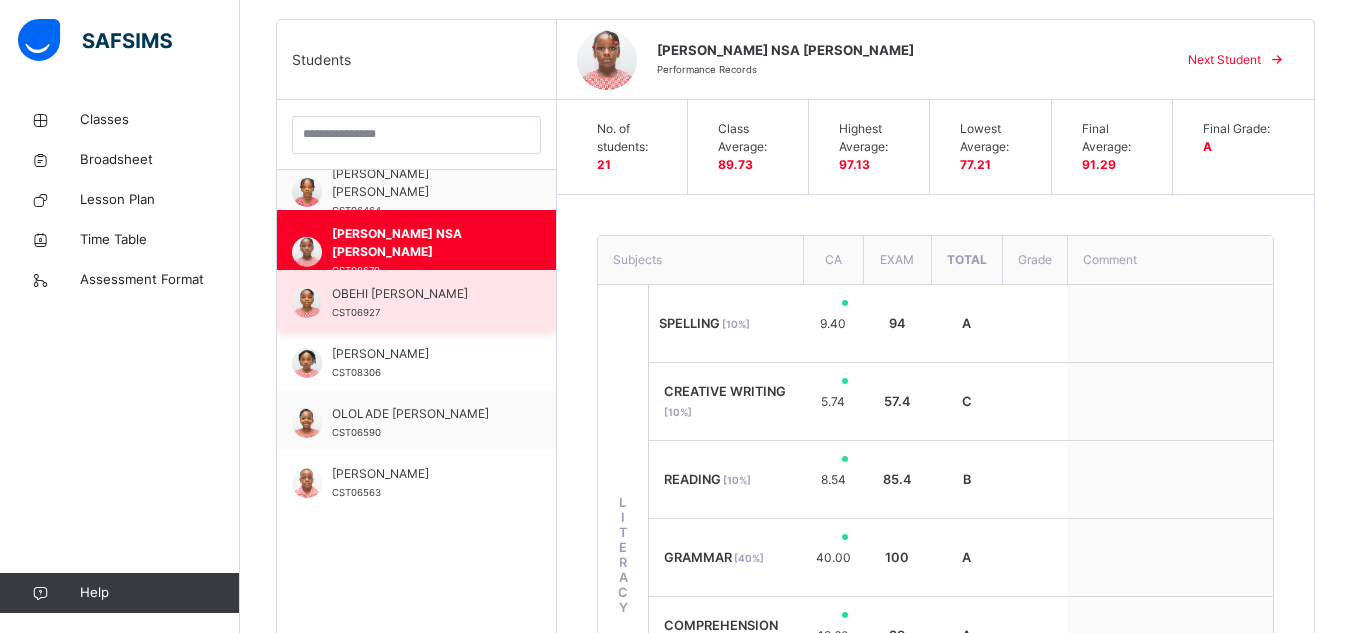 click on "OBEHI IVANNA  AKHIBI  CST06927" at bounding box center (421, 303) 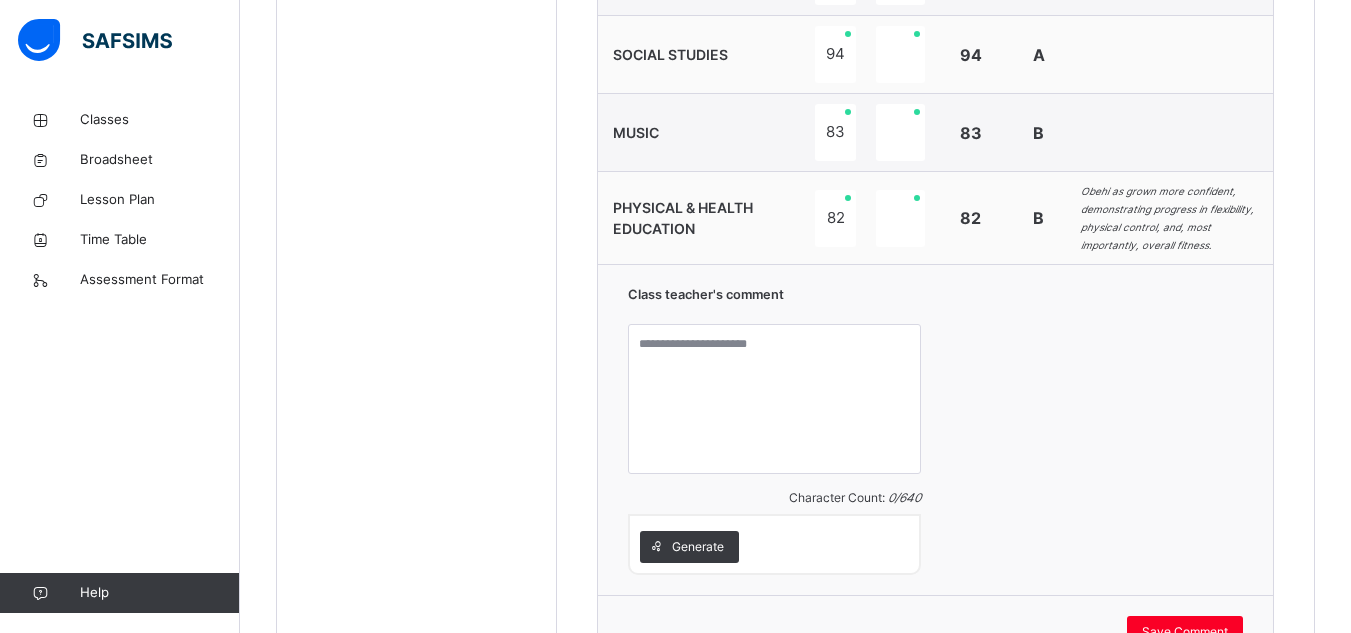 scroll, scrollTop: 1791, scrollLeft: 0, axis: vertical 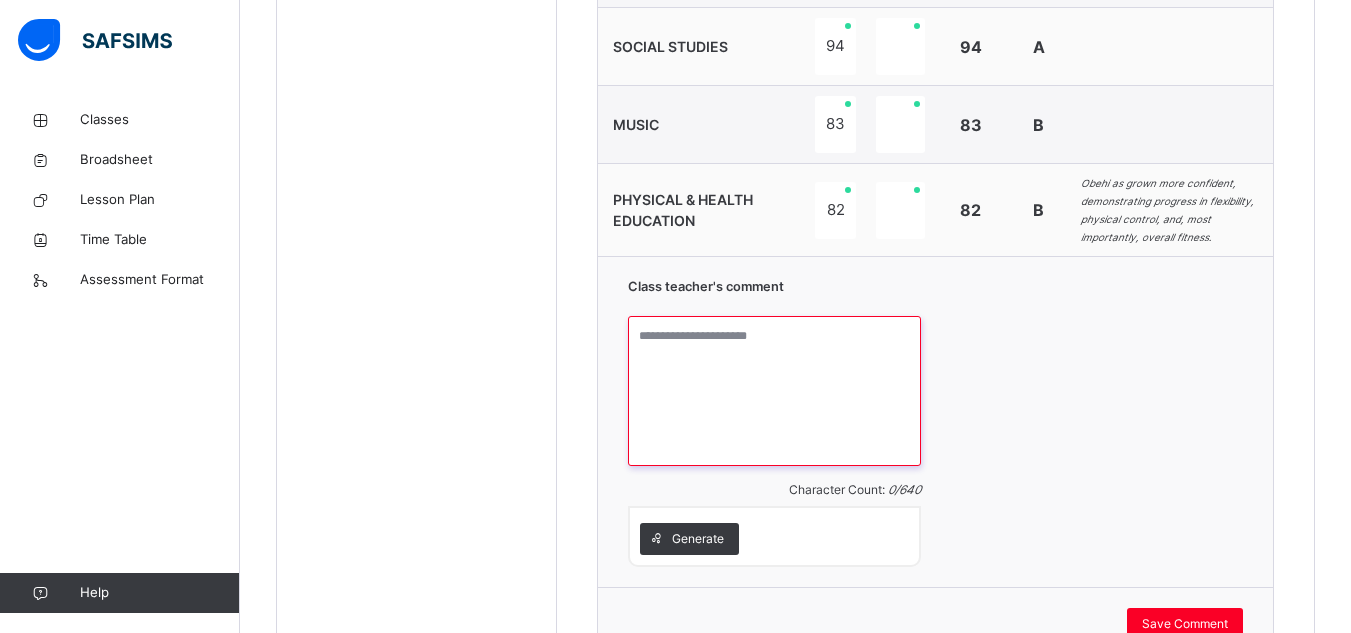 paste on "**********" 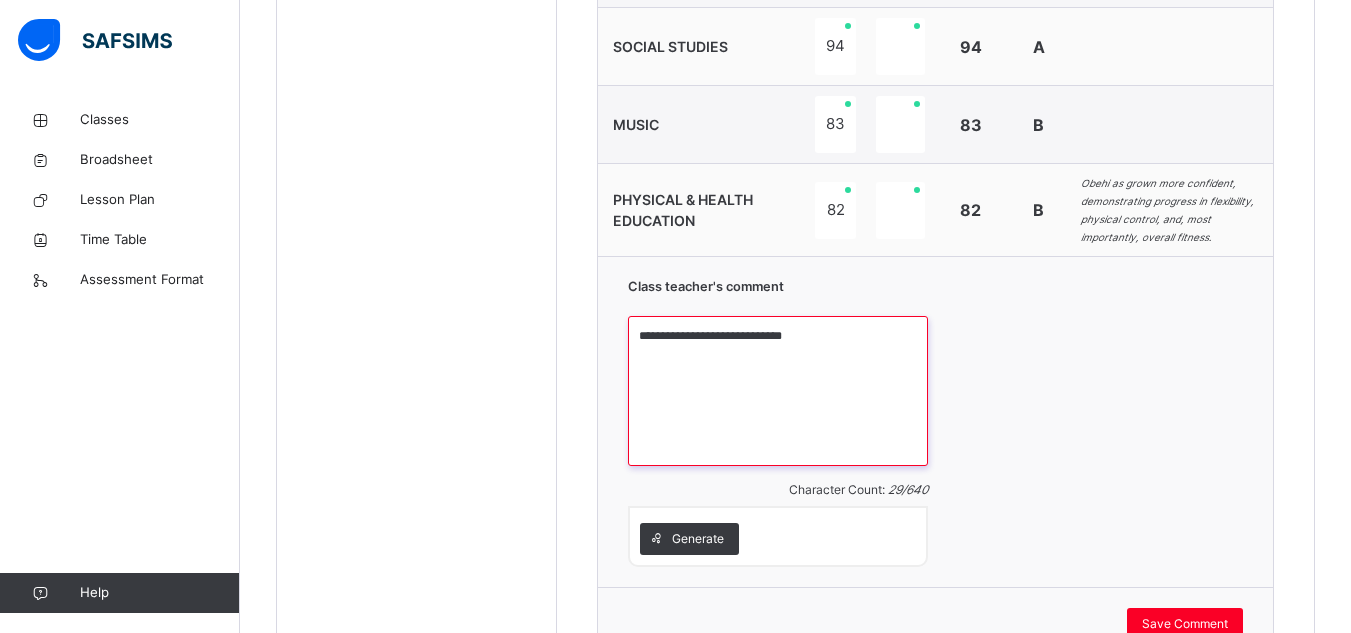 click on "**********" at bounding box center (778, 391) 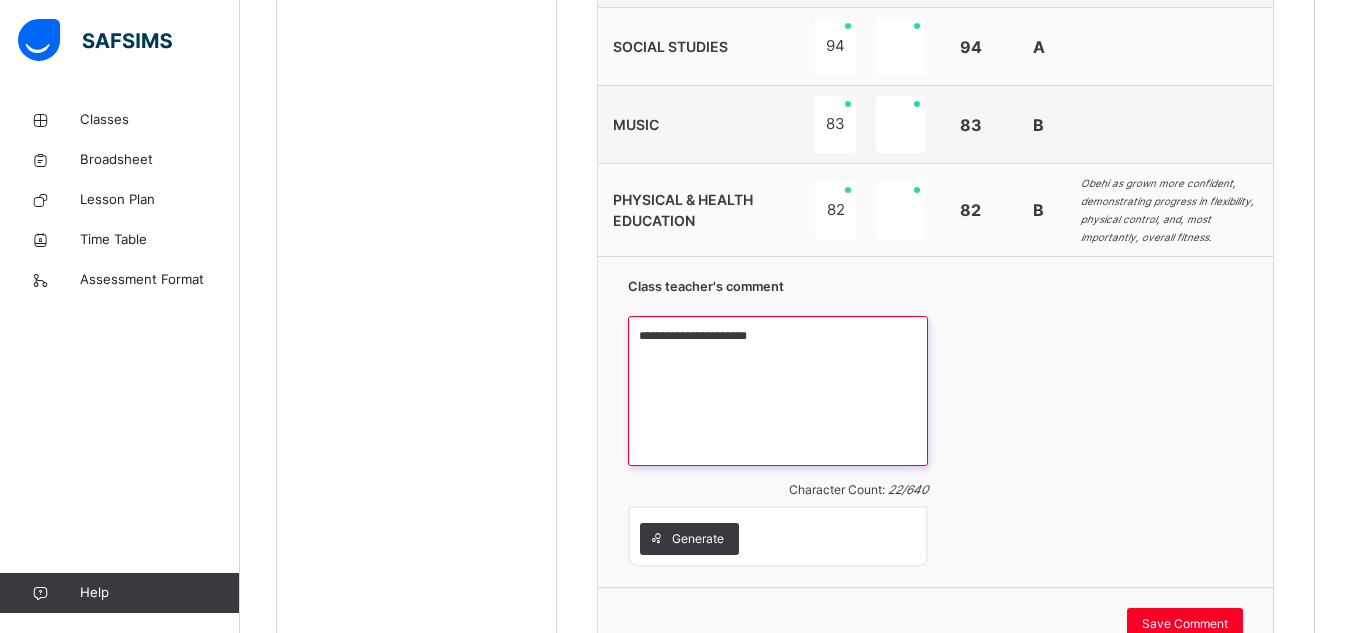 click on "**********" at bounding box center (778, 391) 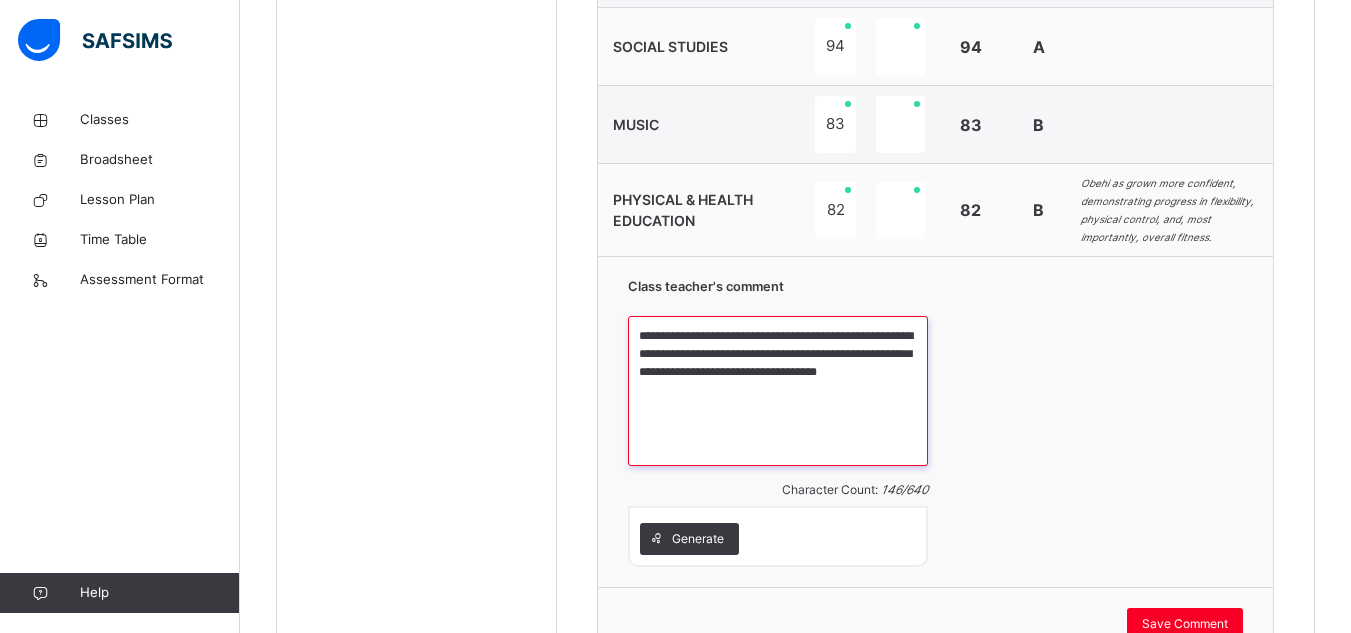 paste on "**********" 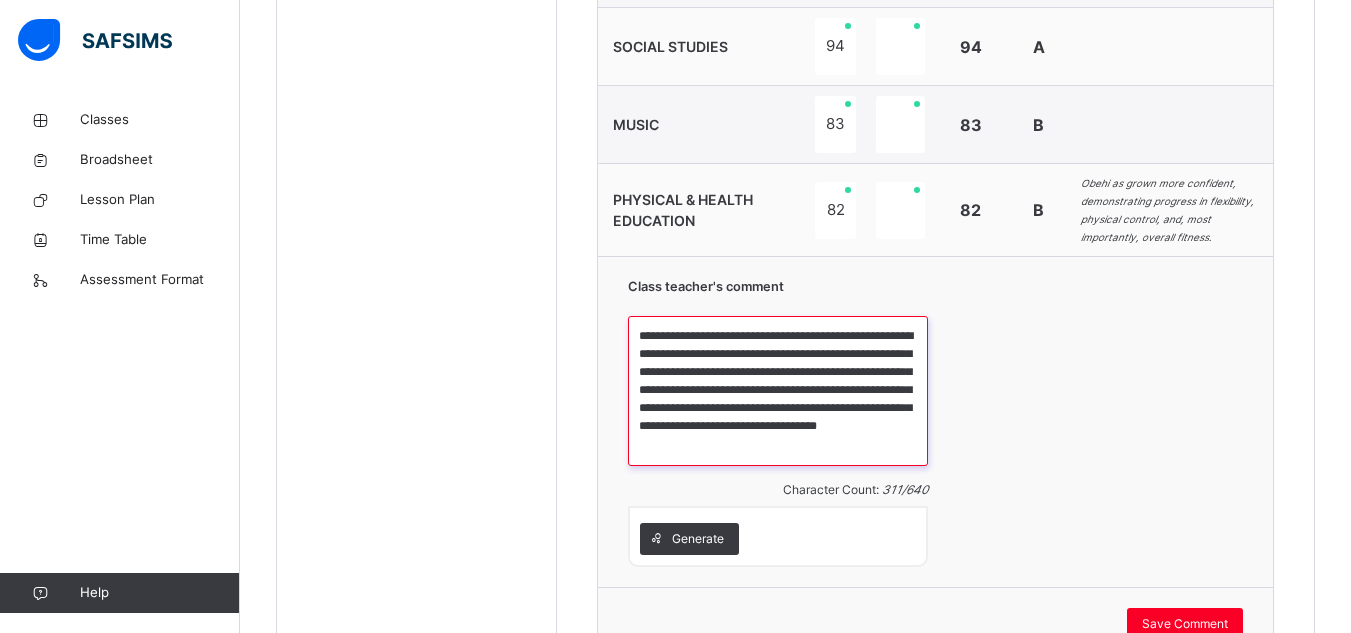 paste on "**********" 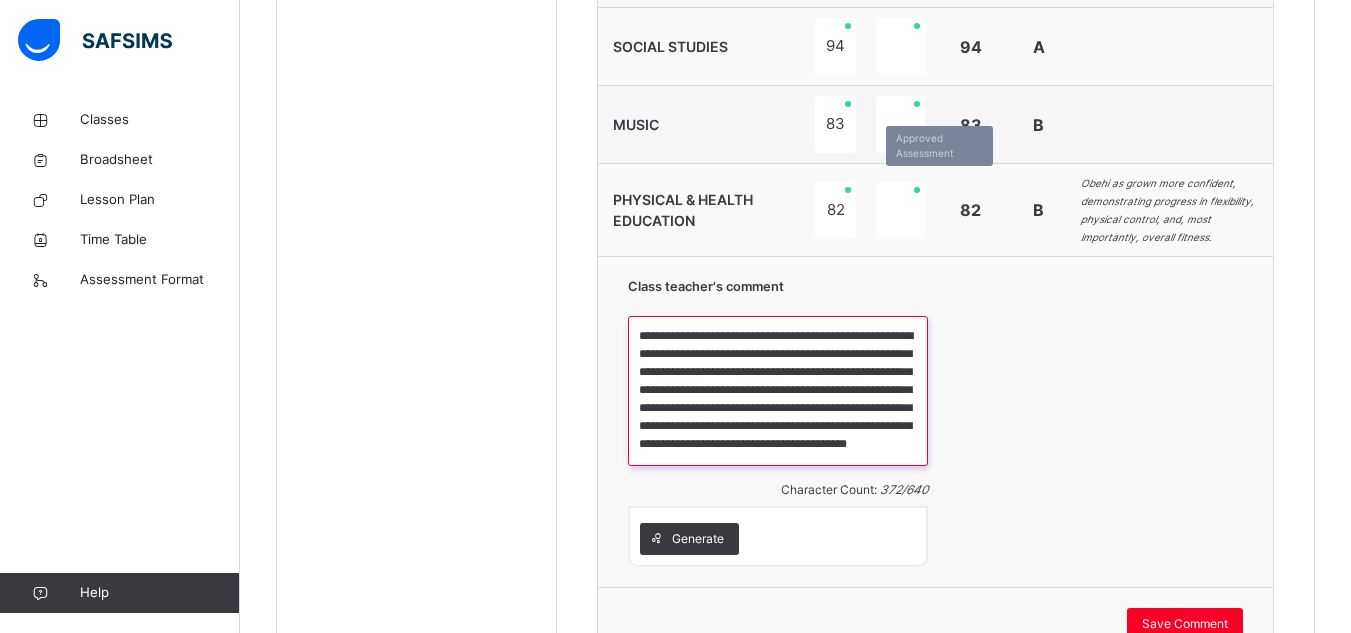 scroll, scrollTop: 59, scrollLeft: 0, axis: vertical 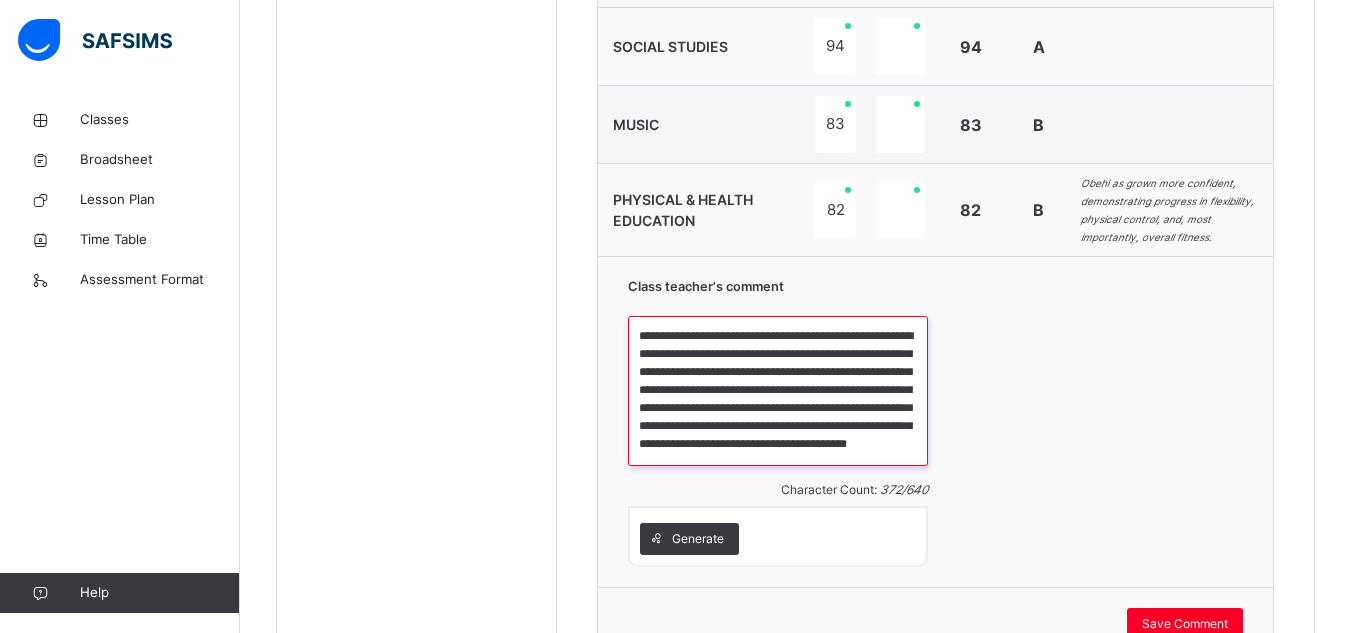 drag, startPoint x: 640, startPoint y: 329, endPoint x: 796, endPoint y: 448, distance: 196.20653 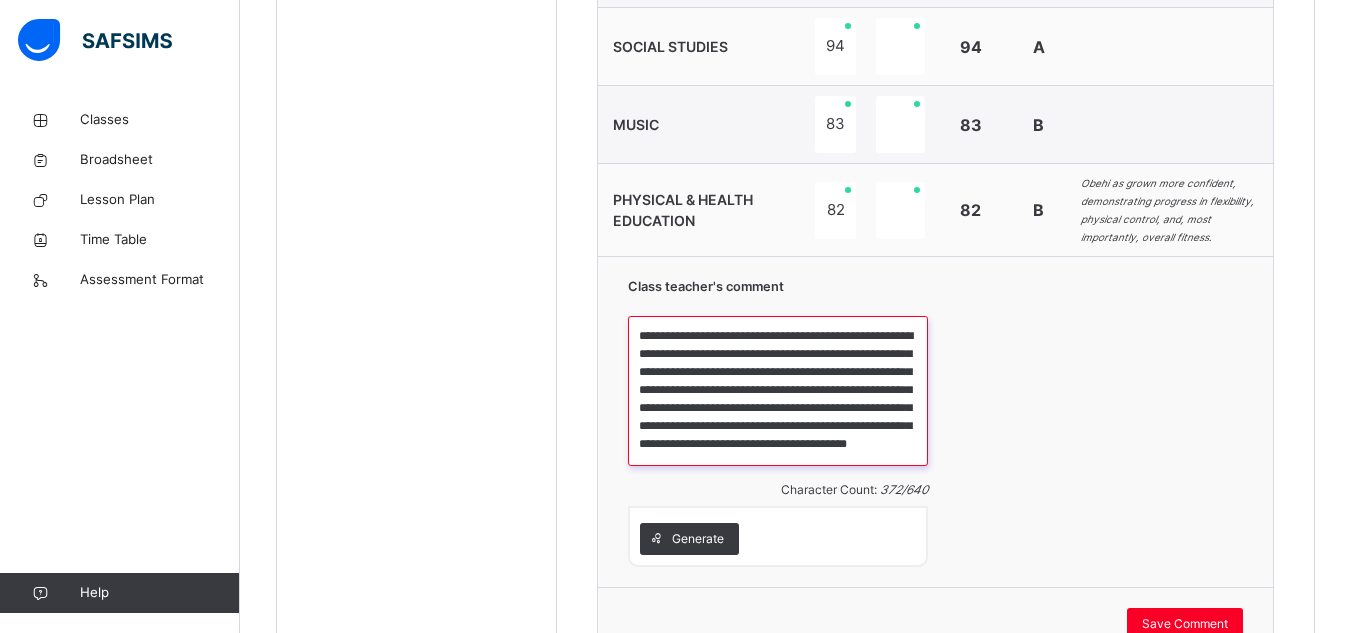 click on "**********" at bounding box center [778, 391] 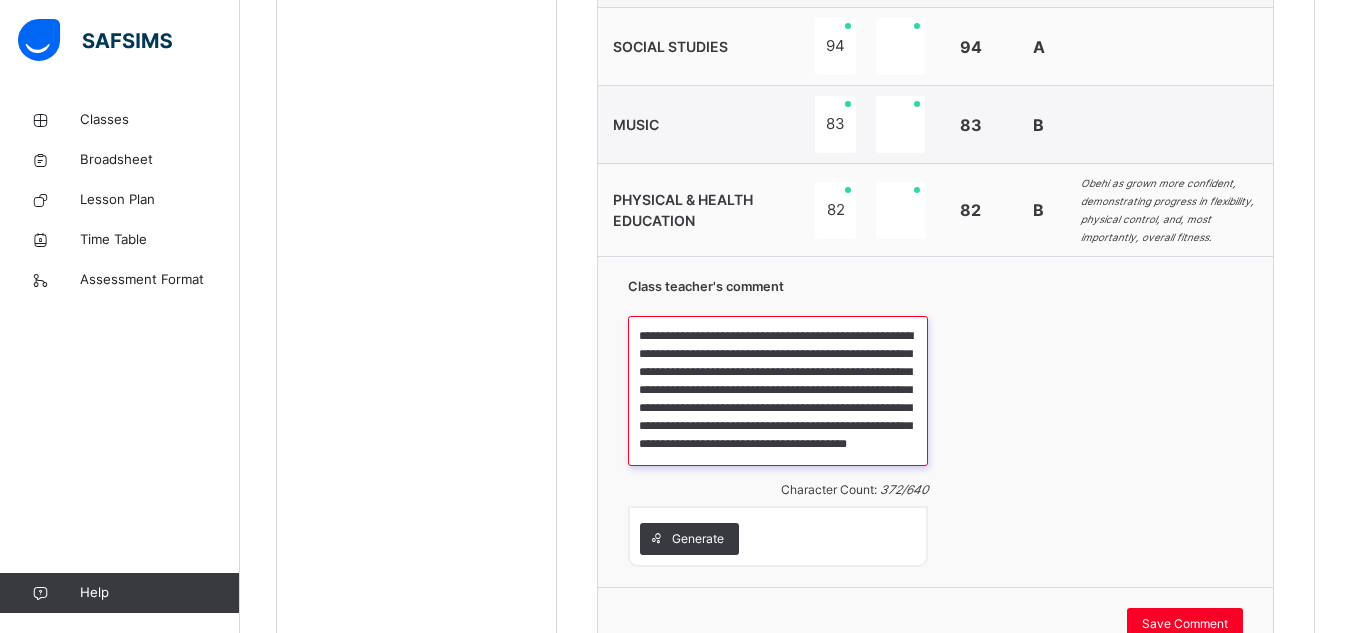 click on "**********" at bounding box center [778, 391] 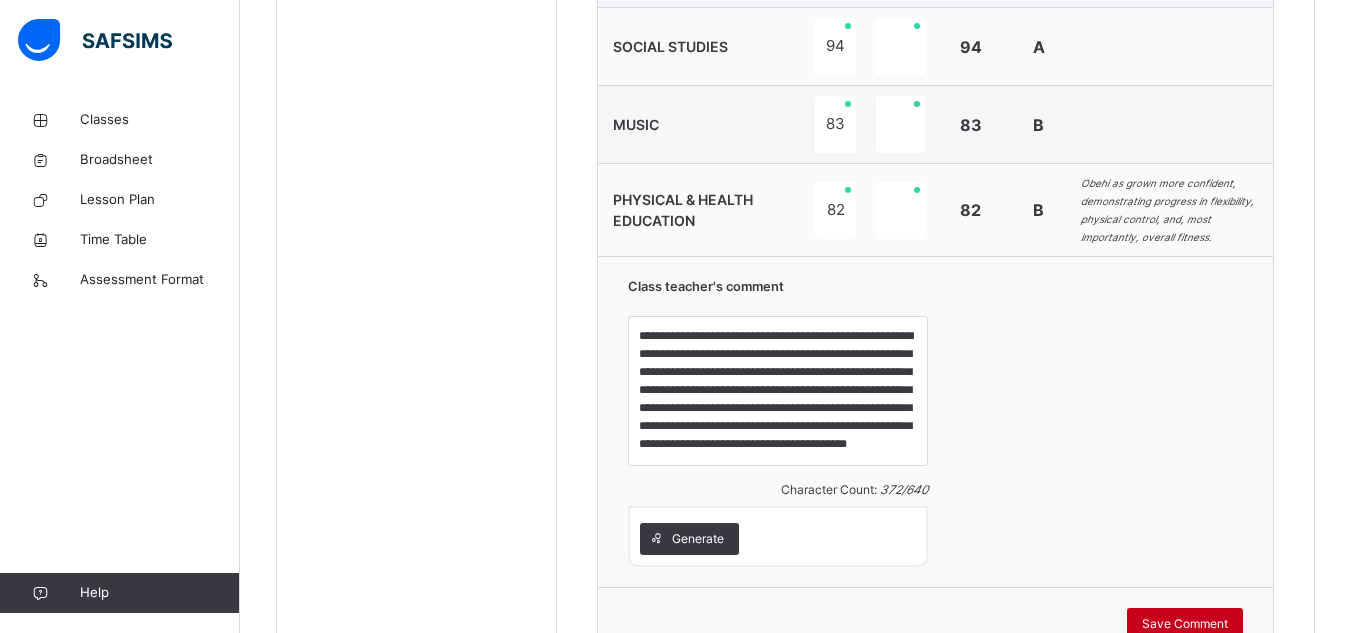 click on "Save Comment" at bounding box center (1185, 624) 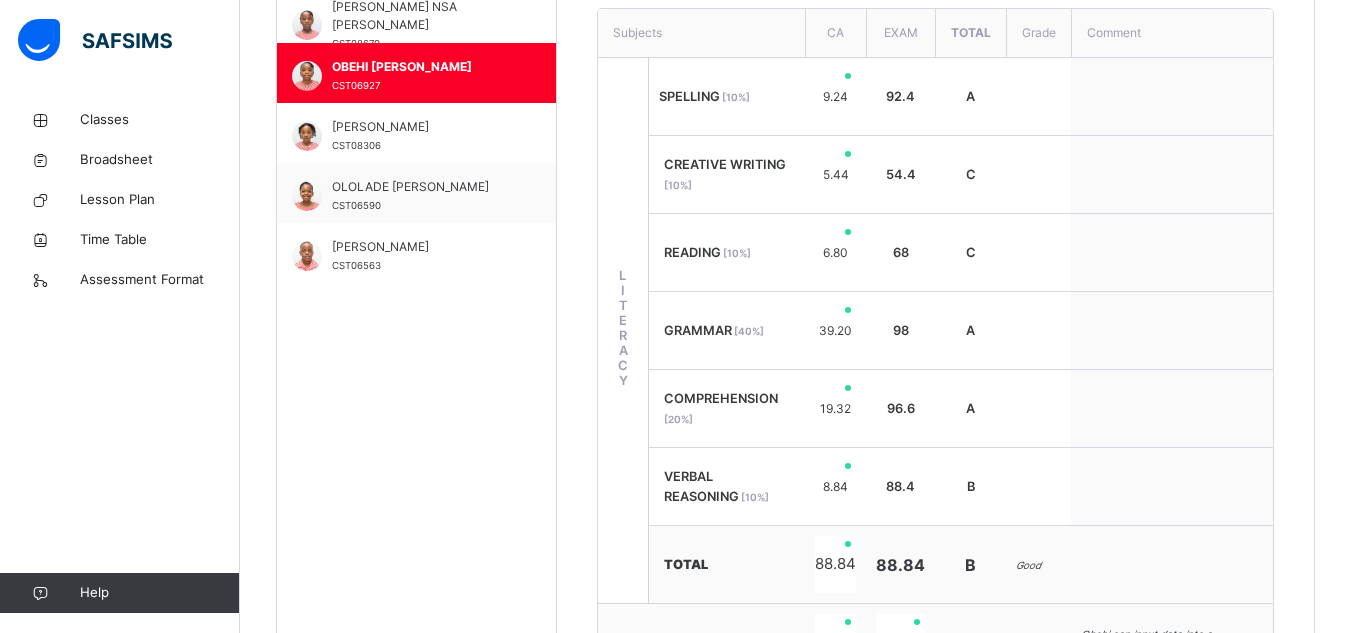 scroll, scrollTop: 688, scrollLeft: 0, axis: vertical 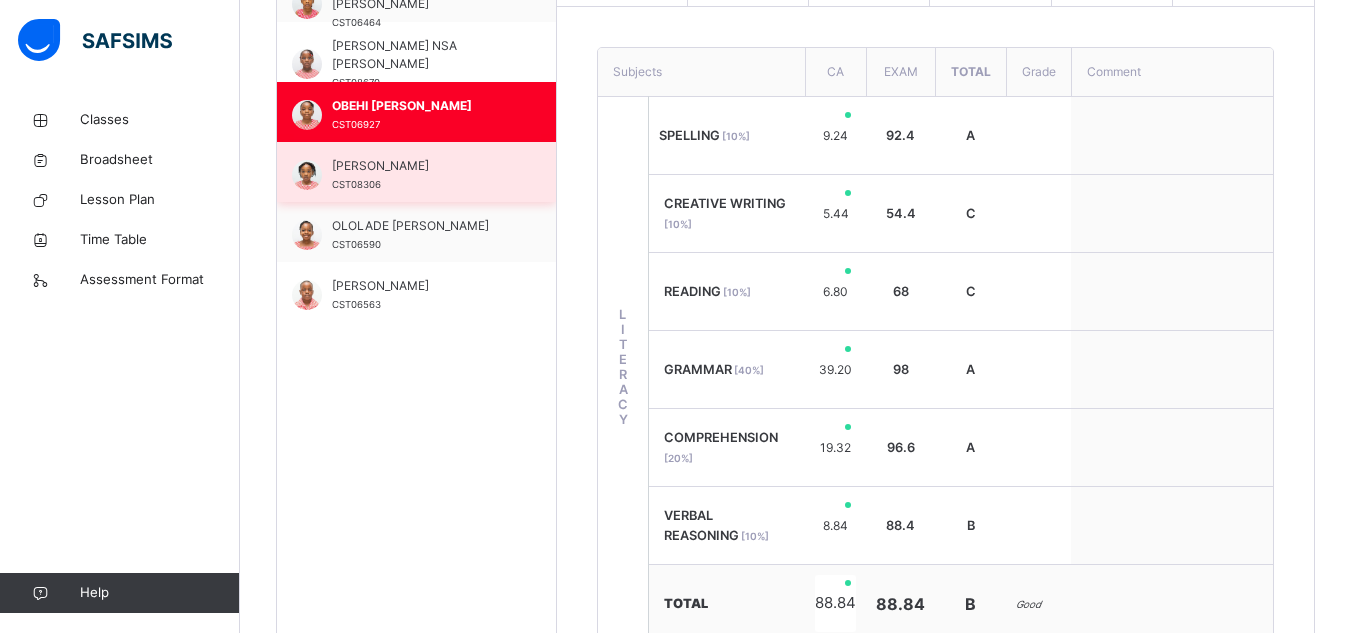 click on "OLANMA CELINE  AGASU" at bounding box center [421, 166] 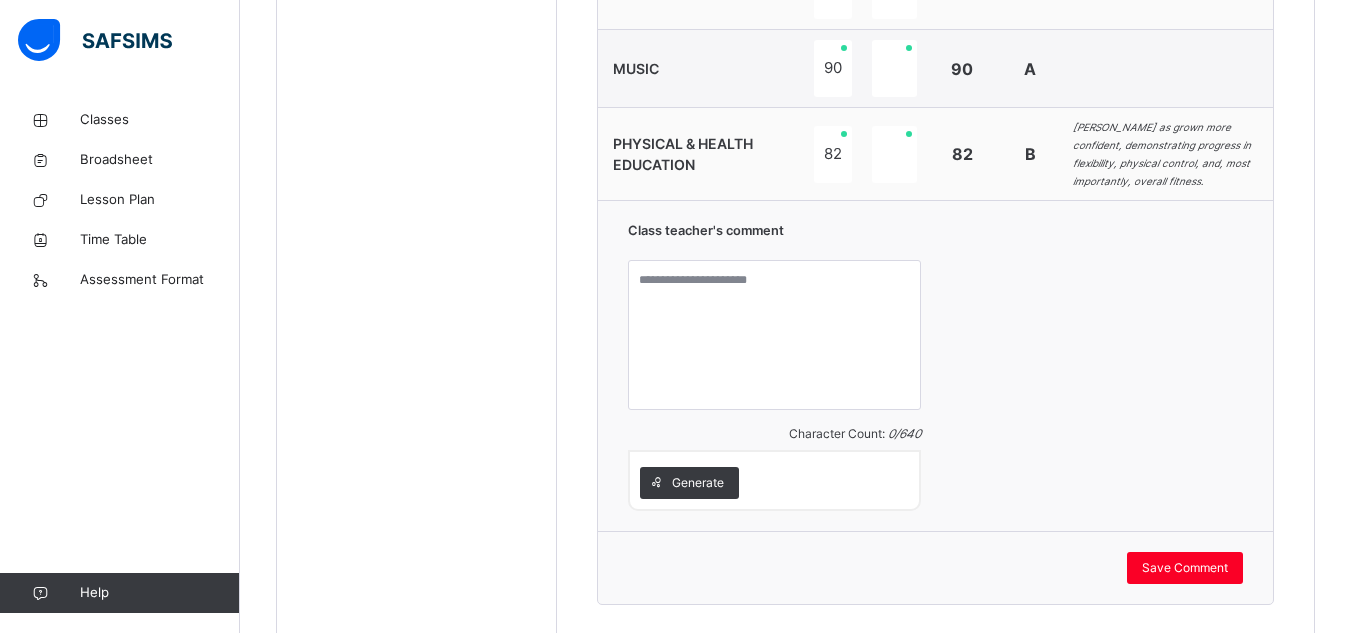 scroll, scrollTop: 1902, scrollLeft: 0, axis: vertical 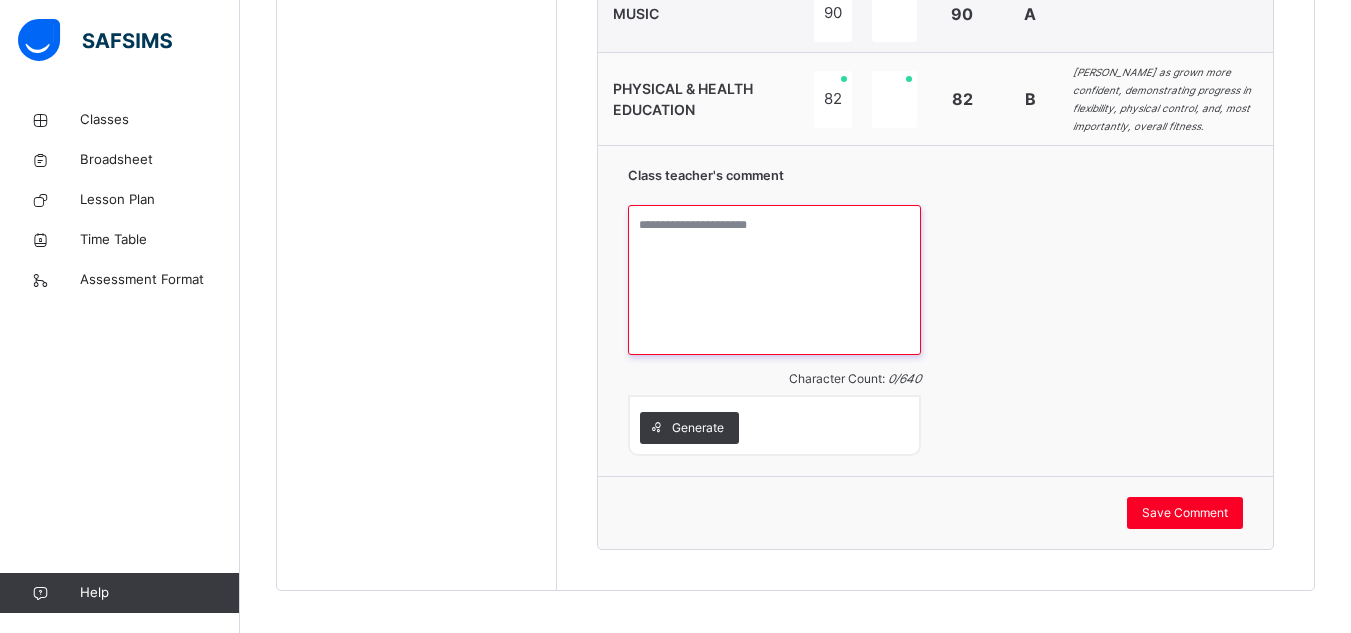 click at bounding box center [774, 280] 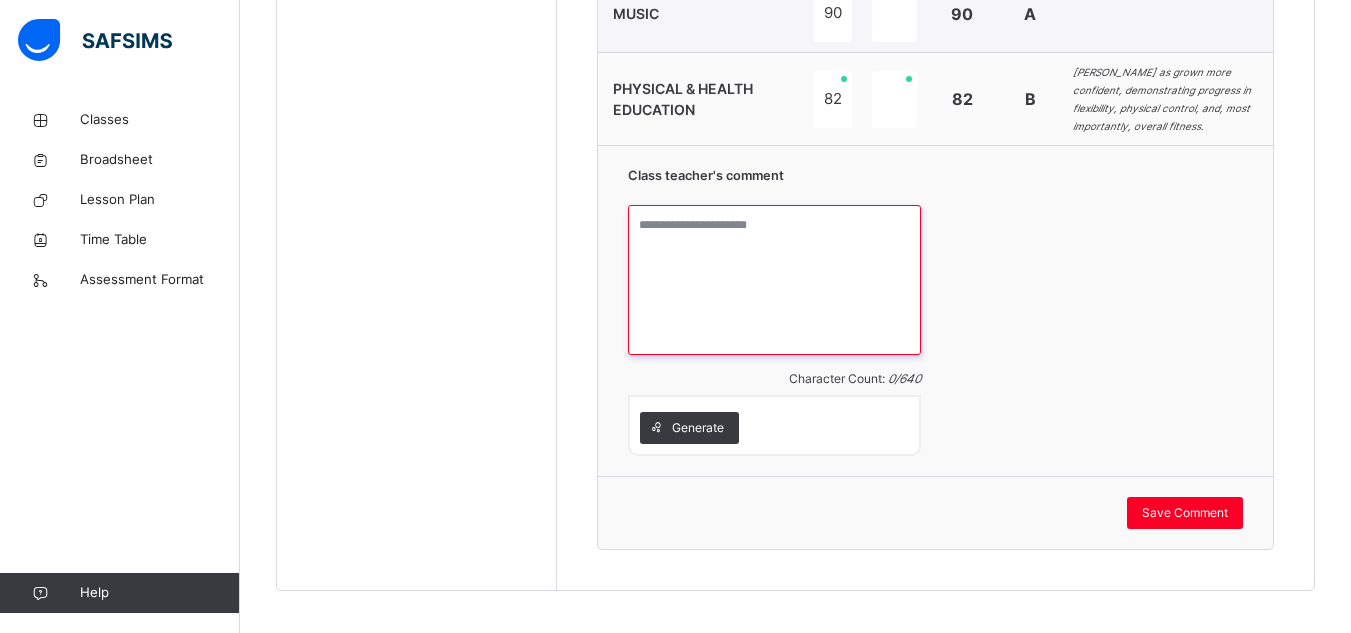 paste on "**********" 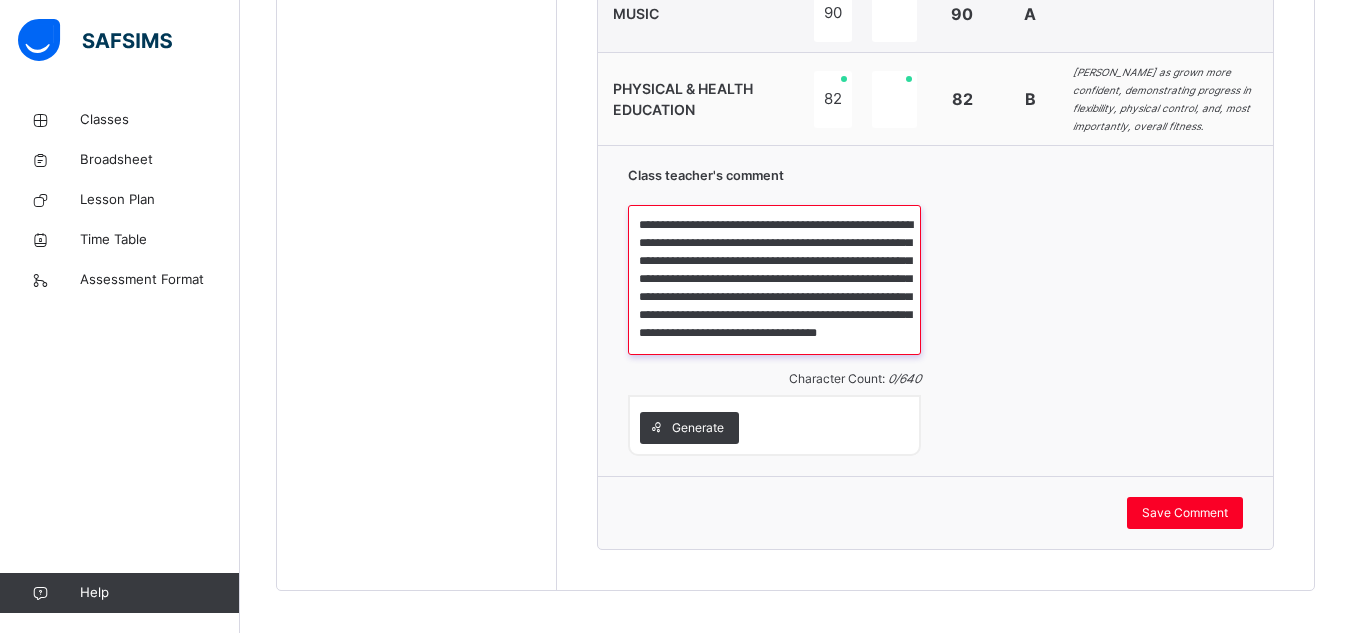scroll, scrollTop: 23, scrollLeft: 0, axis: vertical 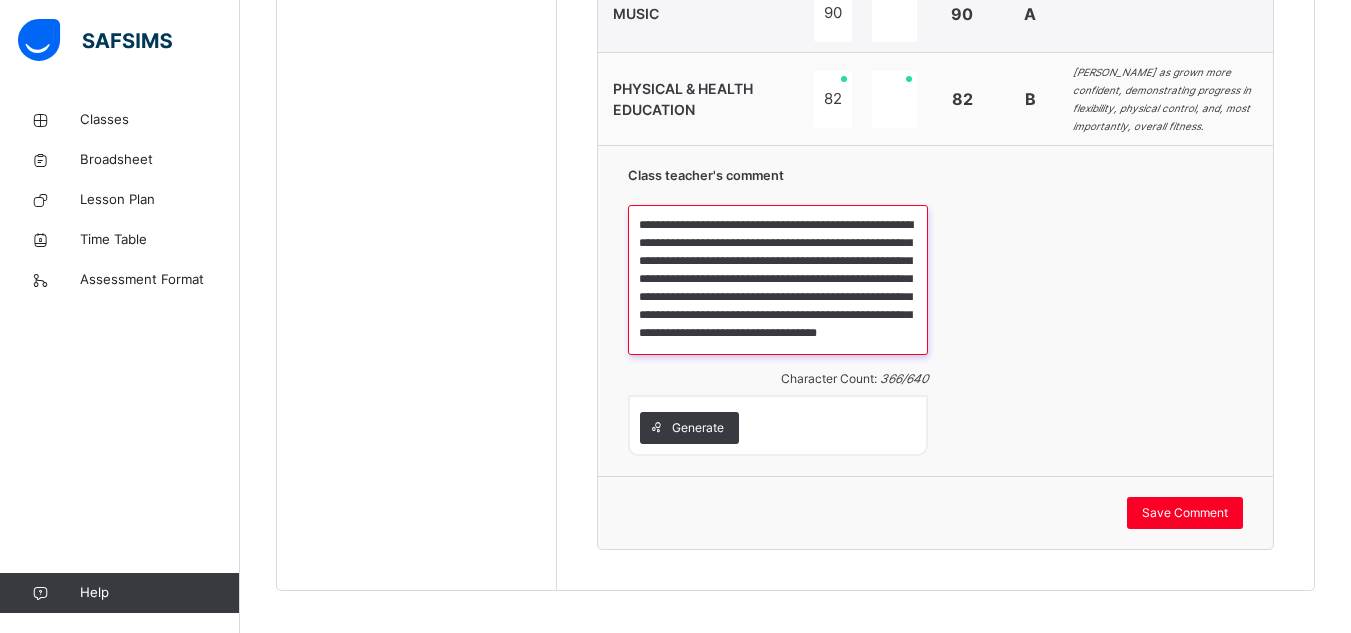 click on "**********" at bounding box center [778, 280] 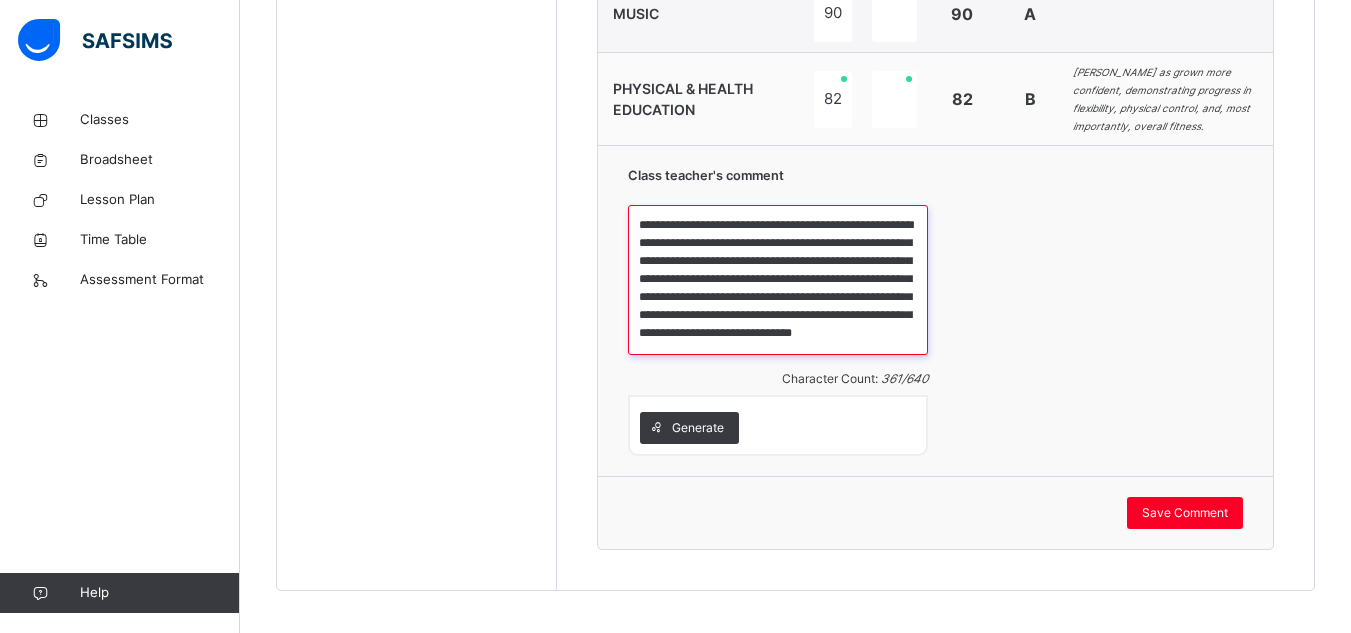 click on "**********" at bounding box center (778, 280) 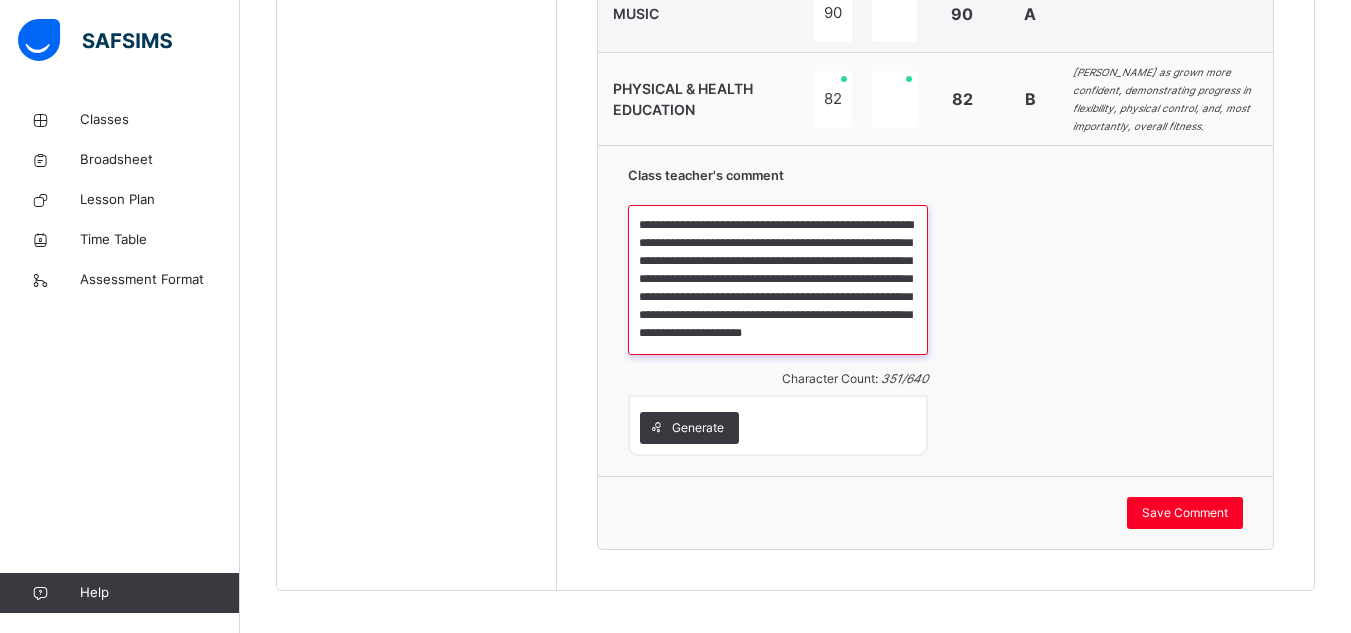 drag, startPoint x: 927, startPoint y: 289, endPoint x: 926, endPoint y: 322, distance: 33.01515 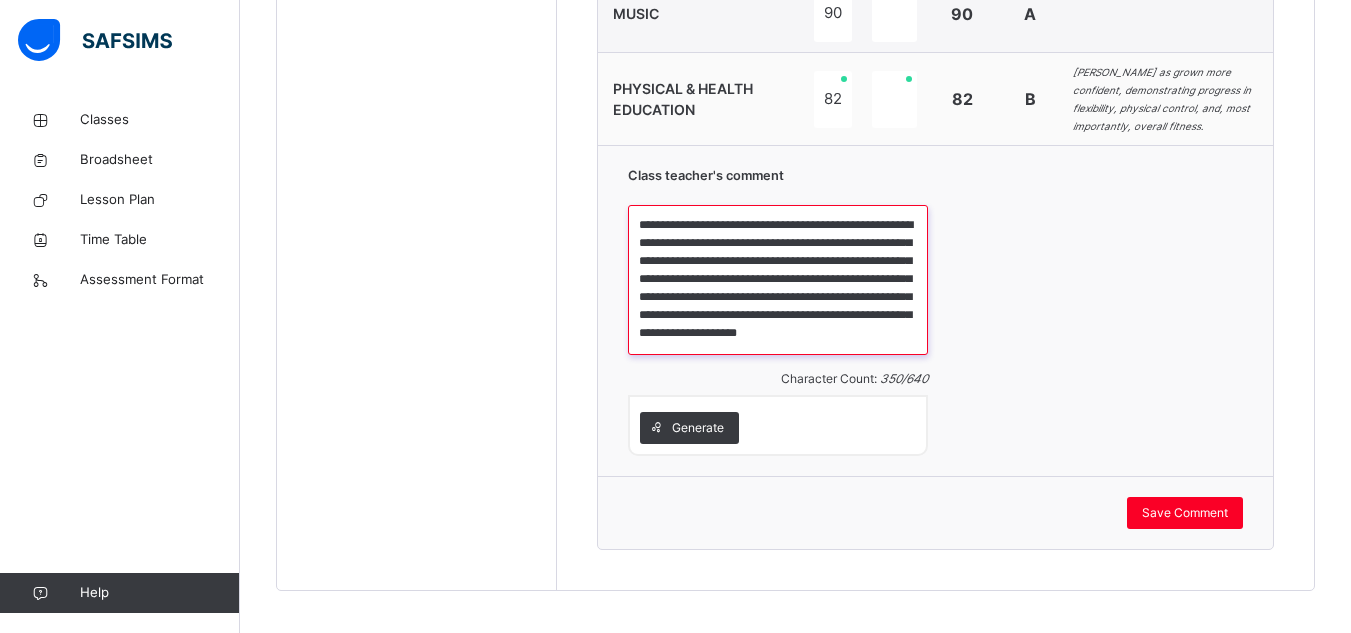 scroll, scrollTop: 34, scrollLeft: 0, axis: vertical 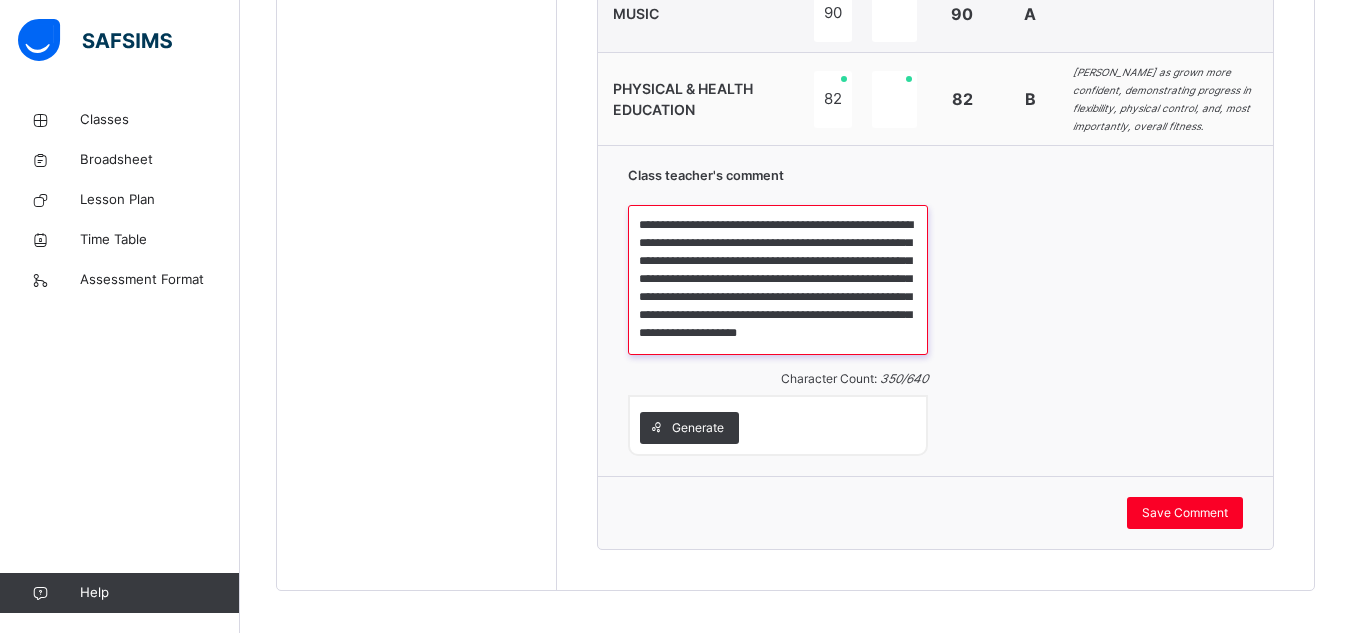click on "**********" at bounding box center (778, 280) 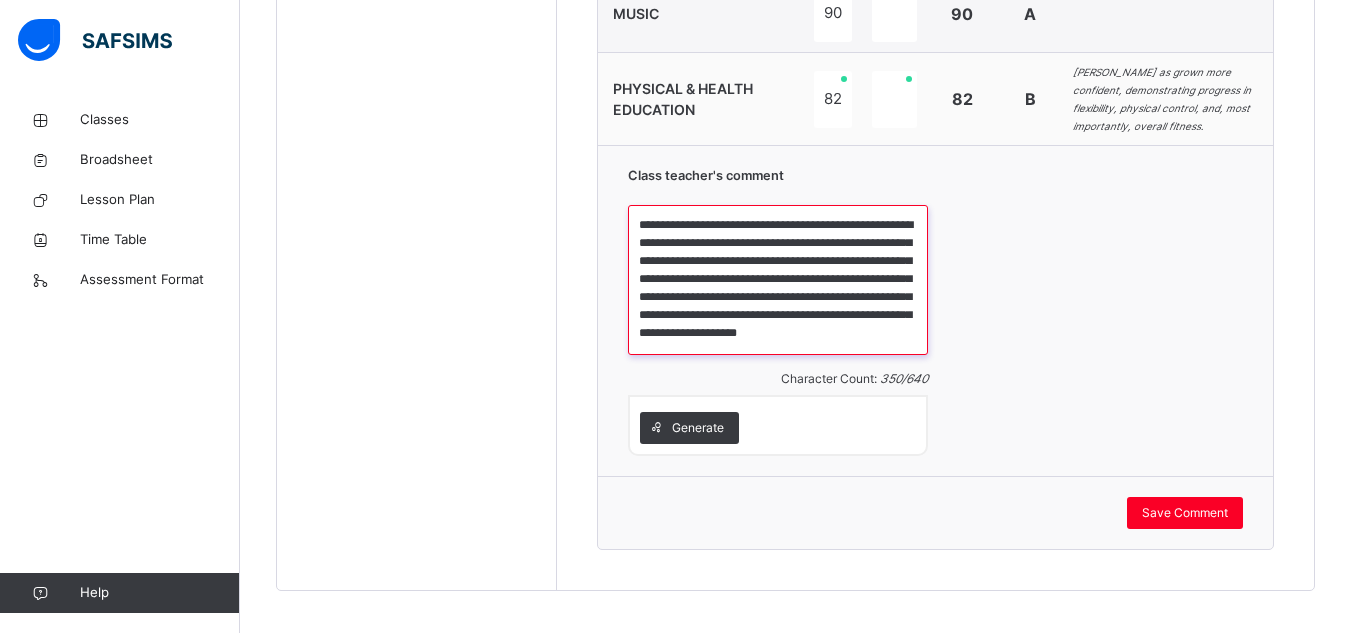click on "**********" at bounding box center [778, 280] 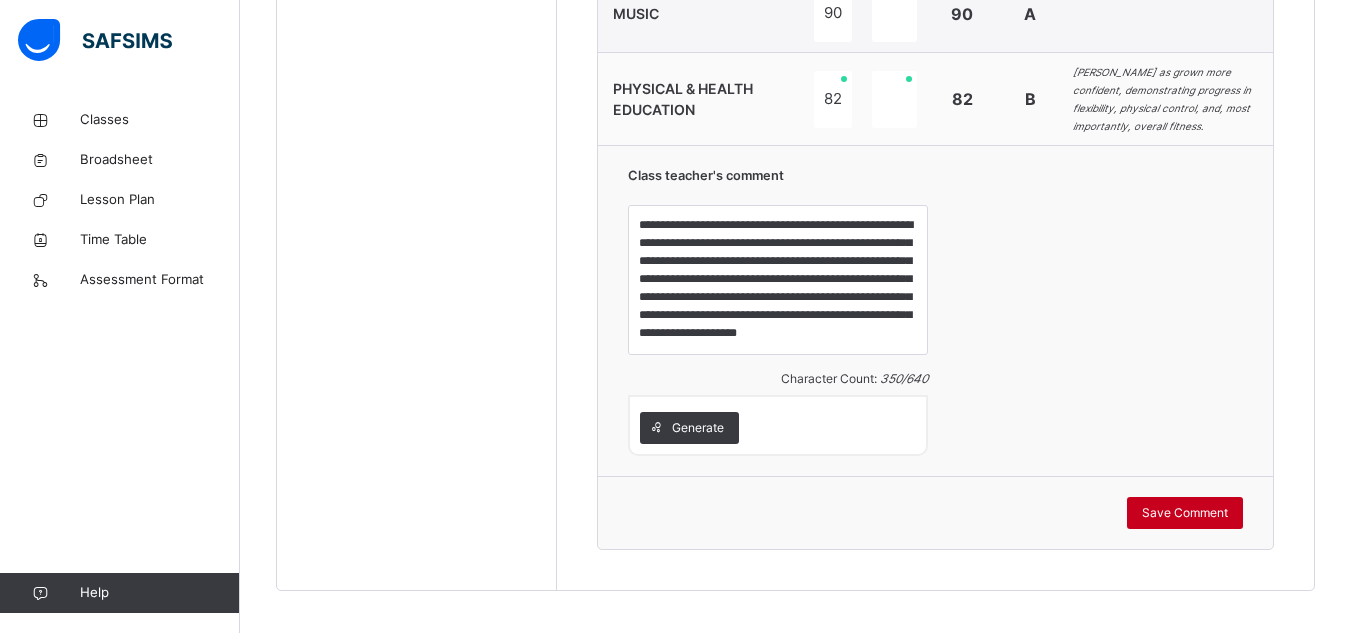 click on "Save Comment" at bounding box center (1185, 513) 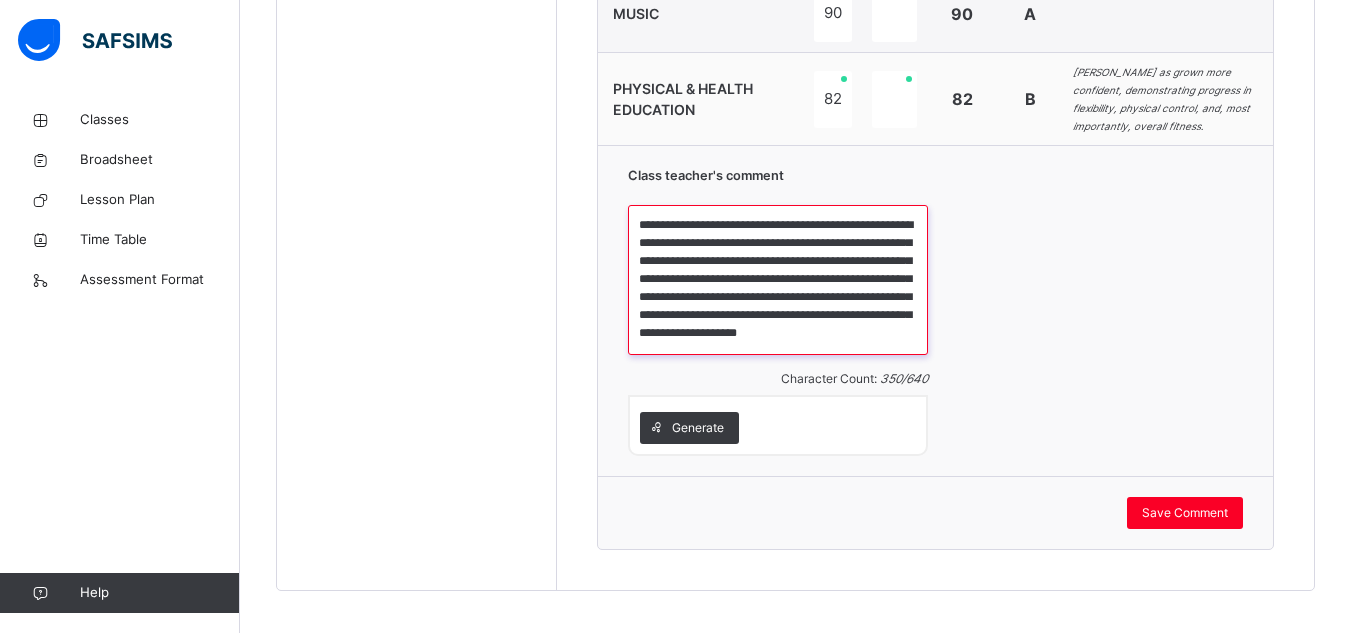 scroll, scrollTop: 0, scrollLeft: 0, axis: both 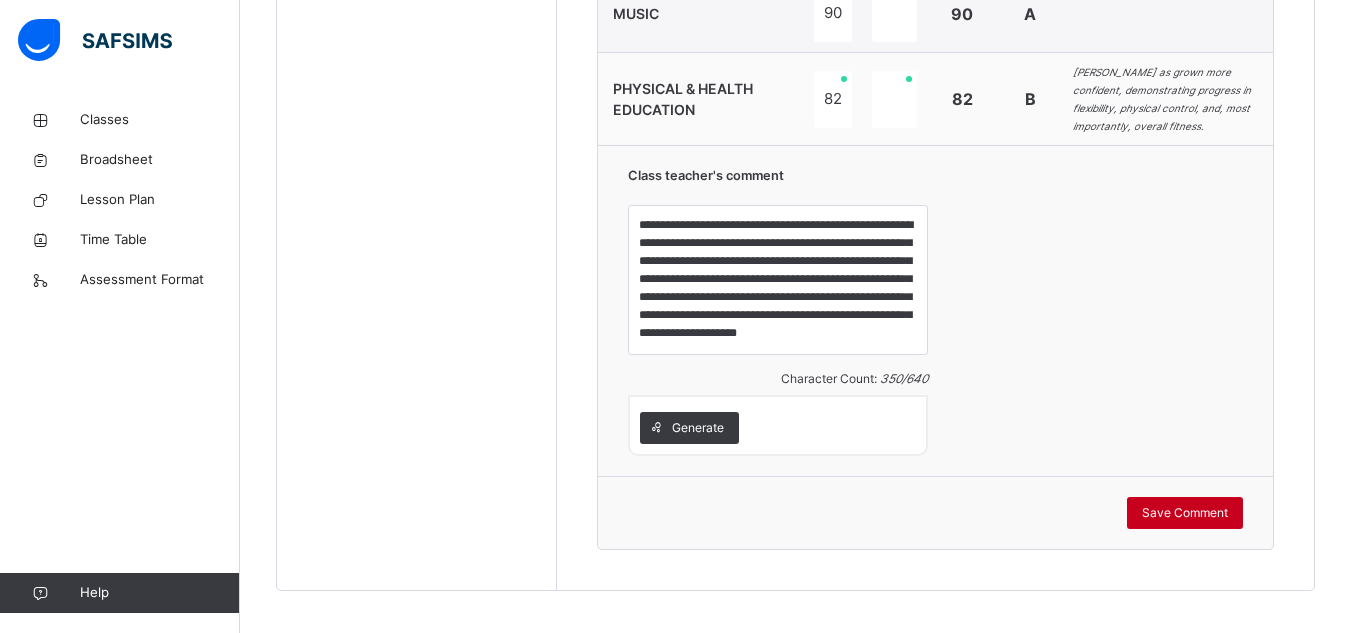 click on "Save Comment" at bounding box center (1185, 513) 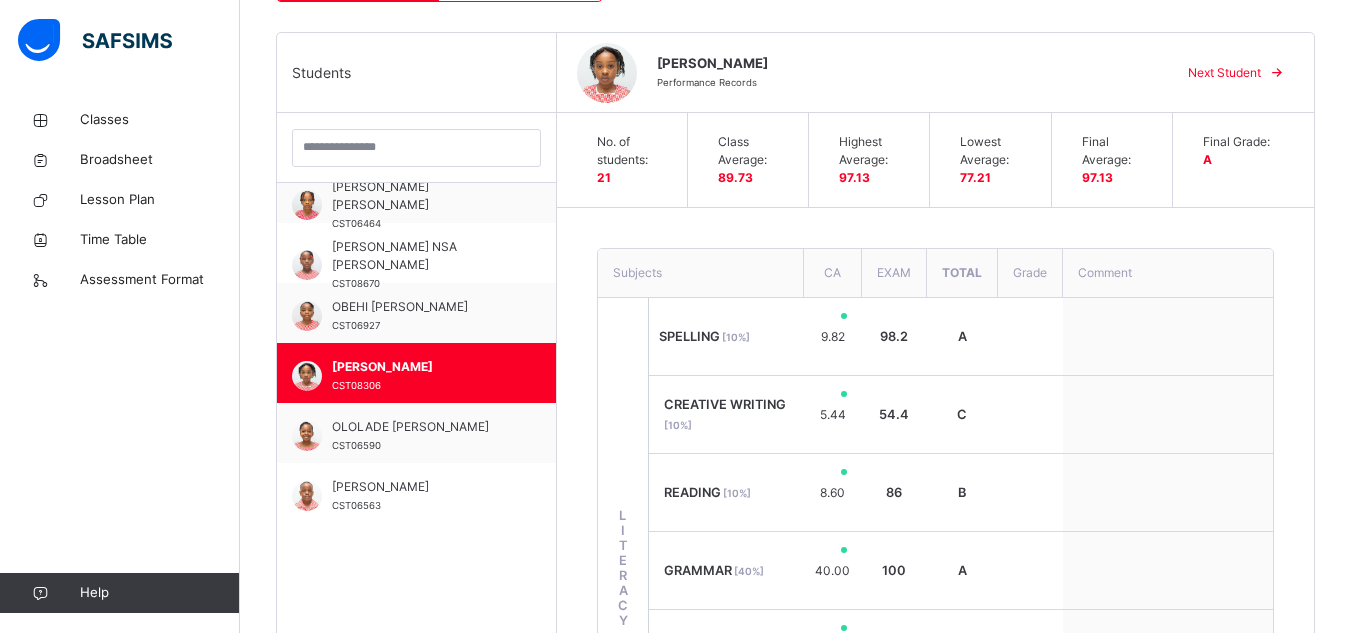 scroll, scrollTop: 483, scrollLeft: 0, axis: vertical 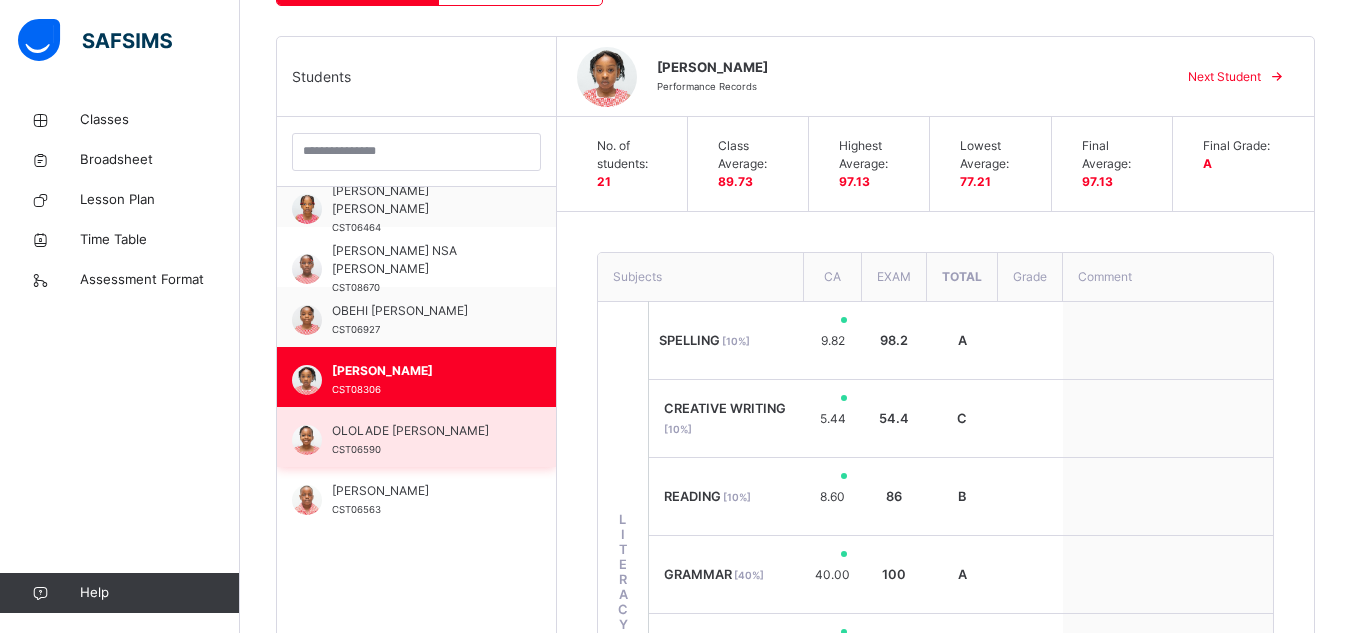 click on "OLOLADE AGNES  AGBEJIMI" at bounding box center [421, 431] 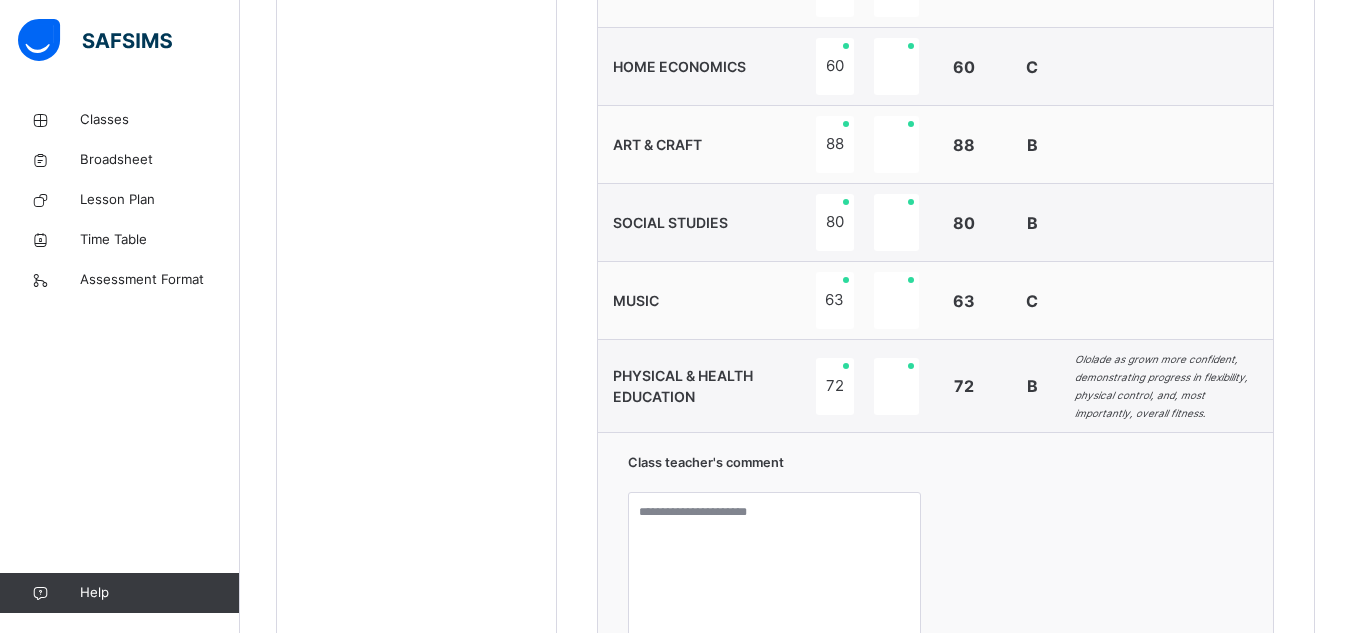 scroll, scrollTop: 1806, scrollLeft: 0, axis: vertical 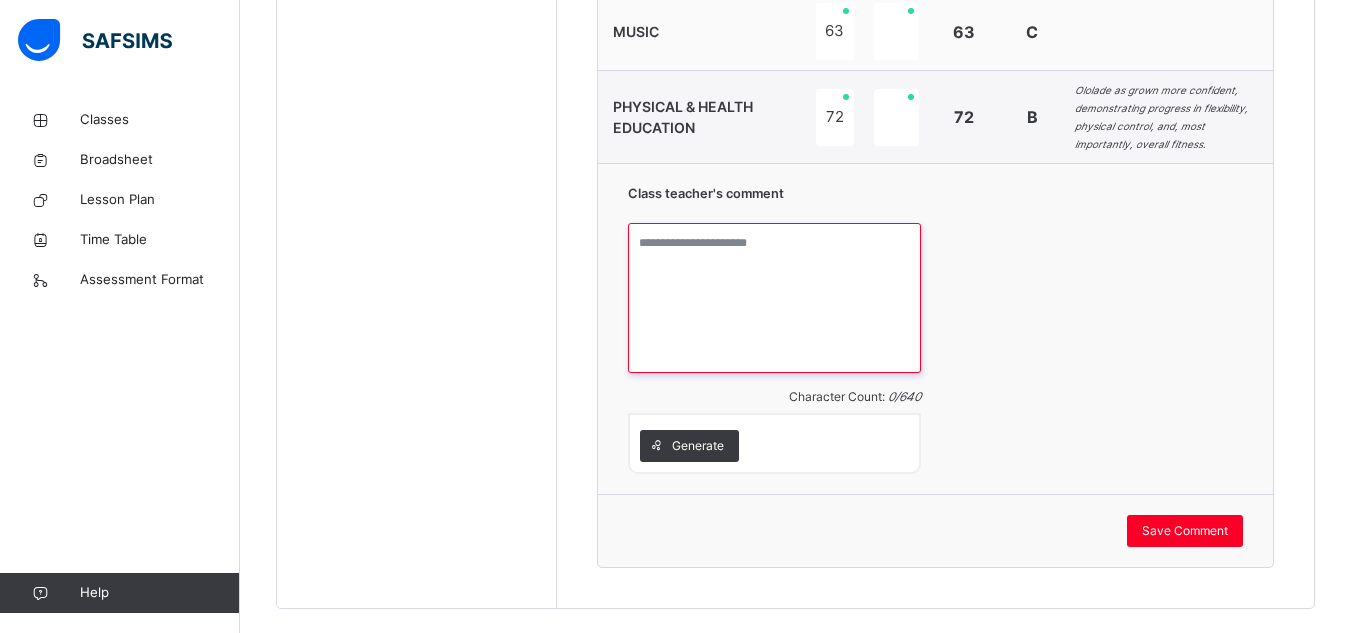 click at bounding box center [774, 298] 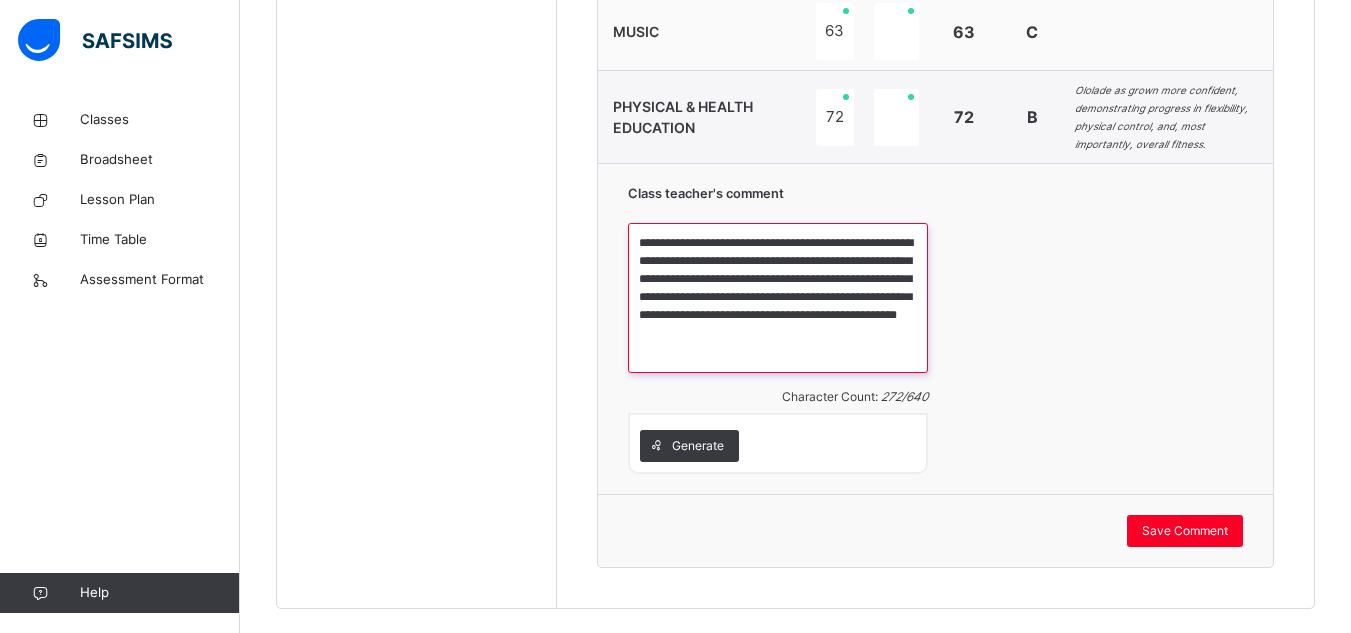 click on "**********" at bounding box center [778, 298] 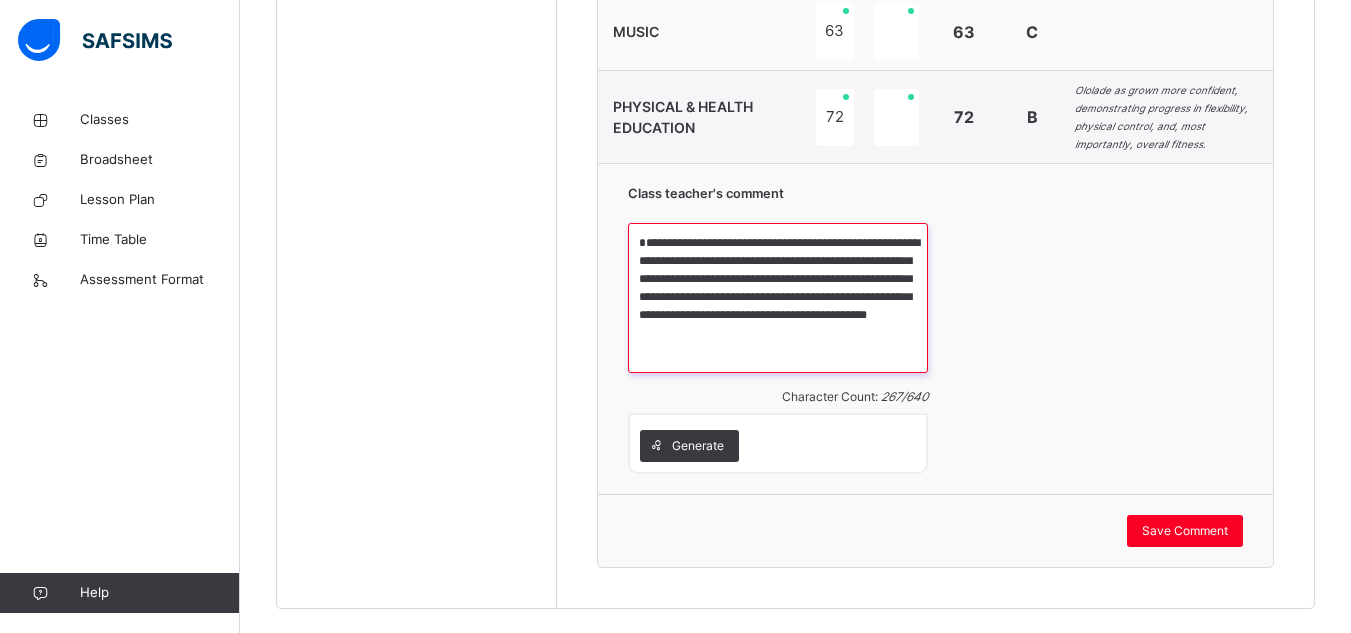 click on "**********" at bounding box center (778, 298) 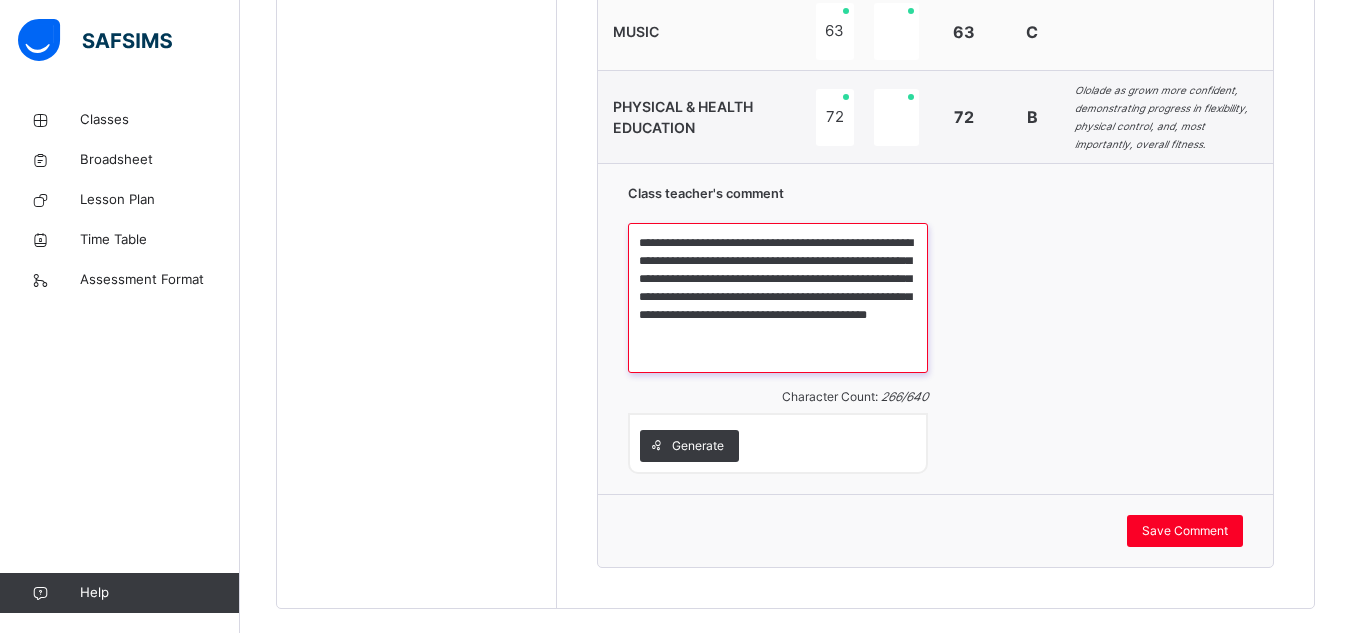 click on "**********" at bounding box center [778, 298] 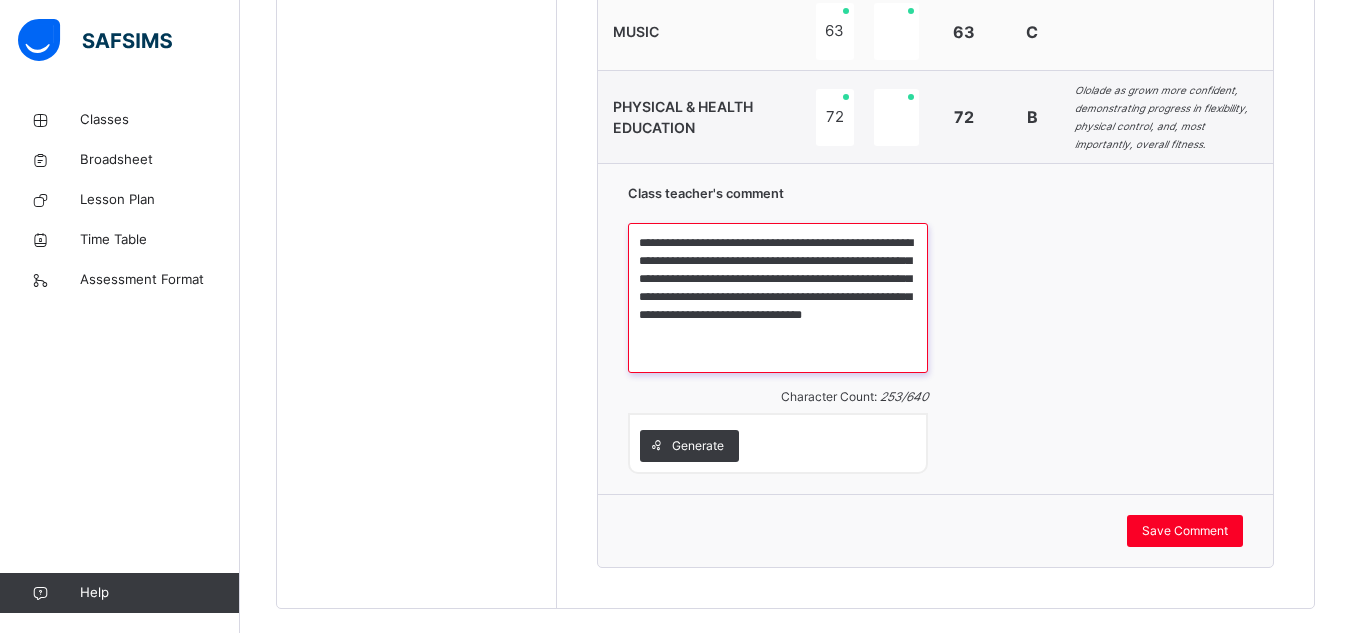 click on "**********" at bounding box center (778, 298) 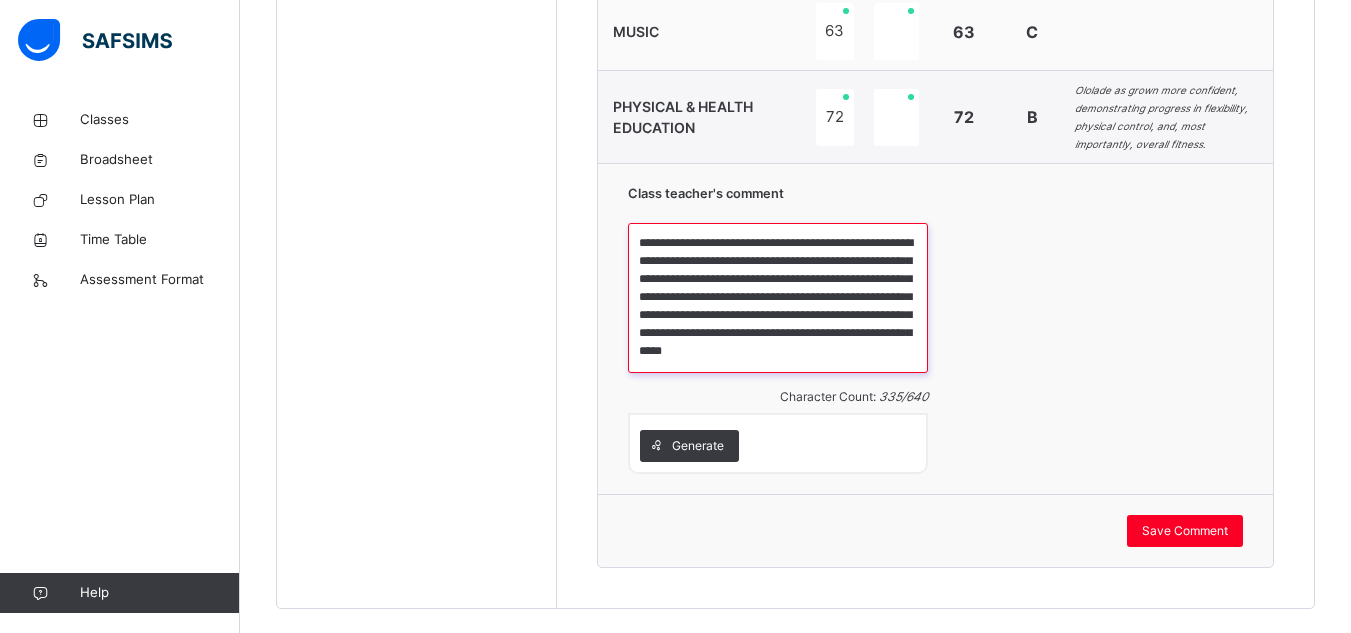 scroll, scrollTop: 5, scrollLeft: 0, axis: vertical 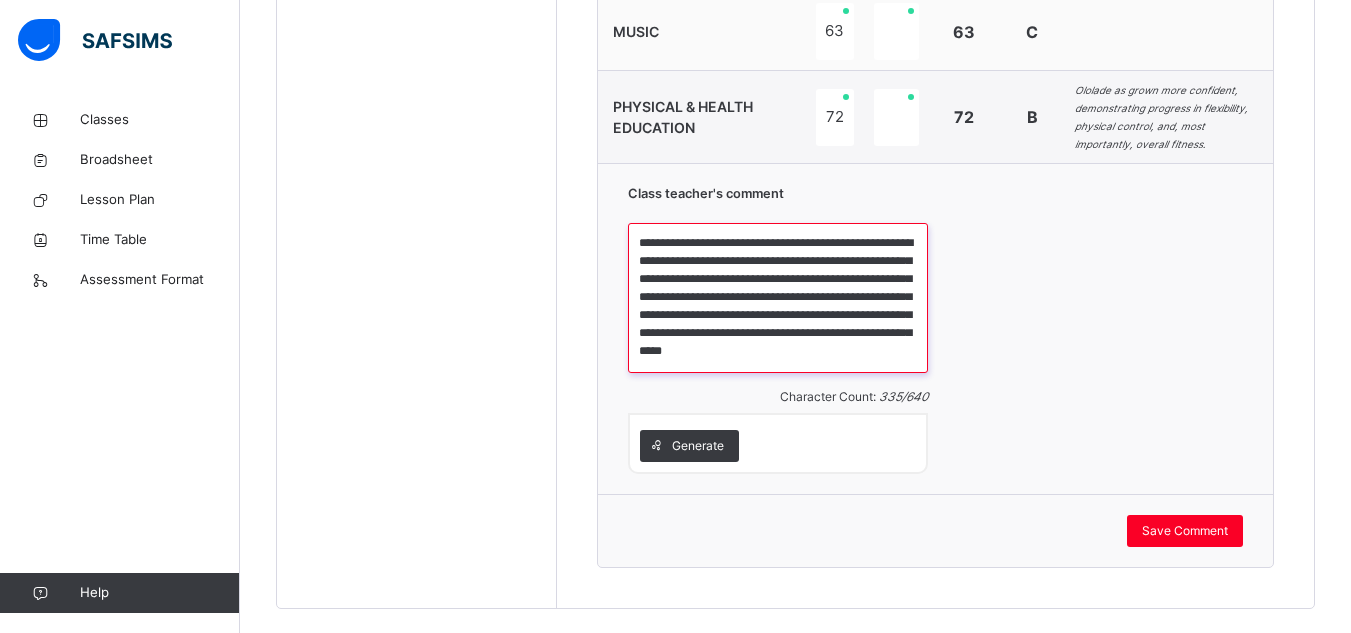 drag, startPoint x: 642, startPoint y: 235, endPoint x: 803, endPoint y: 367, distance: 208.19463 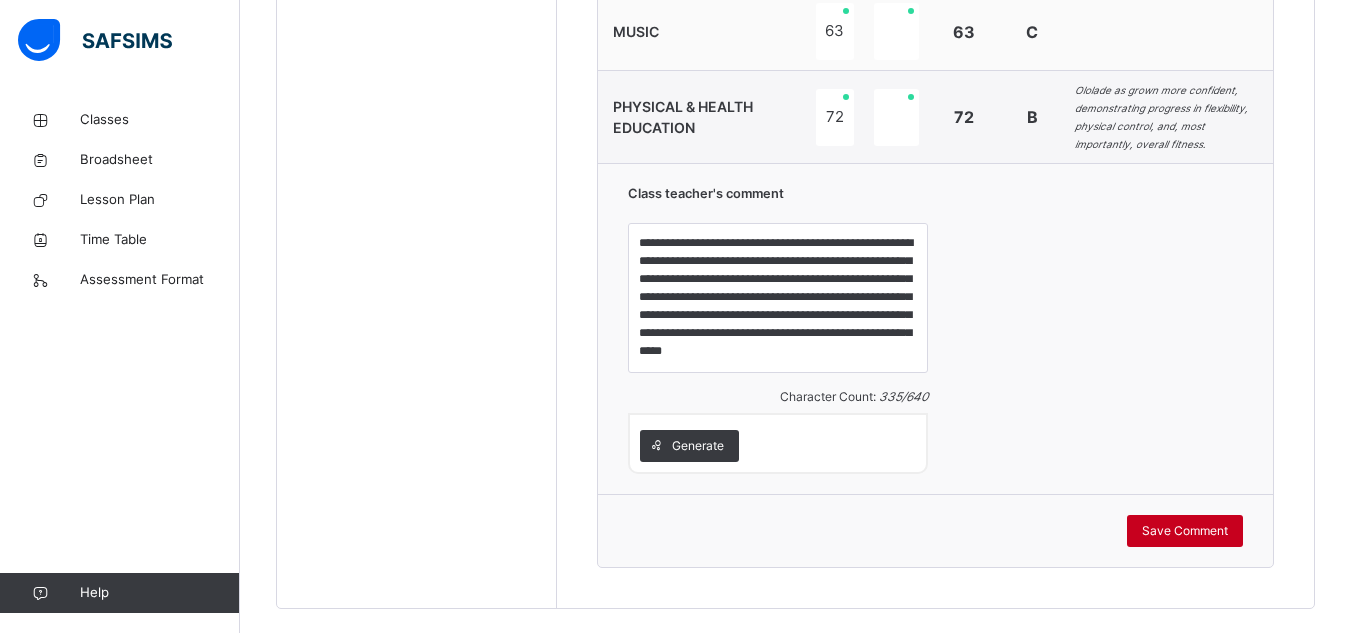 click on "Save Comment" at bounding box center (1185, 531) 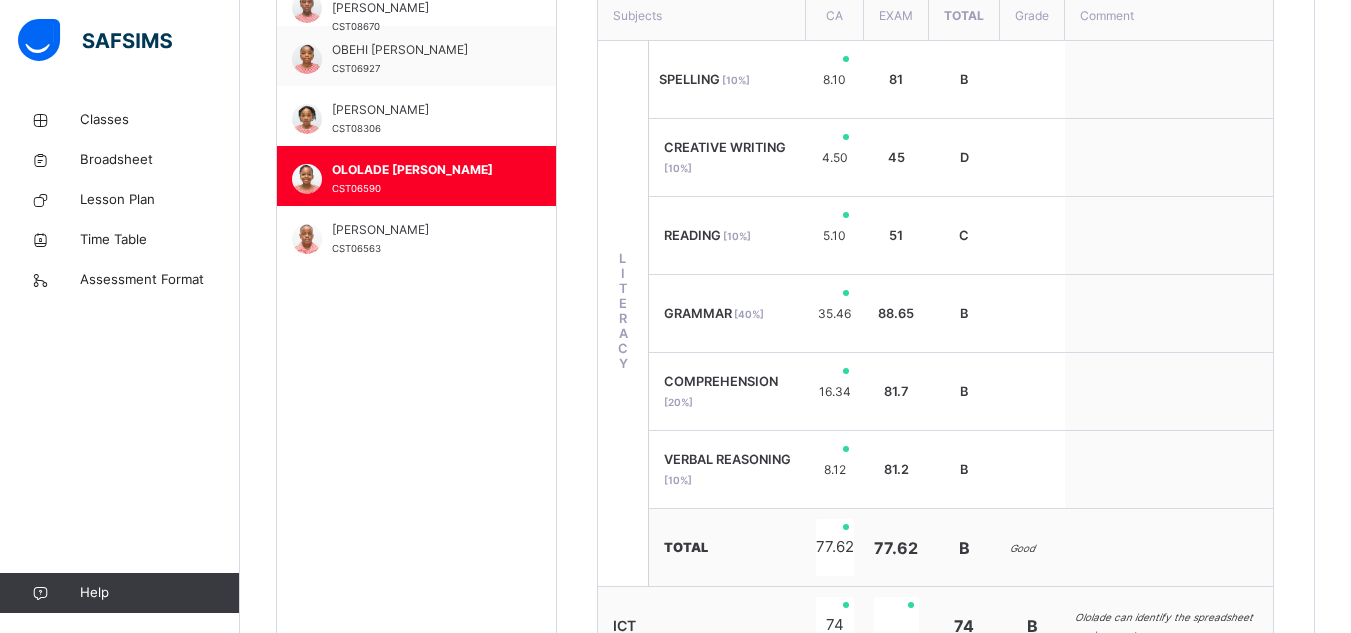 scroll, scrollTop: 728, scrollLeft: 0, axis: vertical 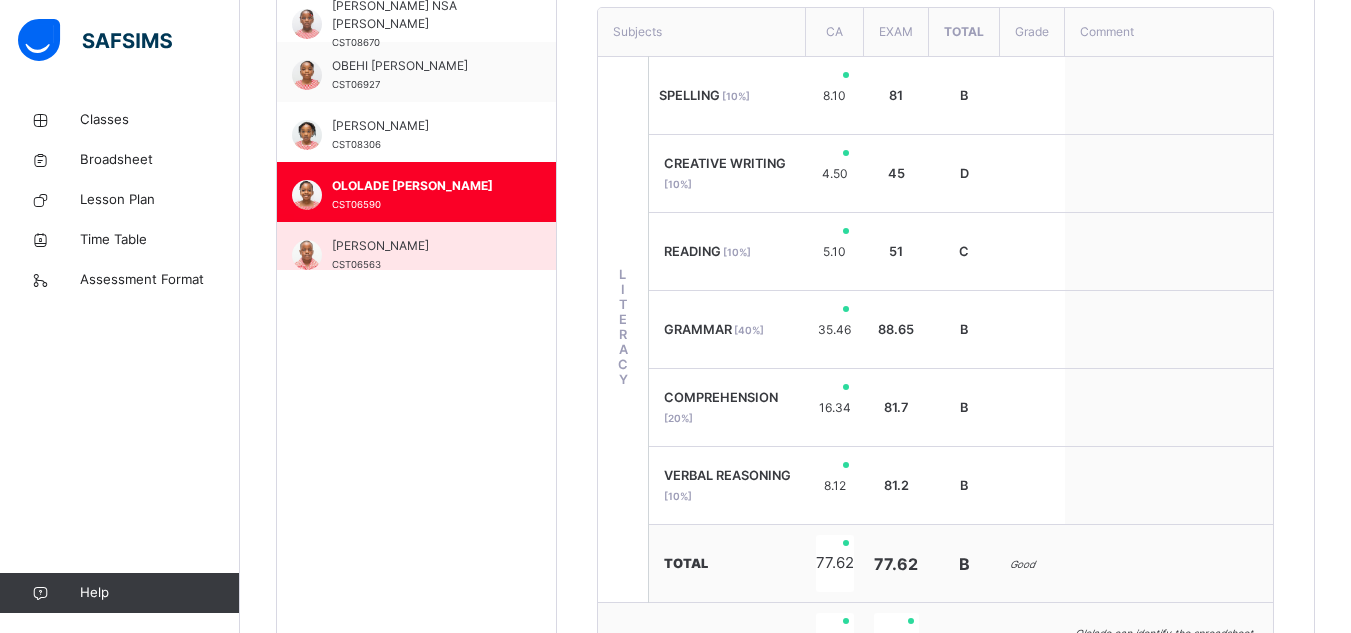 click on "OLUKAYODE MICHAEL   DARAMOLA" at bounding box center (421, 246) 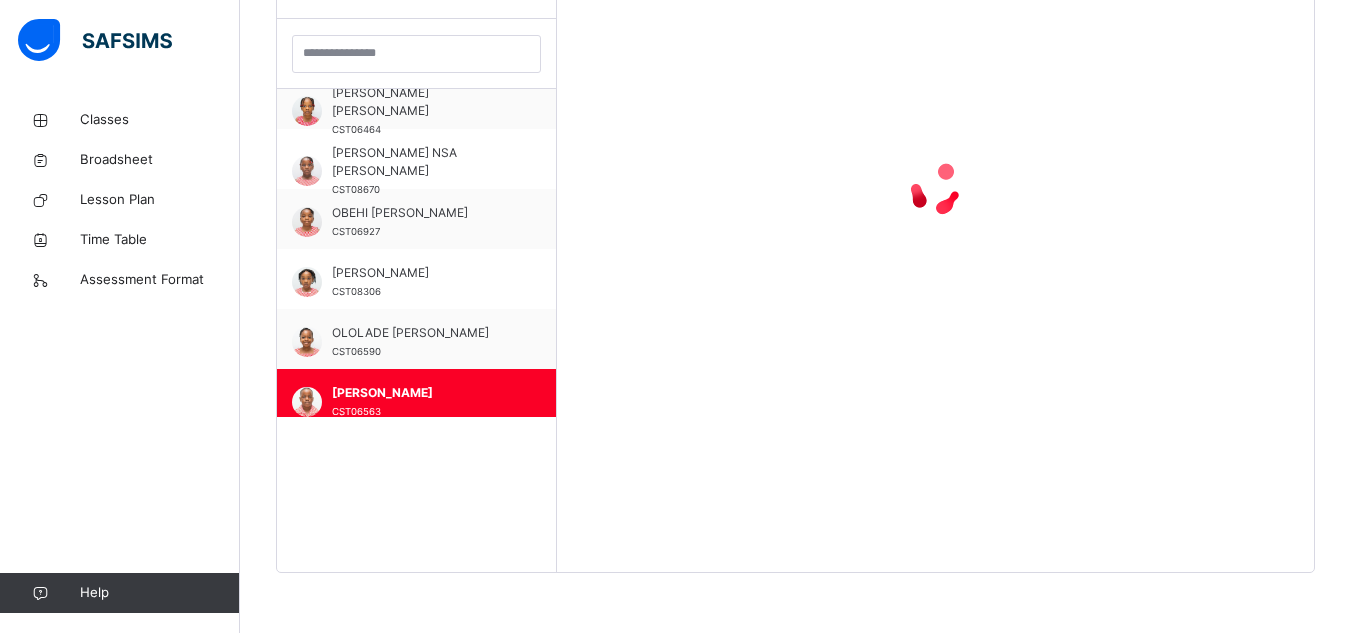 scroll, scrollTop: 728, scrollLeft: 0, axis: vertical 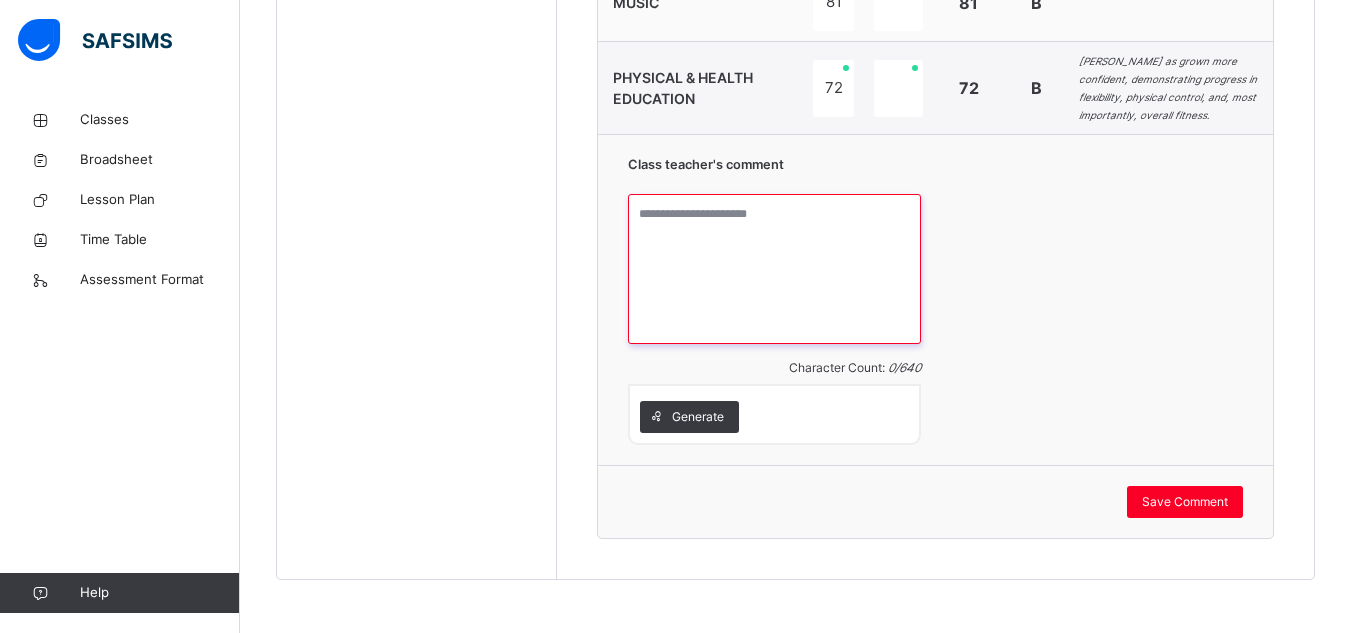 click at bounding box center (774, 269) 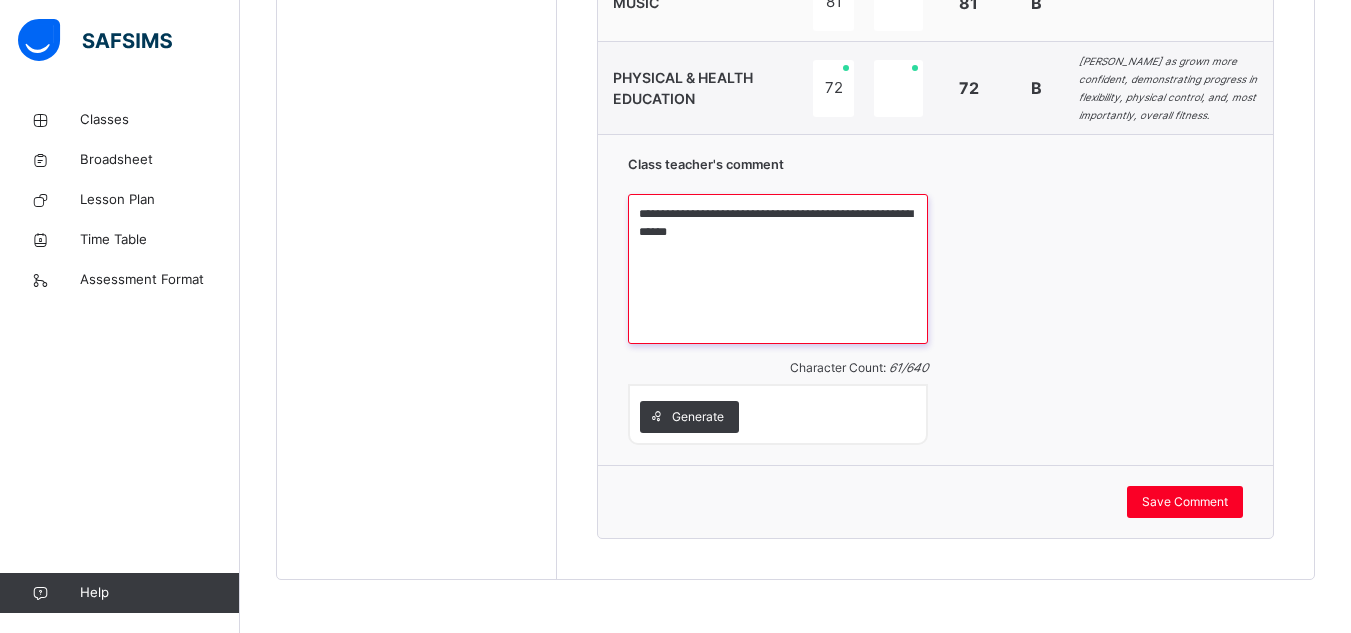 click on "**********" at bounding box center (778, 269) 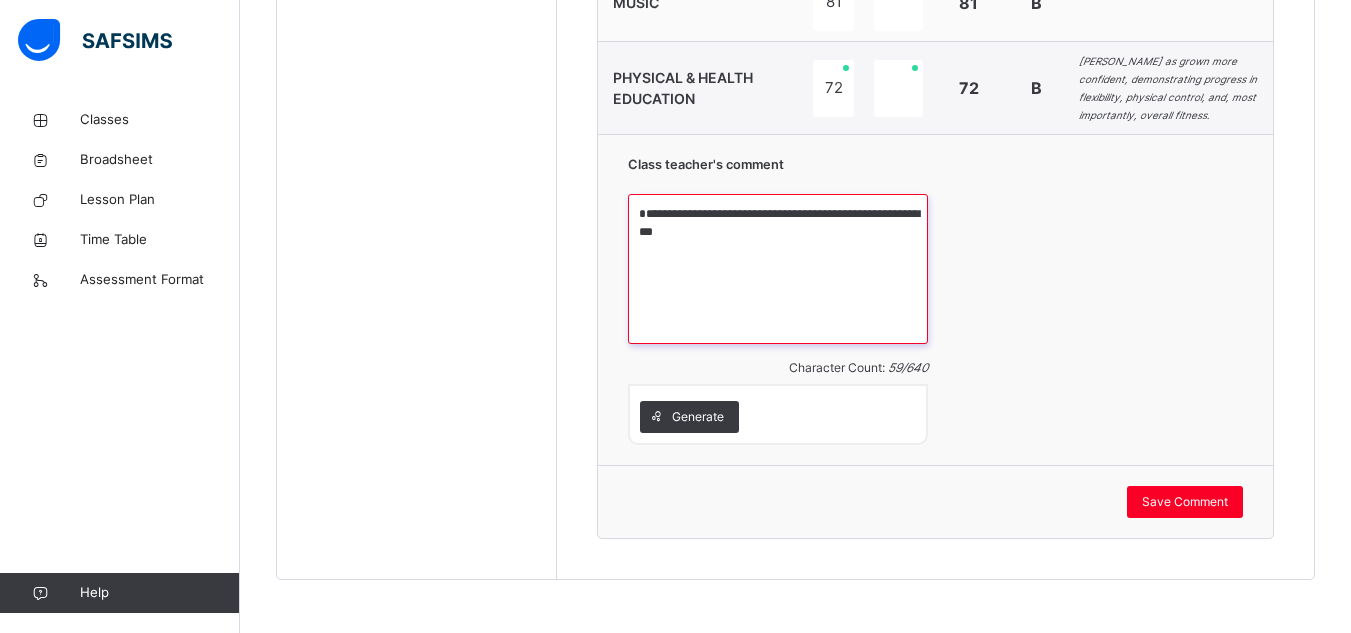 click on "**********" at bounding box center (778, 269) 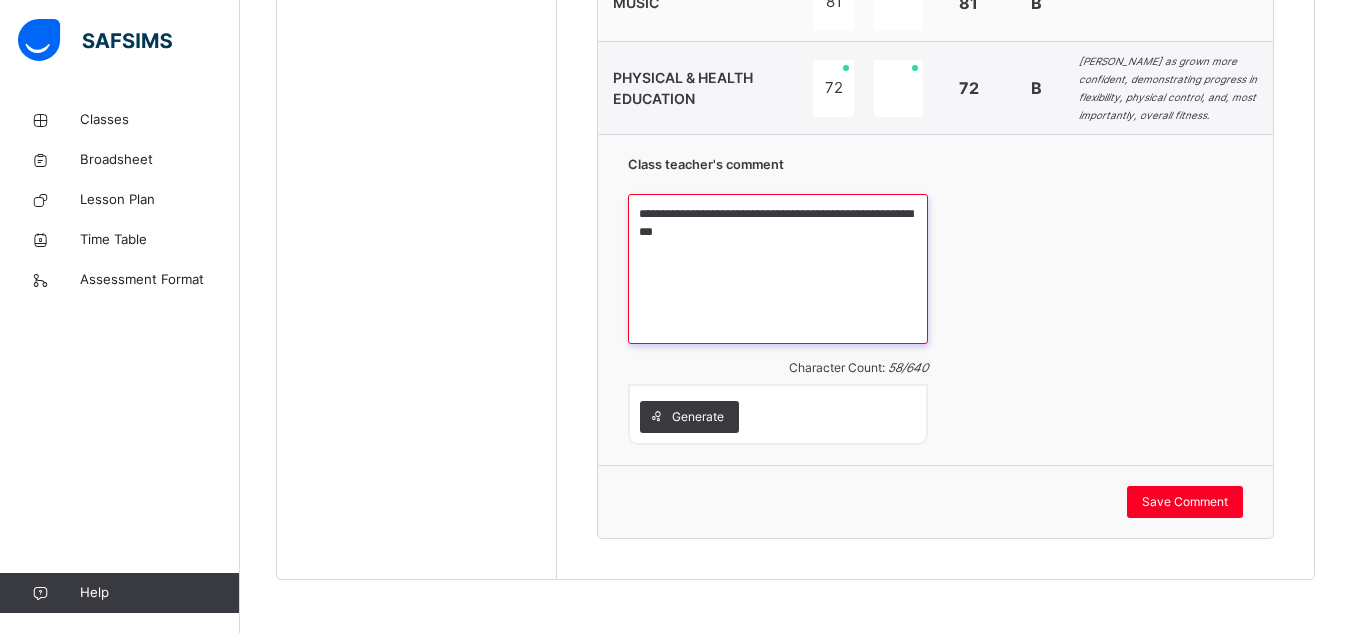 click on "**********" at bounding box center [778, 269] 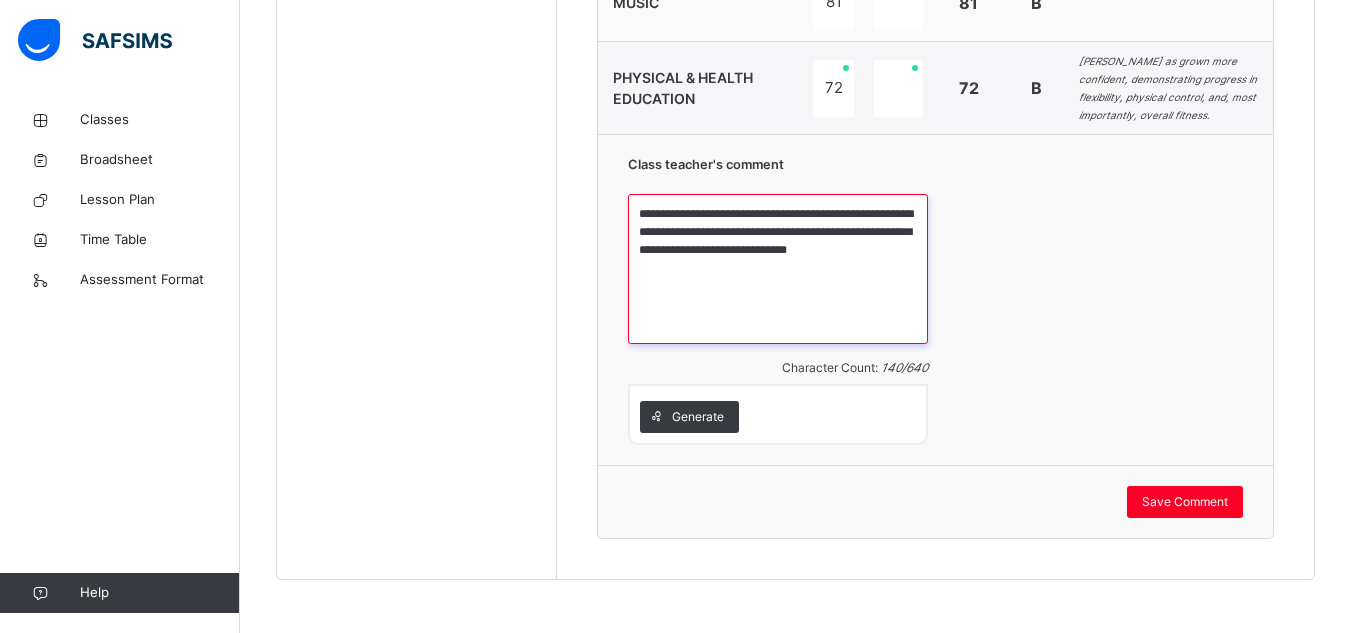 paste on "**********" 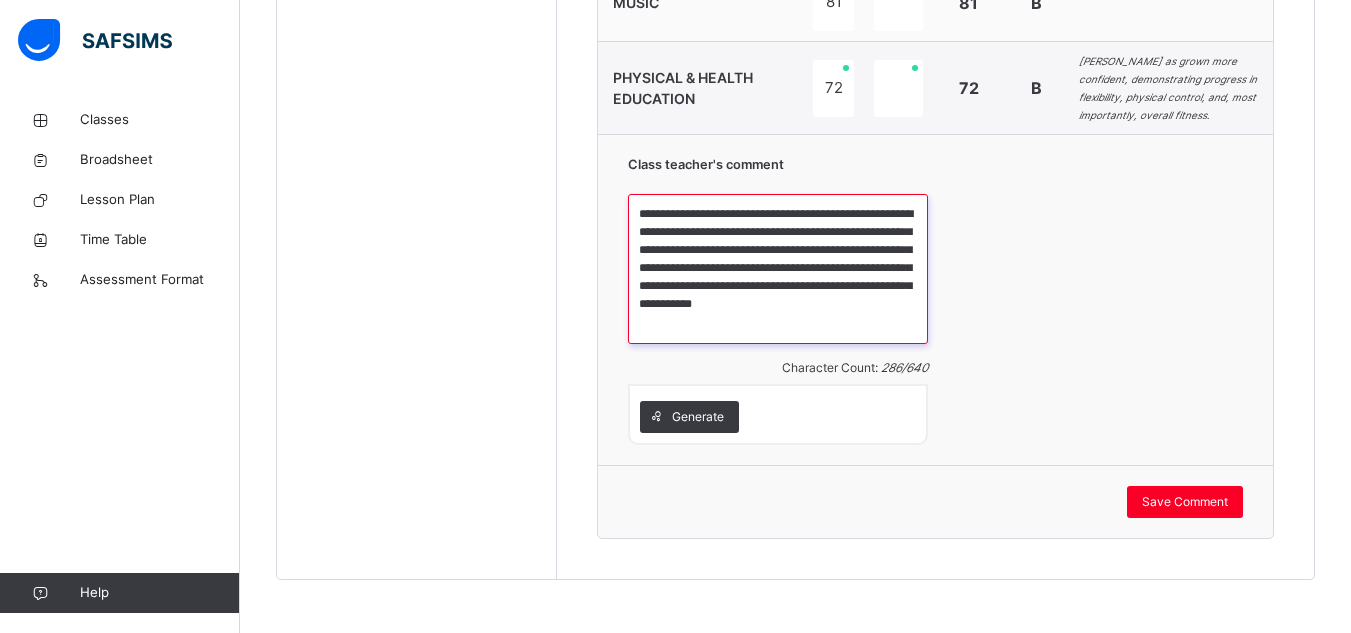 click on "**********" at bounding box center [778, 269] 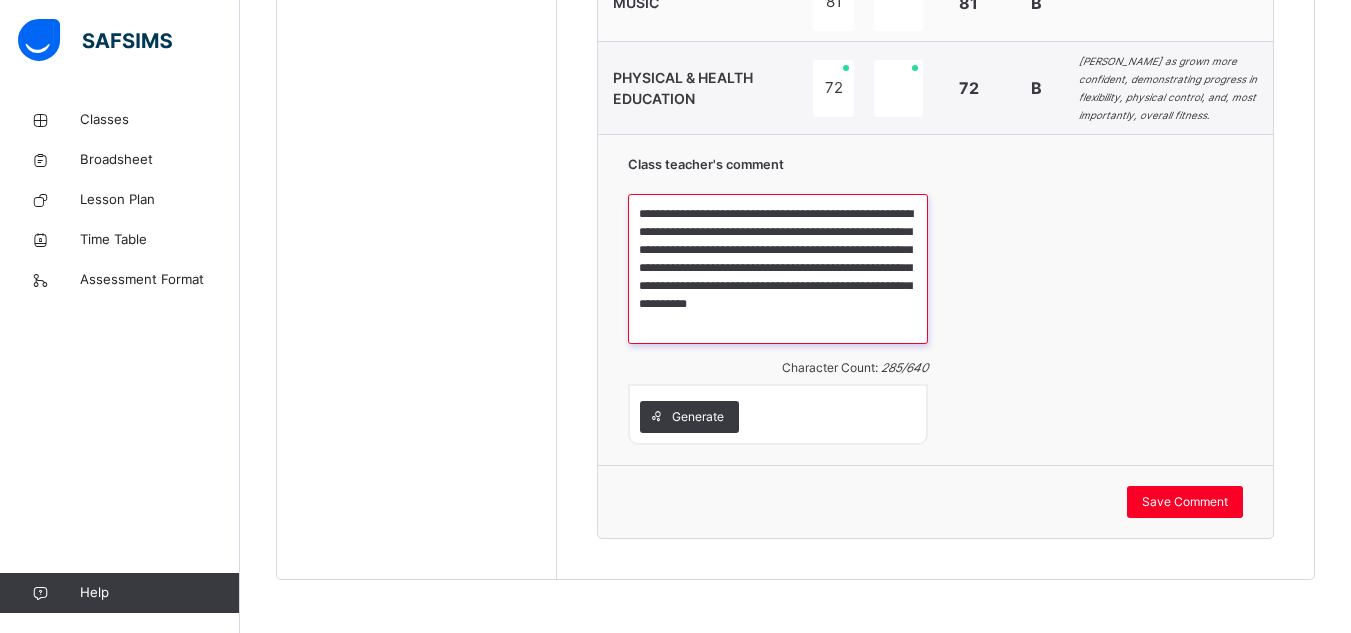 click on "**********" at bounding box center [778, 269] 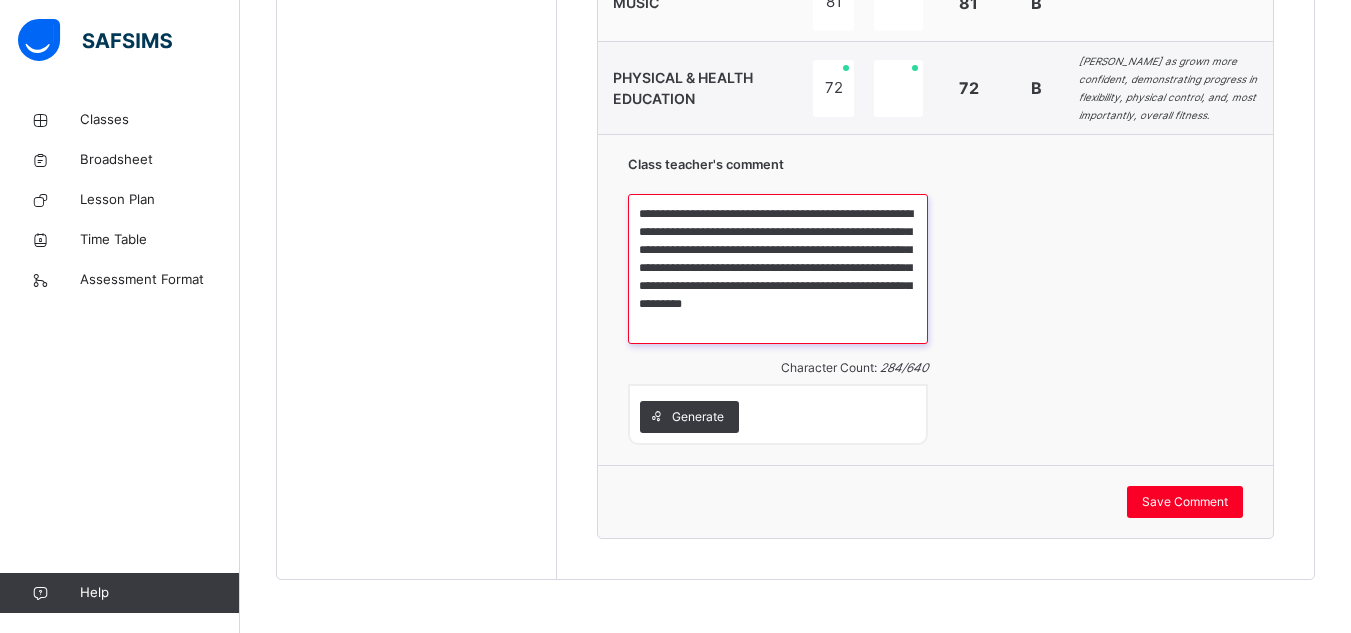 click on "**********" at bounding box center (778, 269) 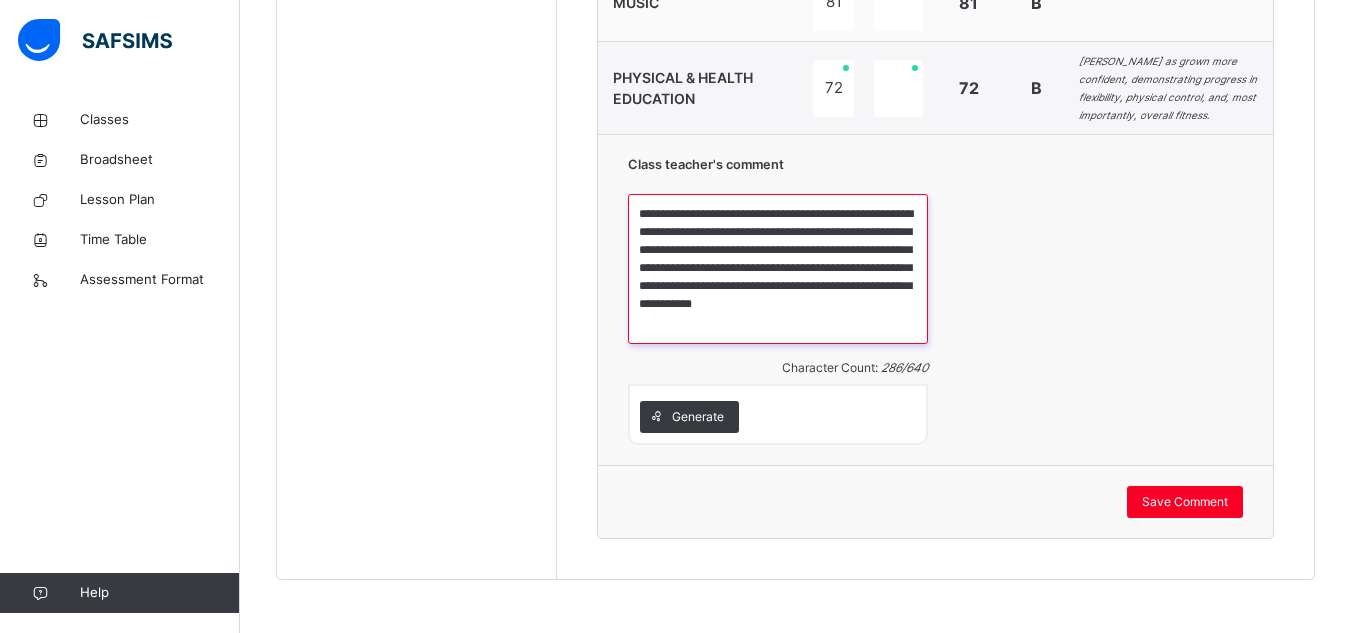 paste on "**********" 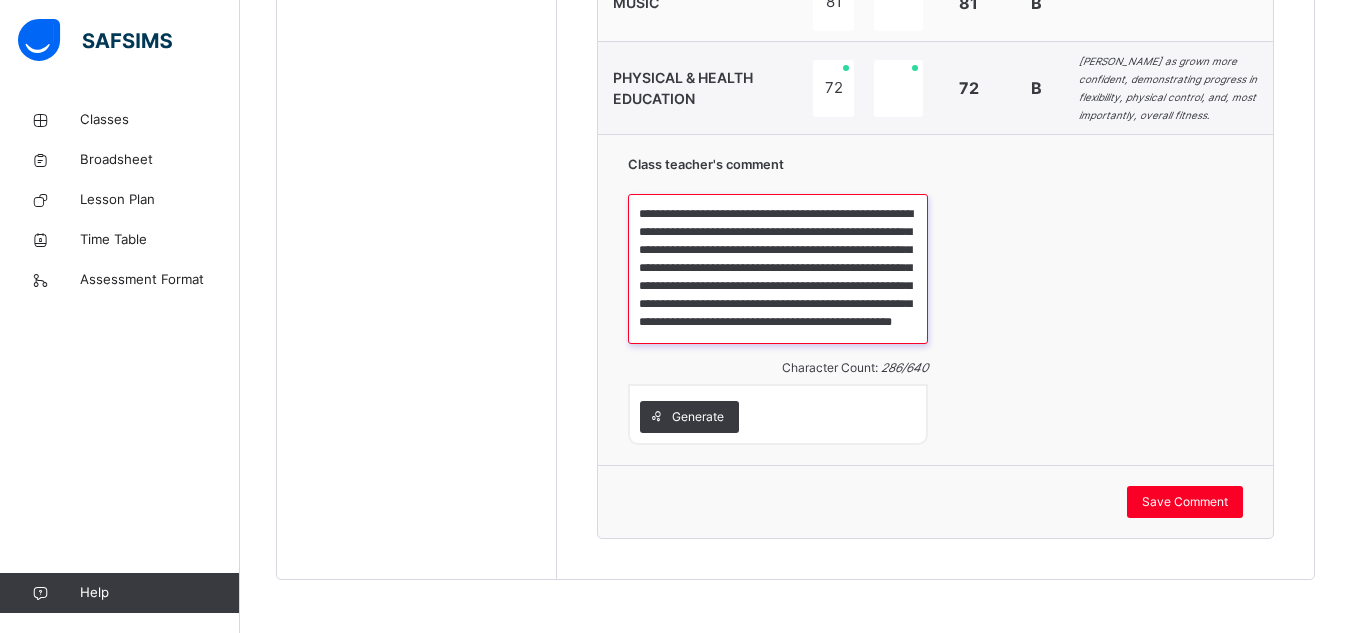 scroll, scrollTop: 41, scrollLeft: 0, axis: vertical 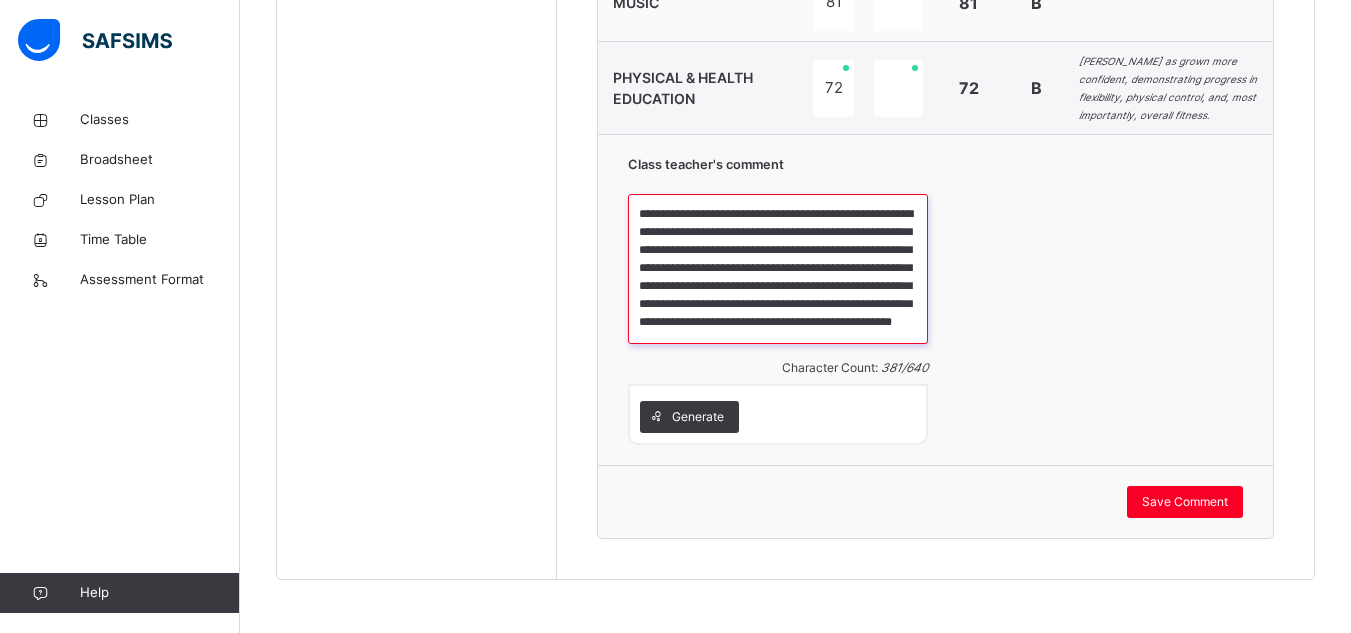 click on "**********" at bounding box center (778, 269) 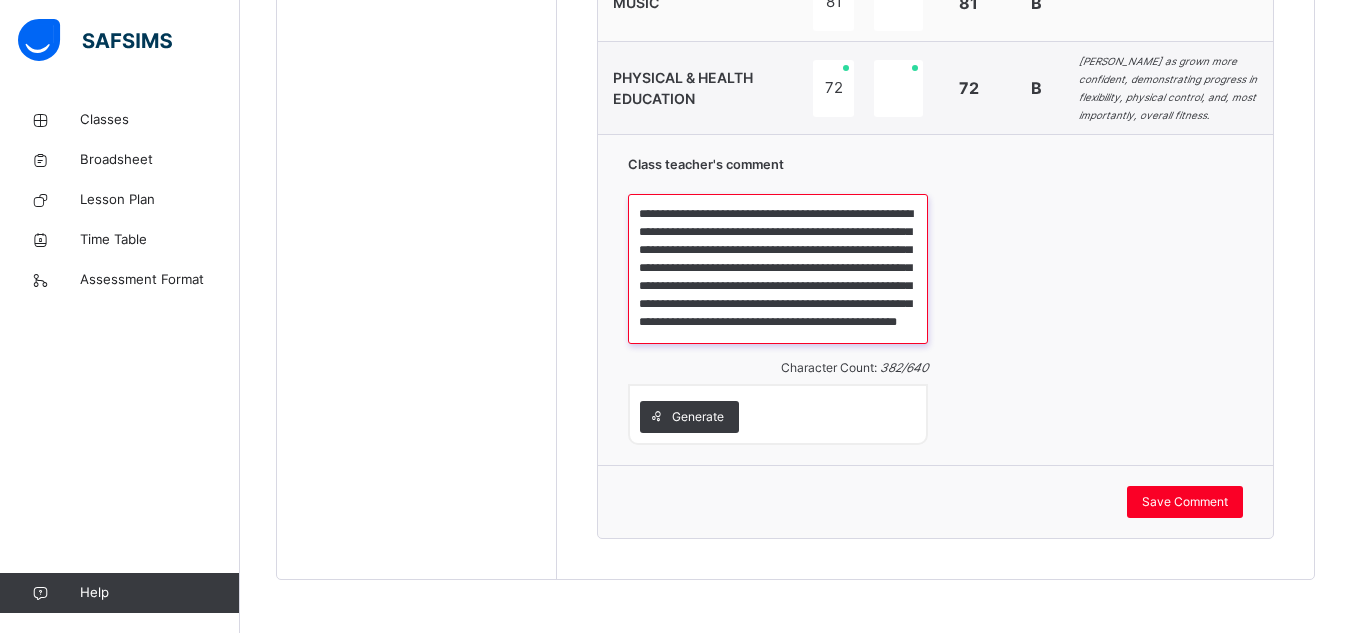 click on "**********" at bounding box center [778, 269] 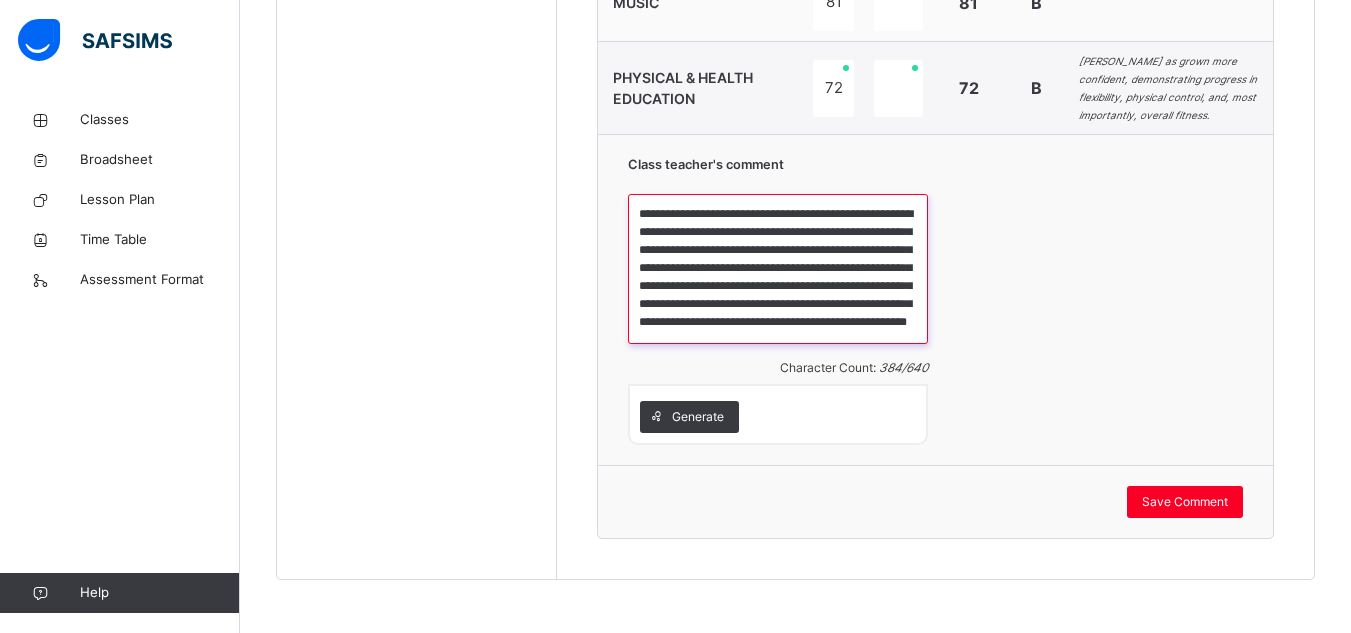 click on "**********" at bounding box center (778, 269) 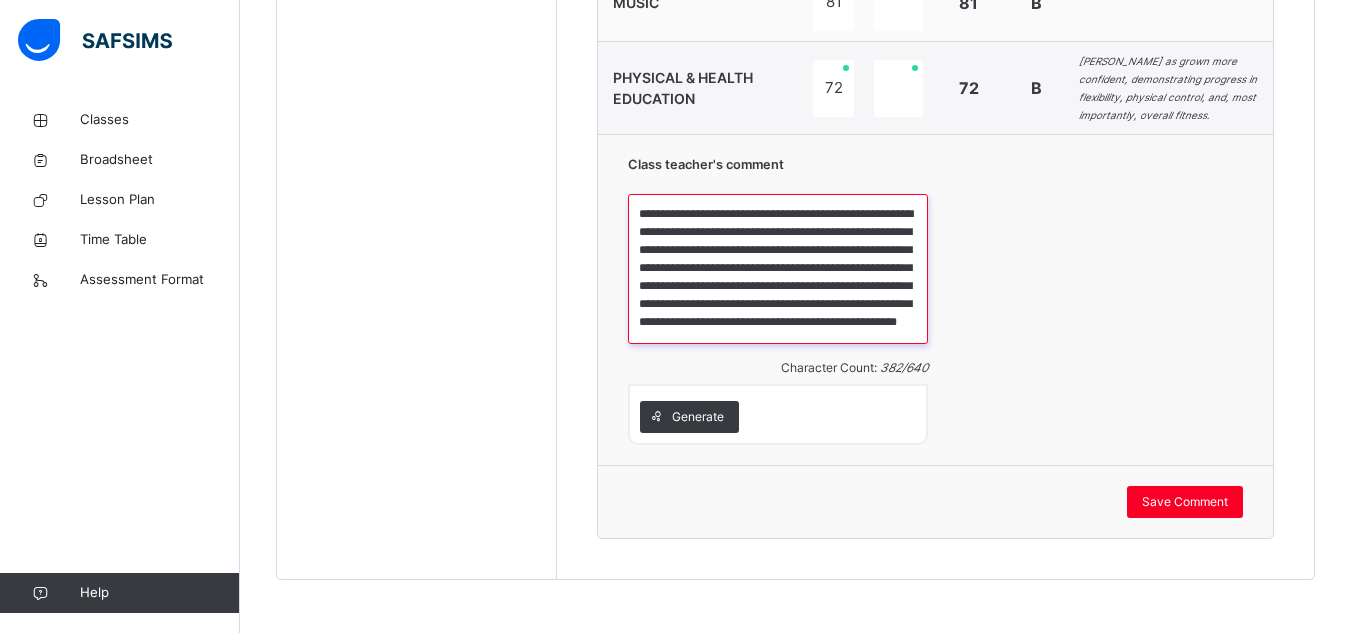 scroll, scrollTop: 0, scrollLeft: 0, axis: both 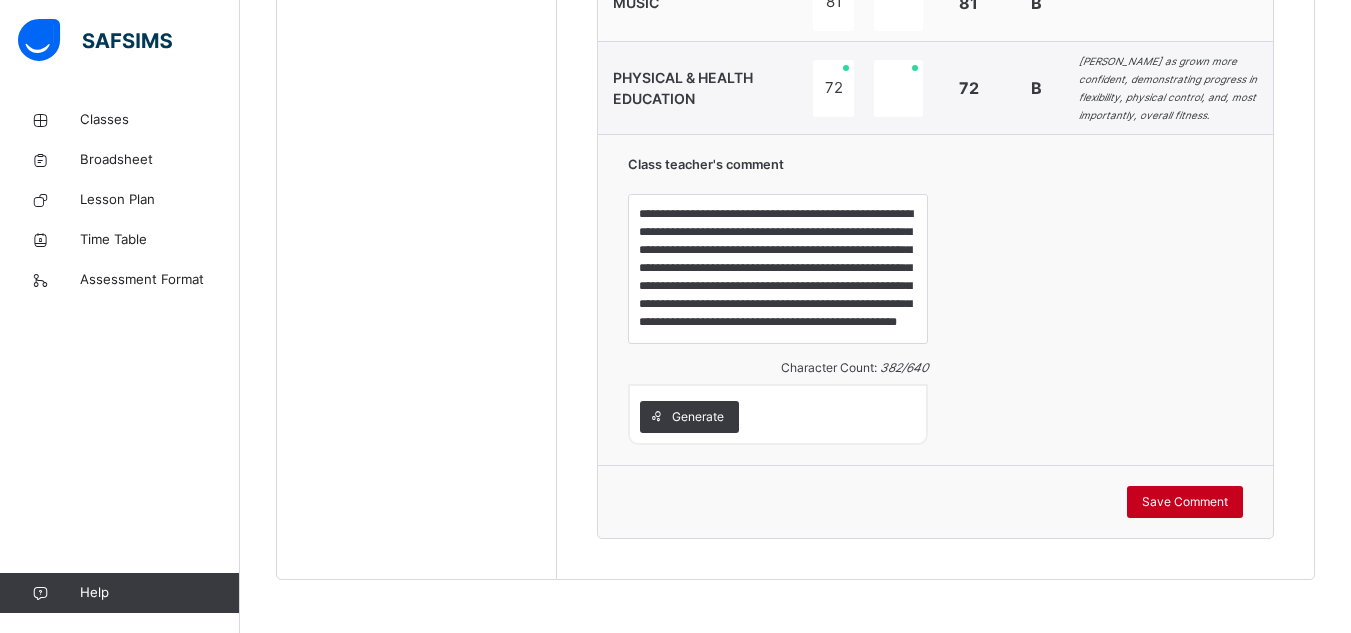 click on "Save Comment" at bounding box center [1185, 502] 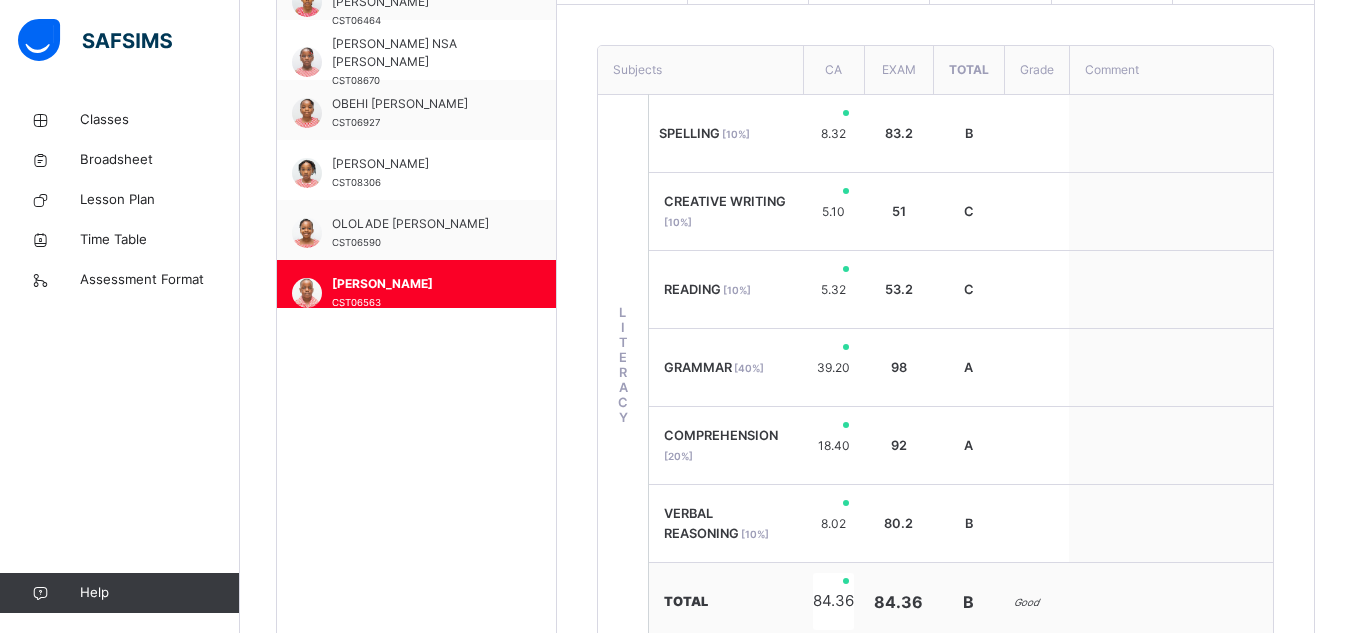 scroll, scrollTop: 715, scrollLeft: 0, axis: vertical 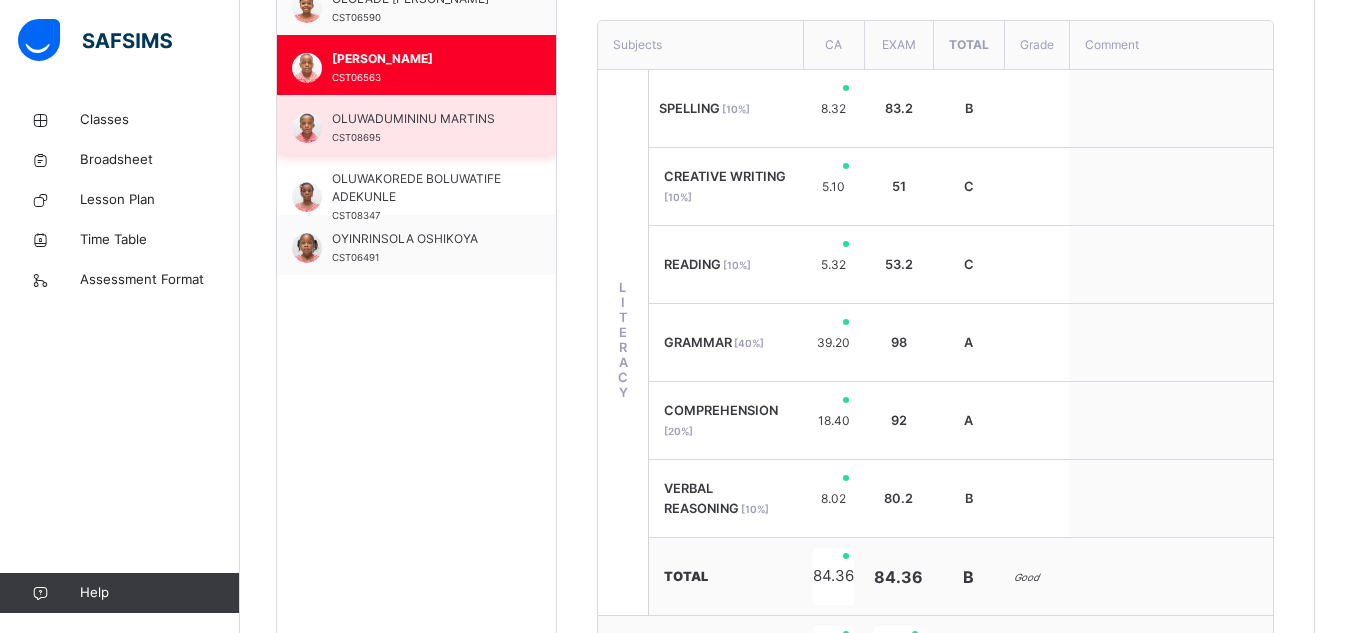 click on "OLUWADUMININU  MARTINS CST08695" at bounding box center (421, 128) 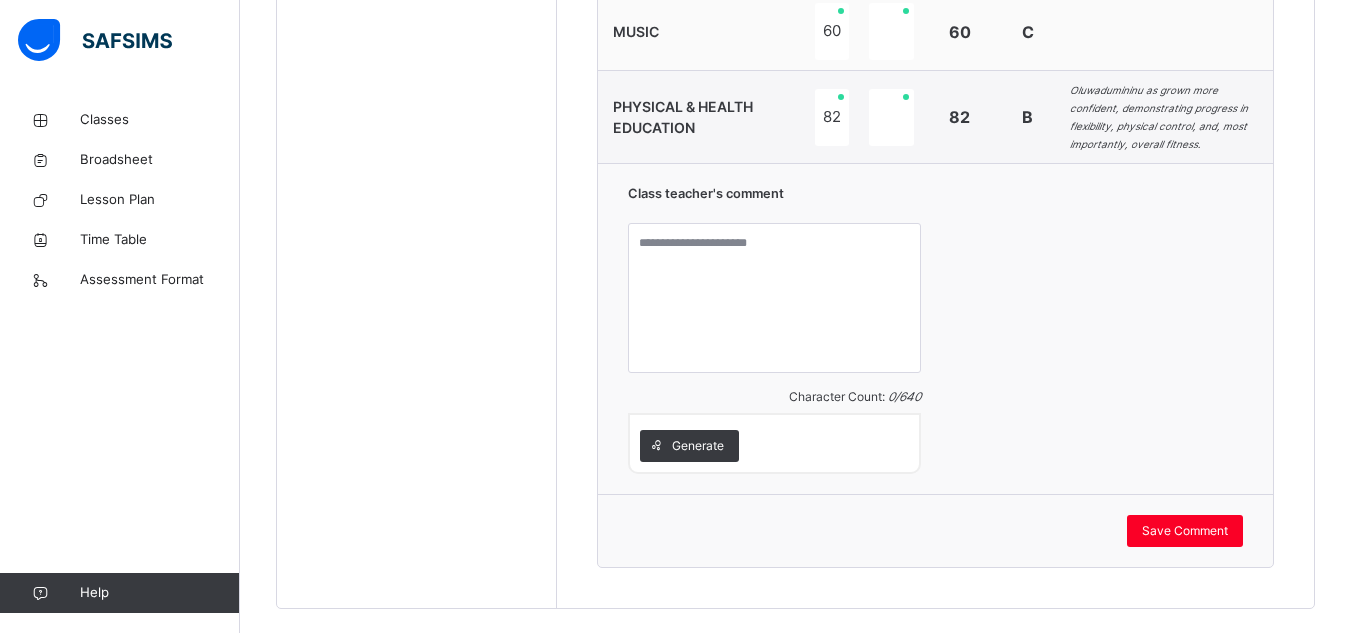 scroll, scrollTop: 1842, scrollLeft: 0, axis: vertical 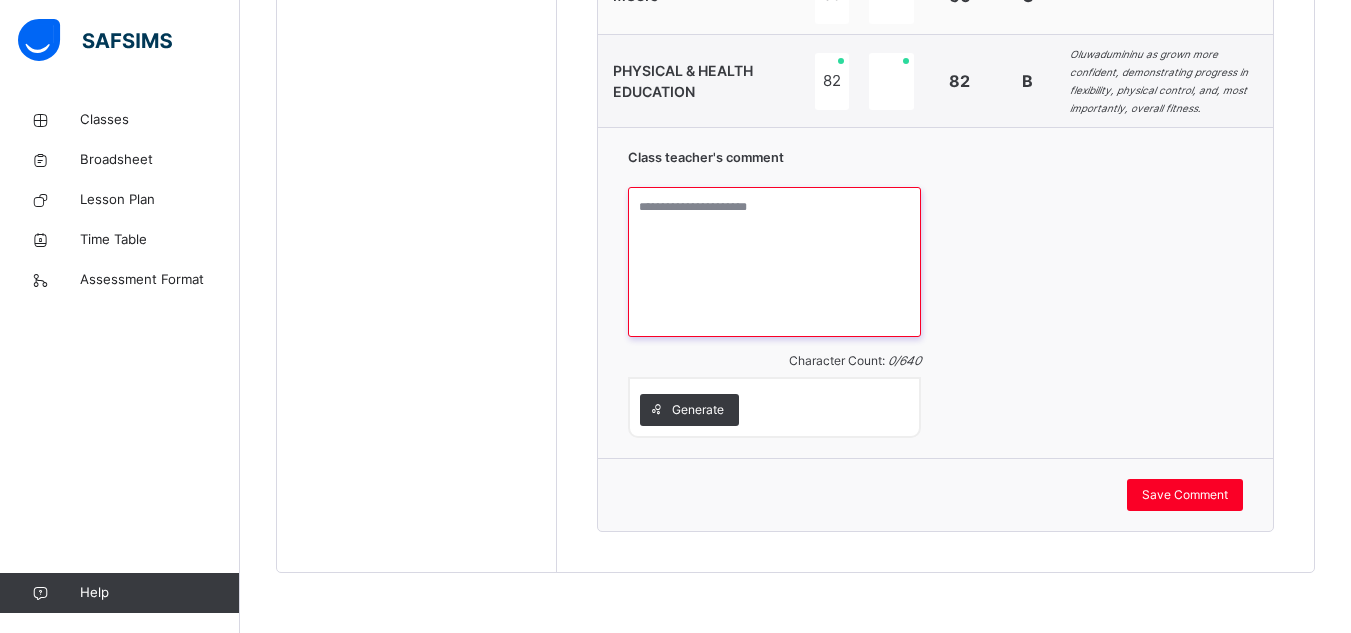 click at bounding box center (774, 262) 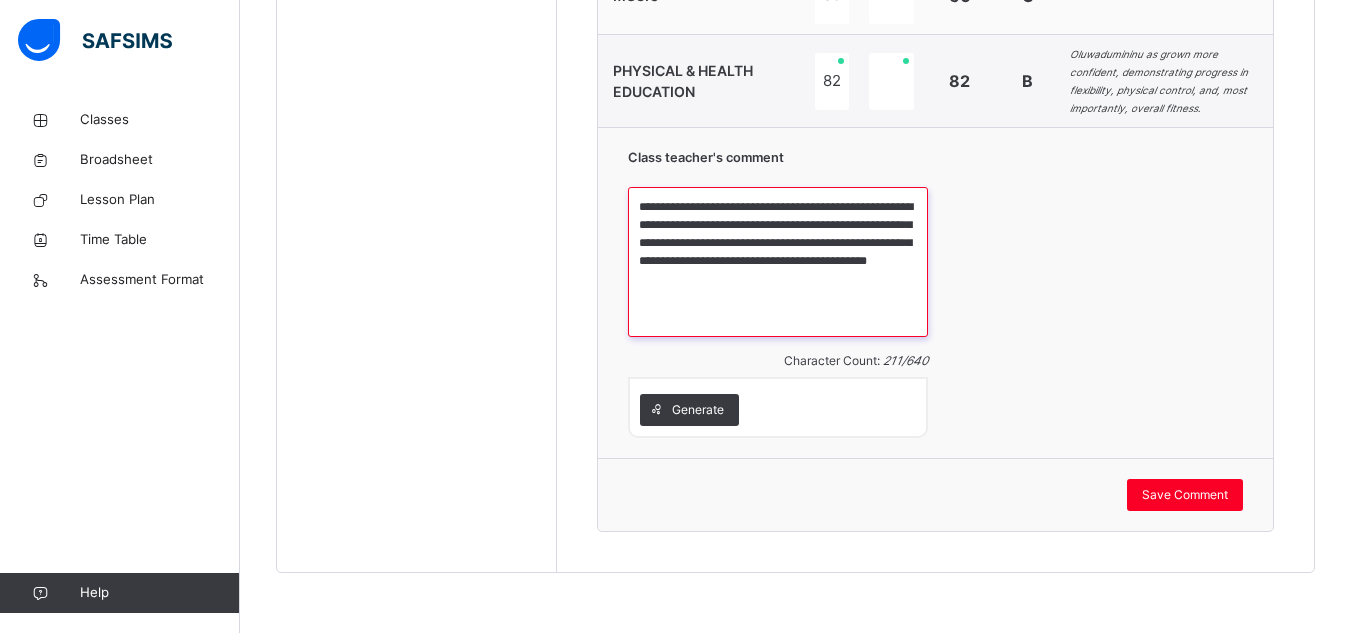 click on "**********" at bounding box center (778, 262) 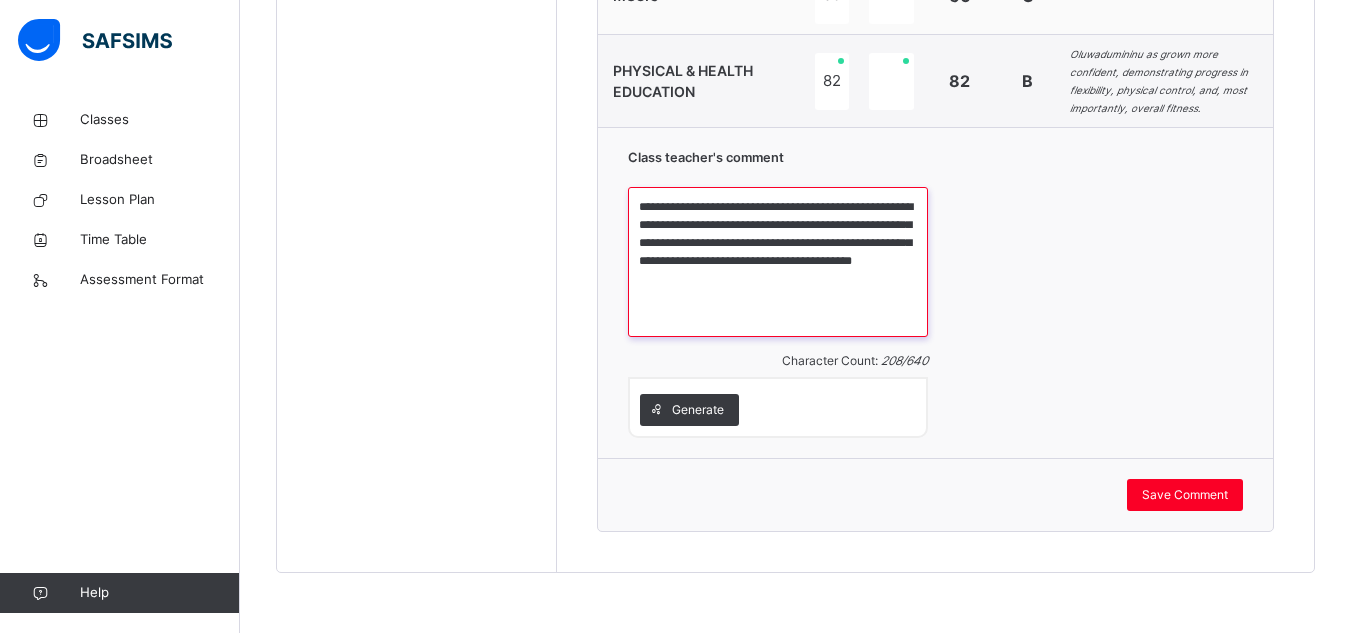 click on "**********" at bounding box center (778, 262) 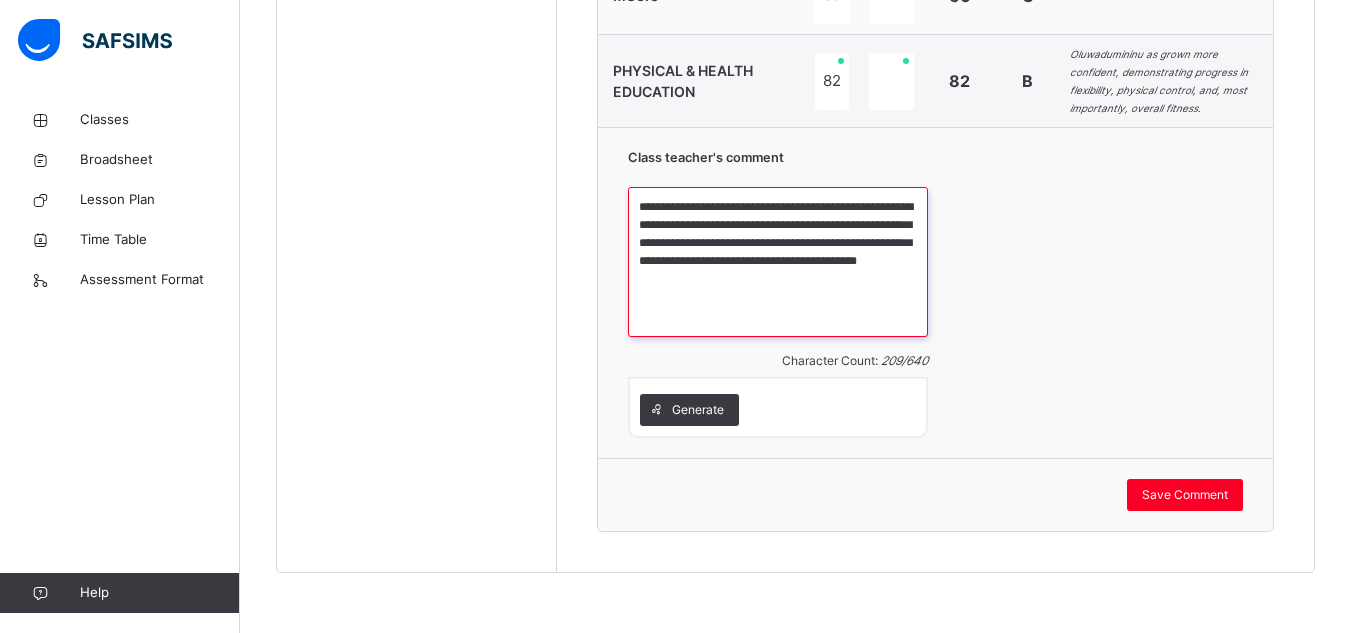 paste on "**********" 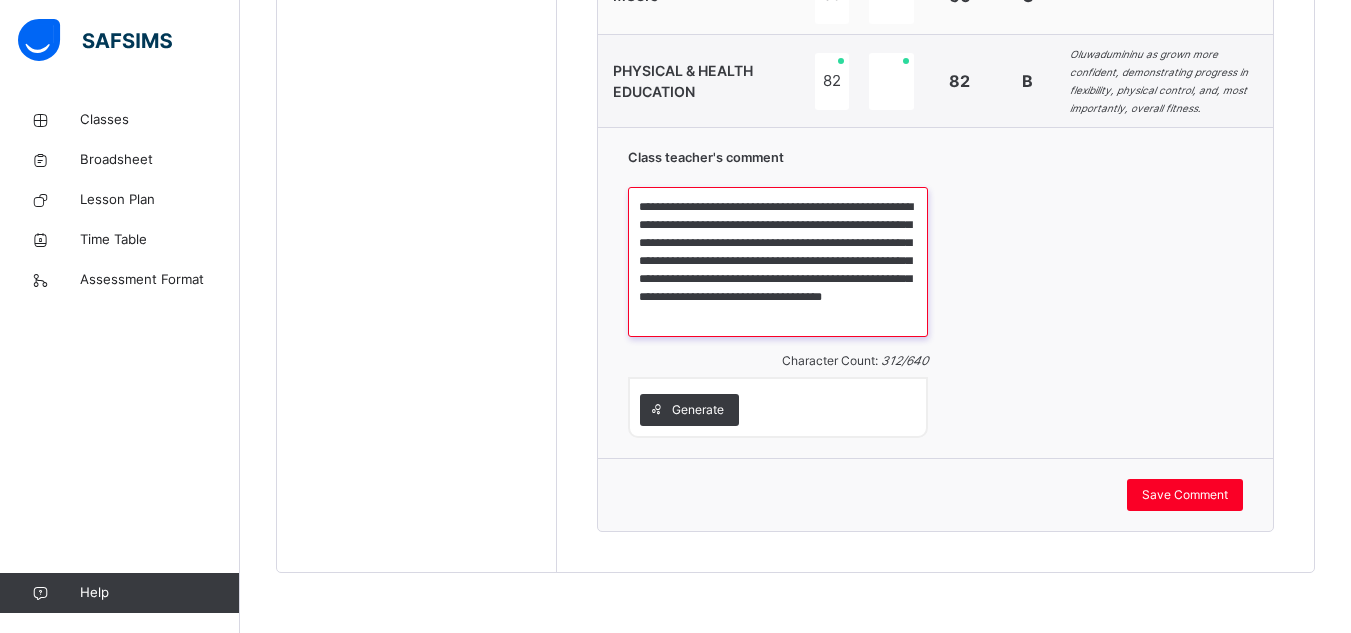 paste on "**********" 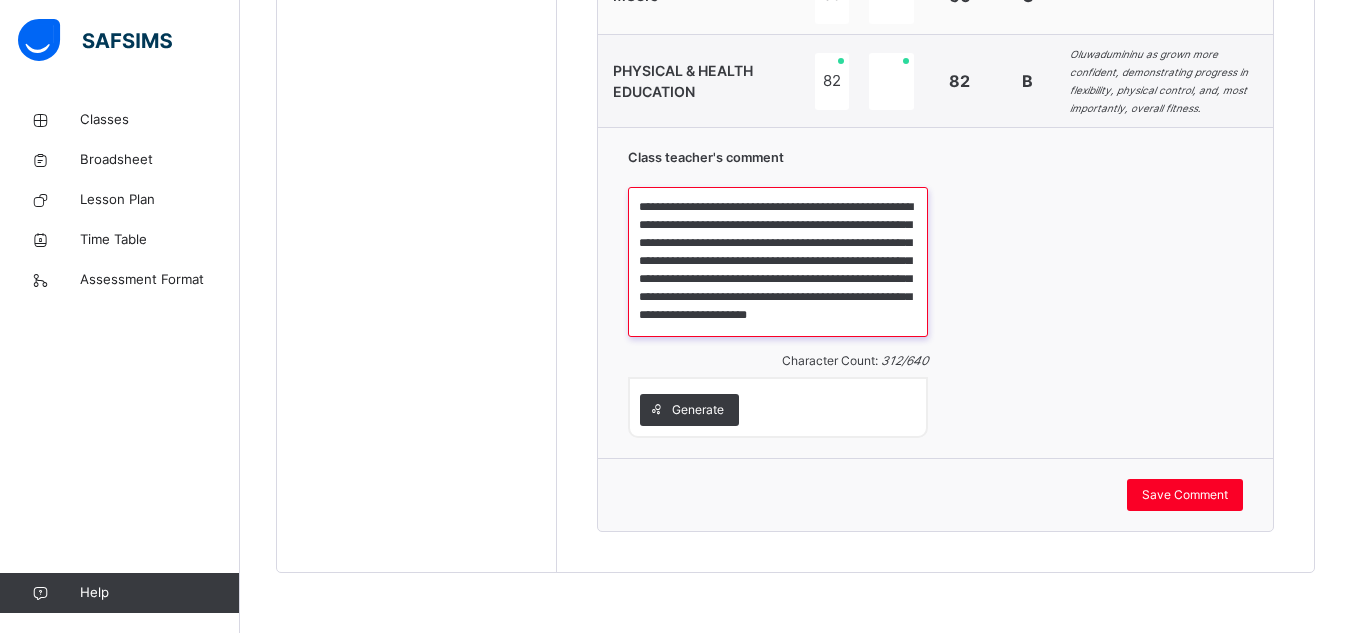 scroll, scrollTop: 23, scrollLeft: 0, axis: vertical 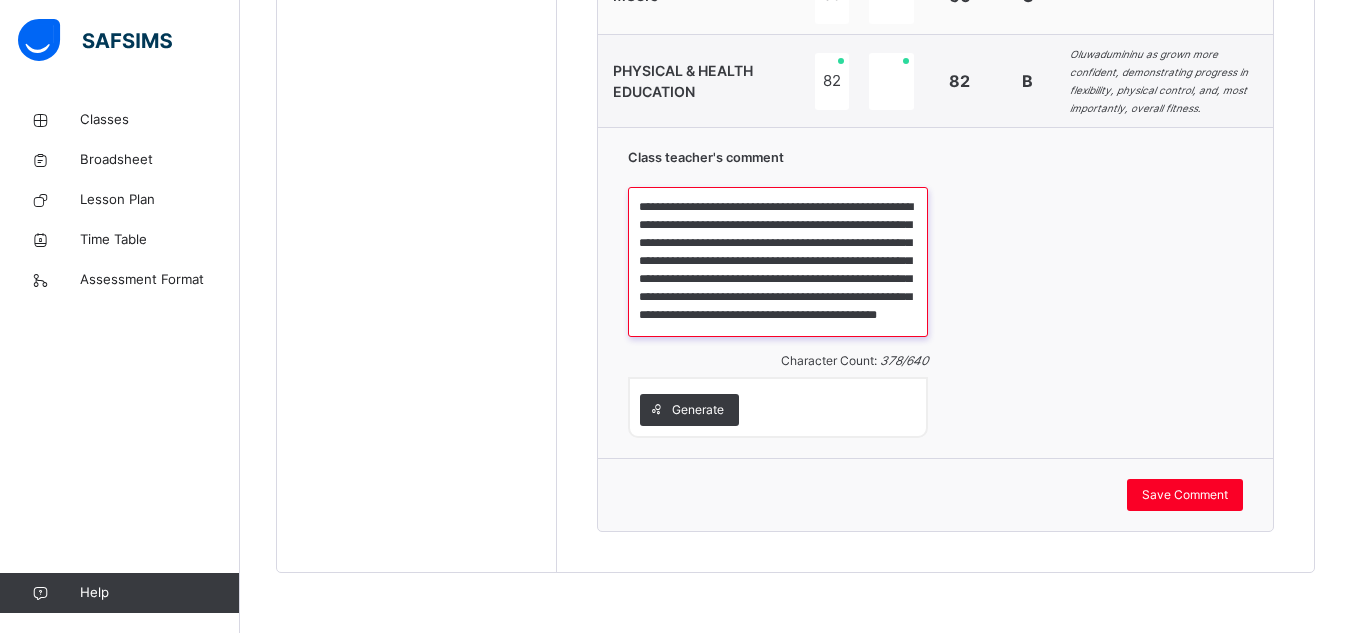 click on "**********" at bounding box center [778, 262] 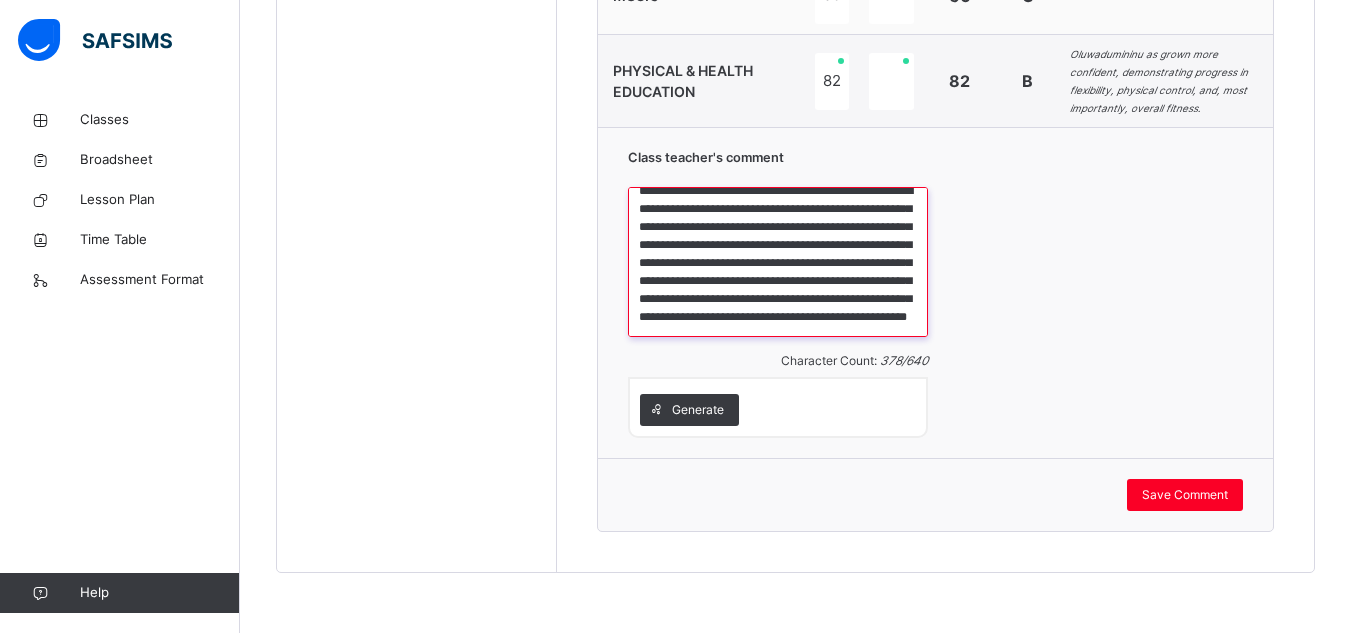scroll, scrollTop: 59, scrollLeft: 0, axis: vertical 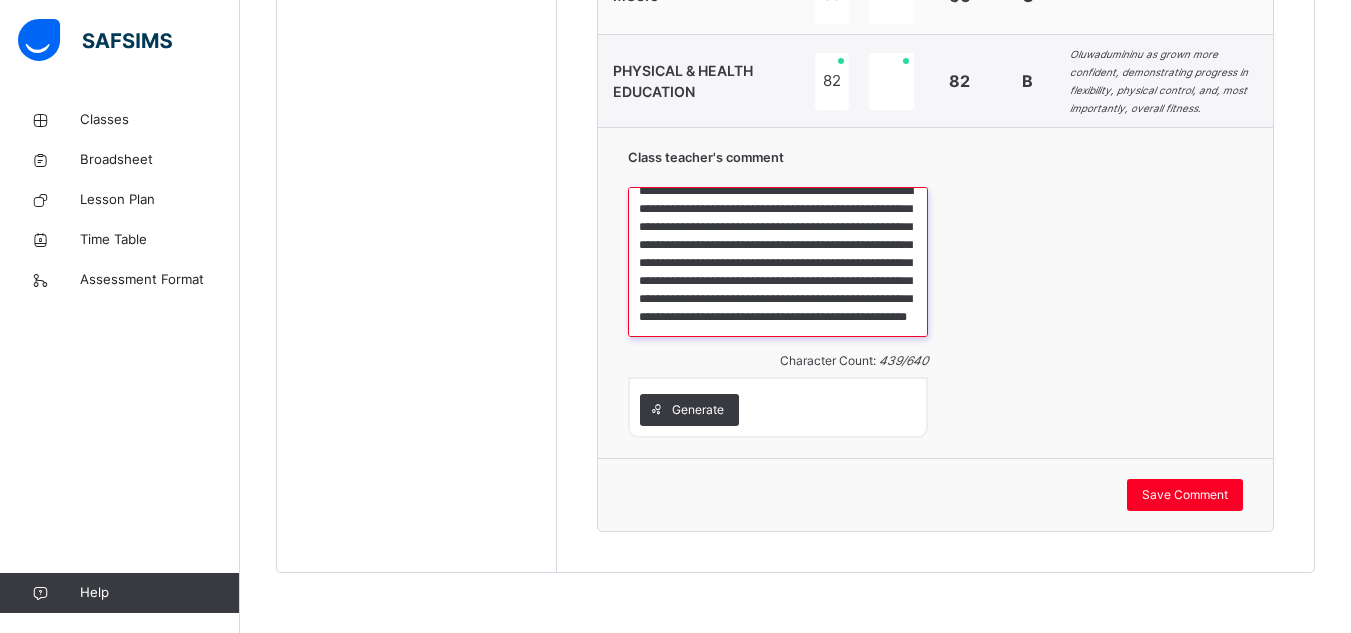 drag, startPoint x: 637, startPoint y: 205, endPoint x: 851, endPoint y: 339, distance: 252.49158 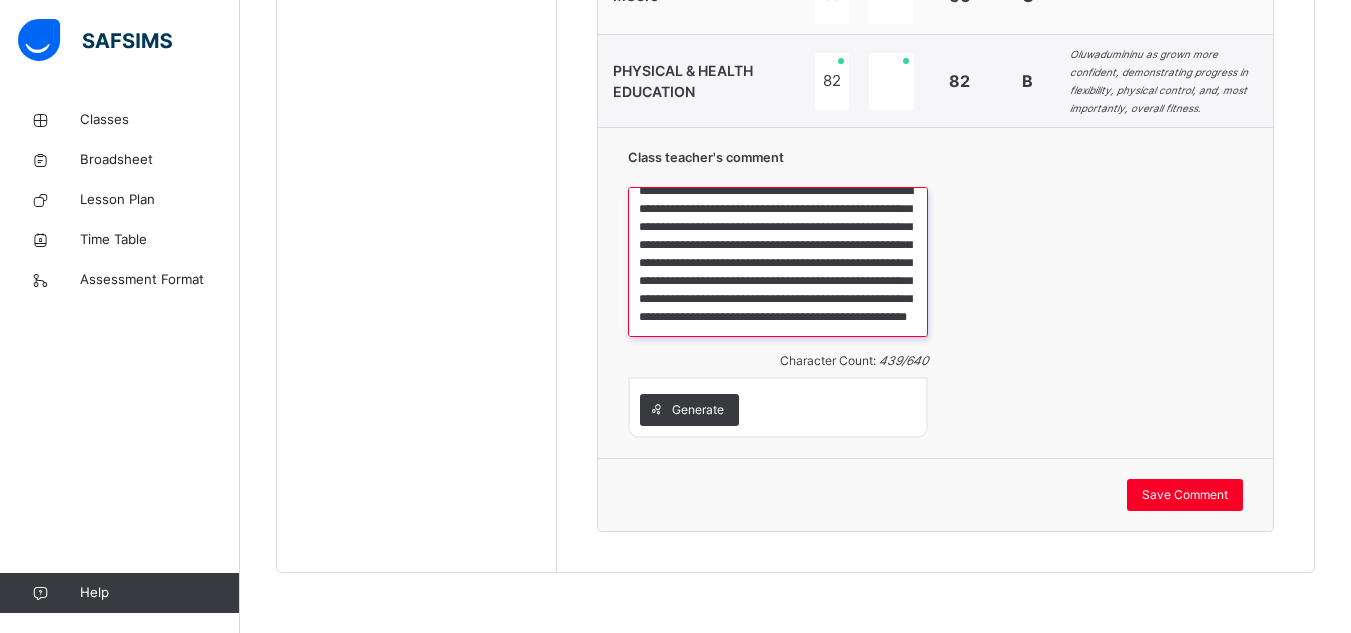 click on "**********" at bounding box center [778, 262] 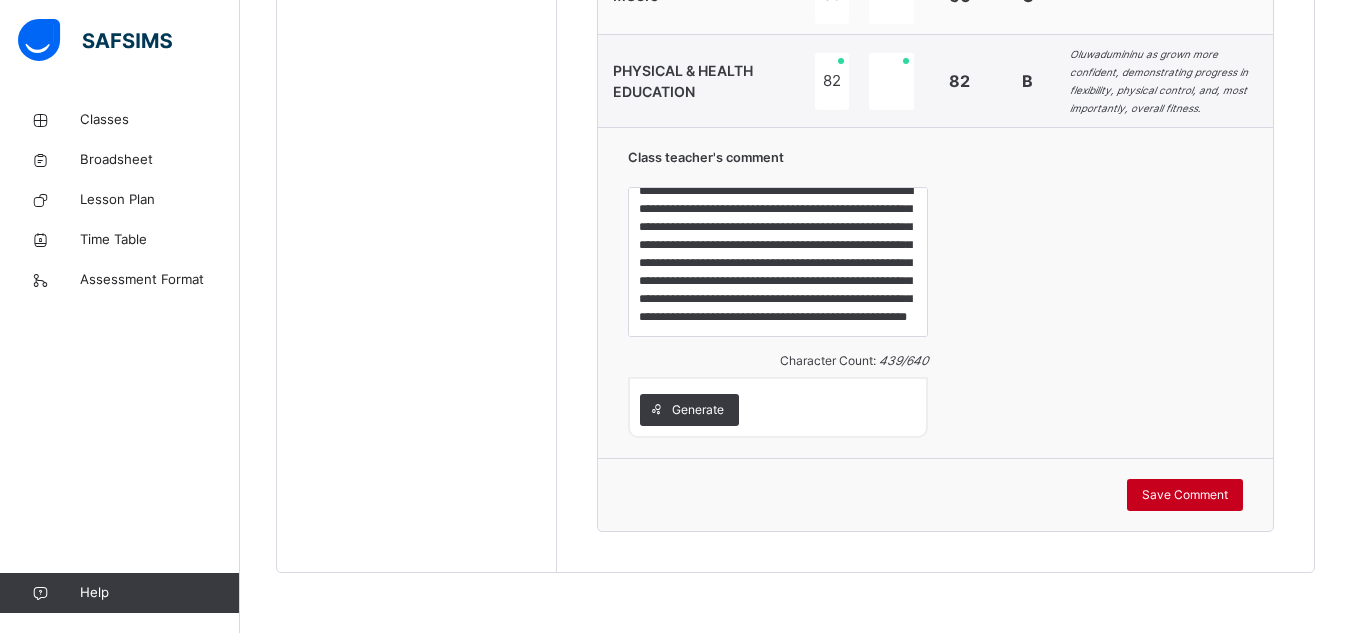 click on "Save Comment" at bounding box center [1185, 495] 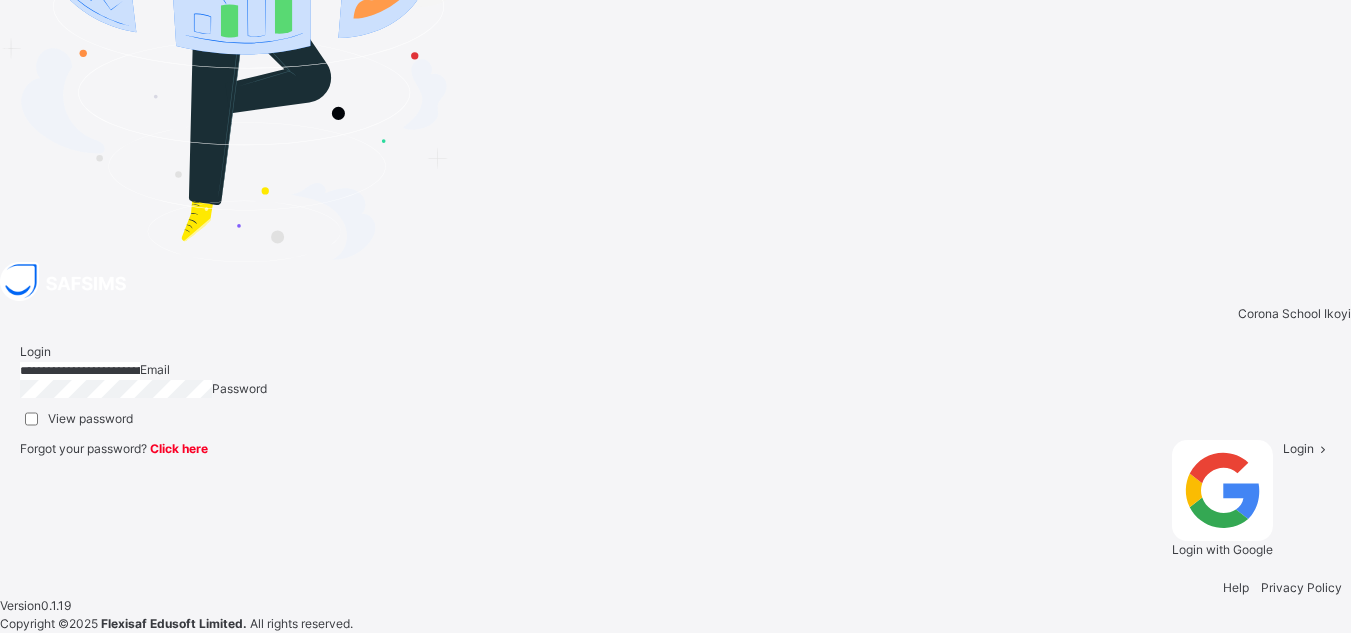 scroll, scrollTop: 0, scrollLeft: 0, axis: both 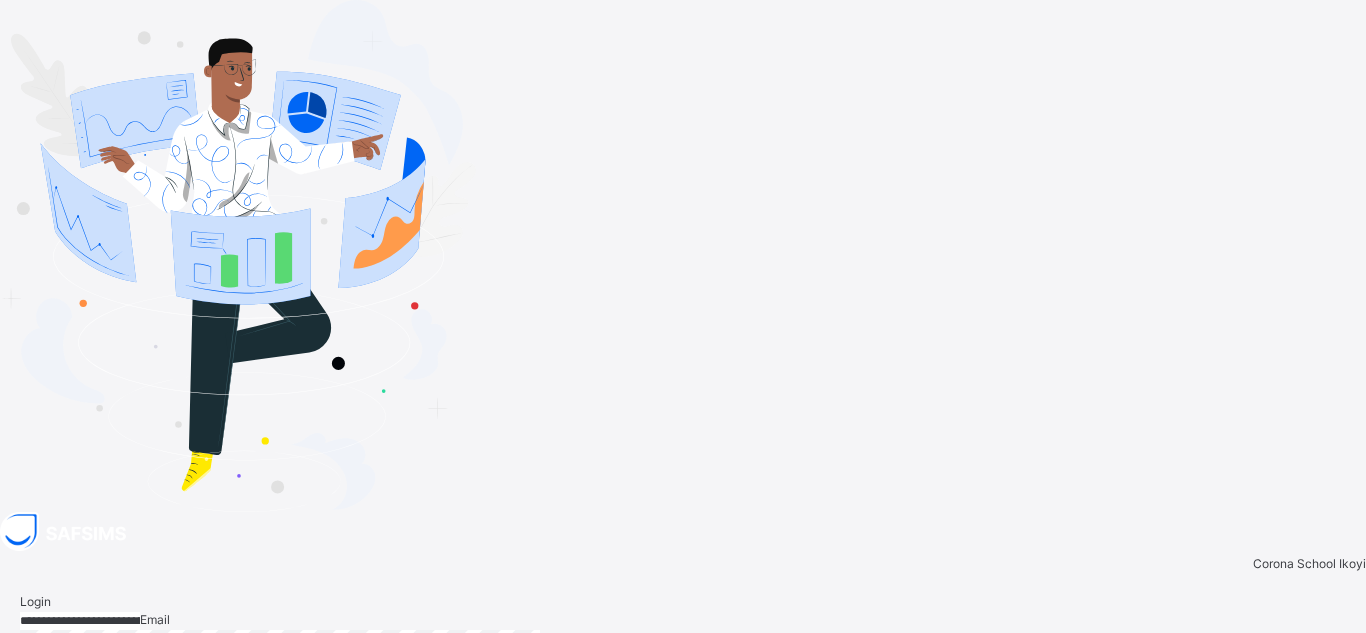 click on "Login" at bounding box center [1313, 750] 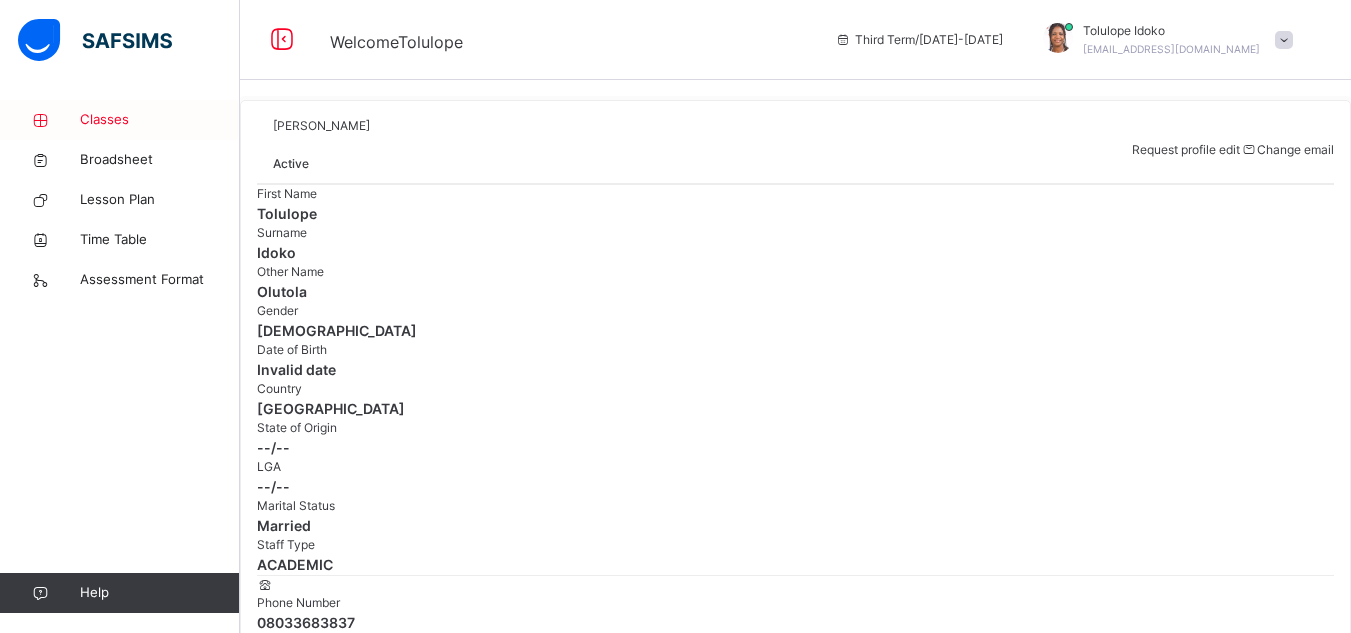 click on "Classes" at bounding box center [160, 120] 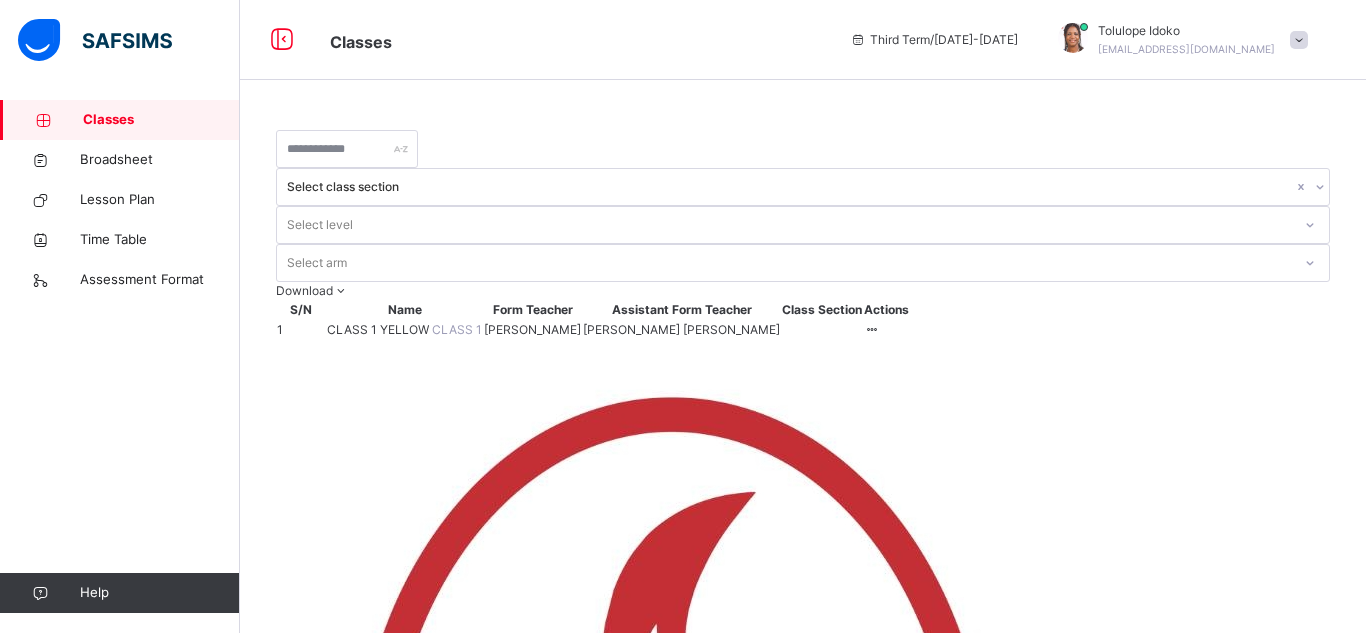 click on "CLASS 1   YELLOW" at bounding box center (379, 329) 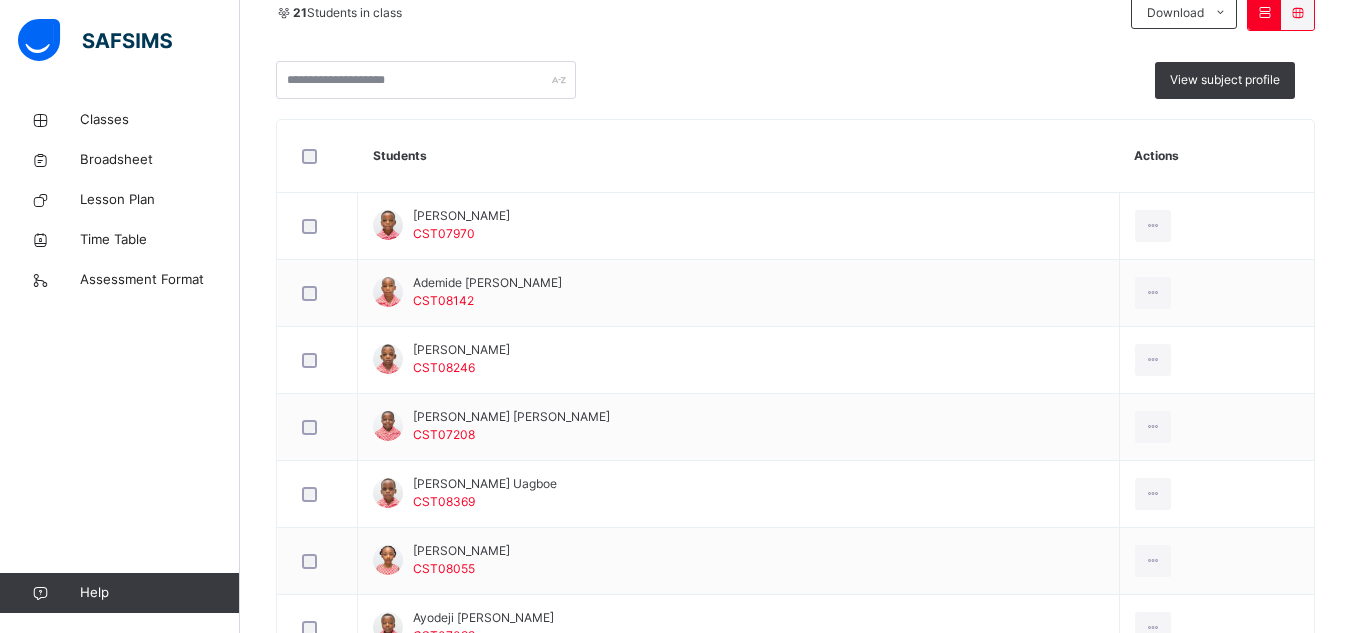 scroll, scrollTop: 469, scrollLeft: 0, axis: vertical 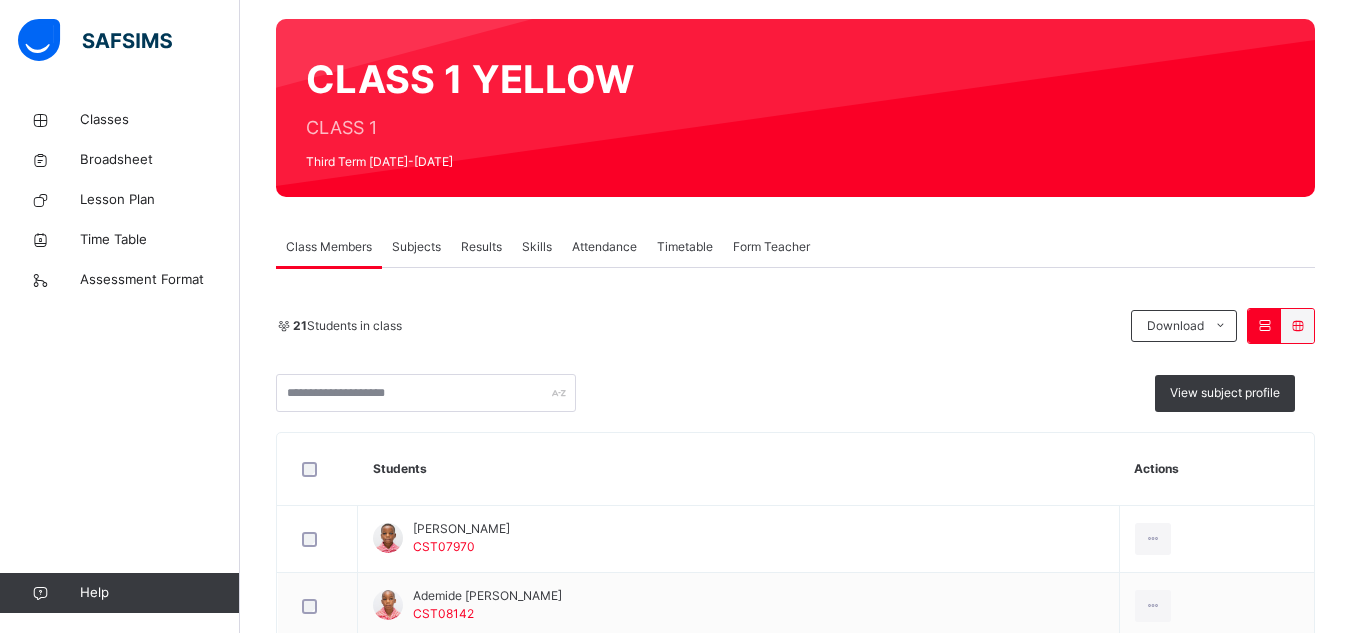 click on "Results" at bounding box center [481, 247] 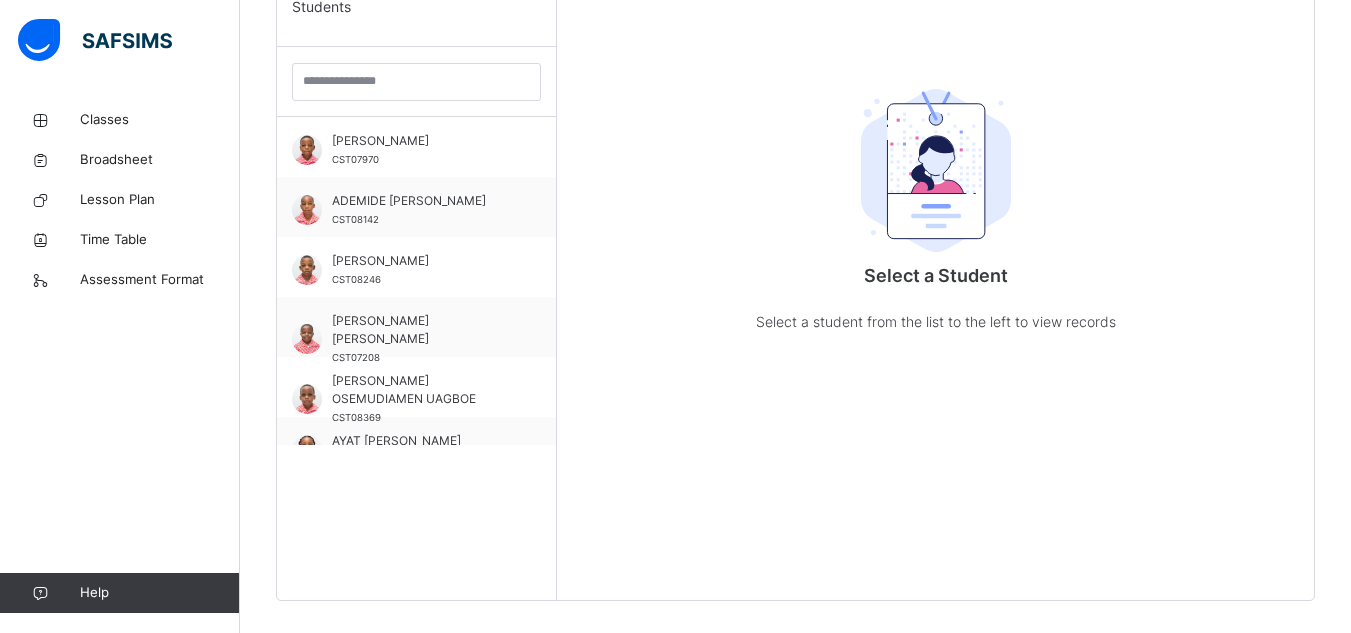 scroll, scrollTop: 574, scrollLeft: 0, axis: vertical 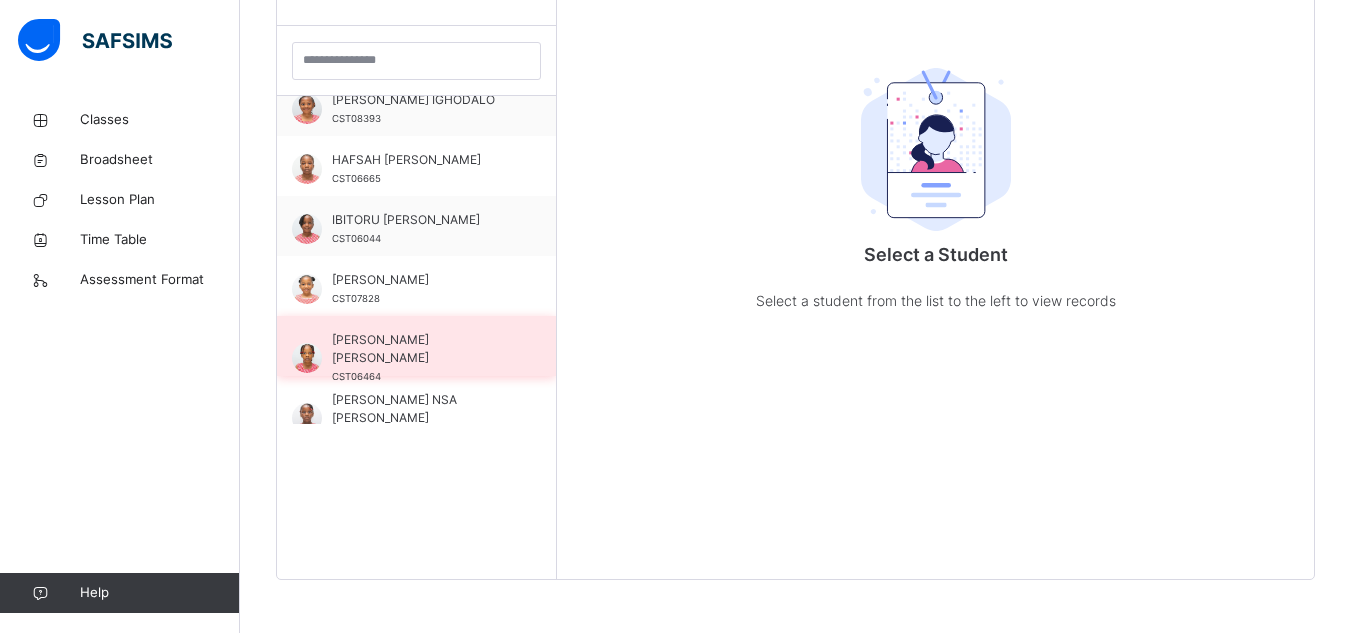click on "NADIA JADESOLA  GIWA CST06464" at bounding box center [421, 358] 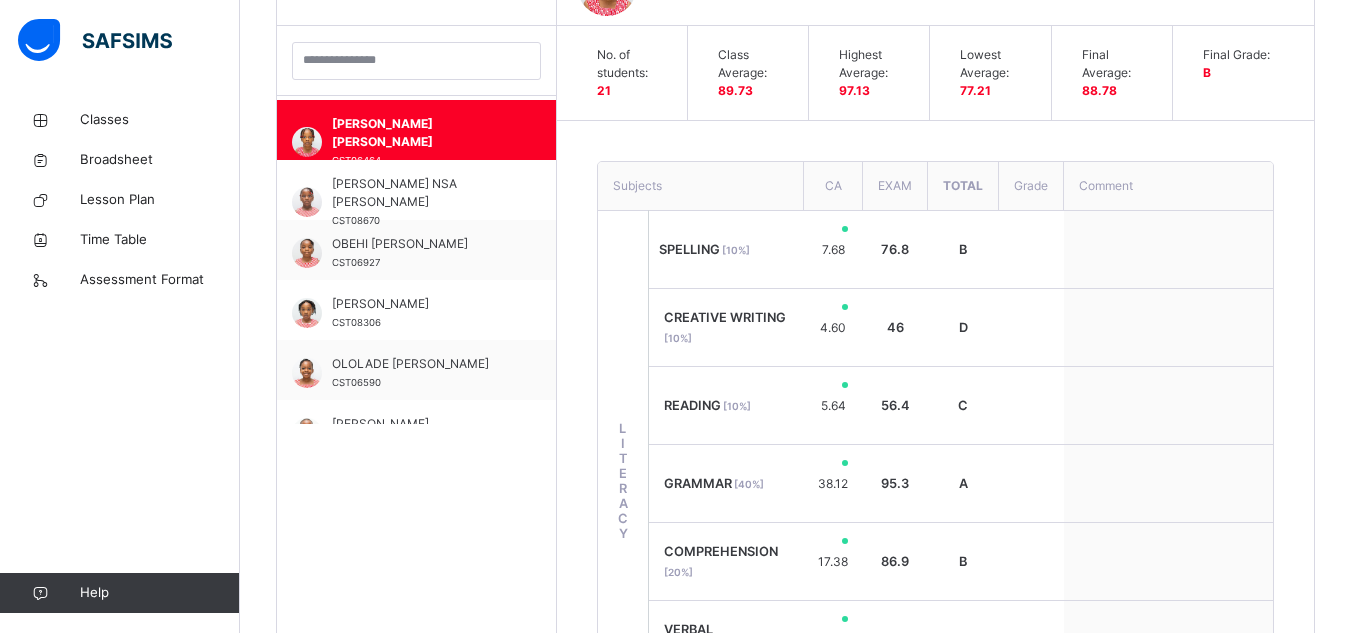 scroll, scrollTop: 680, scrollLeft: 0, axis: vertical 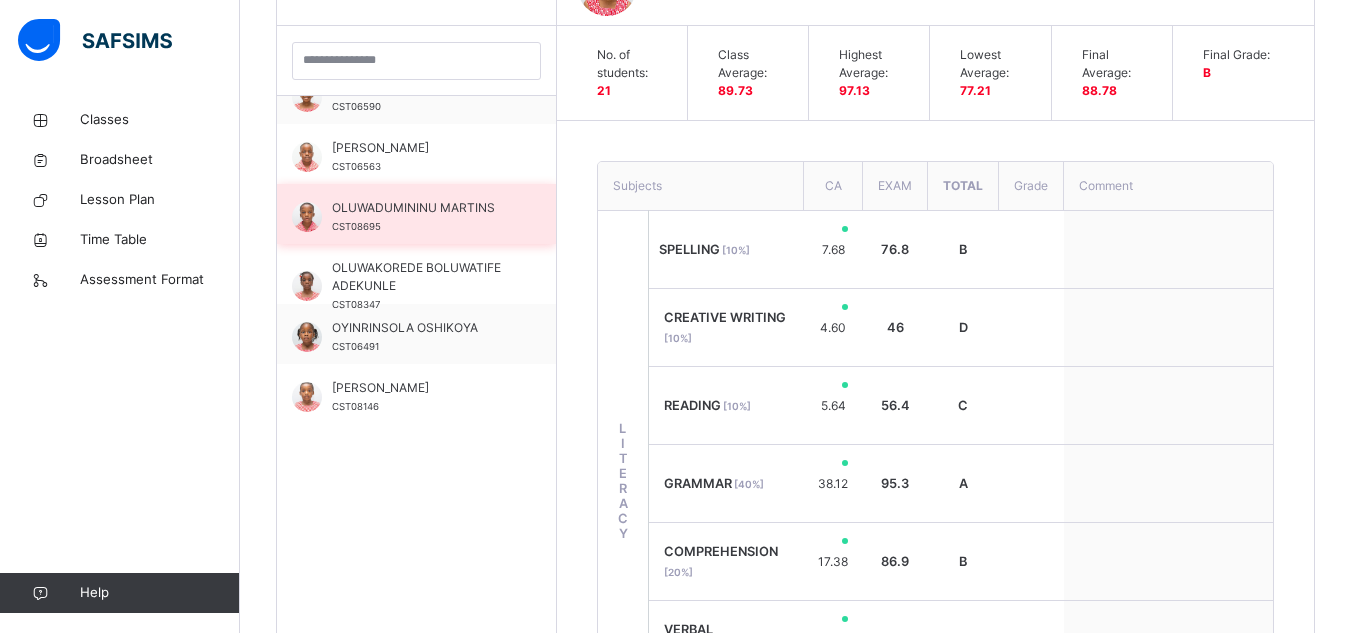 click on "OLUWADUMININU  MARTINS" at bounding box center (421, 208) 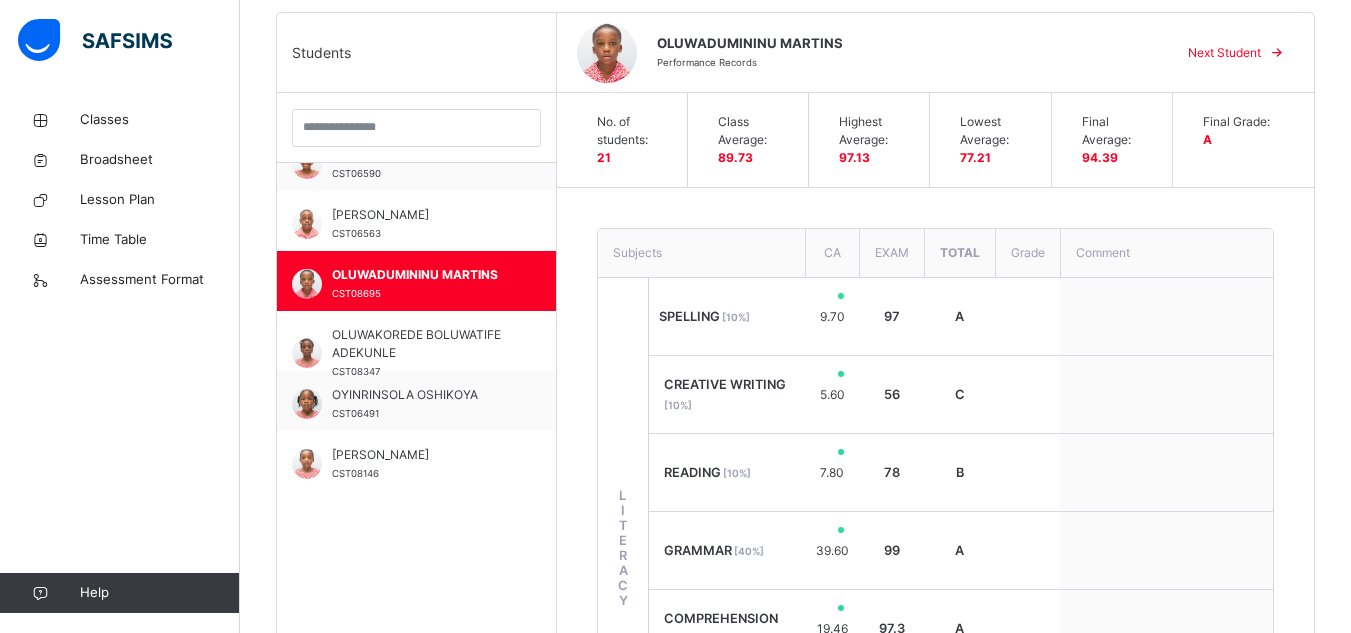 scroll, scrollTop: 657, scrollLeft: 0, axis: vertical 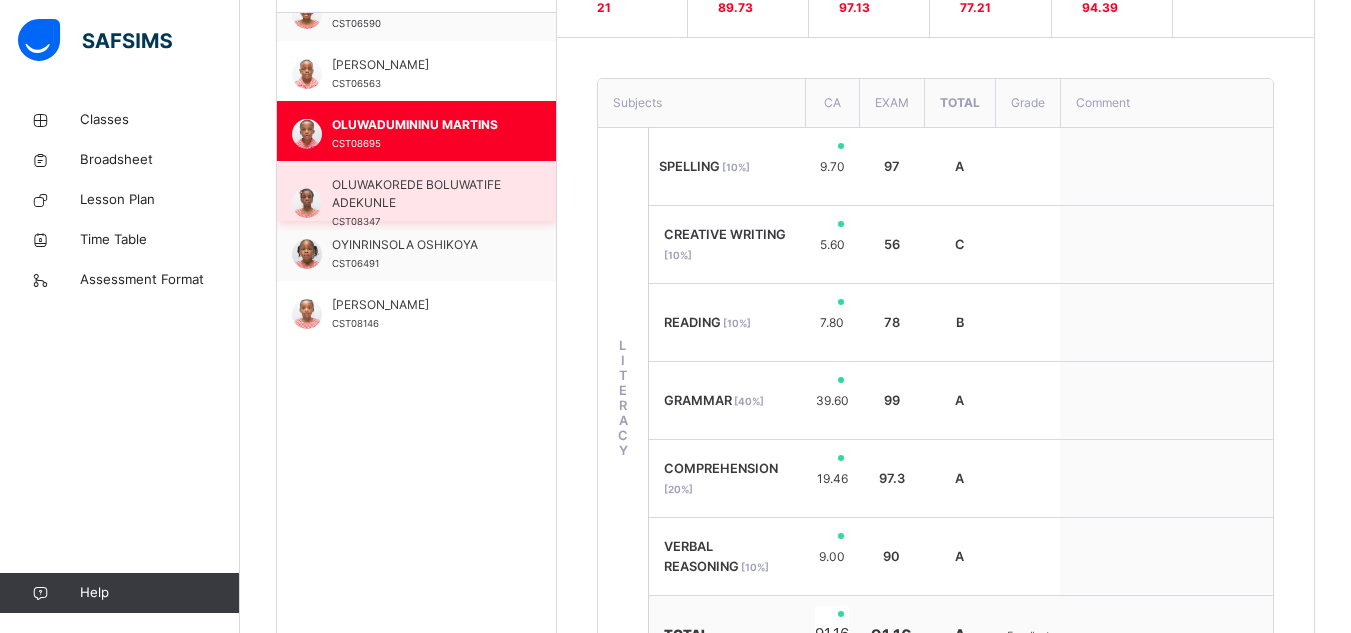click on "OLUWAKOREDE BOLUWATIFE  ADEKUNLE" at bounding box center [421, 194] 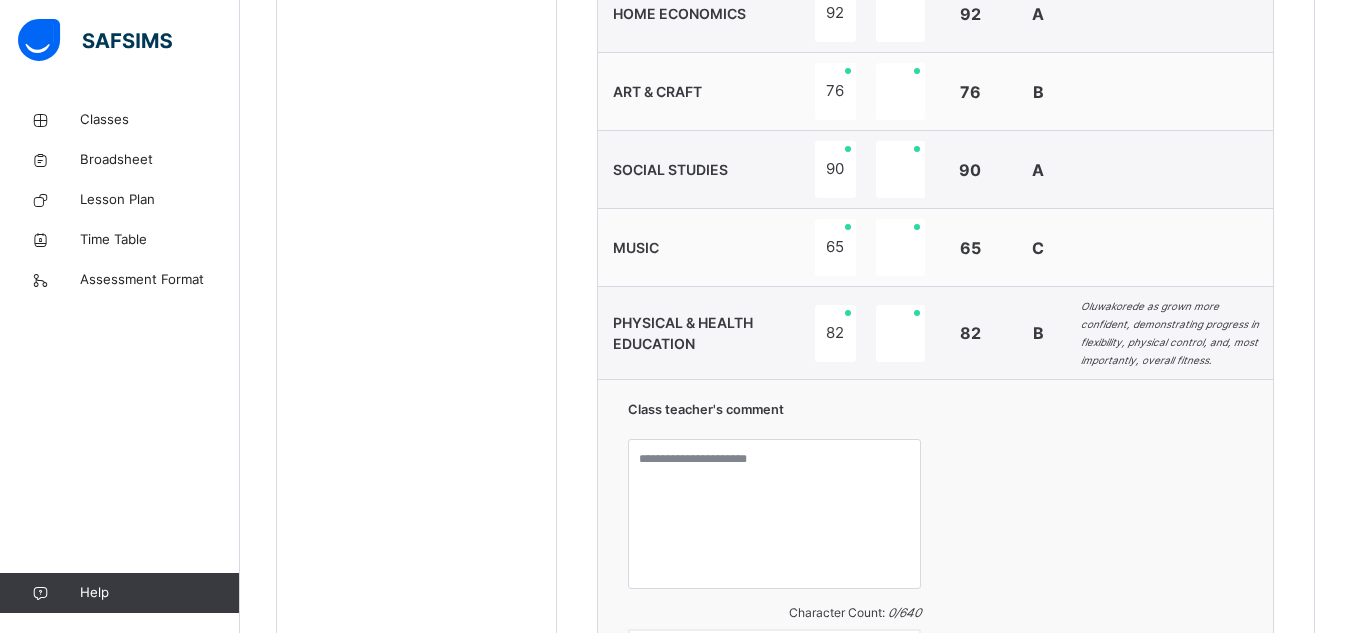 scroll, scrollTop: 1661, scrollLeft: 0, axis: vertical 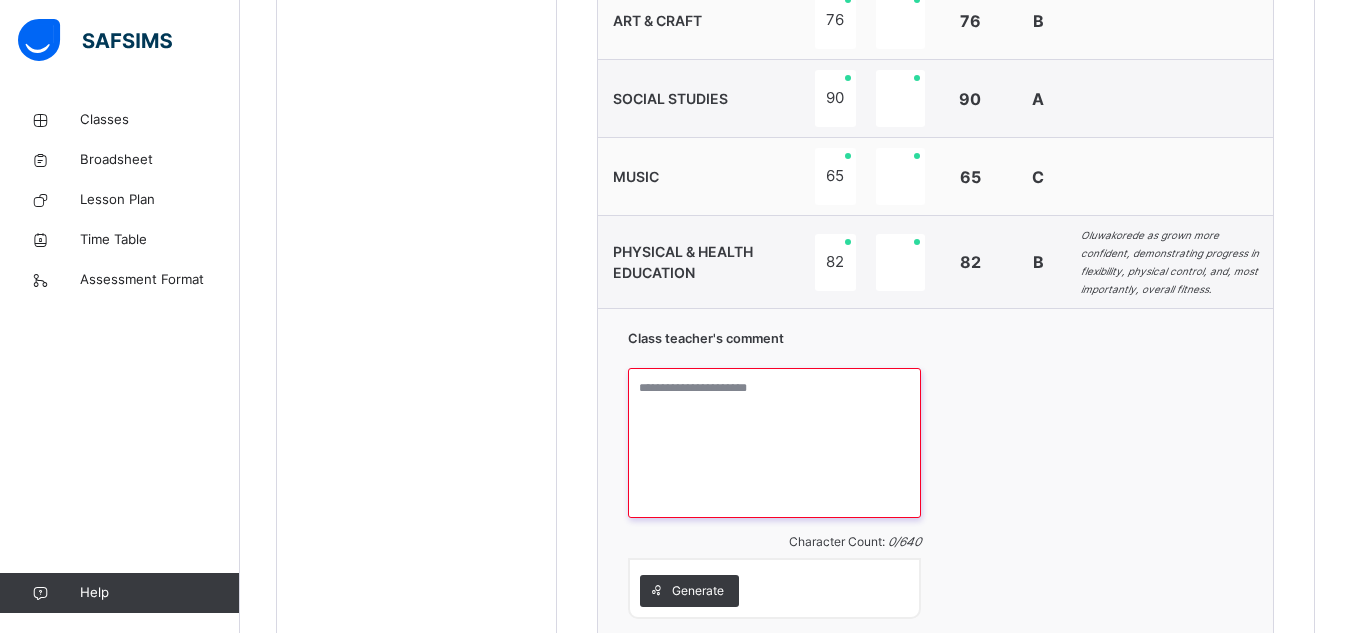 paste on "**********" 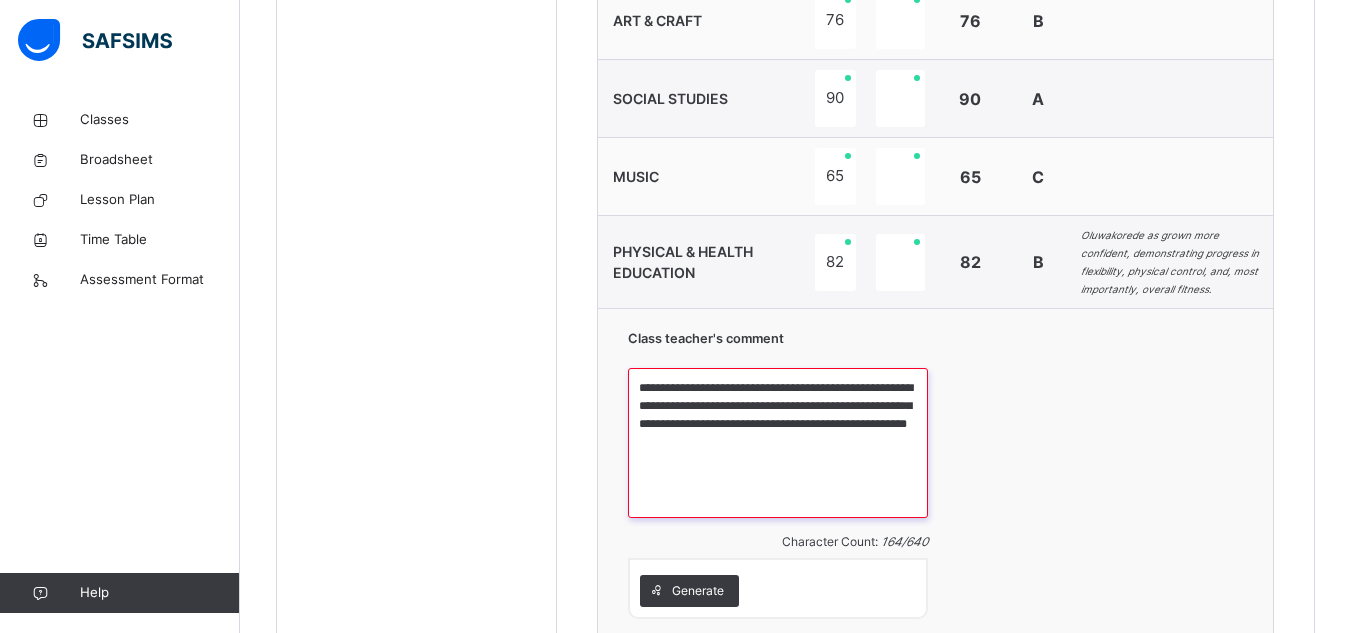 paste on "**********" 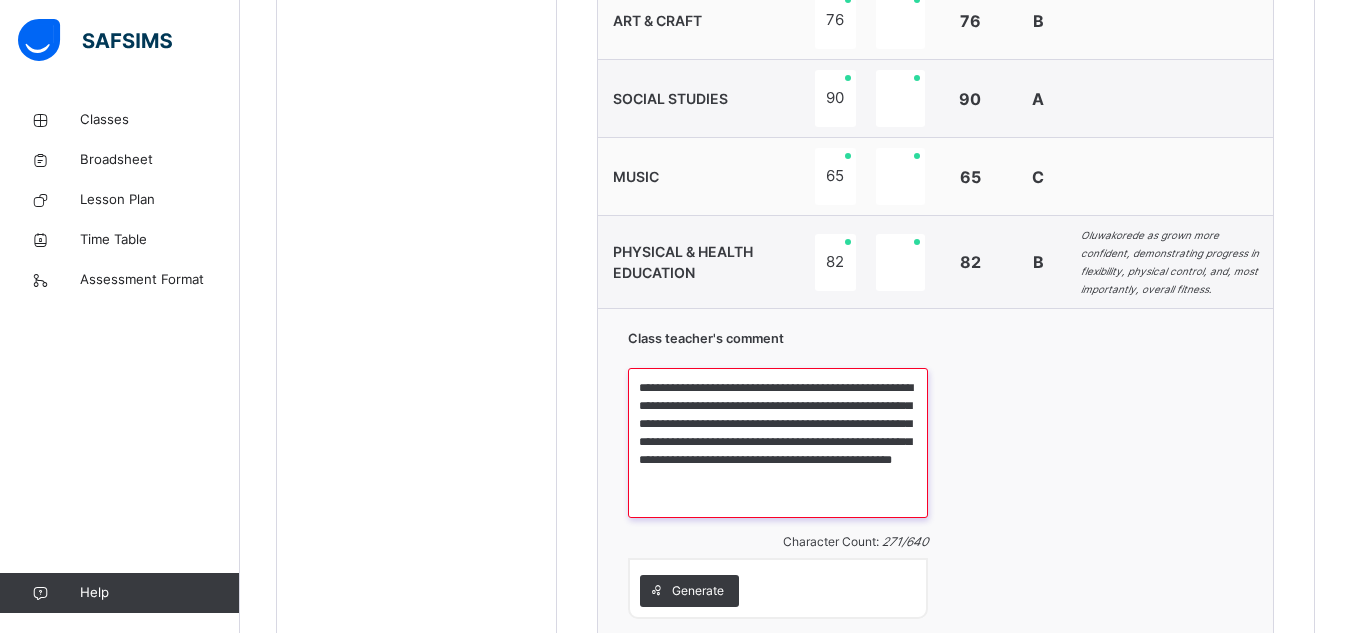 click on "**********" at bounding box center [778, 443] 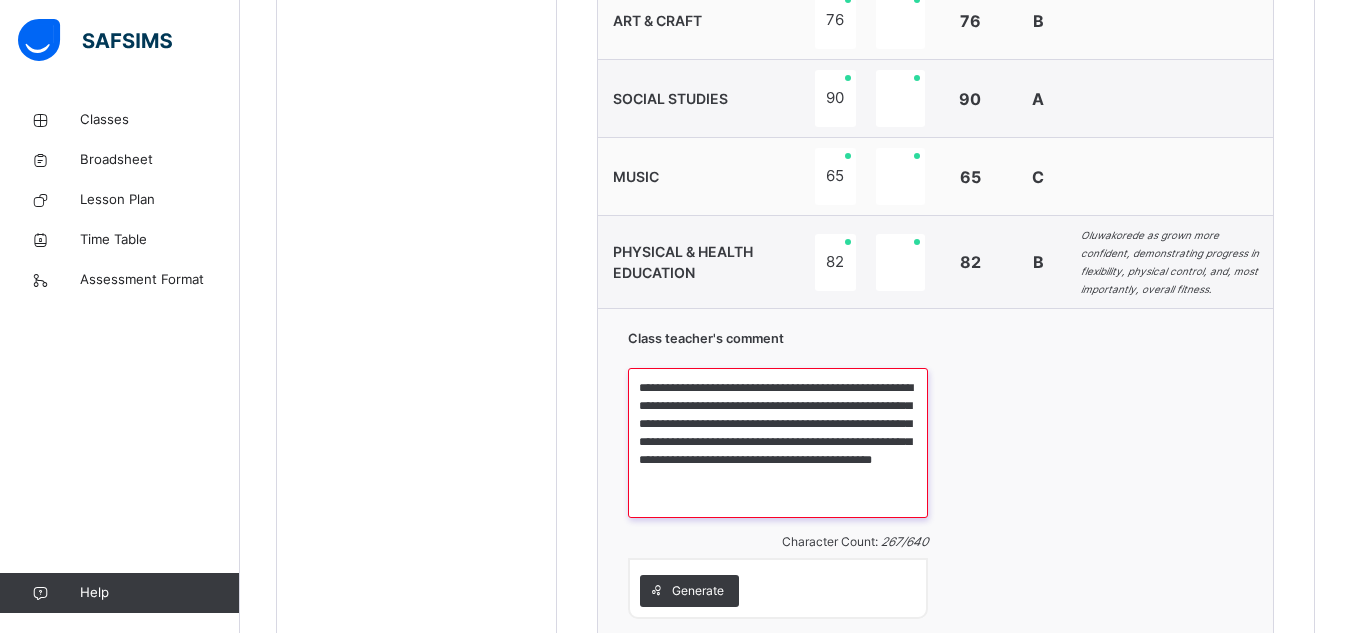 click on "**********" at bounding box center [778, 443] 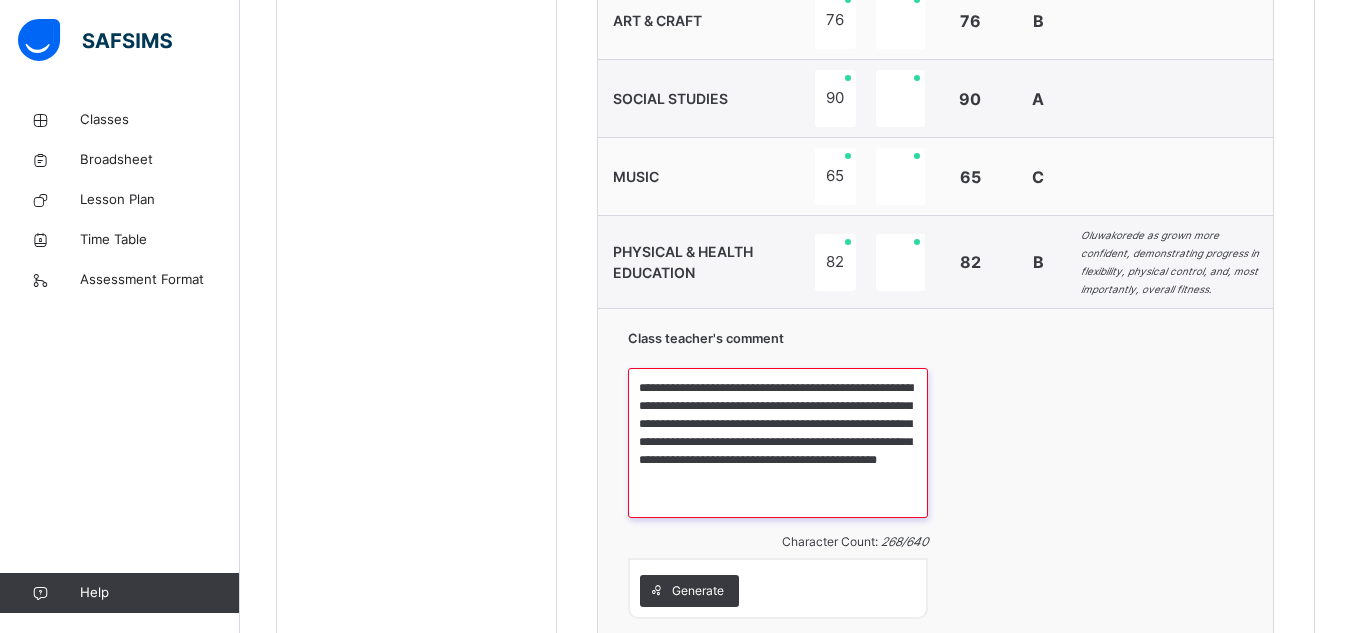 drag, startPoint x: 644, startPoint y: 384, endPoint x: 844, endPoint y: 485, distance: 224.0558 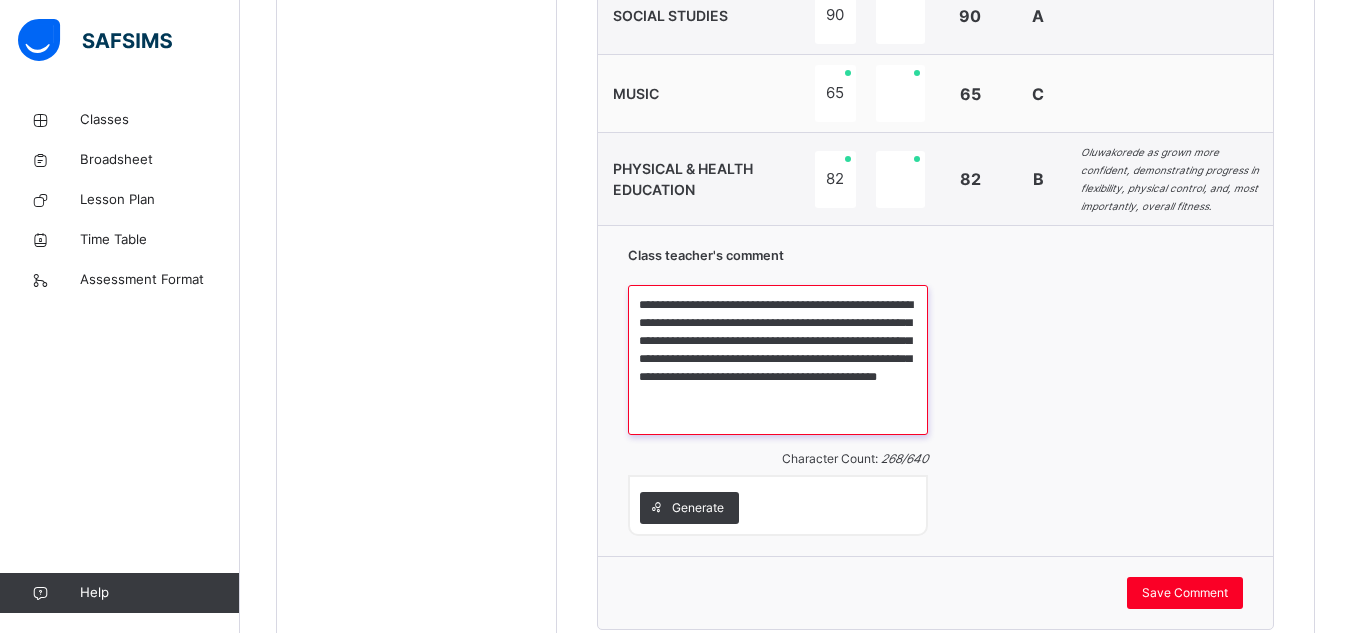 scroll, scrollTop: 1842, scrollLeft: 0, axis: vertical 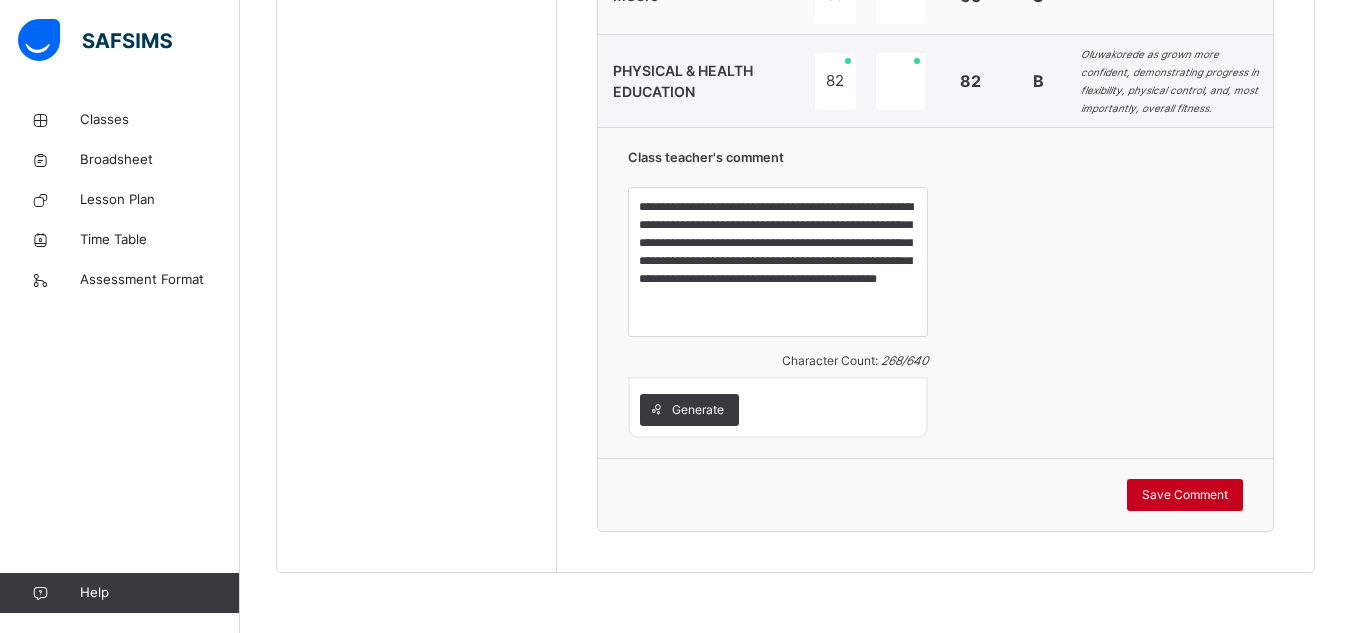 click on "Save Comment" at bounding box center [1185, 495] 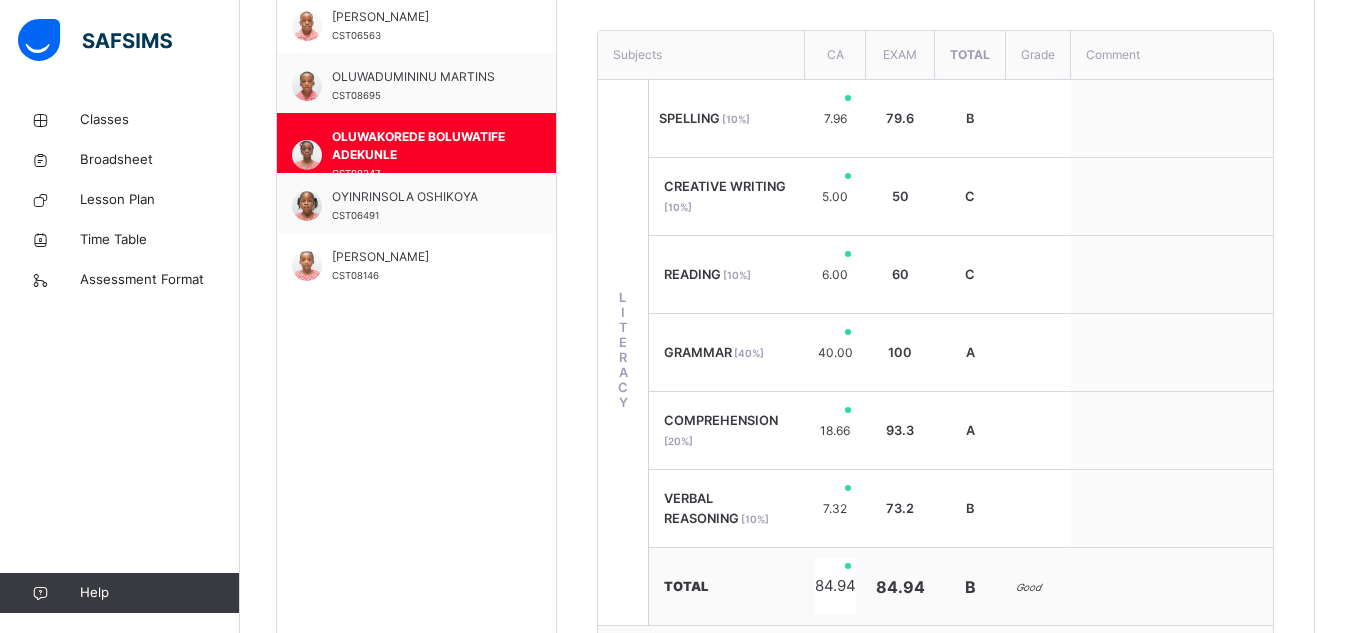 scroll, scrollTop: 701, scrollLeft: 0, axis: vertical 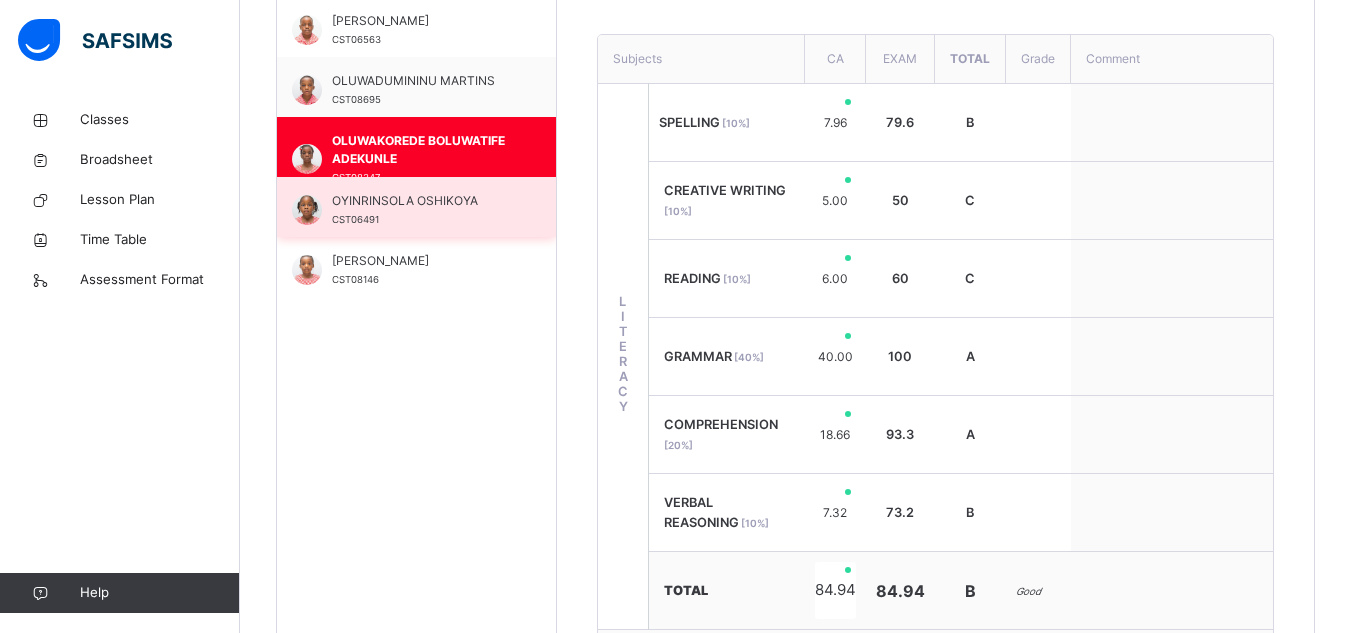 click on "OYINRINSOLA   OSHIKOYA CST06491" at bounding box center [421, 210] 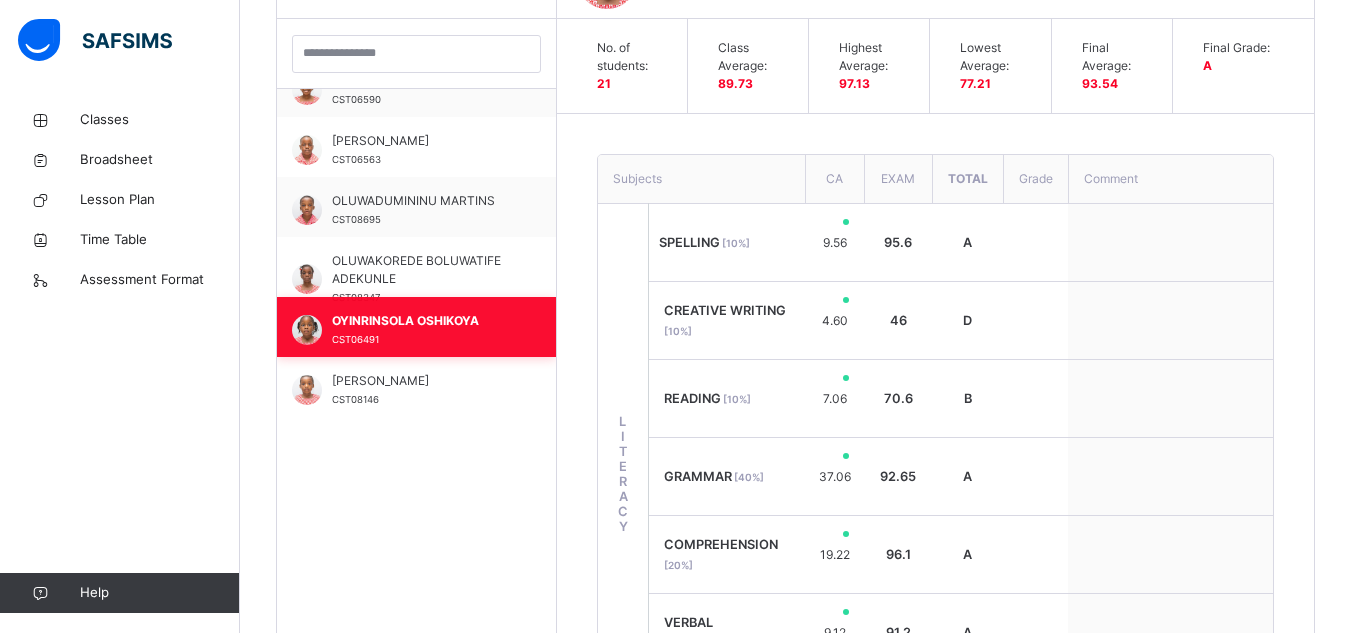 scroll, scrollTop: 701, scrollLeft: 0, axis: vertical 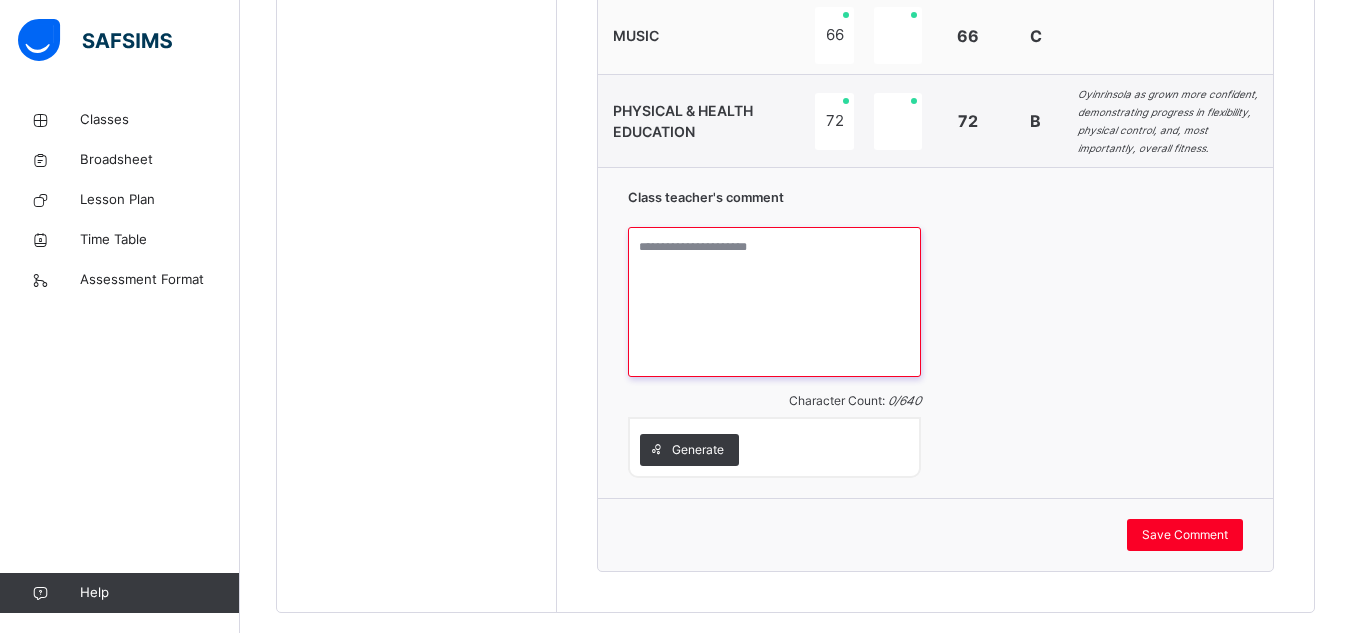 click at bounding box center (774, 302) 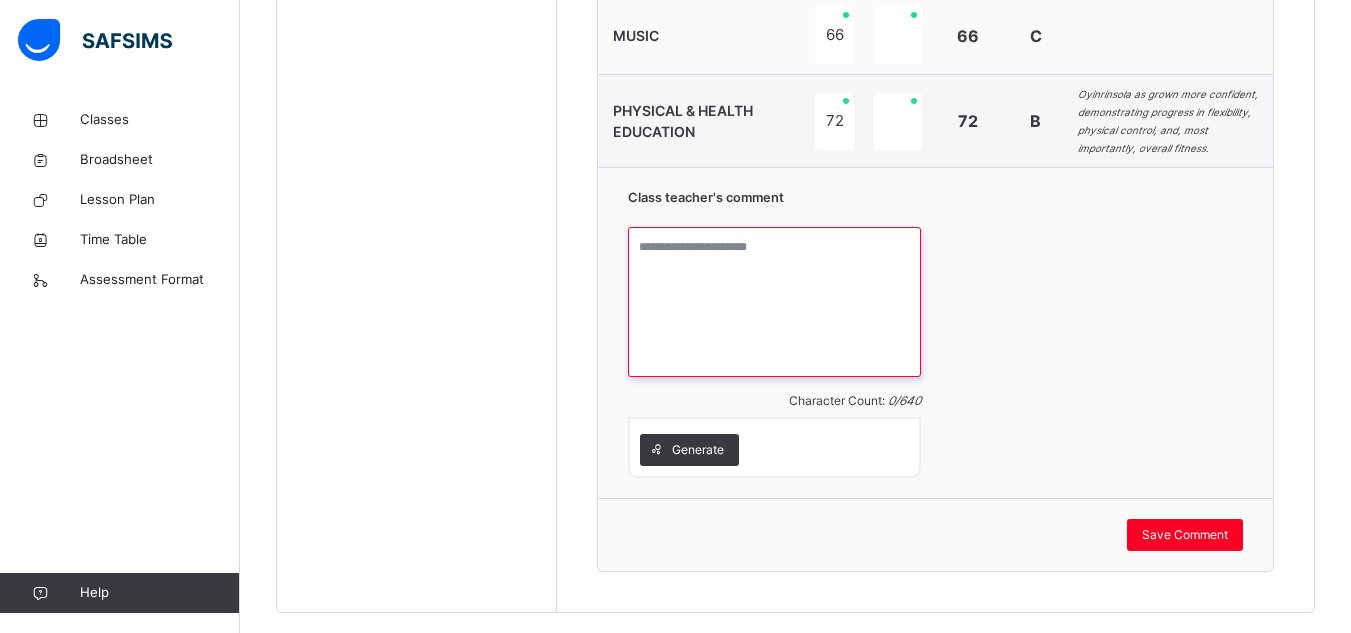 paste on "**********" 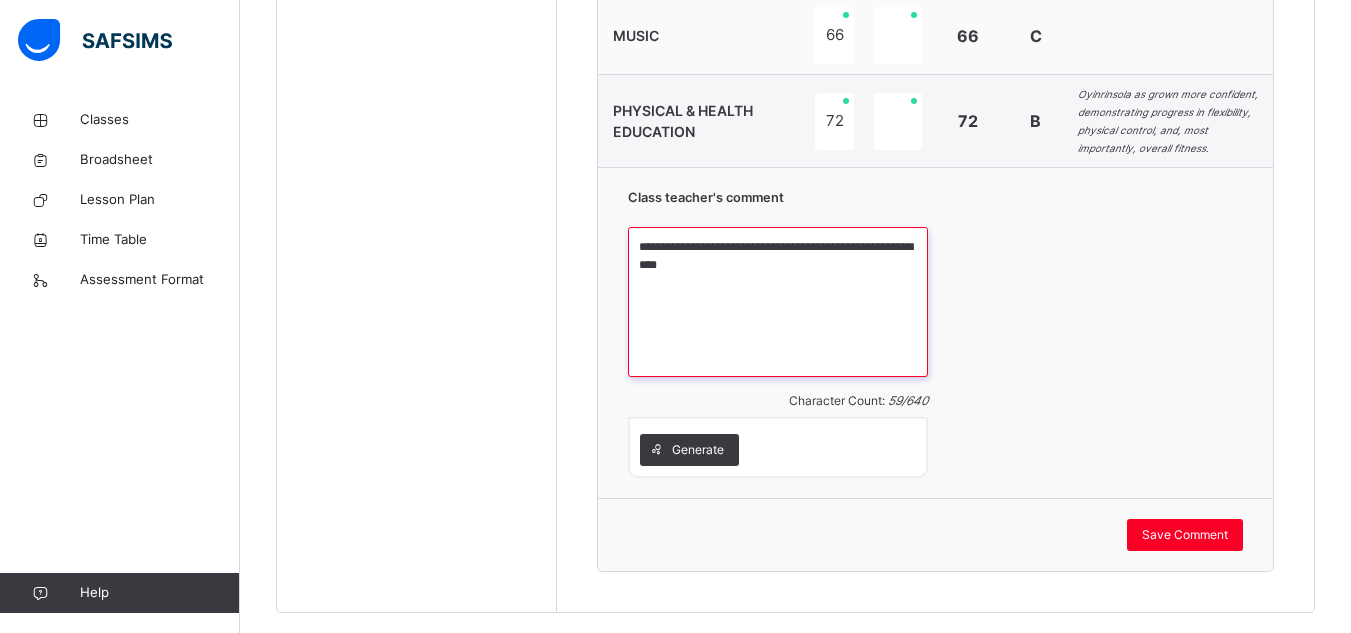 click on "**********" at bounding box center (778, 302) 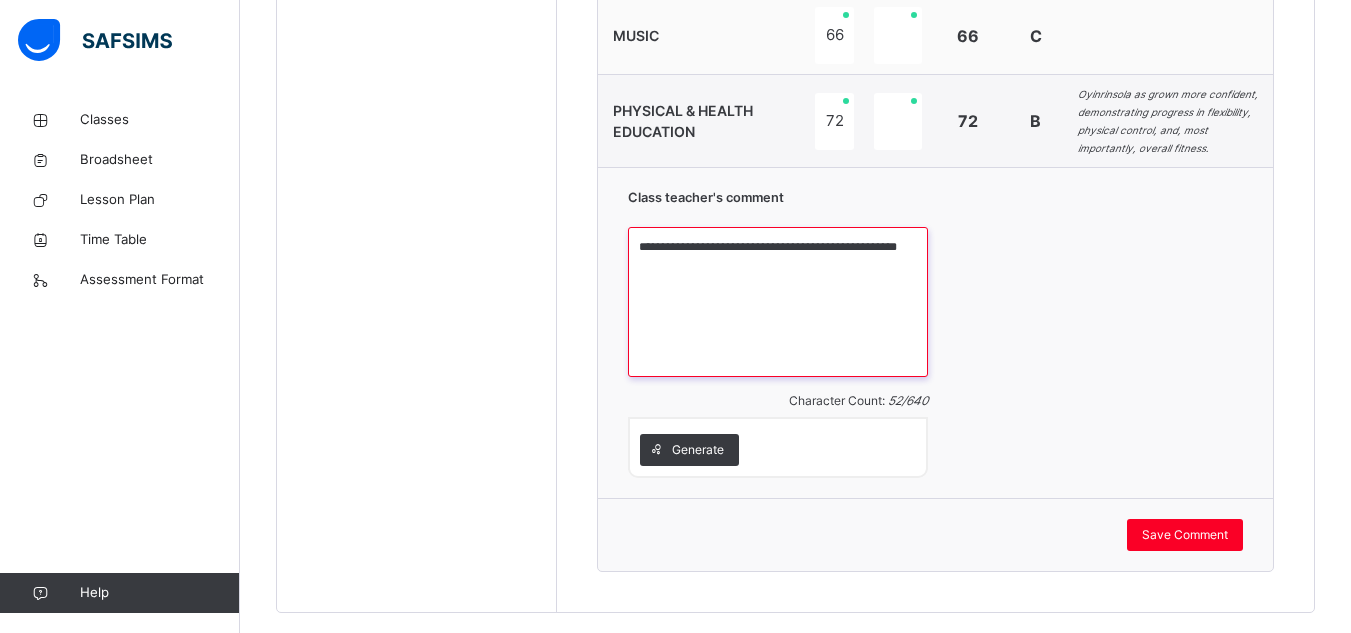 click on "**********" at bounding box center (778, 302) 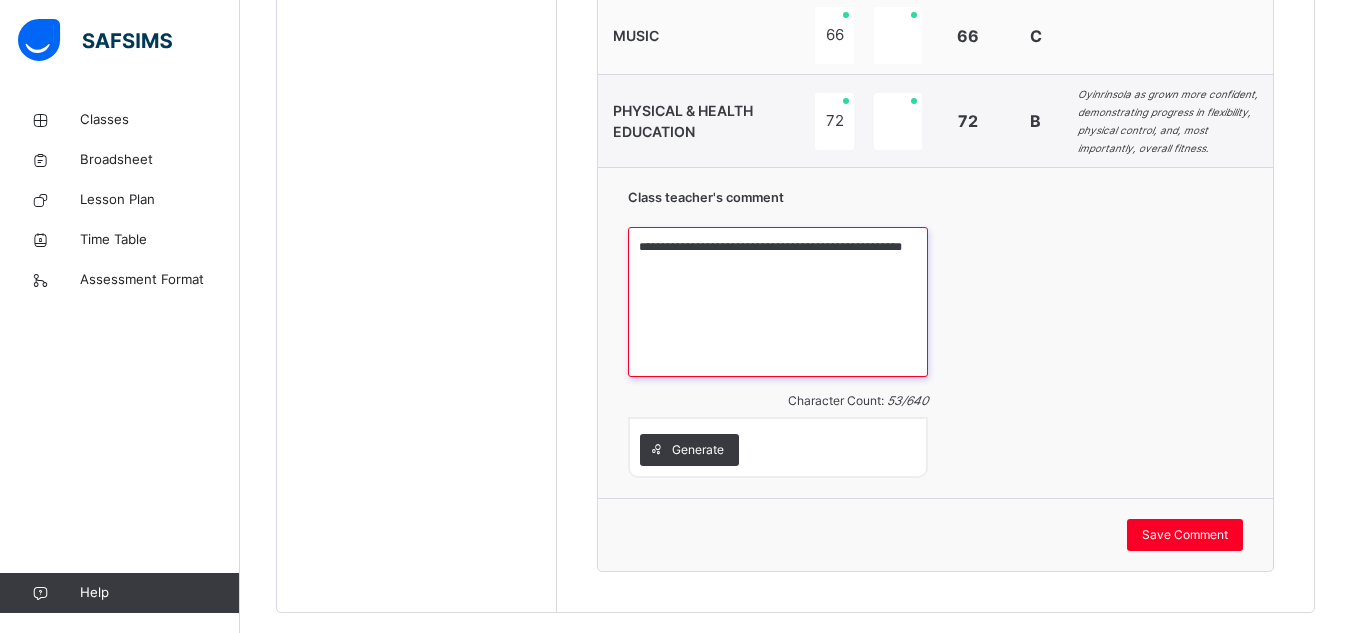 click on "**********" at bounding box center (778, 302) 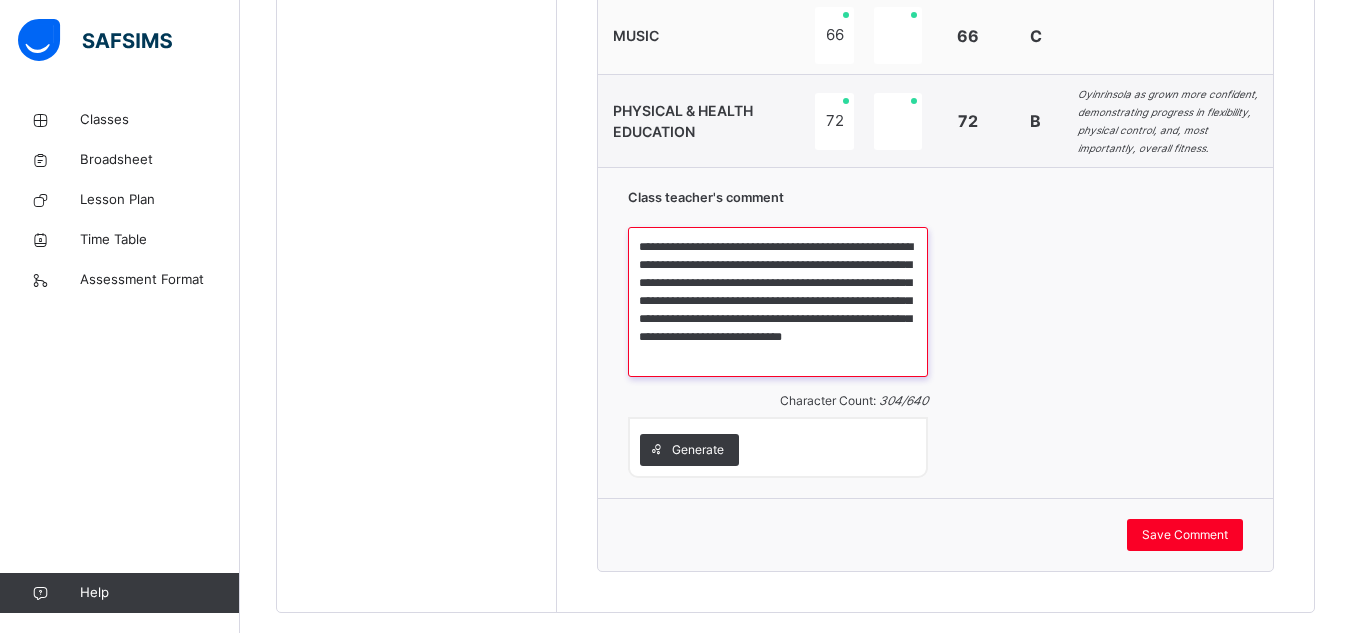 paste on "**********" 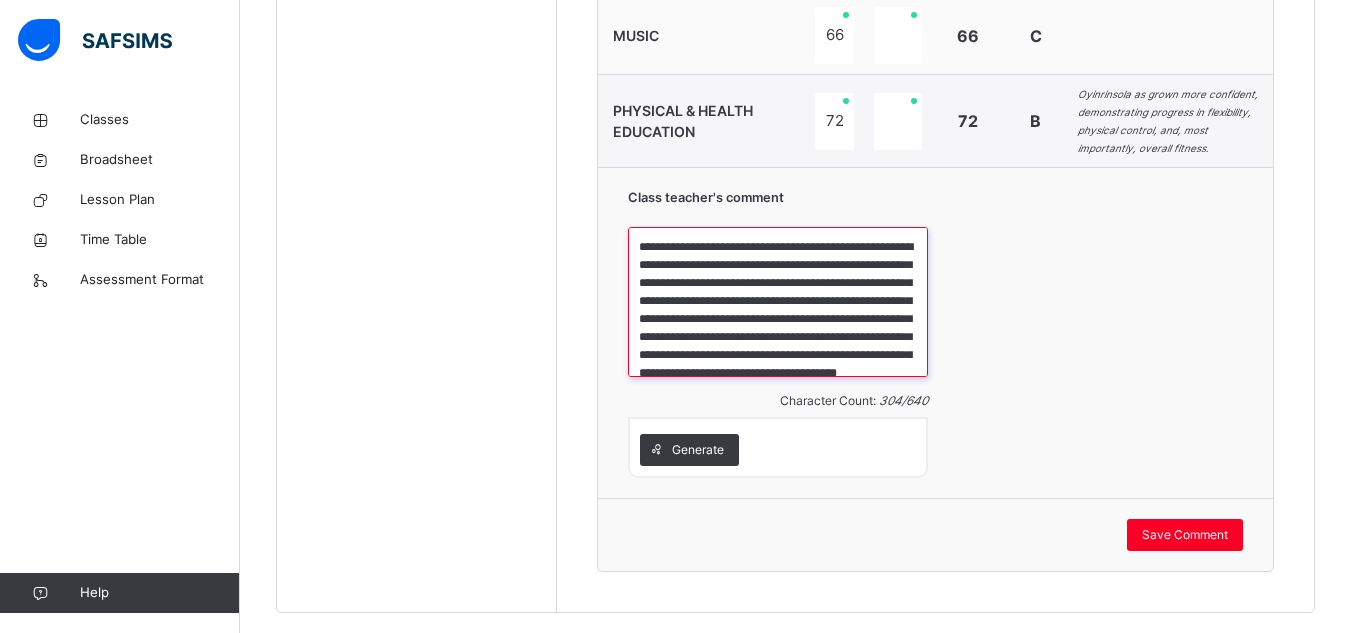 scroll, scrollTop: 41, scrollLeft: 0, axis: vertical 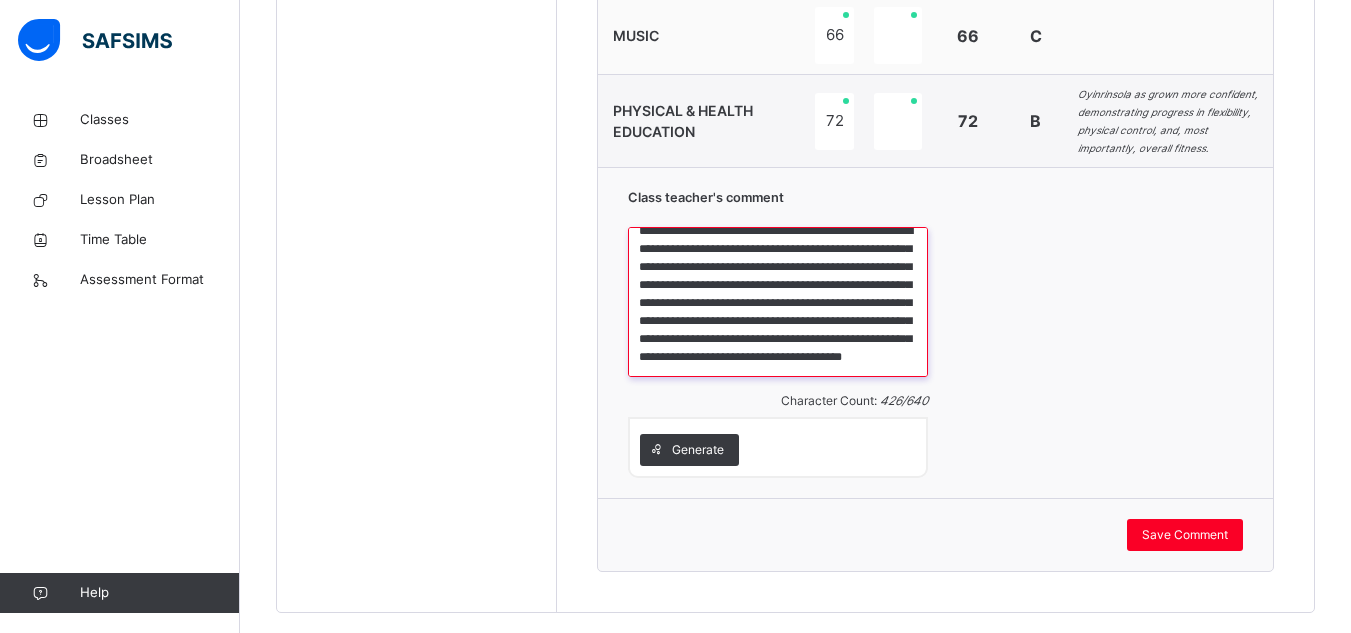 drag, startPoint x: 640, startPoint y: 232, endPoint x: 840, endPoint y: 352, distance: 233.23808 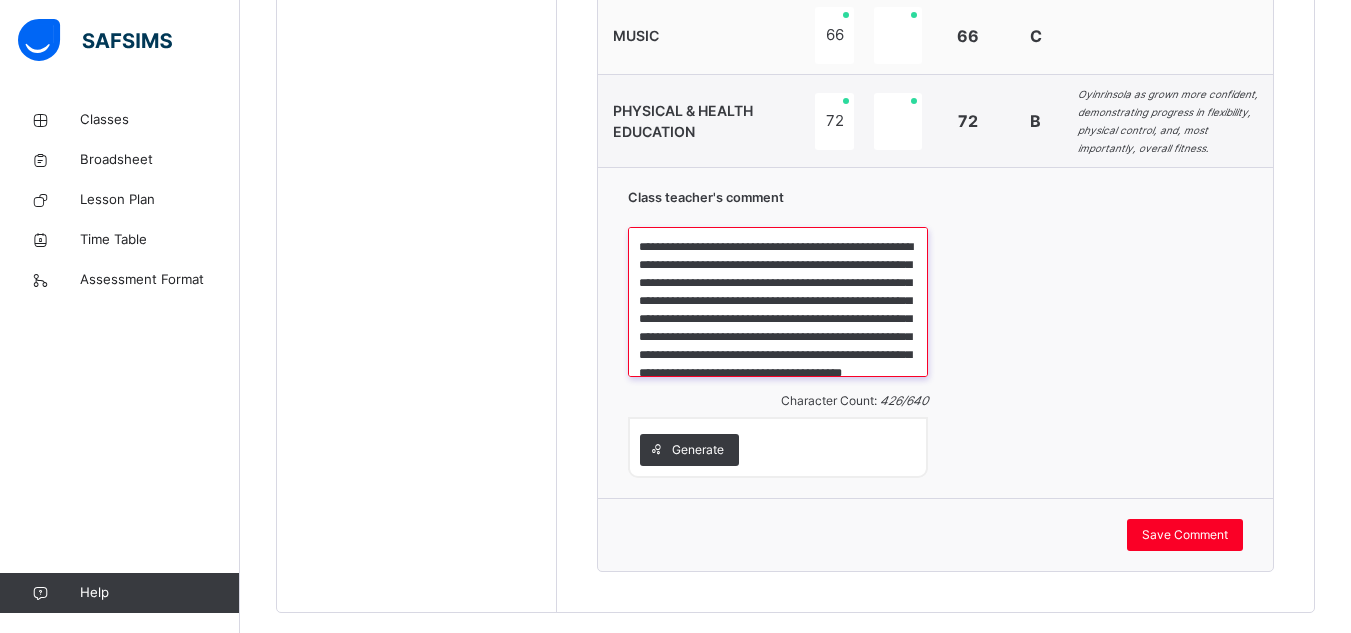 scroll, scrollTop: 52, scrollLeft: 0, axis: vertical 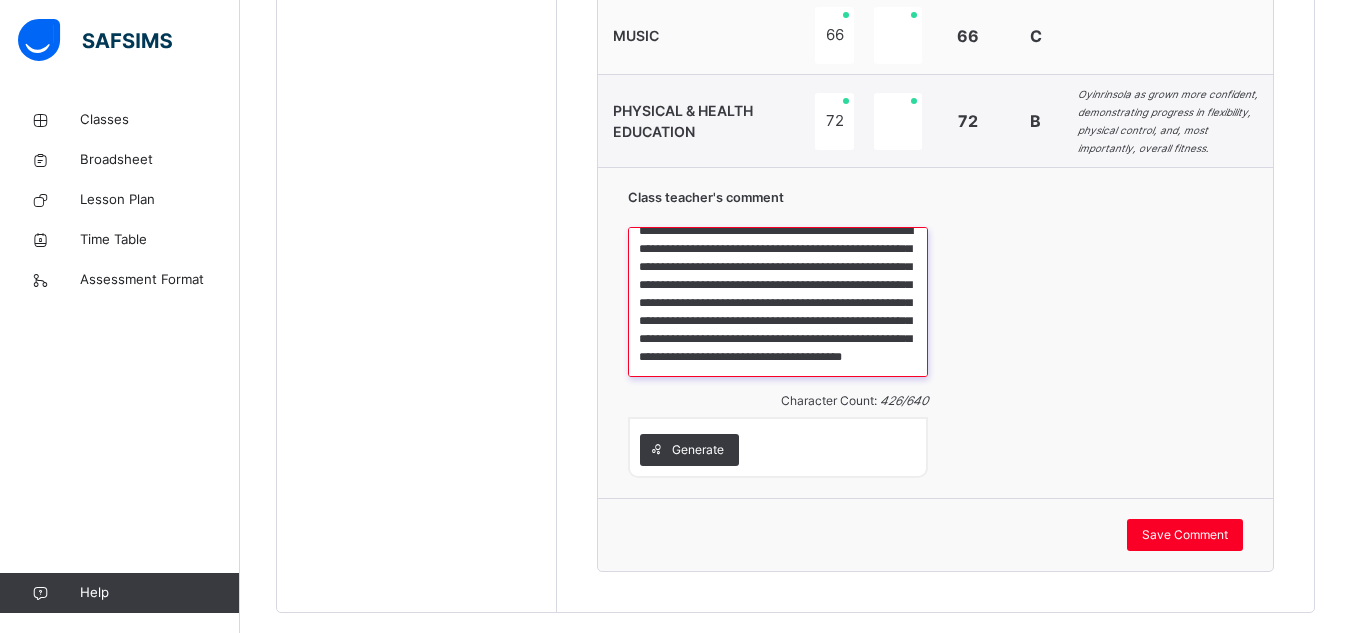 drag, startPoint x: 649, startPoint y: 228, endPoint x: 899, endPoint y: 367, distance: 286.0437 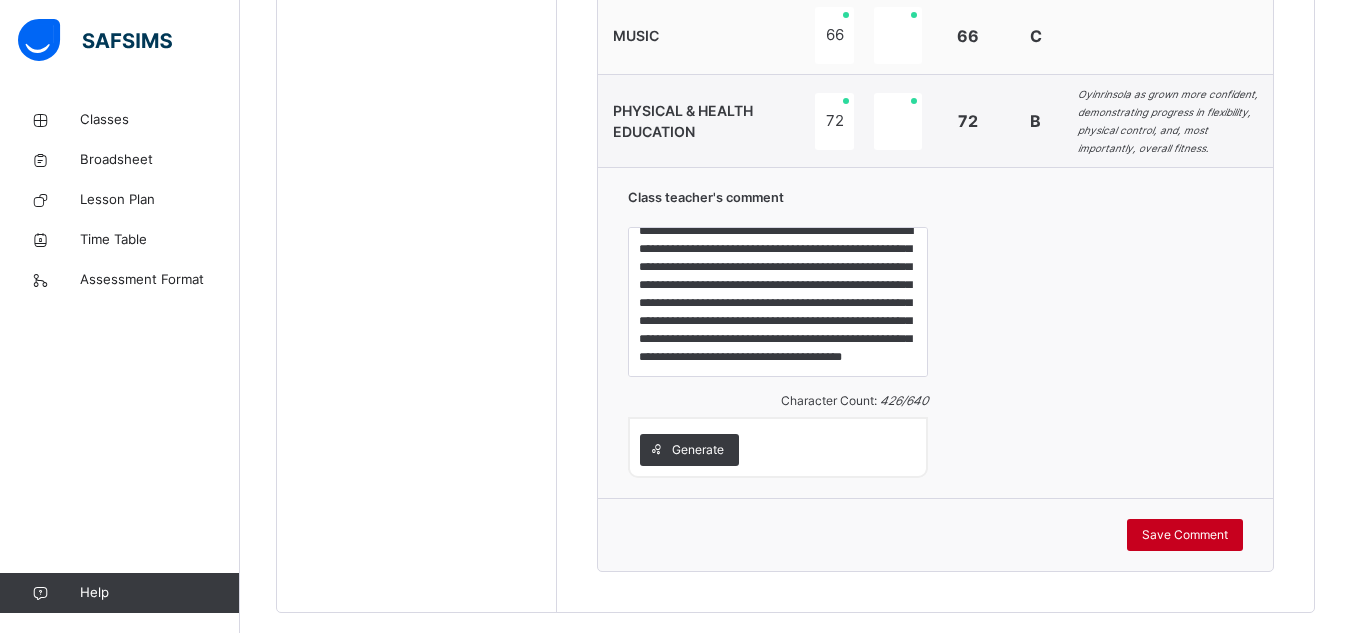 click on "Save Comment" at bounding box center [1185, 535] 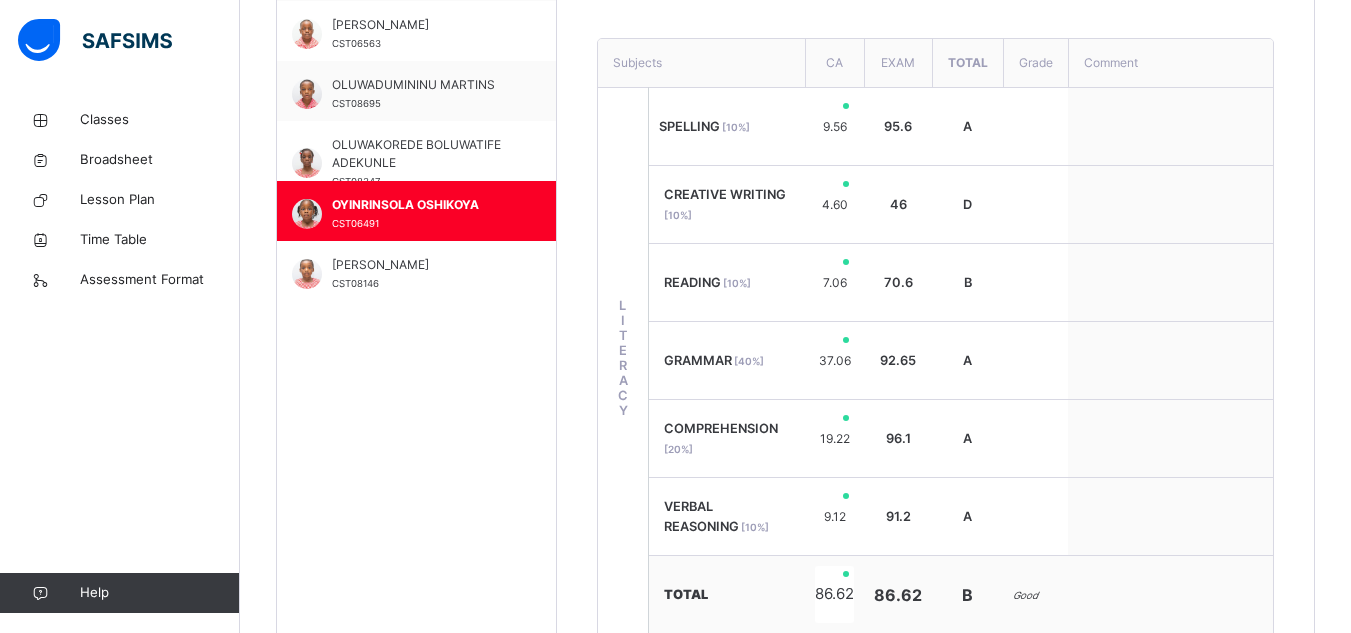 scroll, scrollTop: 684, scrollLeft: 0, axis: vertical 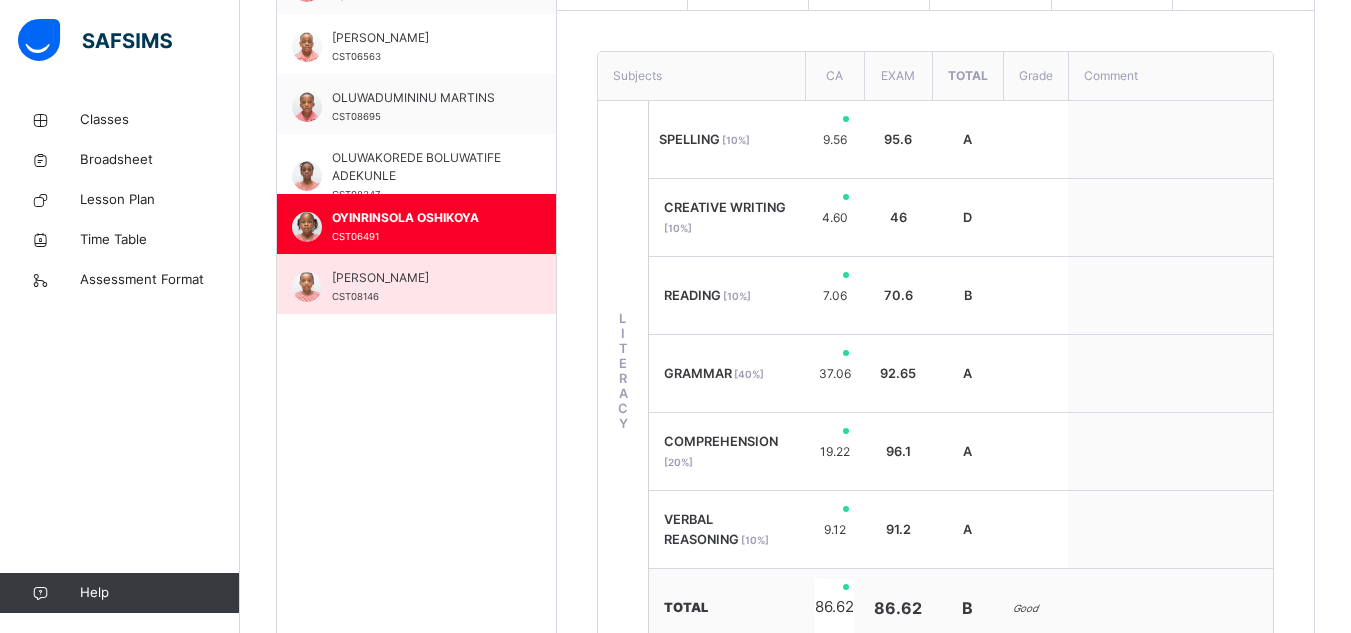 click on "TALIA URENNA  AJUFO" at bounding box center (421, 278) 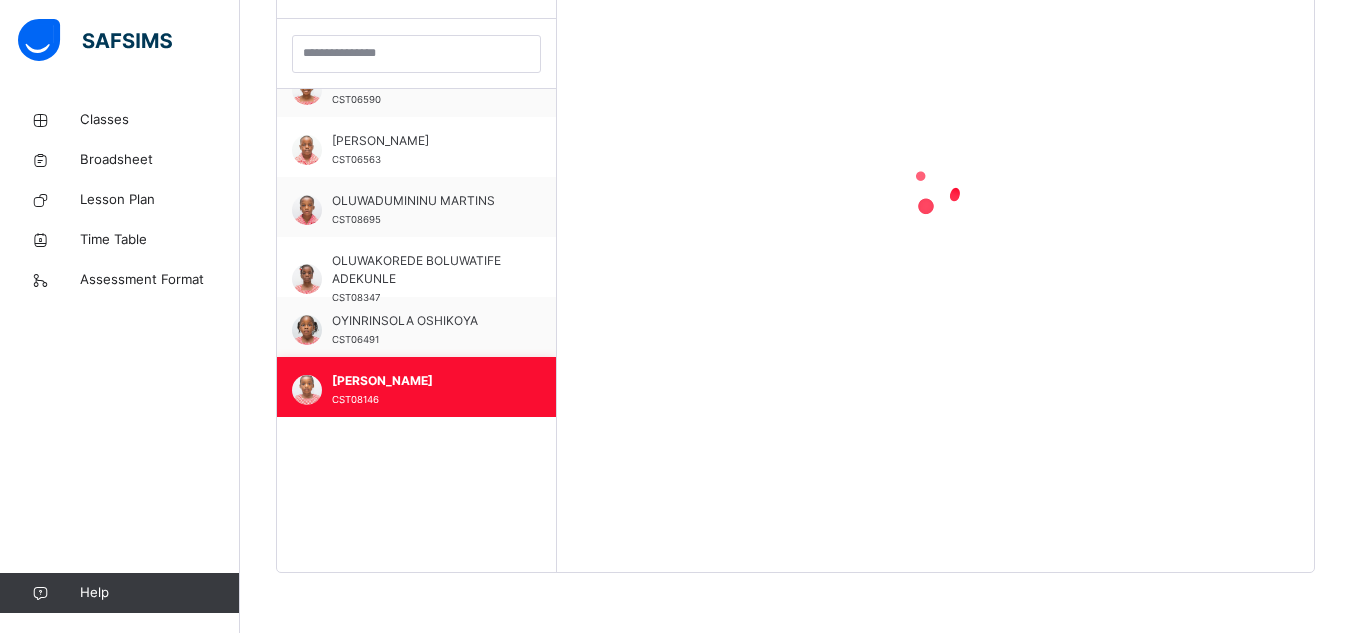 scroll, scrollTop: 581, scrollLeft: 0, axis: vertical 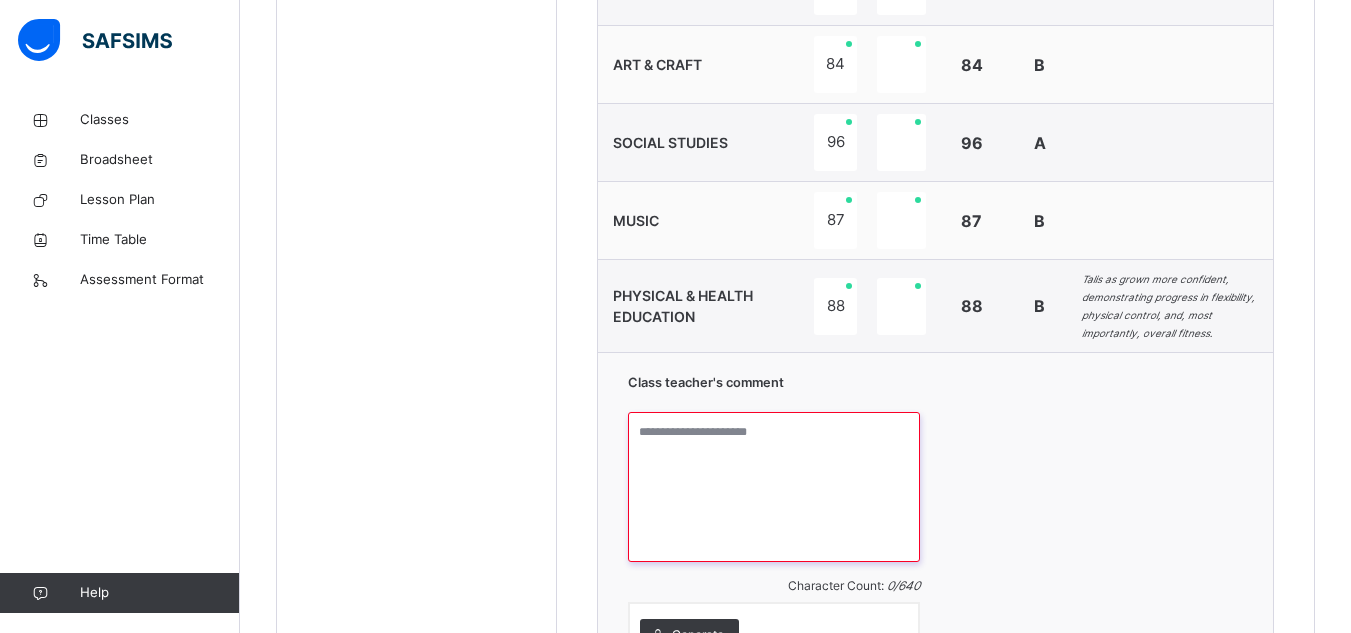 click at bounding box center (774, 487) 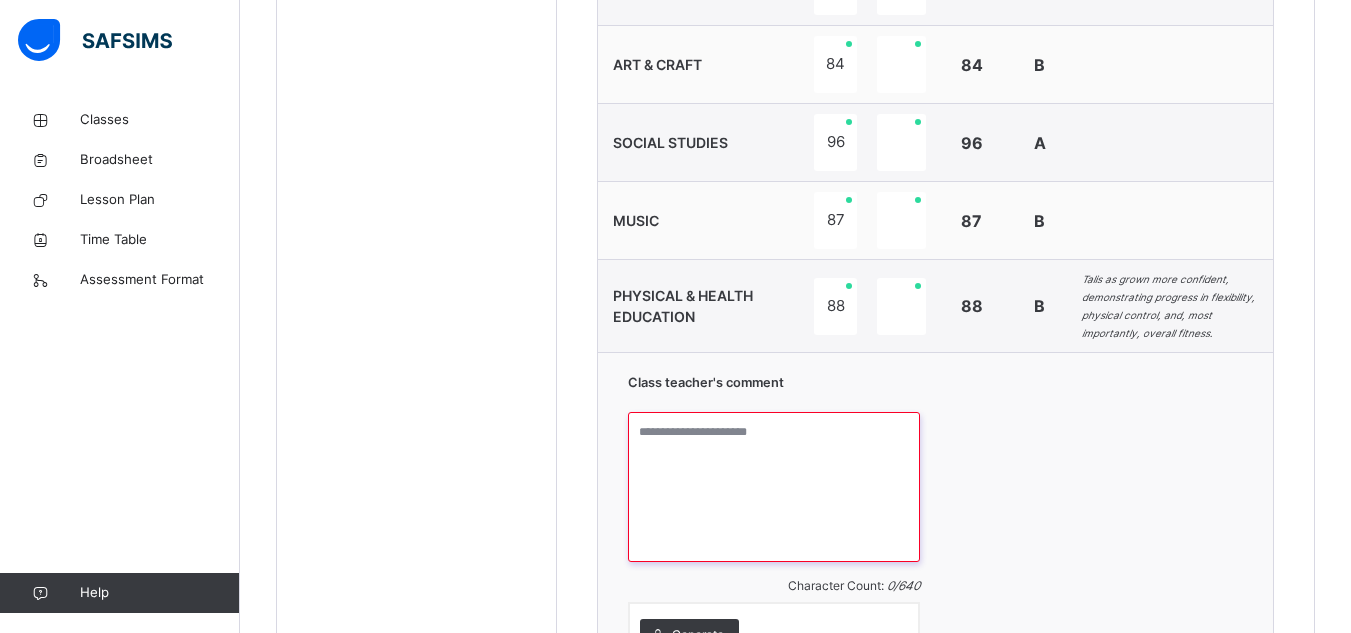 paste on "**********" 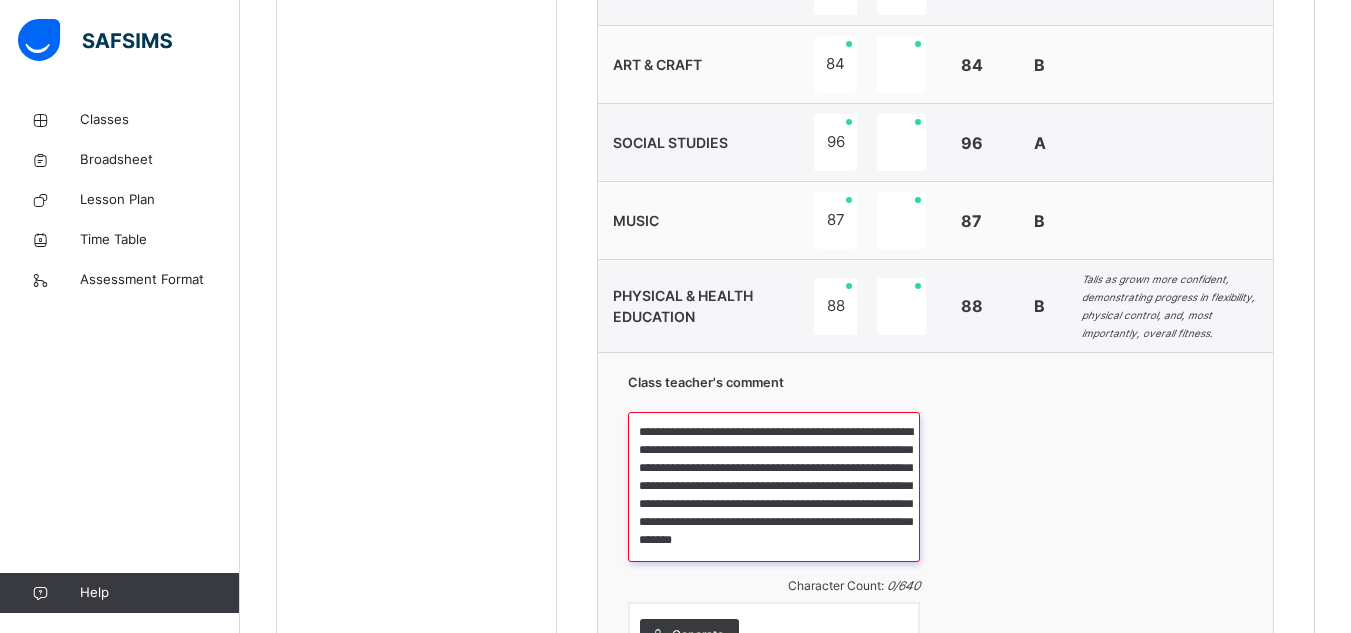 scroll, scrollTop: 23, scrollLeft: 0, axis: vertical 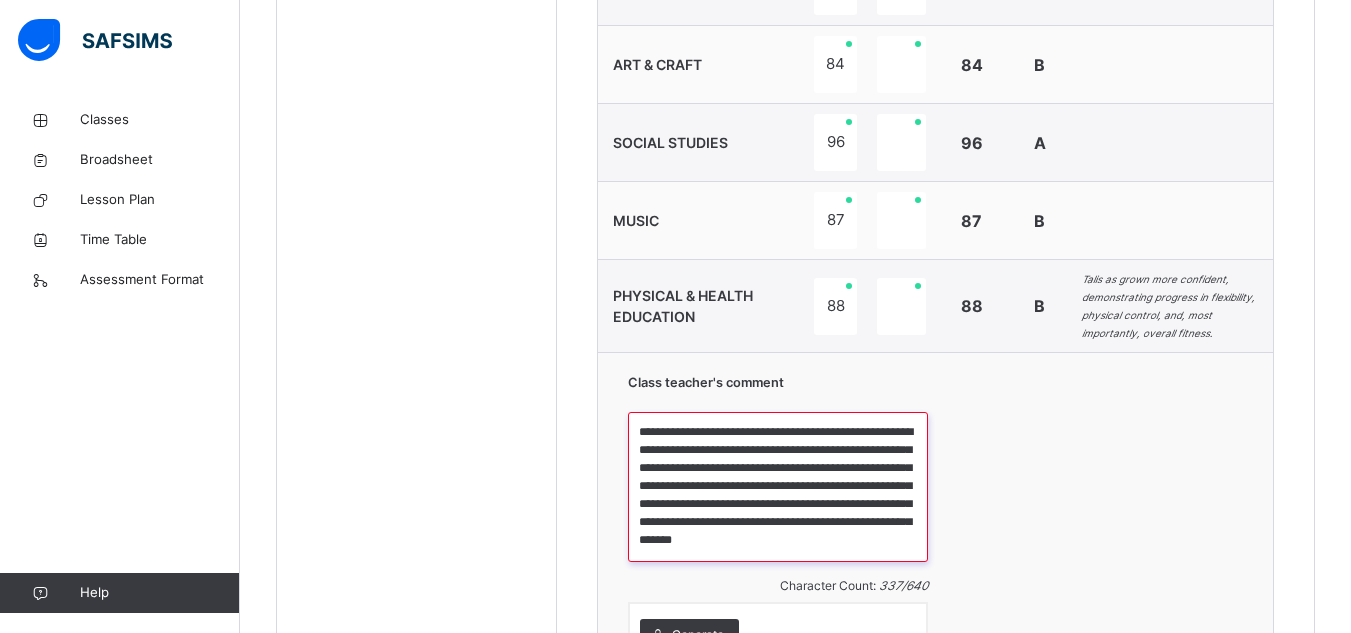 click on "**********" at bounding box center (778, 487) 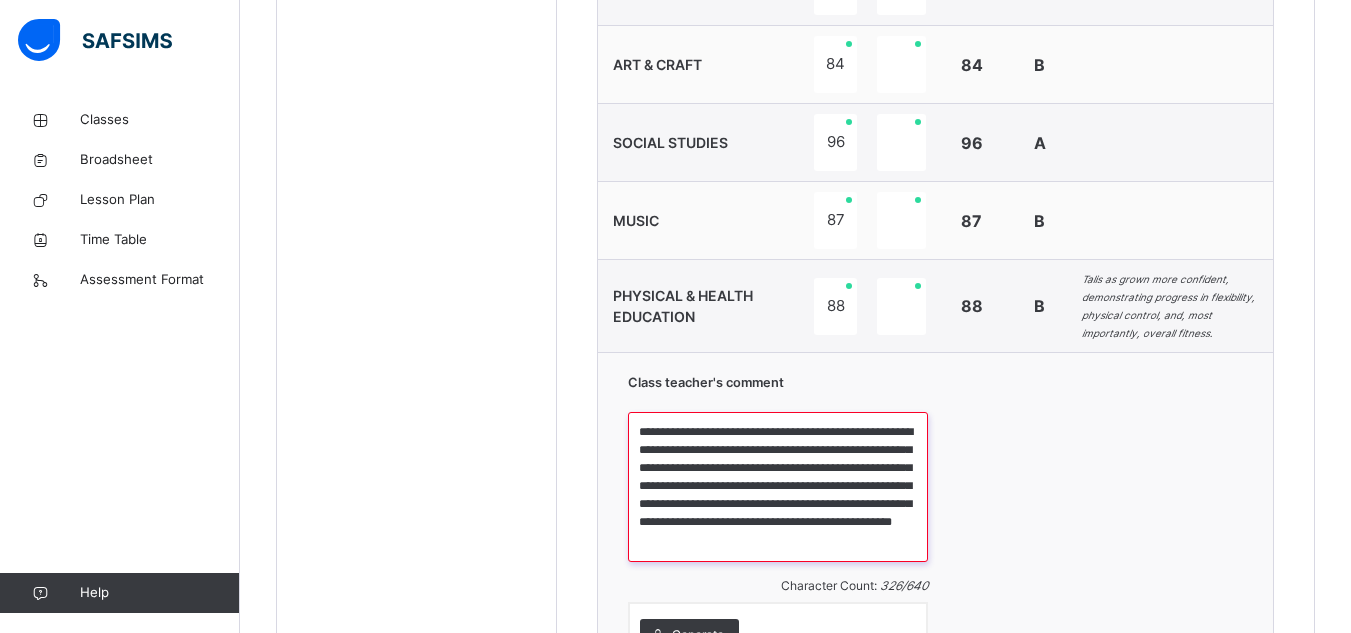 scroll, scrollTop: 16, scrollLeft: 0, axis: vertical 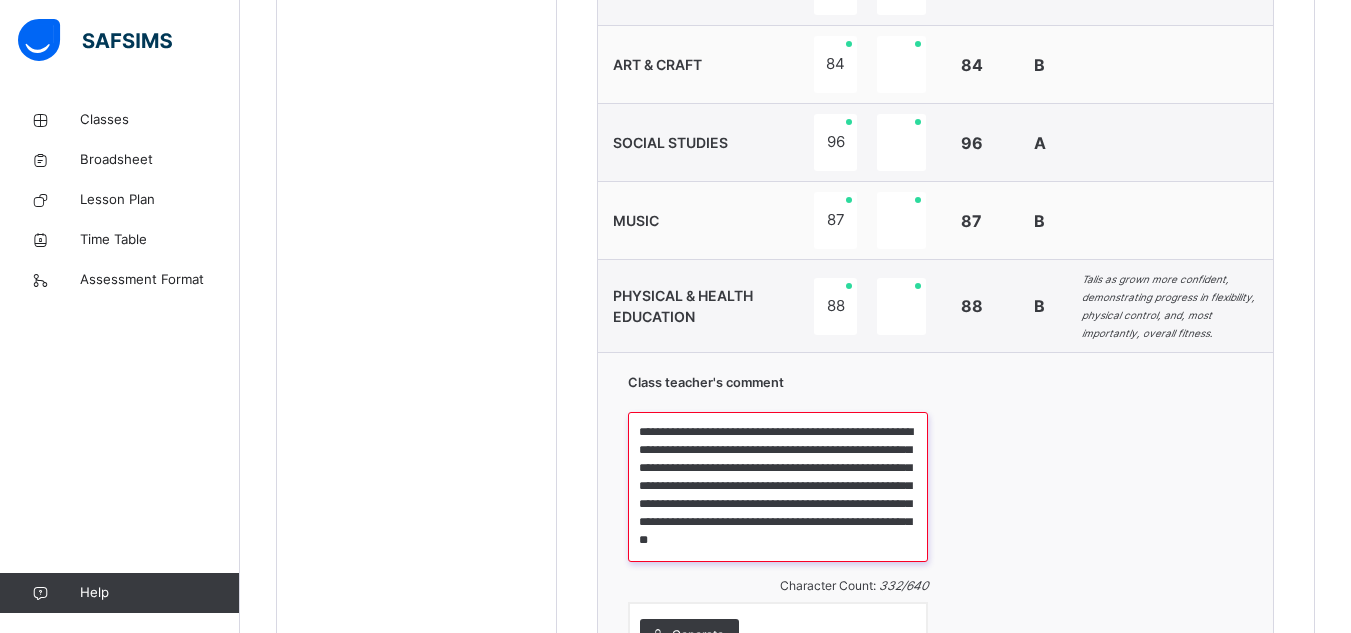 type on "**********" 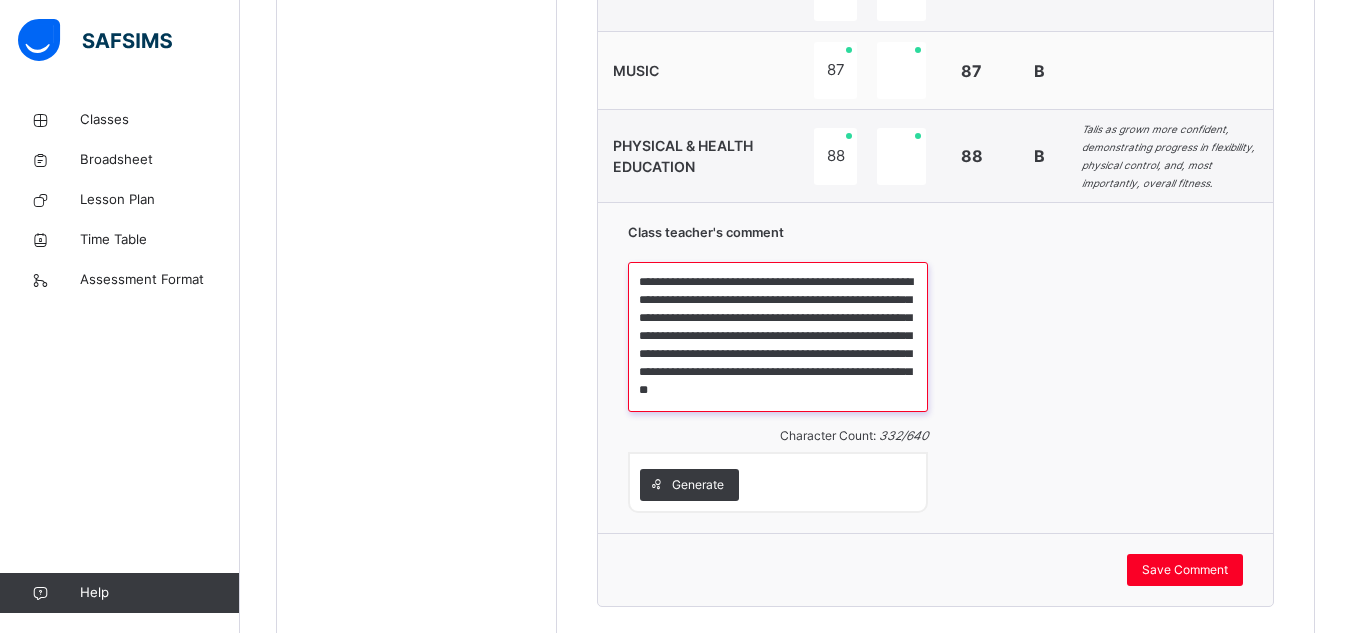 scroll, scrollTop: 1842, scrollLeft: 0, axis: vertical 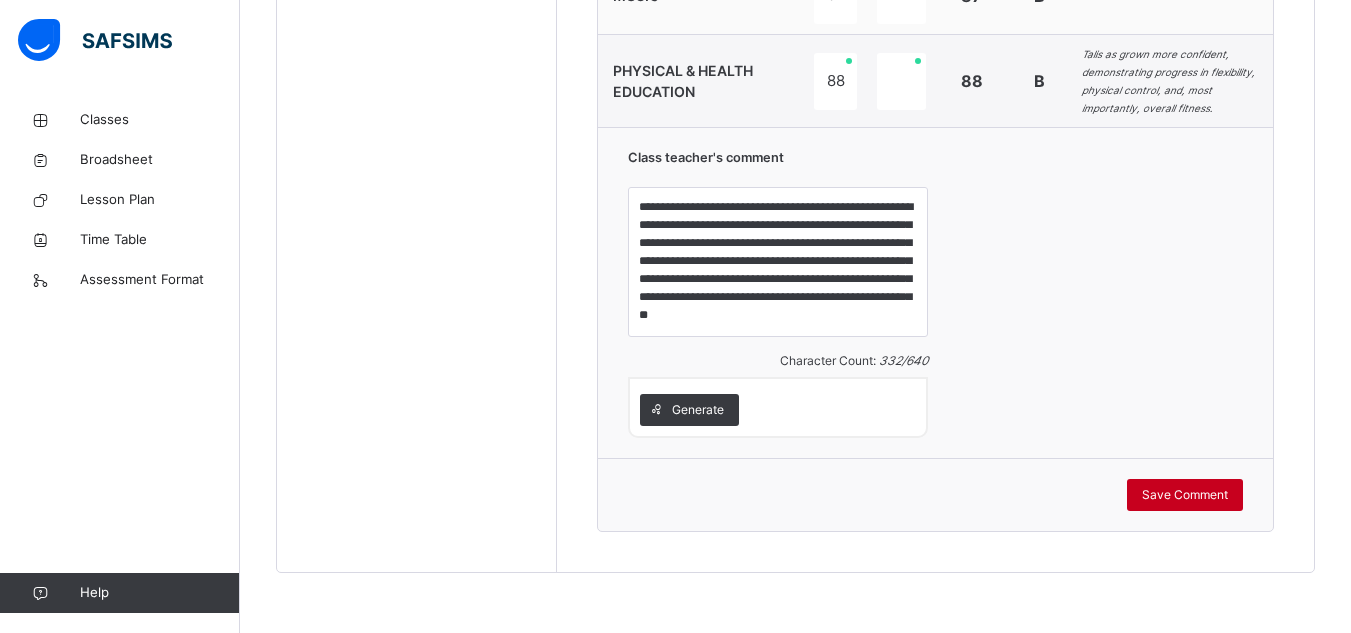 click on "Save Comment" at bounding box center (1185, 495) 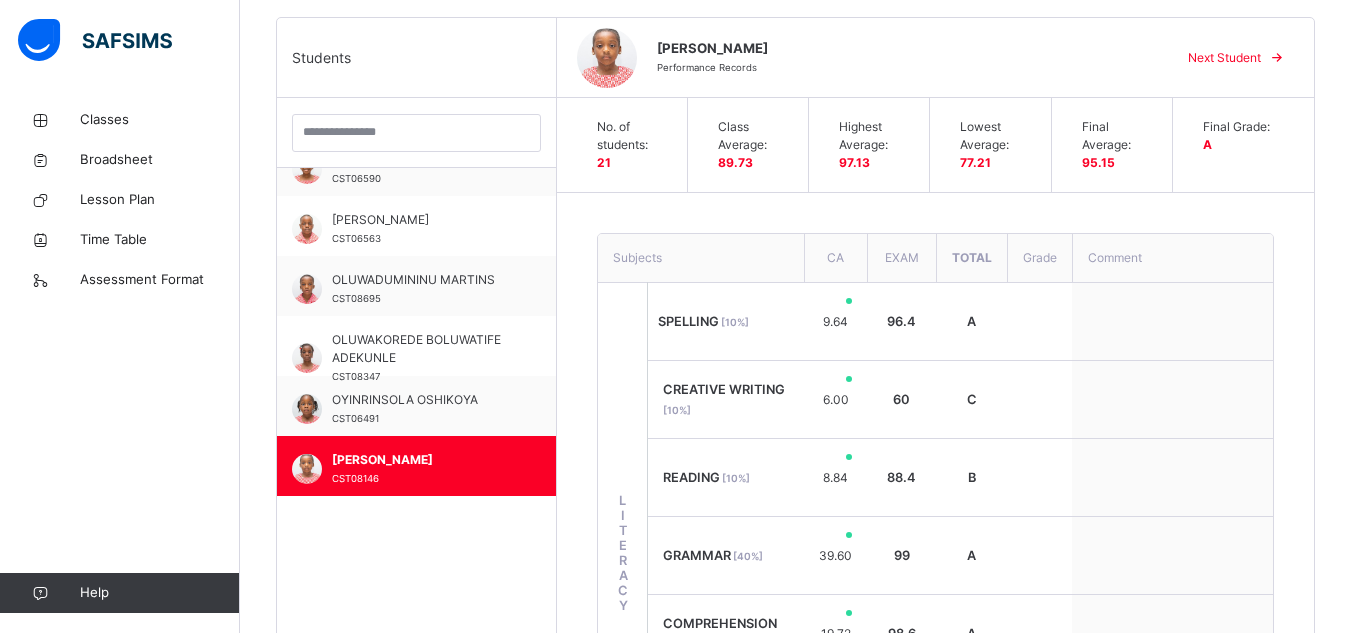 scroll, scrollTop: 510, scrollLeft: 0, axis: vertical 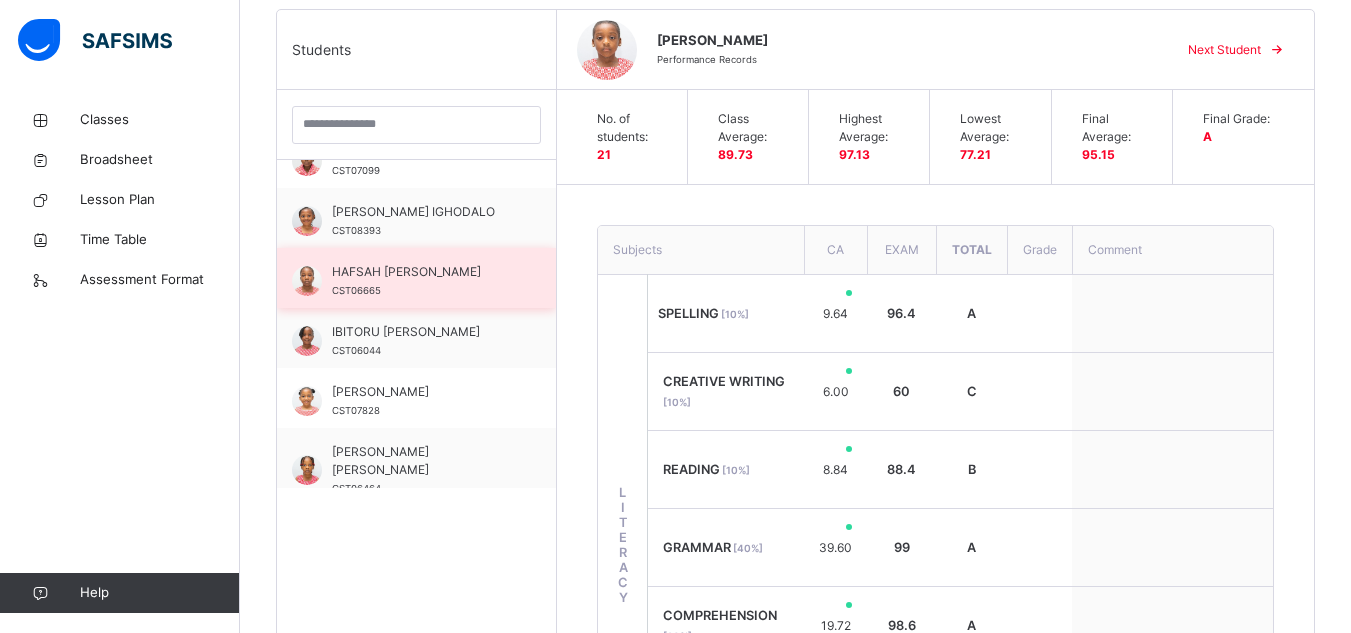 drag, startPoint x: 524, startPoint y: 300, endPoint x: 514, endPoint y: 250, distance: 50.990196 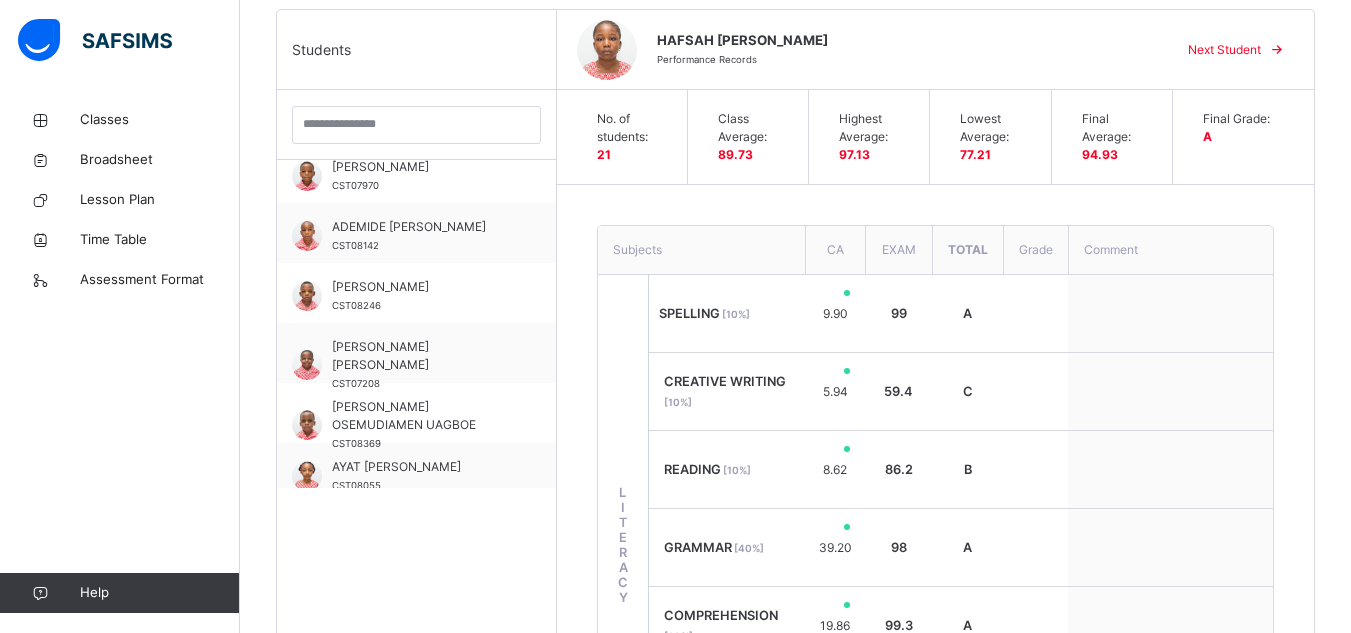 scroll, scrollTop: 0, scrollLeft: 0, axis: both 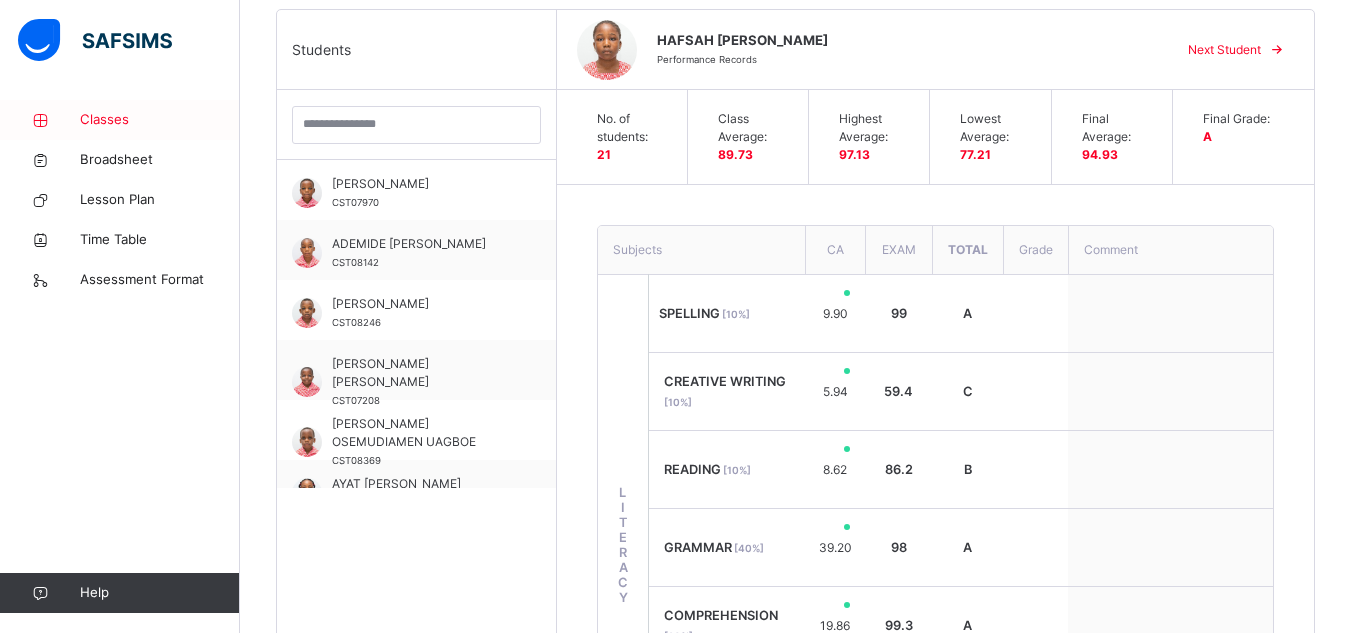 click on "Classes" at bounding box center (160, 120) 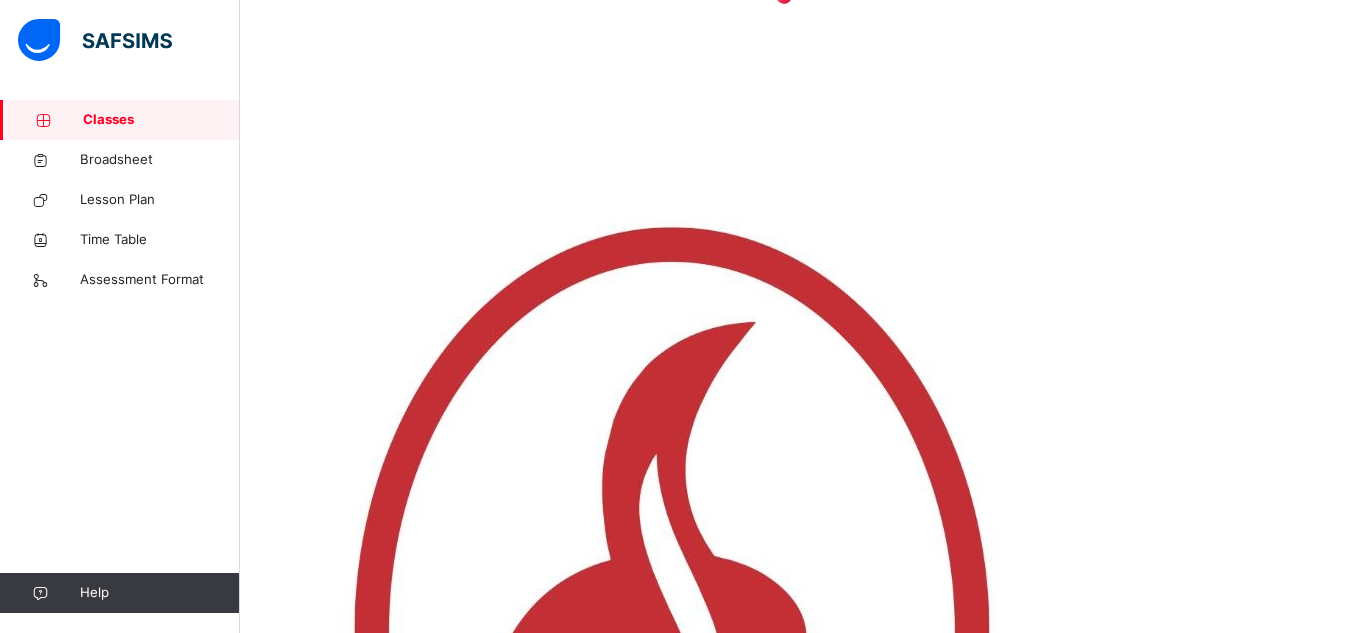 scroll, scrollTop: 0, scrollLeft: 0, axis: both 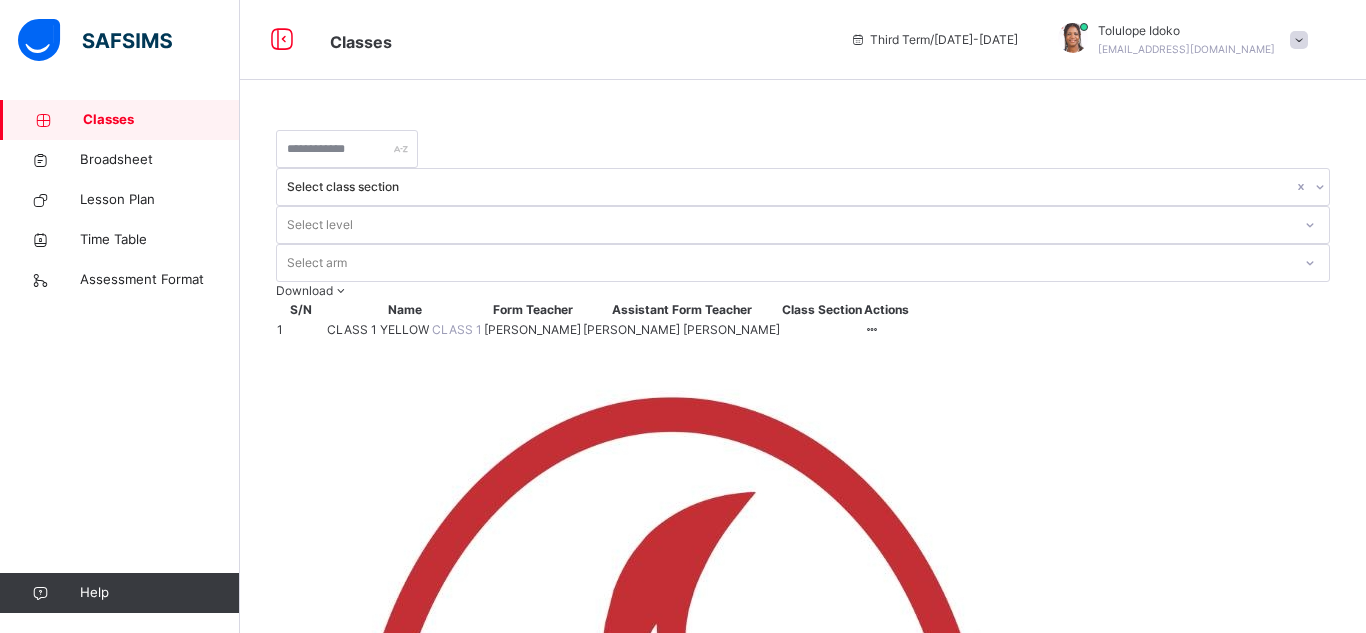 click on "CLASS 1   YELLOW" at bounding box center (379, 329) 